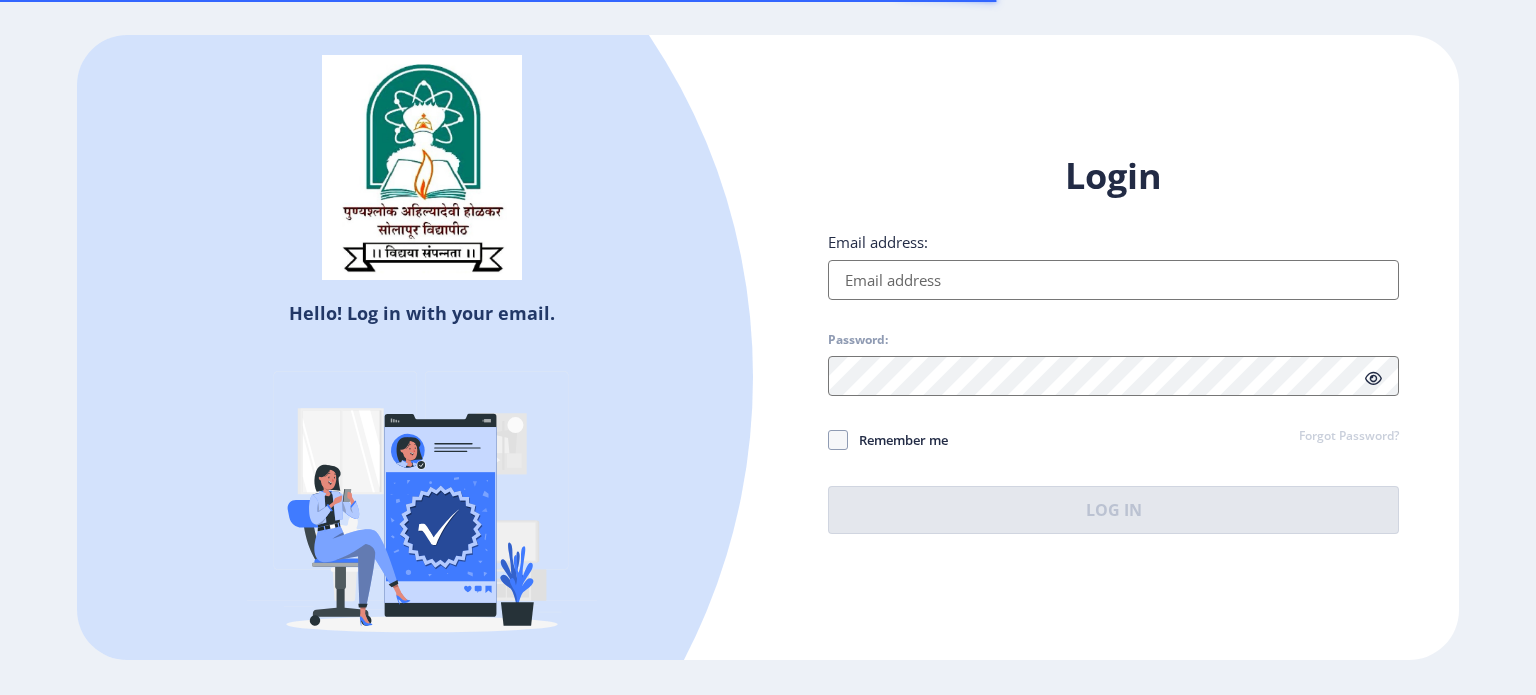 scroll, scrollTop: 0, scrollLeft: 0, axis: both 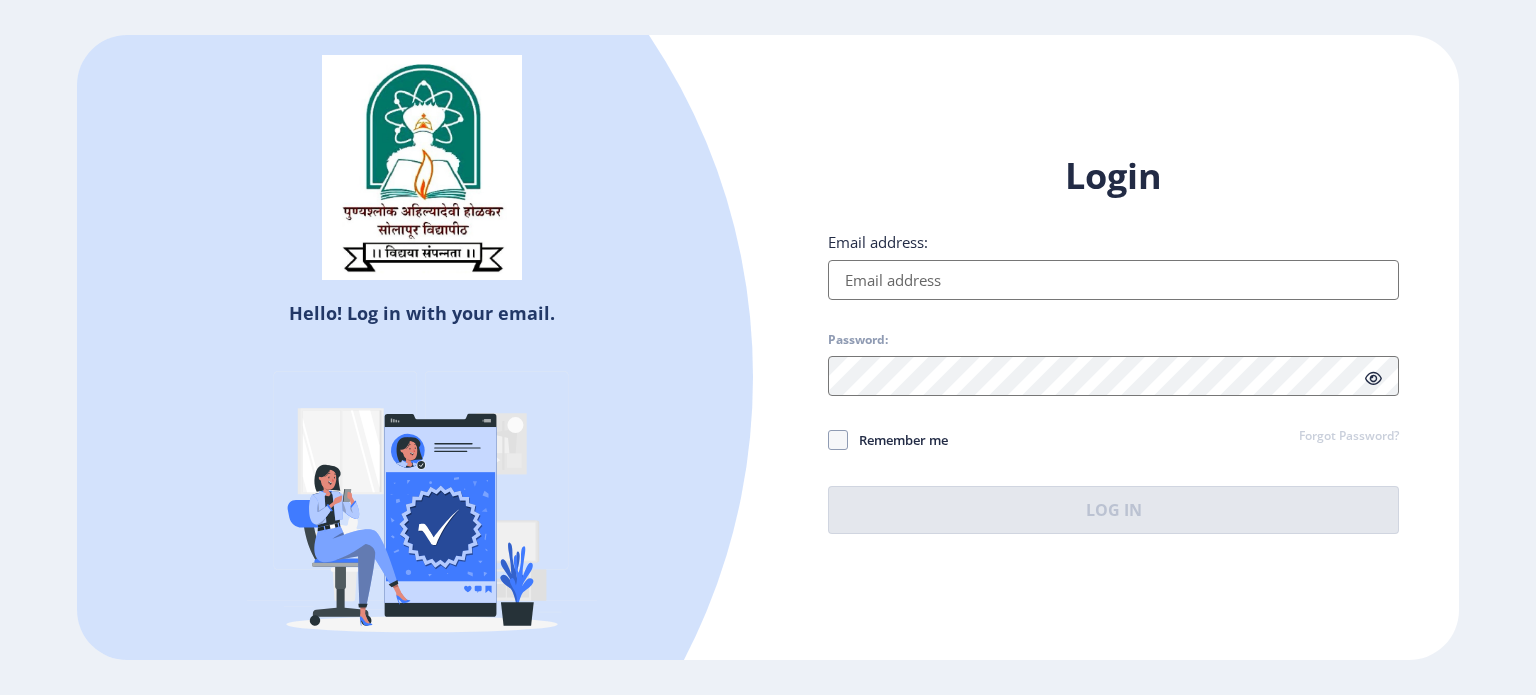 type on "[EMAIL]" 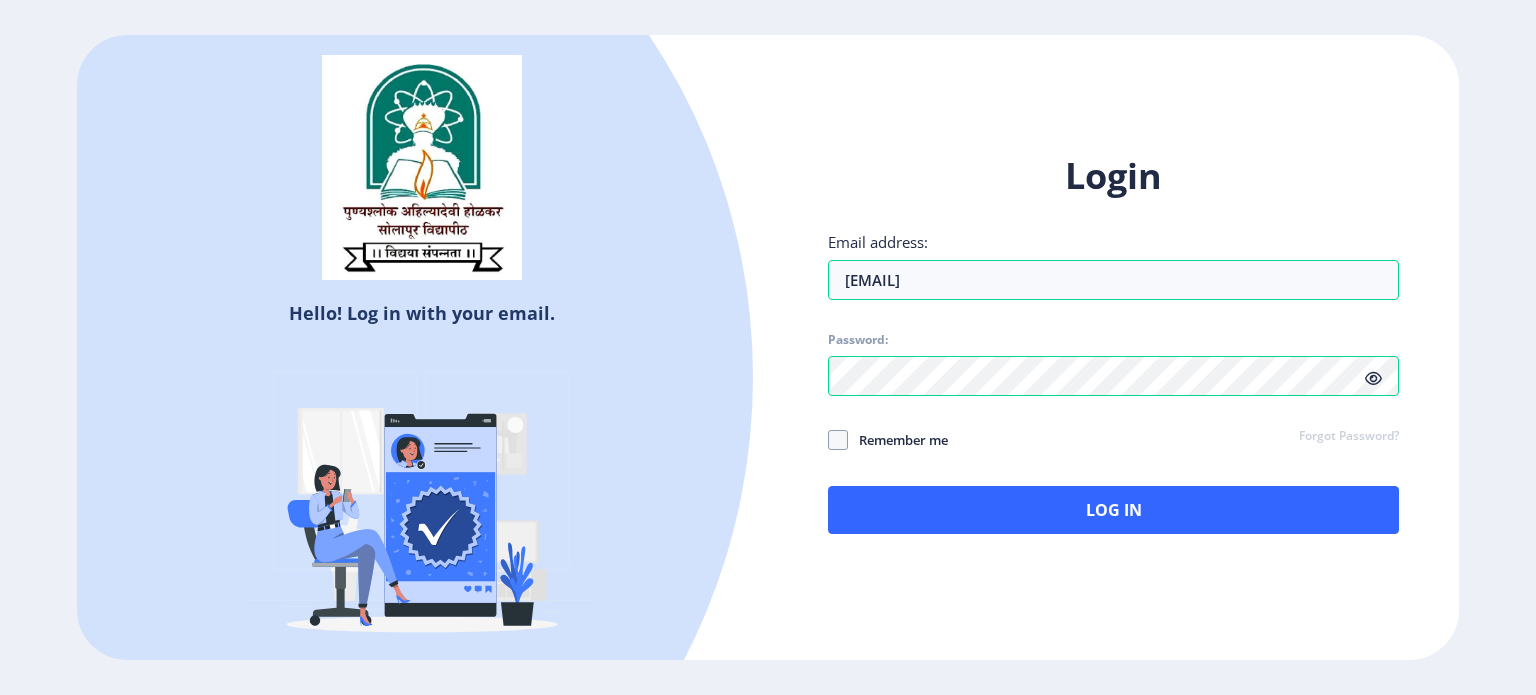 click 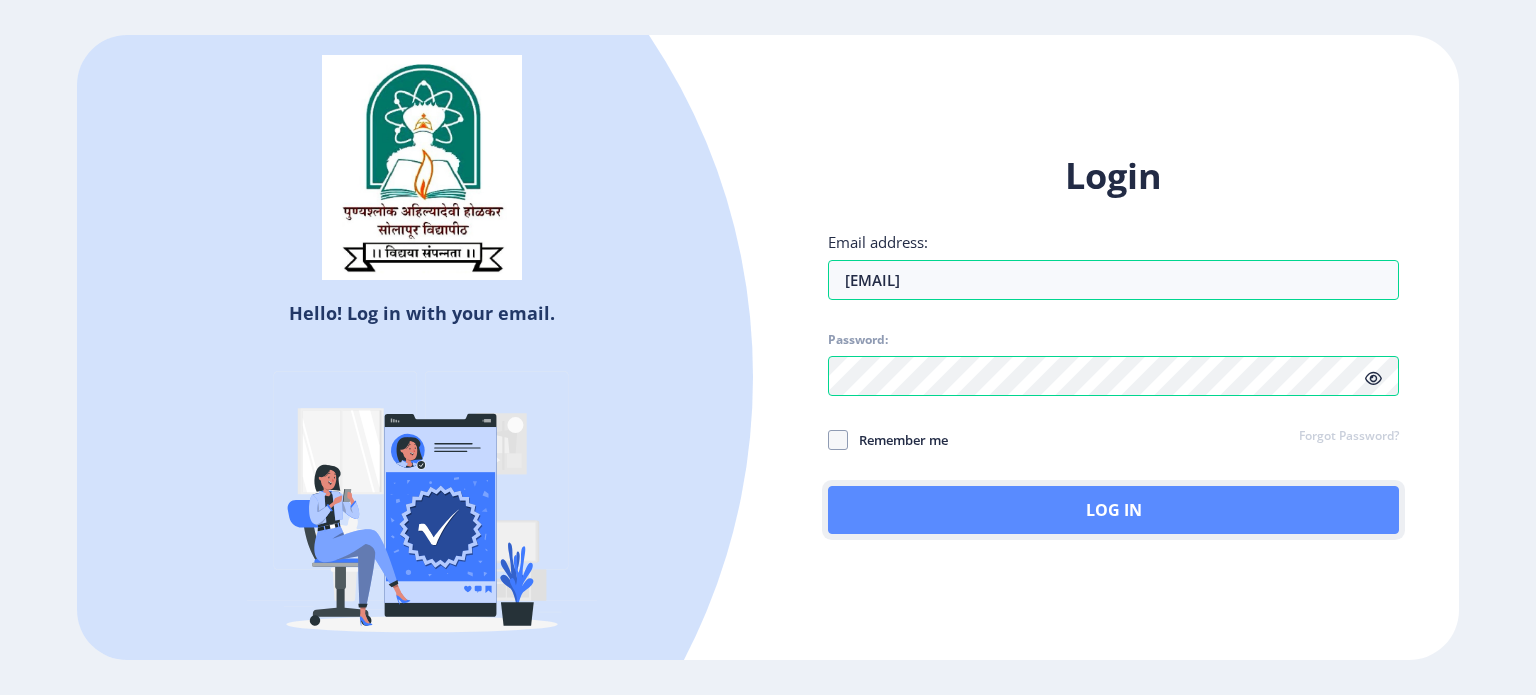 click on "Log In" 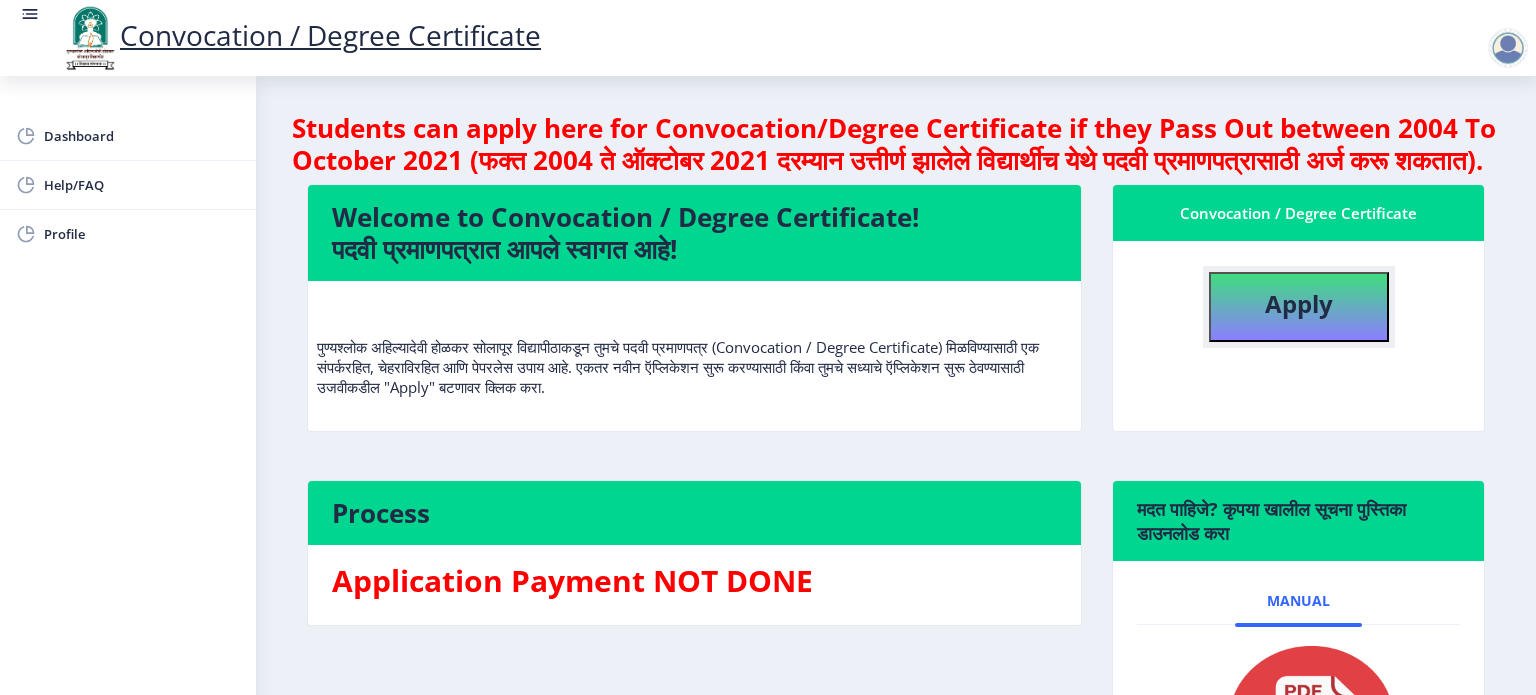 click on "Apply" 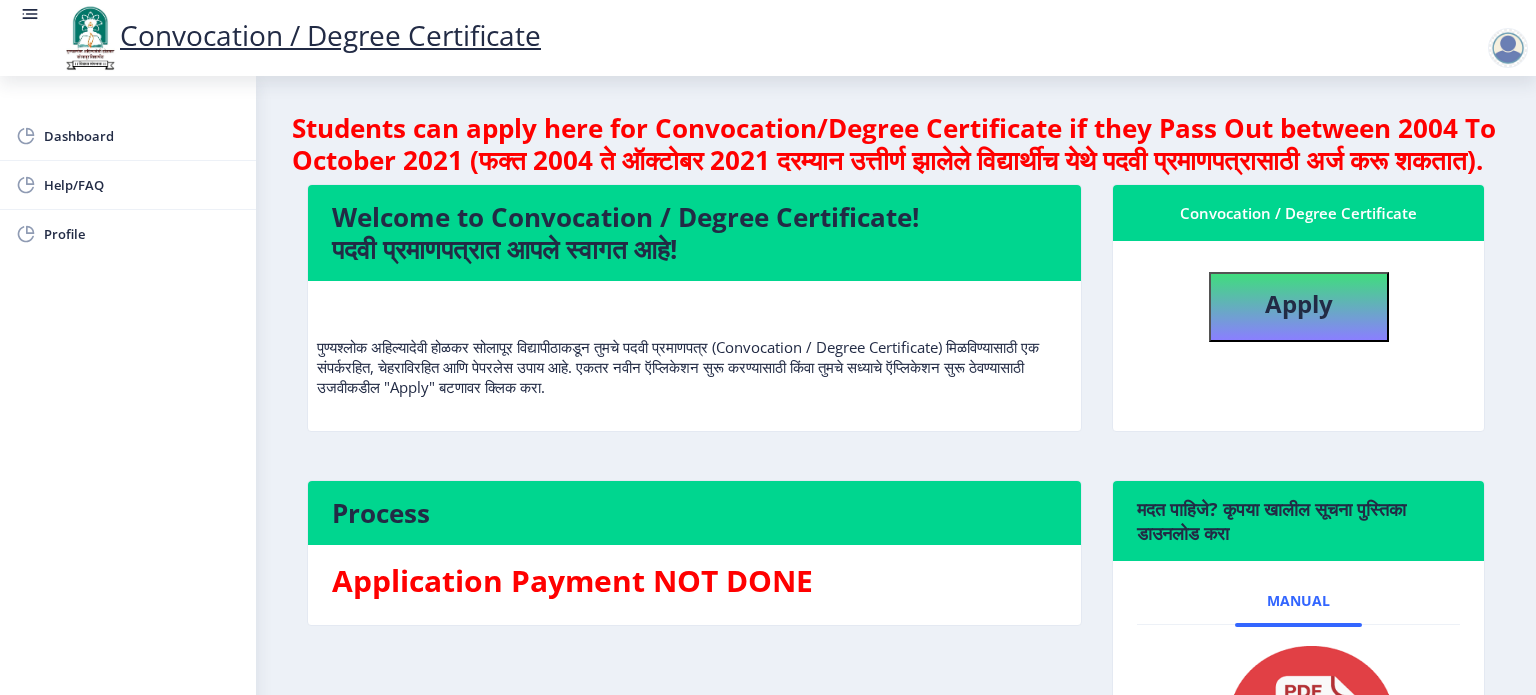 select 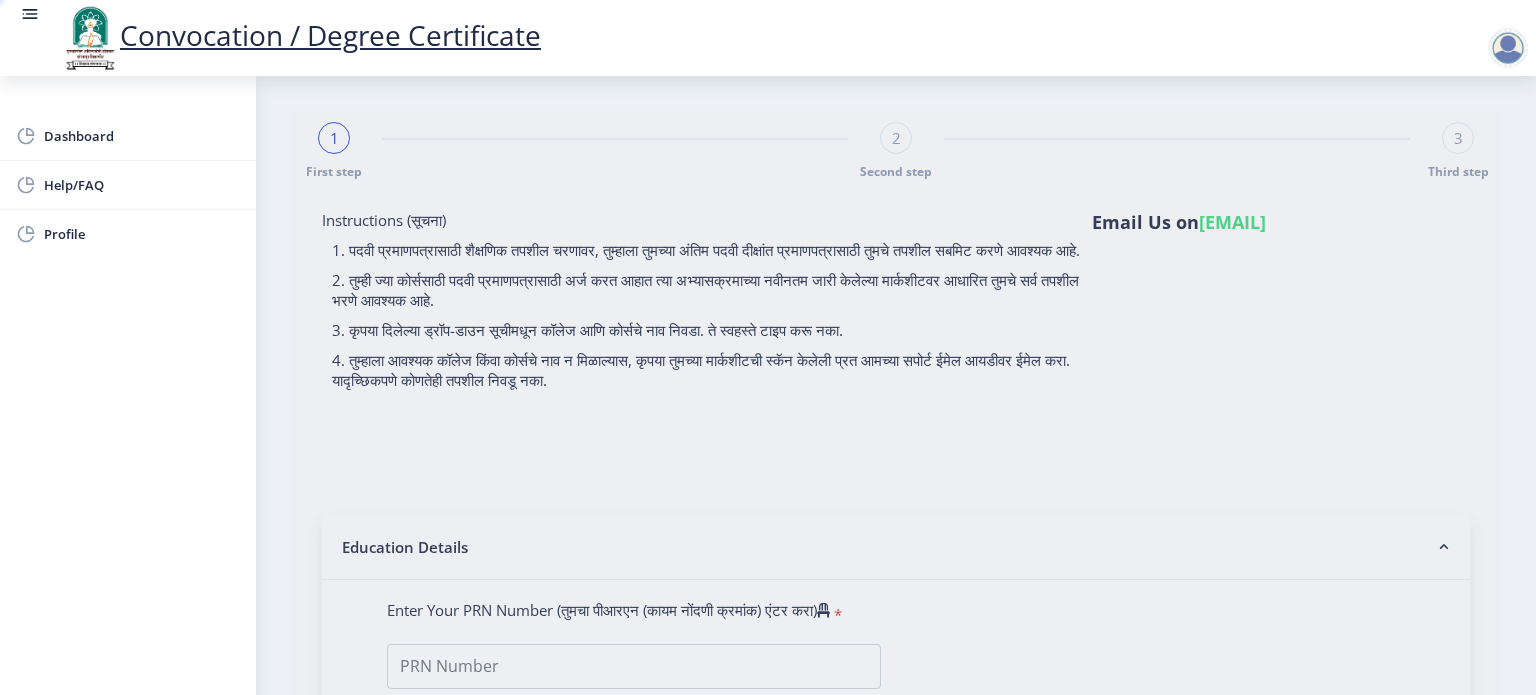 type on "[FIRST] [MIDDLE] [LAST]" 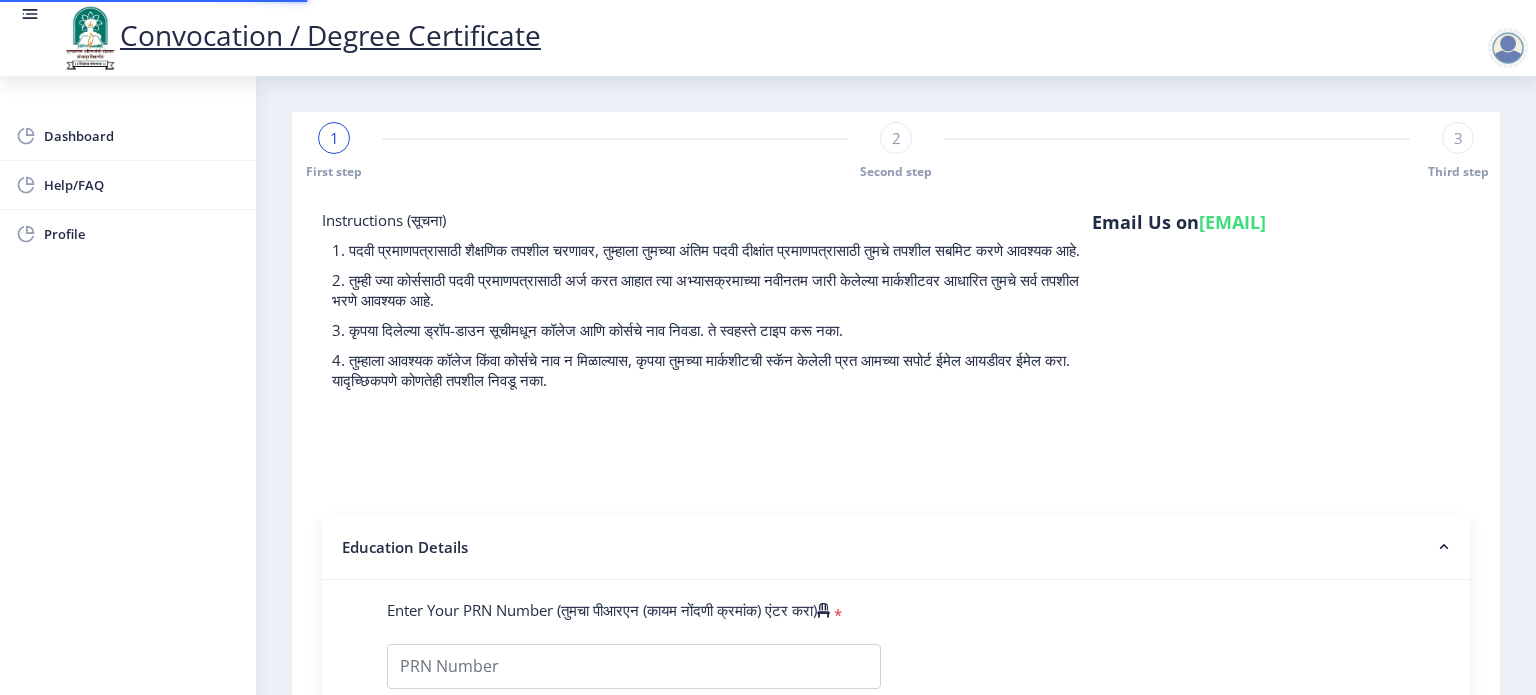 type on "1000000787" 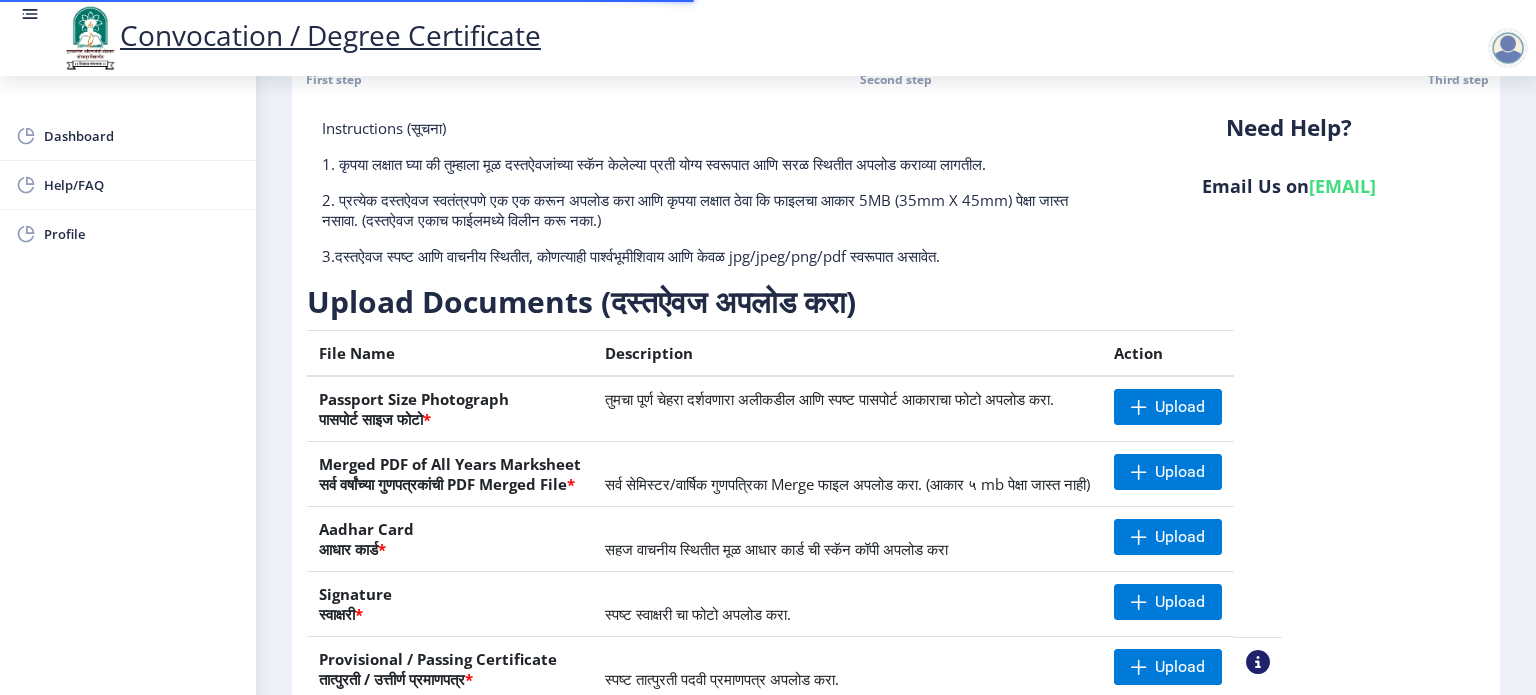 scroll, scrollTop: 200, scrollLeft: 0, axis: vertical 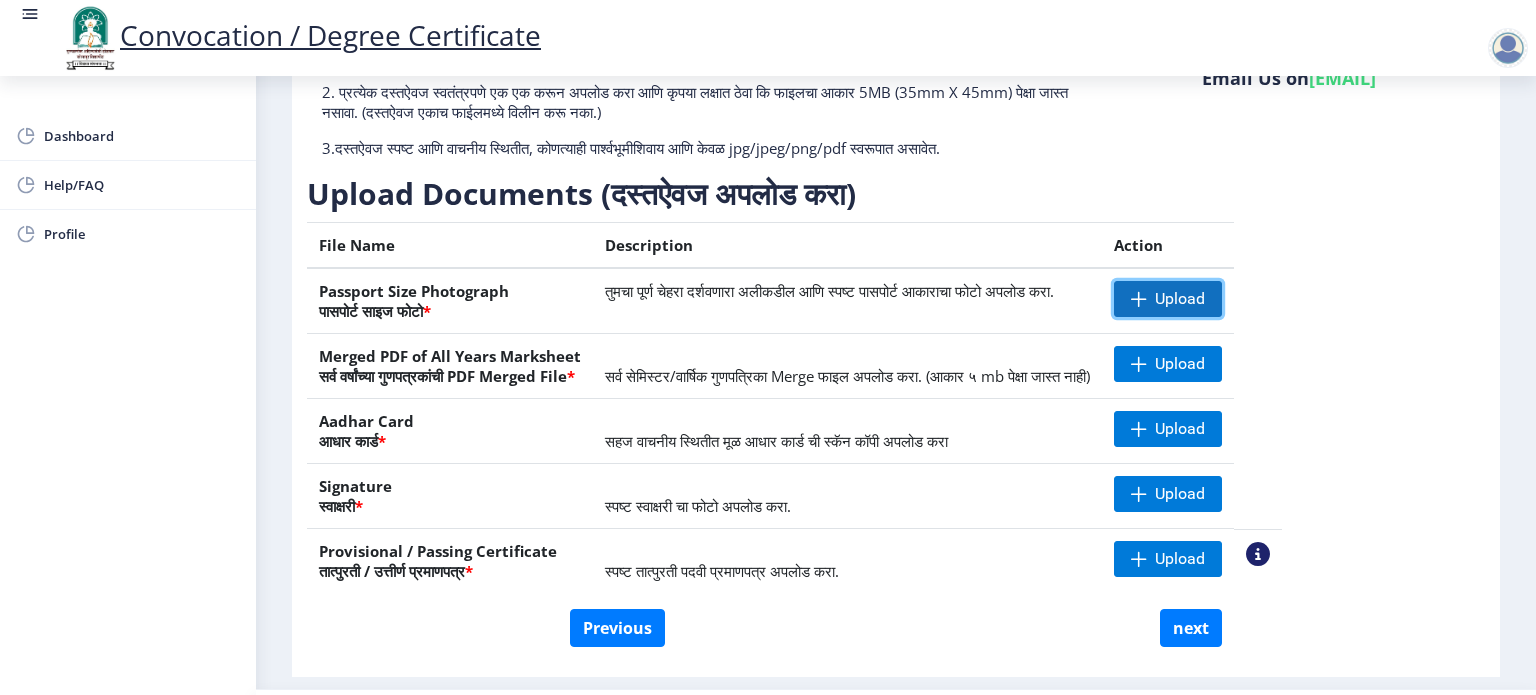 click on "Upload" 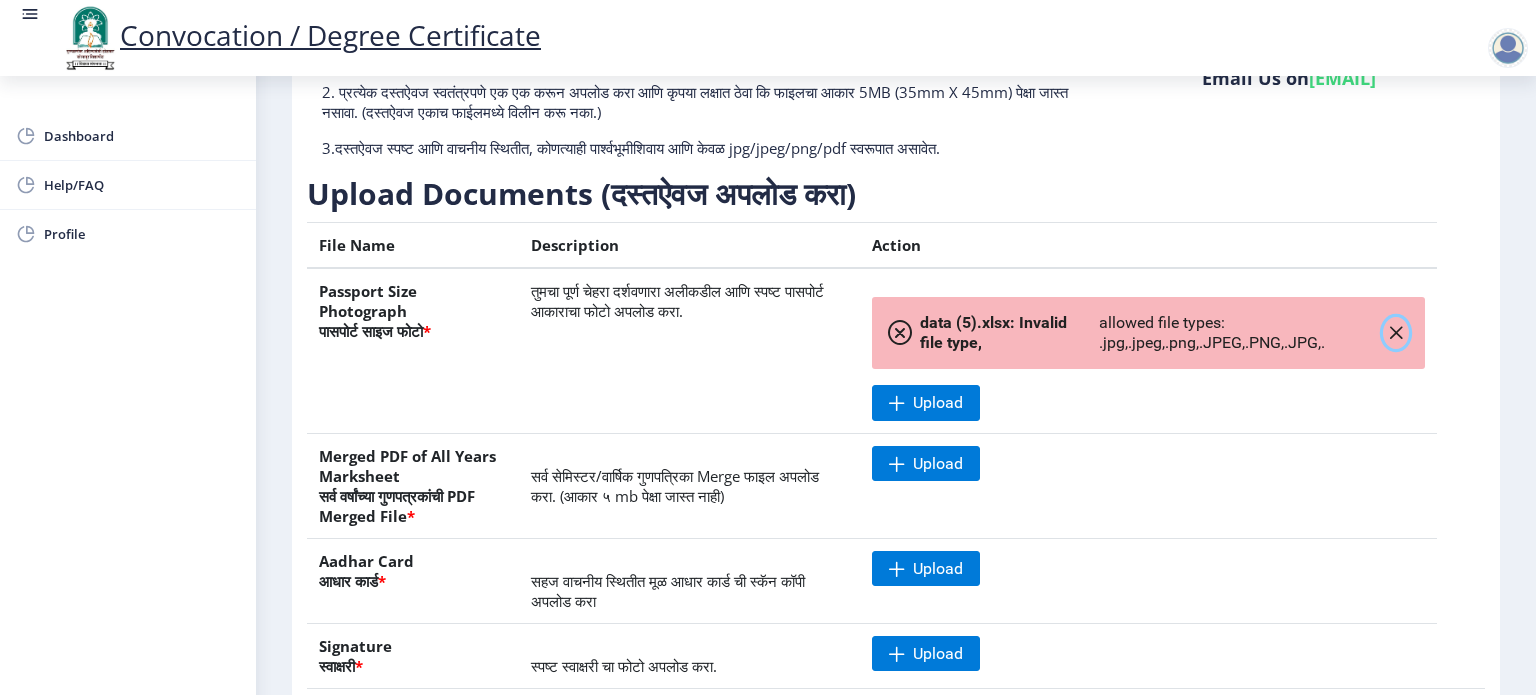 drag, startPoint x: 1392, startPoint y: 327, endPoint x: 1346, endPoint y: 332, distance: 46.270943 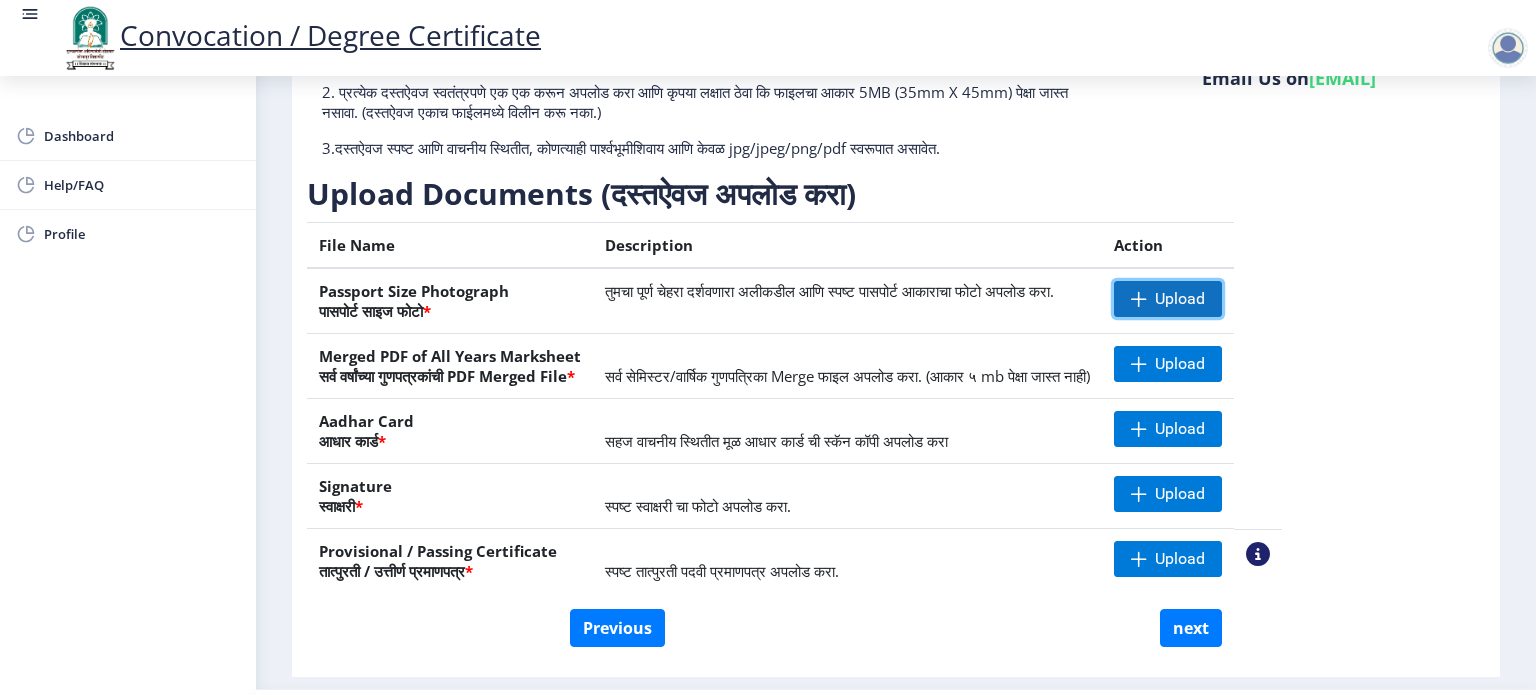 click on "Upload" 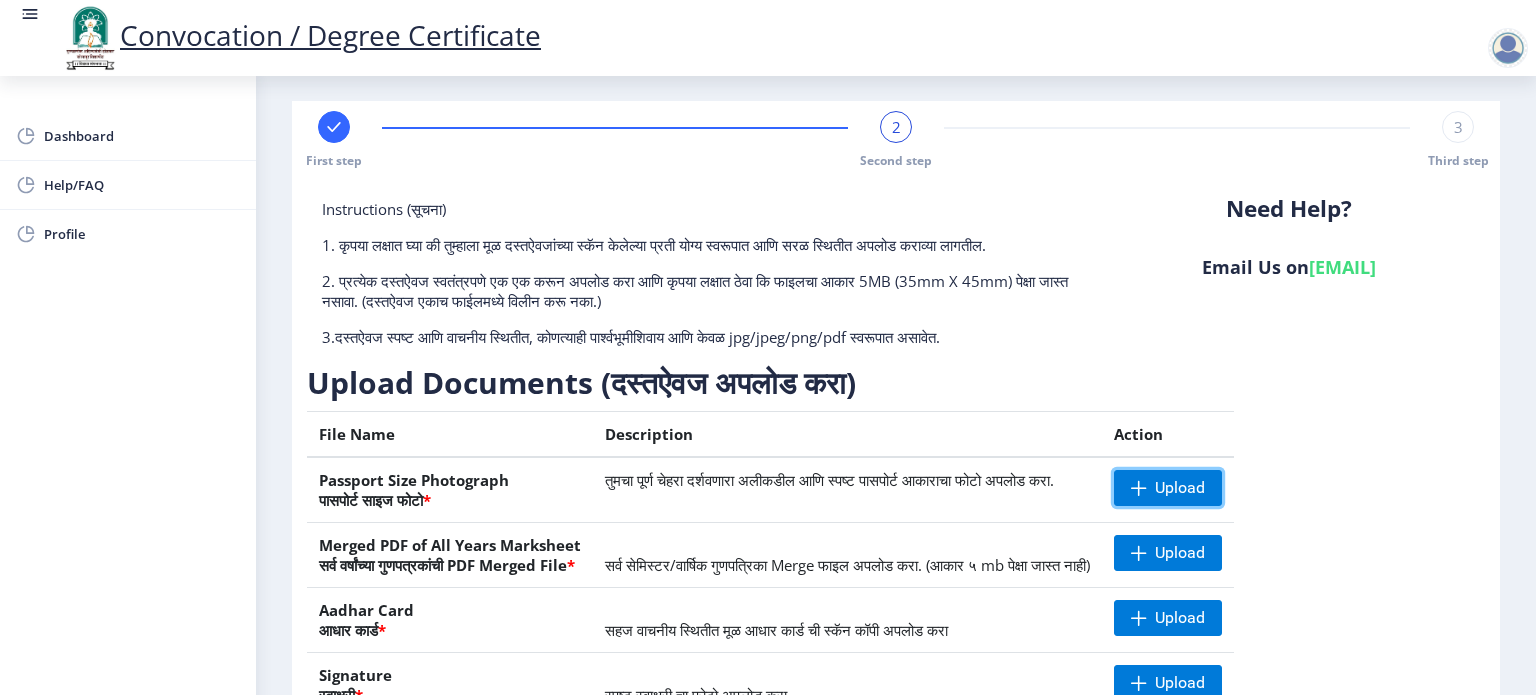 scroll, scrollTop: 0, scrollLeft: 0, axis: both 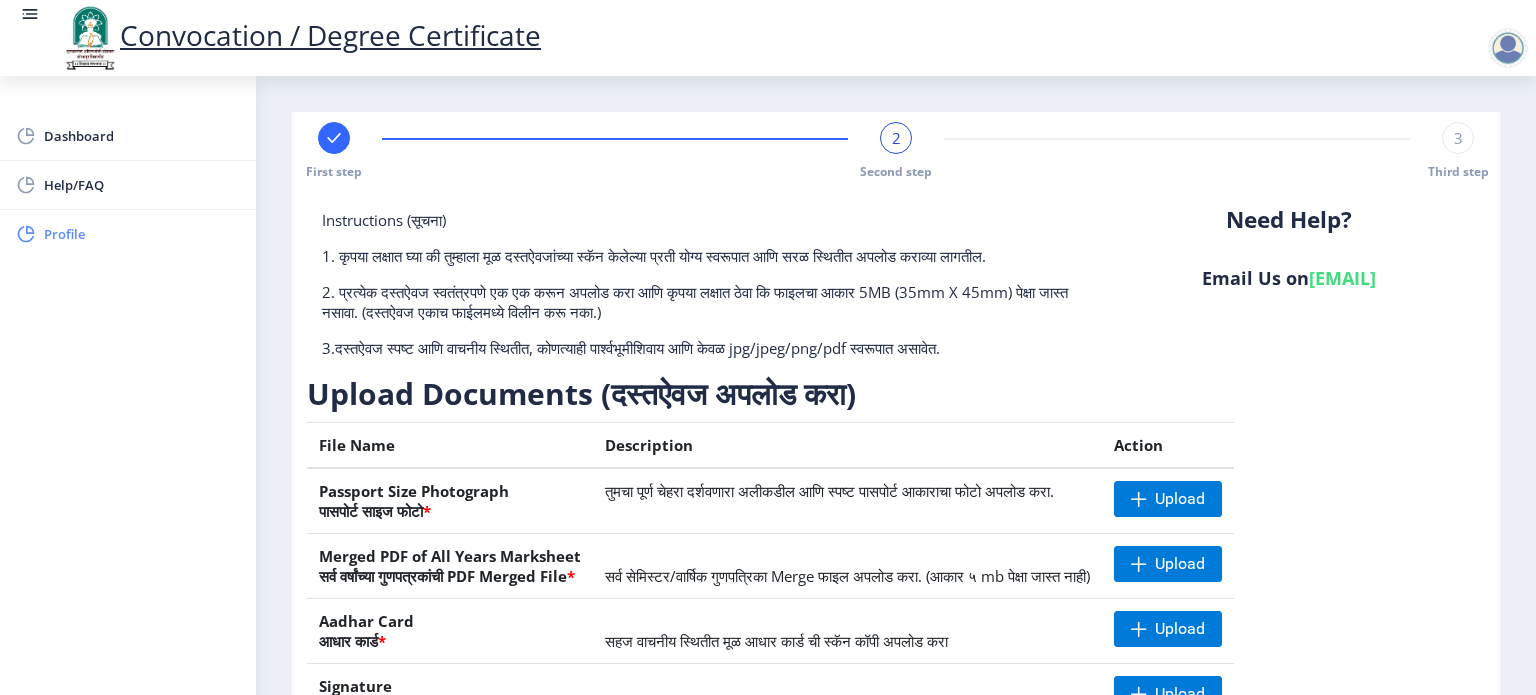 click on "Profile" 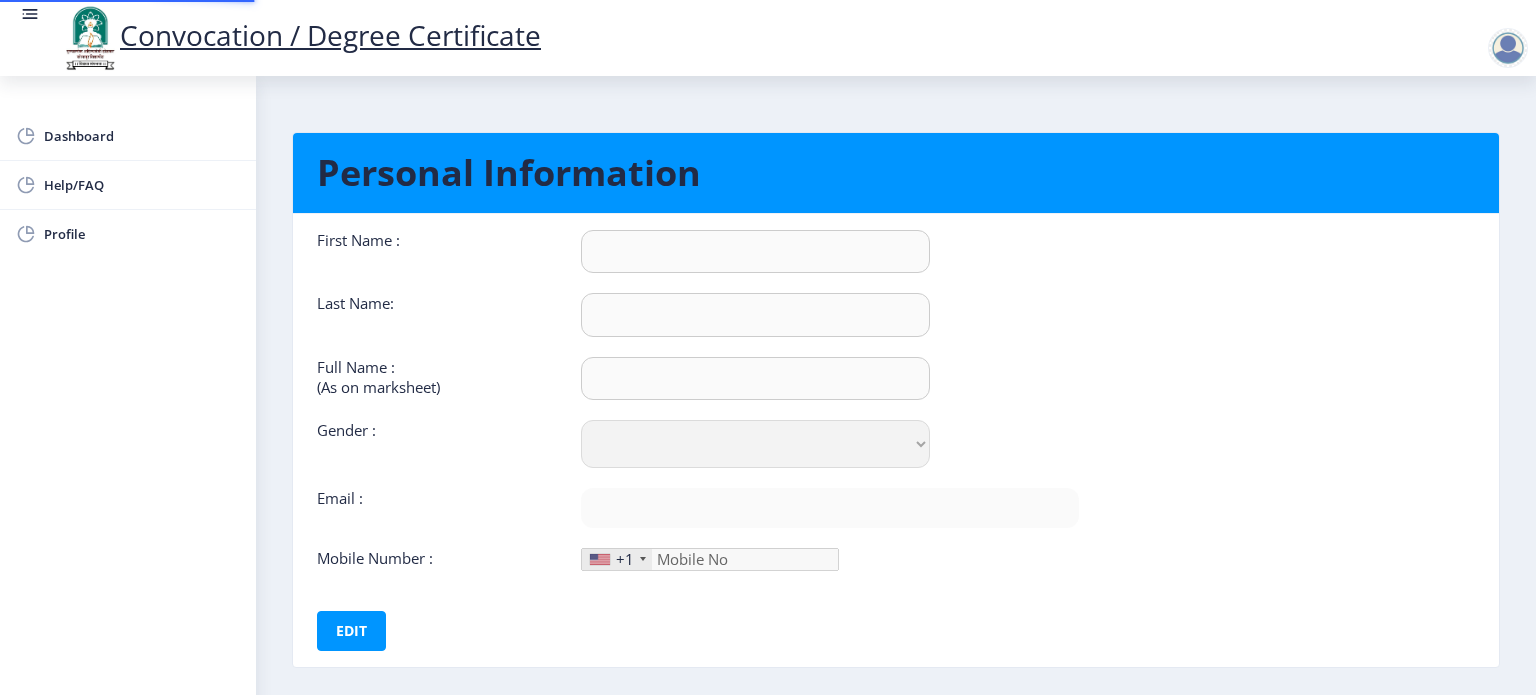 type on "[FIRST]" 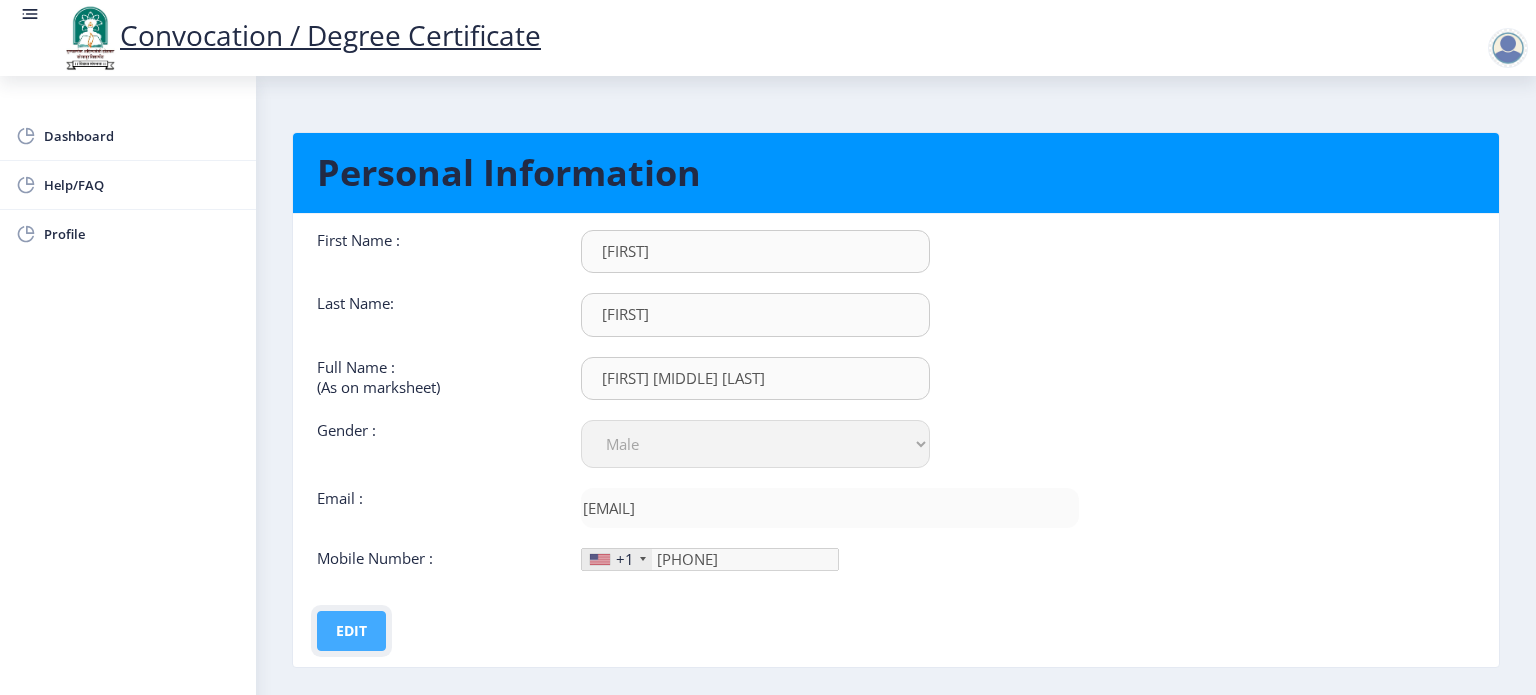 click on "Edit" 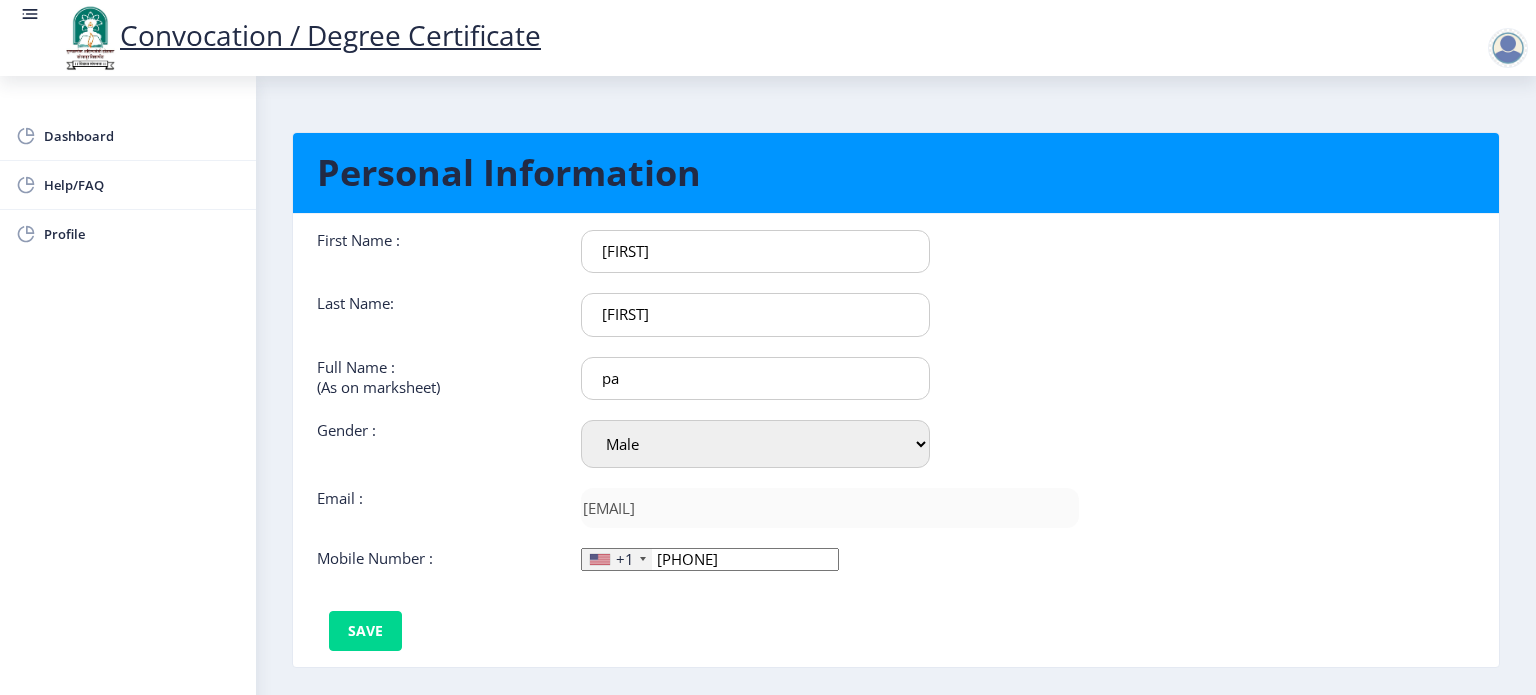 type on "p" 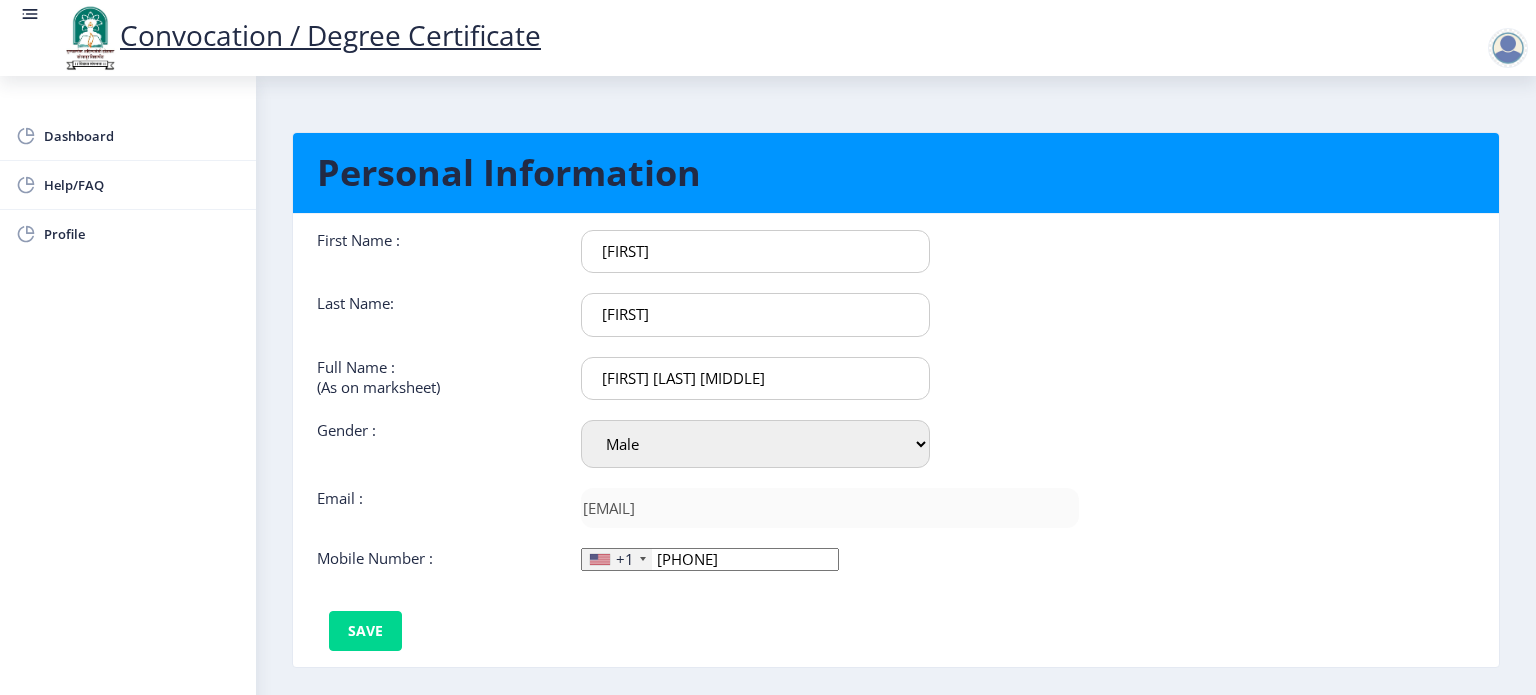 type on "[FIRST] [LAST] [MIDDLE]" 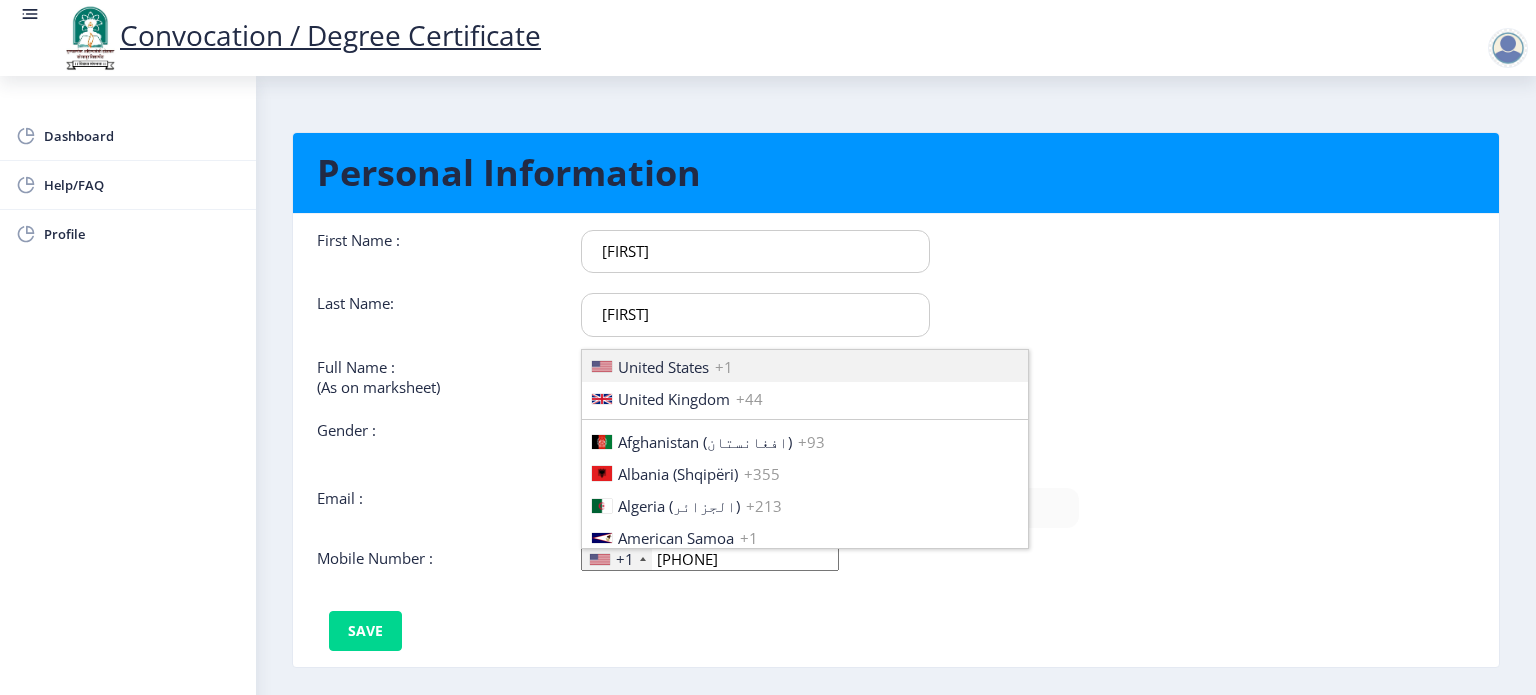 scroll, scrollTop: 3062, scrollLeft: 0, axis: vertical 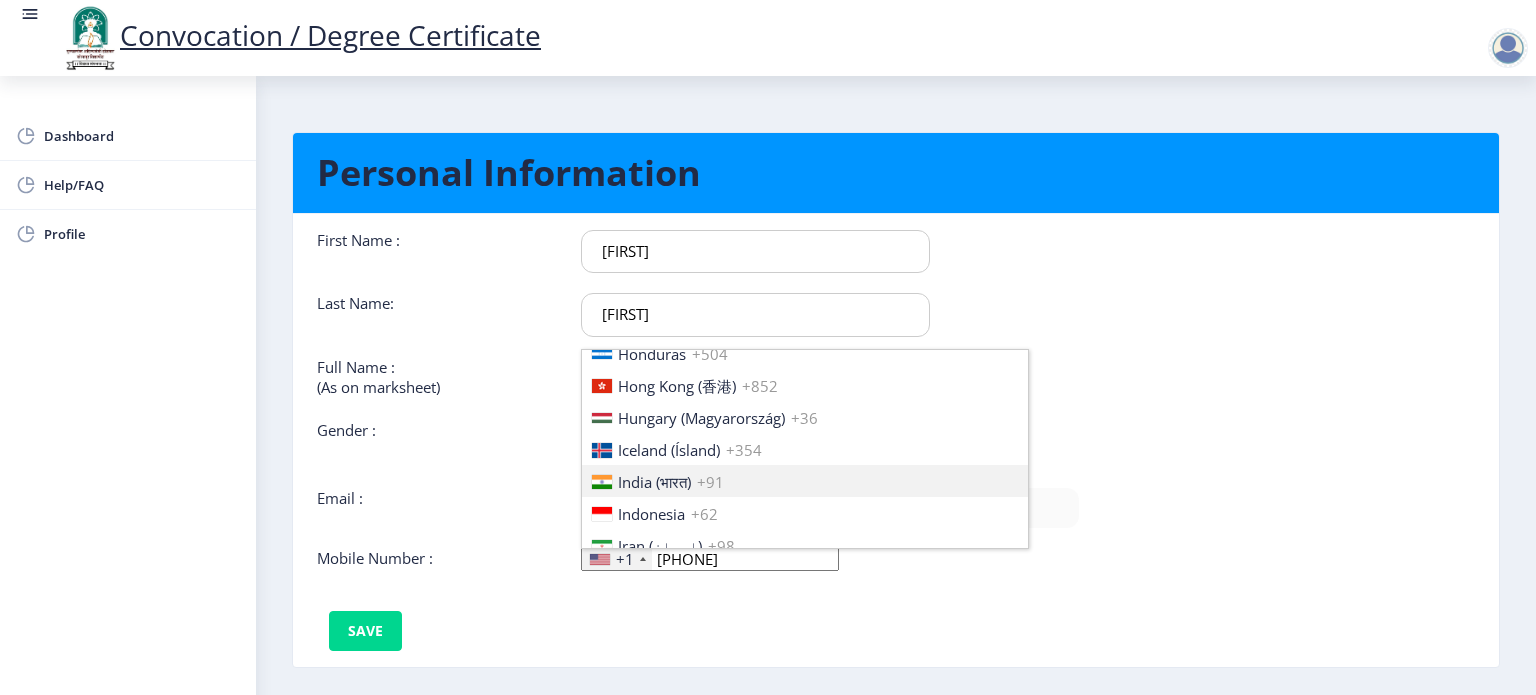 click on "India (भारत)" at bounding box center [654, 482] 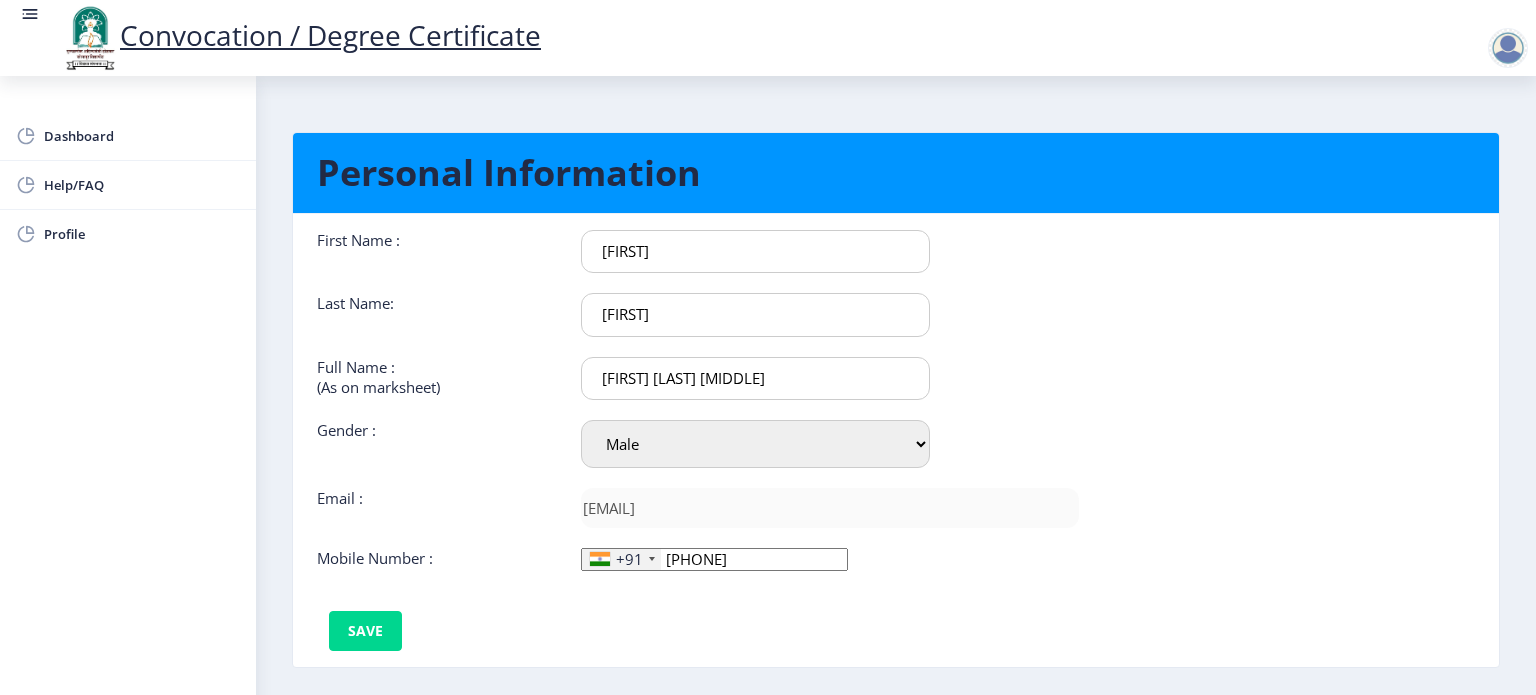 click on "First Name :  [FIRST] Last Name:  [LAST] Full Name : (As on marksheet) [LAST] [FIRST] [MIDDLE] Gender : Select Gender Male Female Other  Email :  [EMAIL]  Mobile Number :  +1 United States +1 United Kingdom +44 Afghanistan (‫افغانستان‬‎) +93 Albania (Shqipëri) +355 Algeria (‫الجزائر‬‎) +213 American Samoa +1 Andorra +376 Angola +244 Anguilla +1 Antigua and Barbuda +1 Argentina +54 Armenia (Հայաստան) +374 Aruba +297 Australia +61 Austria (Österreich) +43 Azerbaijan (Azərbaycan) +994 Bahamas +1 Bahrain (‫البحرين‬‎) +973 Bangladesh (বাংলাদেশ) +880 Barbados +1 Belarus (Беларусь) +375 Belgium (België) +32 Belize +501 Benin (Bénin) +229 Bermuda +1 Bhutan (འབྲུག) +975 Bolivia +591 Bosnia and Herzegovina (Босна и Херцеговина) +387 Botswana +267 Brazil (Brasil) +55 British Indian Ocean Territory +246 British Virgin Islands +1 Brunei +673 Bulgaria (България) +359 Burkina Faso +226 +257" 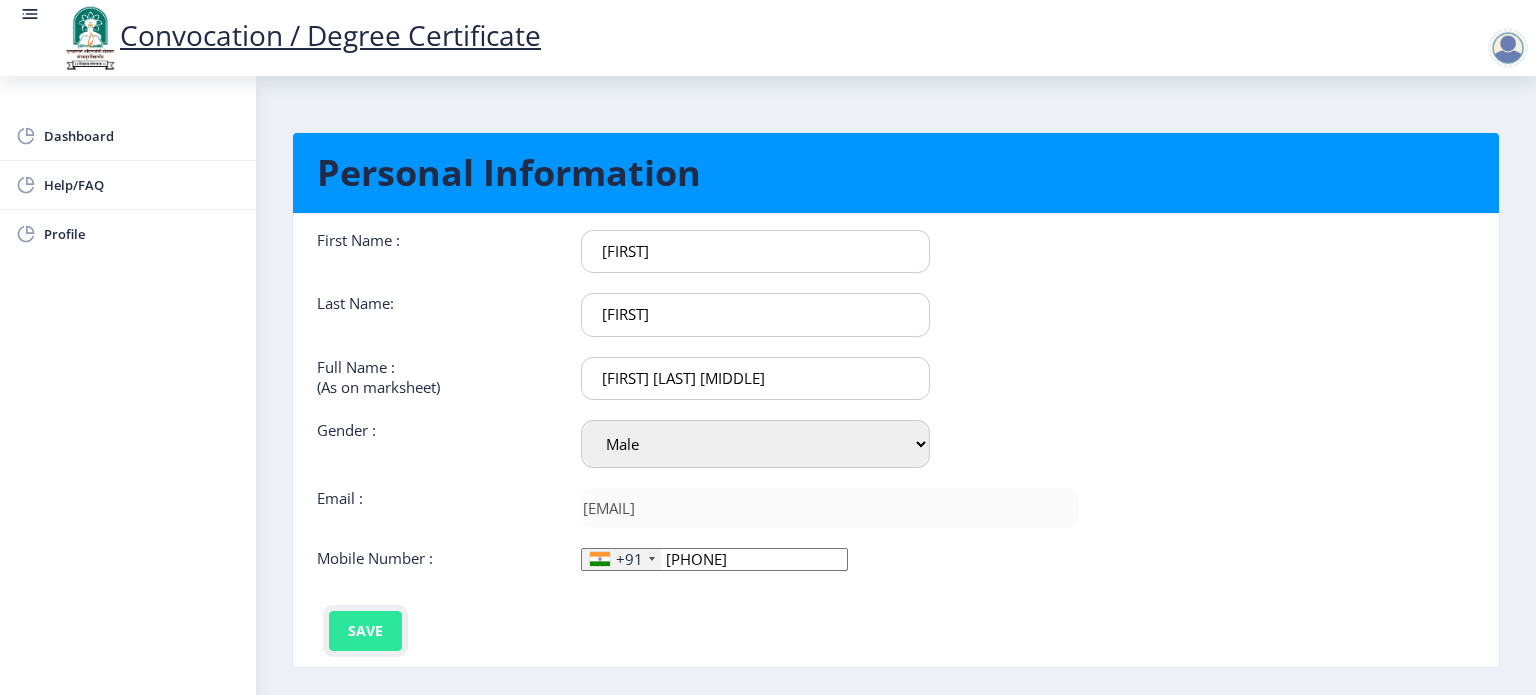 click on "Save" 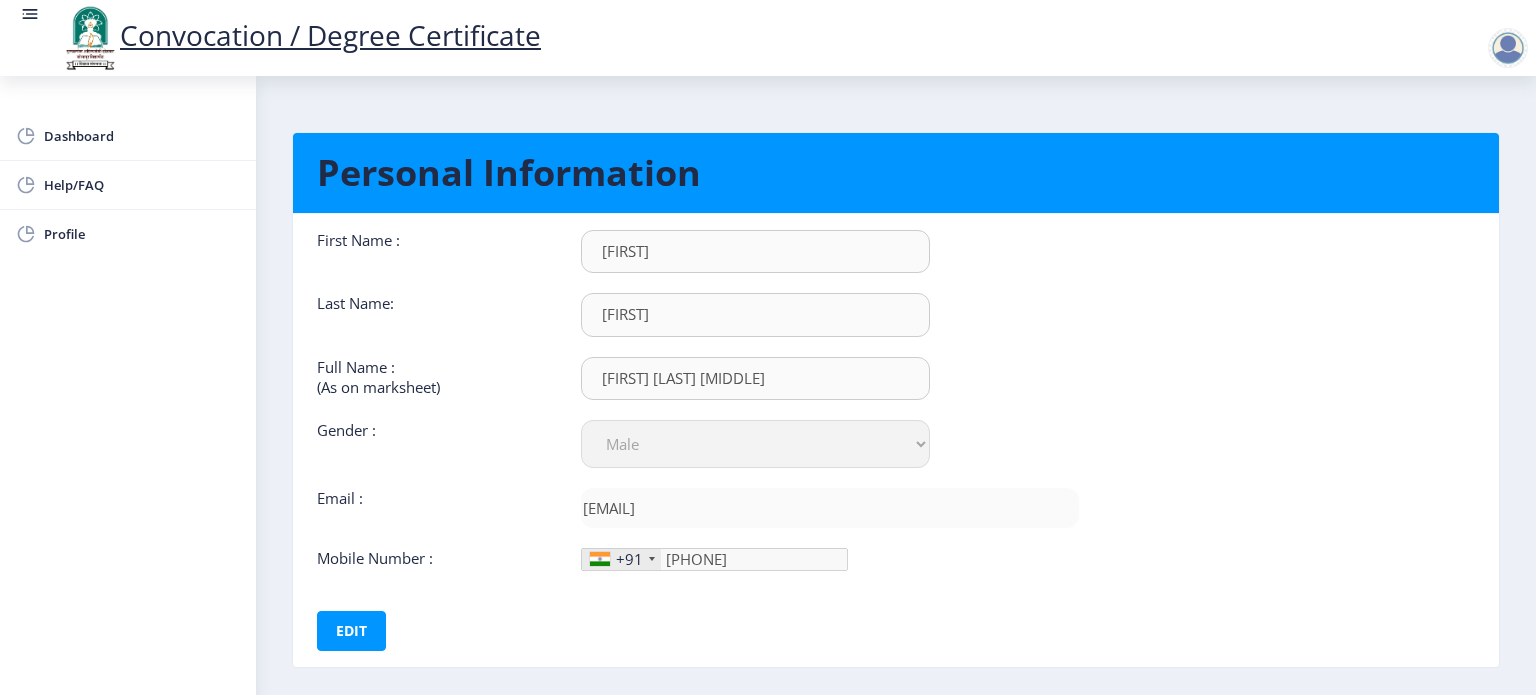 click on "First Name :  [FIRST] Last Name:  [LAST] Full Name : (As on marksheet) [LAST] [FIRST] [MIDDLE] Gender : Select Gender Male Female Other  Email :  [EMAIL]  Mobile Number :  +1 United States +1 United Kingdom +44 Afghanistan (‫افغانستان‬‎) +93 Albania (Shqipëri) +355 Algeria (‫الجزائر‬‎) +213 American Samoa +1 Andorra +376 Angola +244 Anguilla +1 Antigua and Barbuda +1 Argentina +54 Armenia (Հայաստան) +374 Aruba +297 Australia +61 Austria (Österreich) +43 Azerbaijan (Azərbaycan) +994 Bahamas +1 Bahrain (‫البحرين‬‎) +973 Bangladesh (বাংলাদেশ) +880 Barbados +1 Belarus (Беларусь) +375 Belgium (België) +32 Belize +501 Benin (Bénin) +229 Bermuda +1 Bhutan (འབྲུག) +975 Bolivia +591 Bosnia and Herzegovina (Босна и Херцеговина) +387 Botswana +267 Brazil (Brasil) +55 British Indian Ocean Territory +246 British Virgin Islands +1 Brunei +673 Bulgaria (България) +359 Burkina Faso +226 +257" 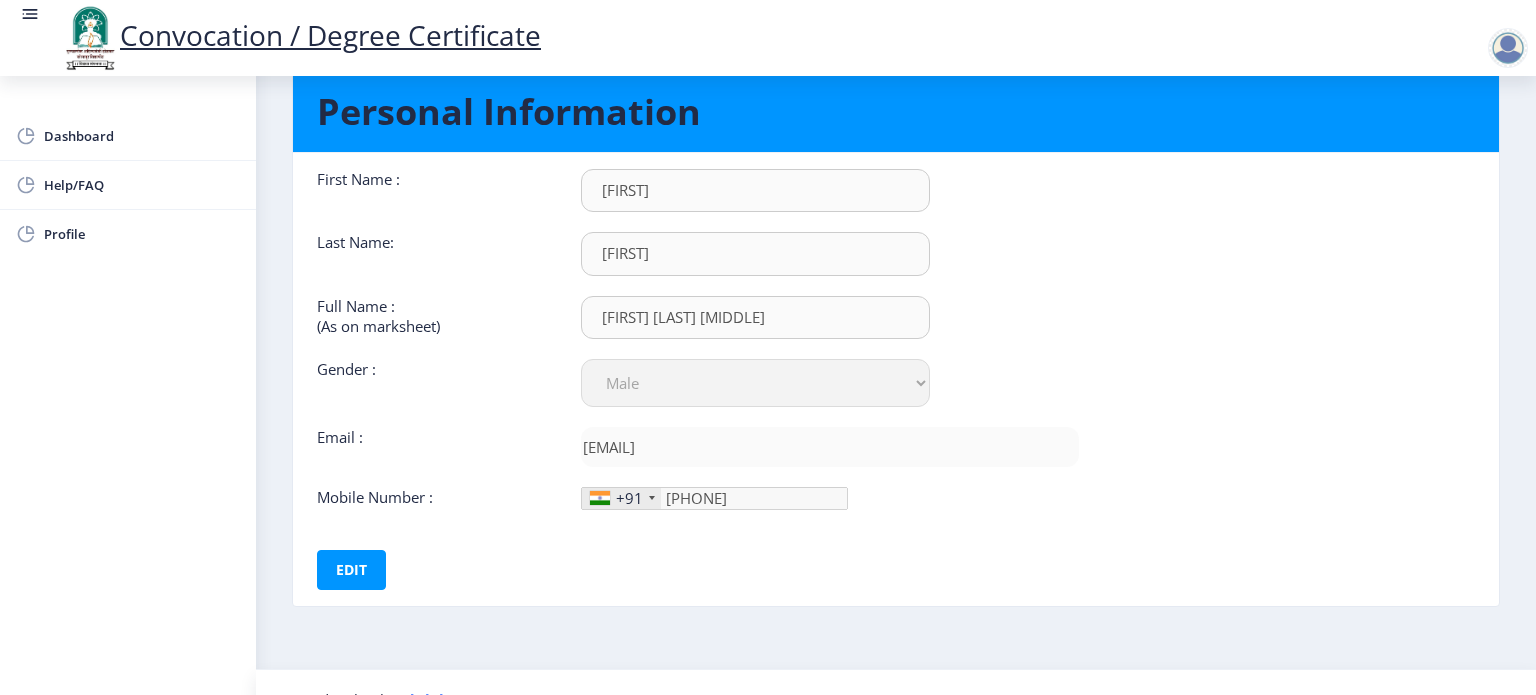 scroll, scrollTop: 0, scrollLeft: 0, axis: both 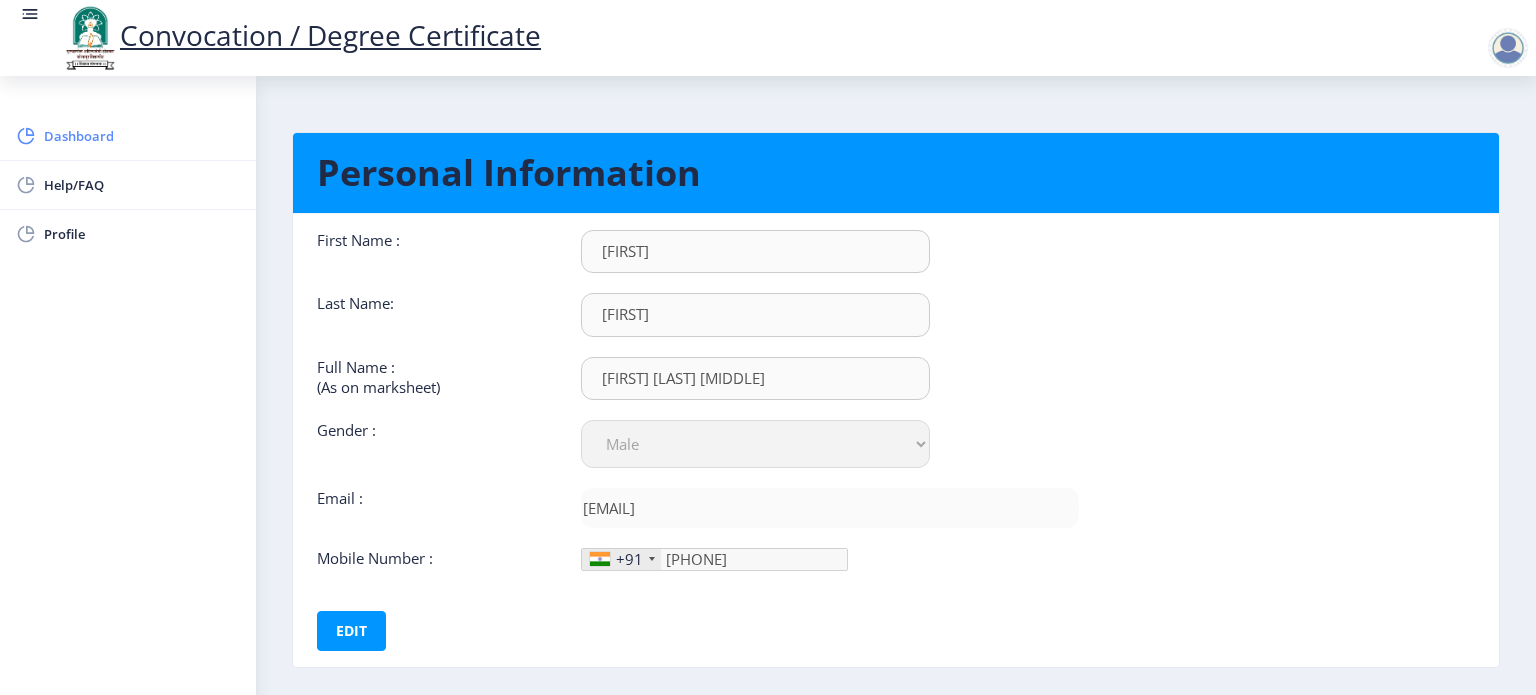 click on "Dashboard" 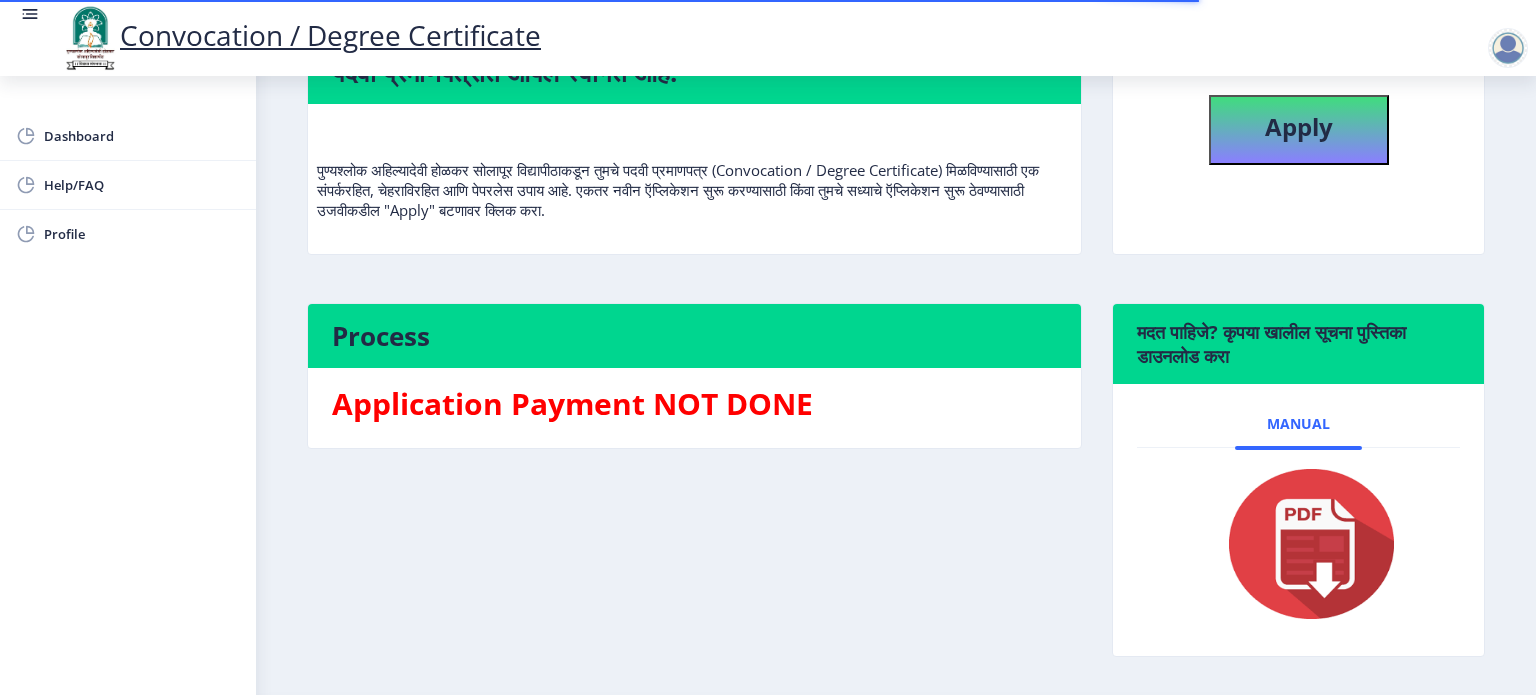scroll, scrollTop: 100, scrollLeft: 0, axis: vertical 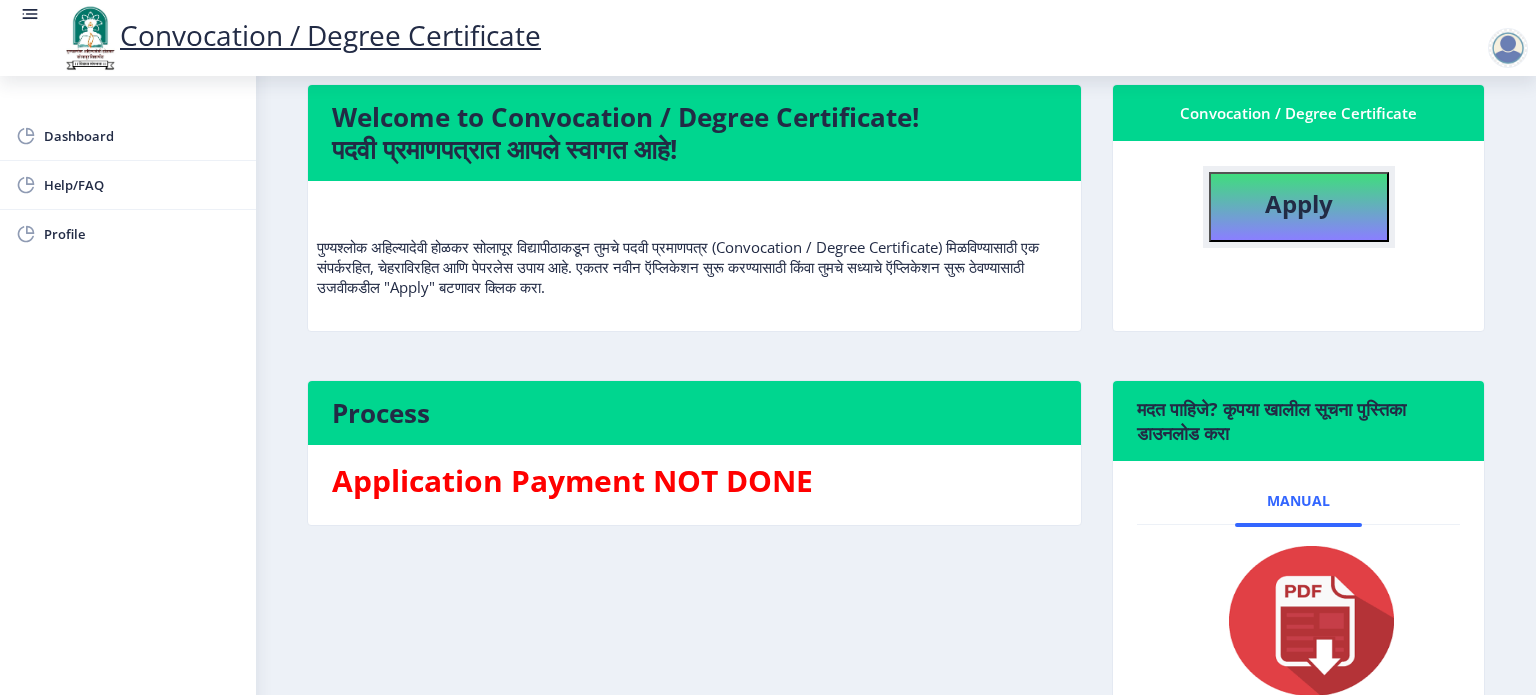 click on "Apply" 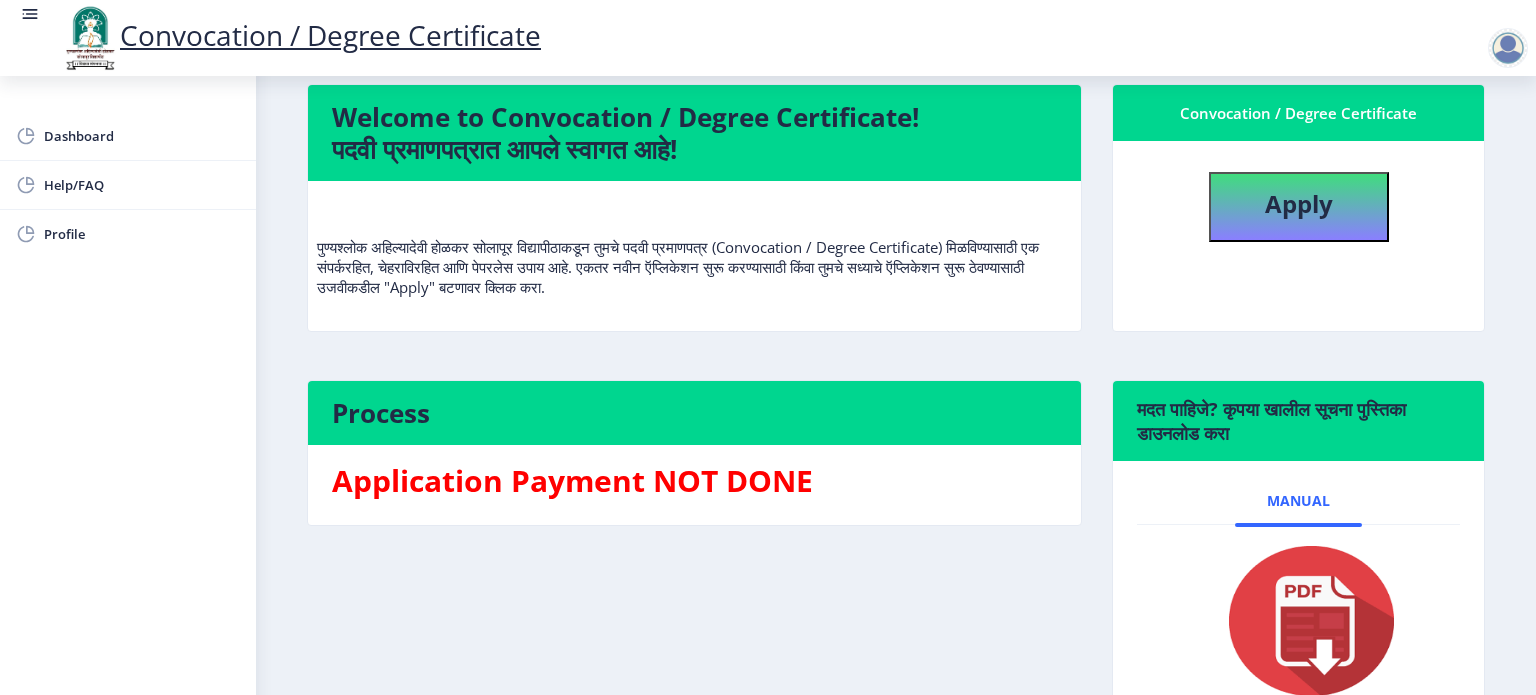select 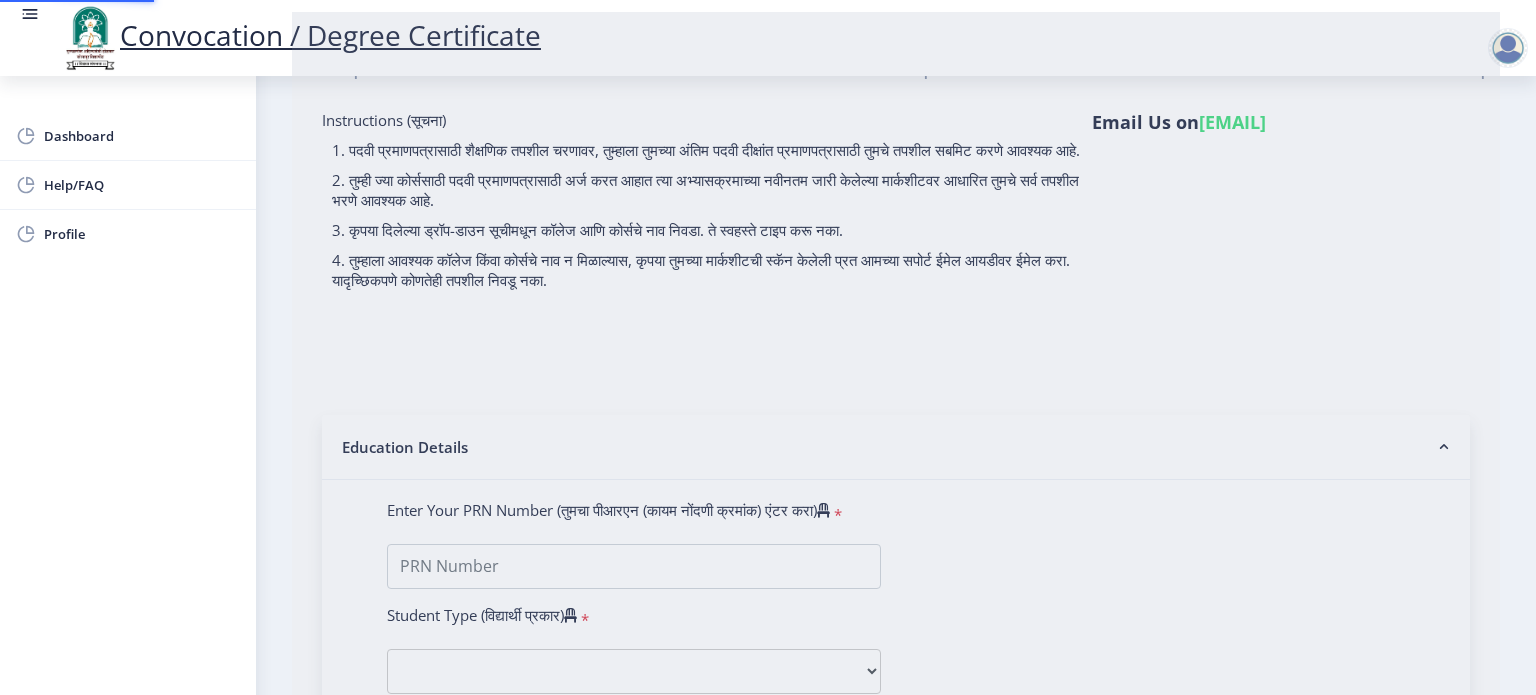 scroll, scrollTop: 0, scrollLeft: 0, axis: both 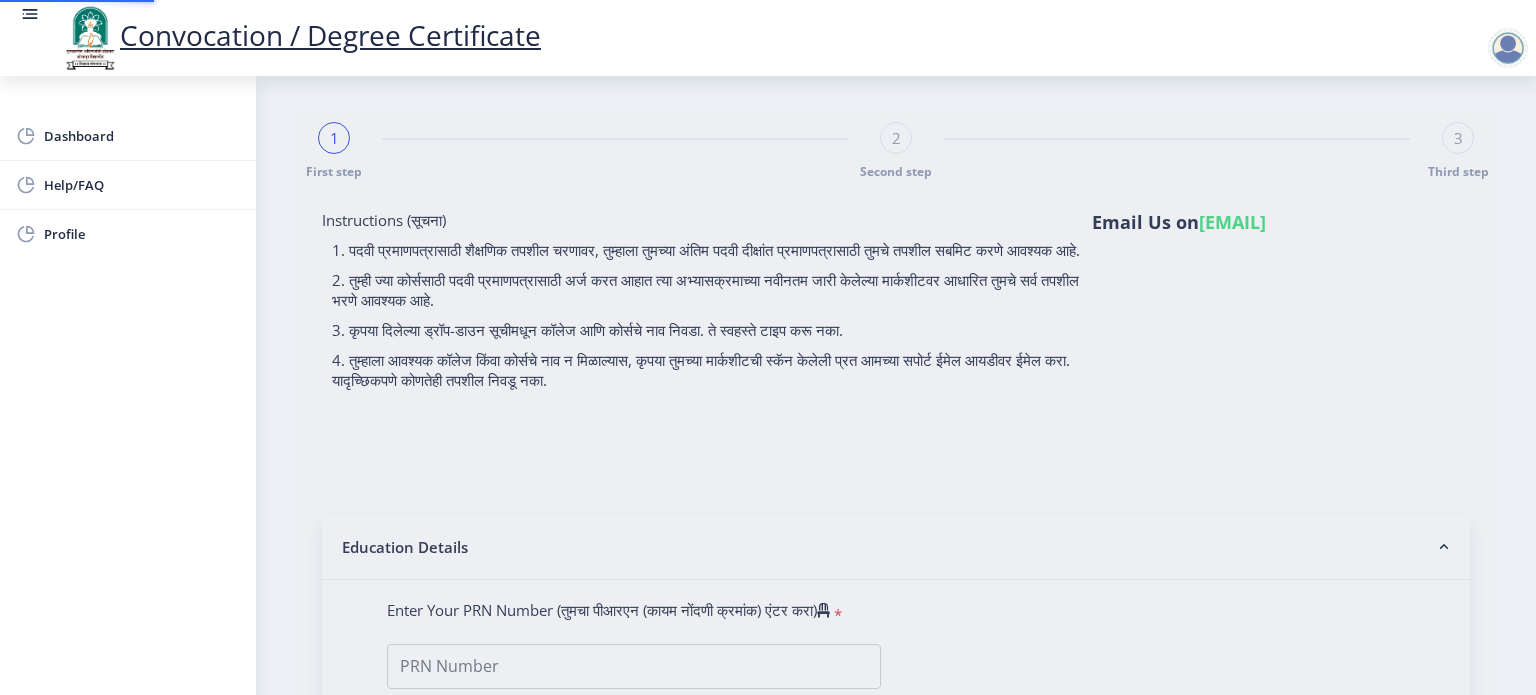 type on "1000000787" 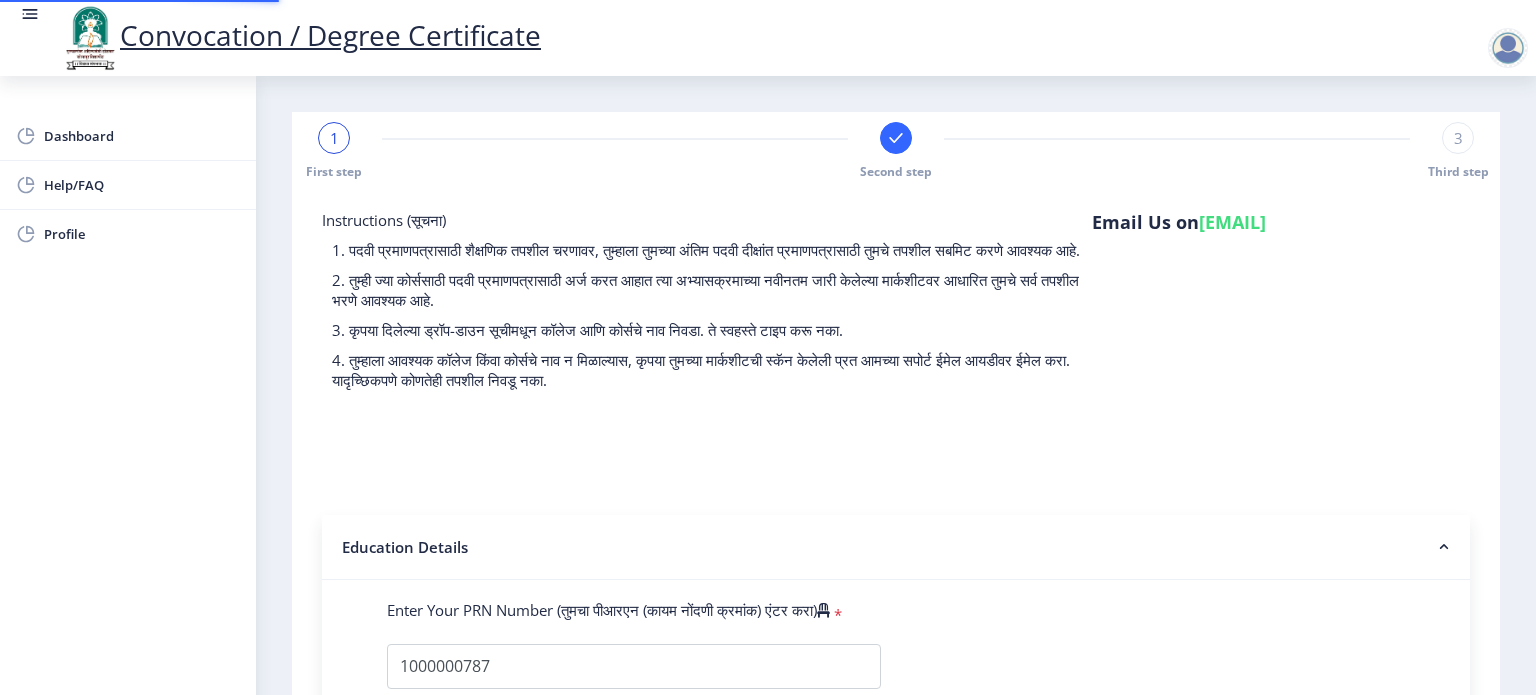 select 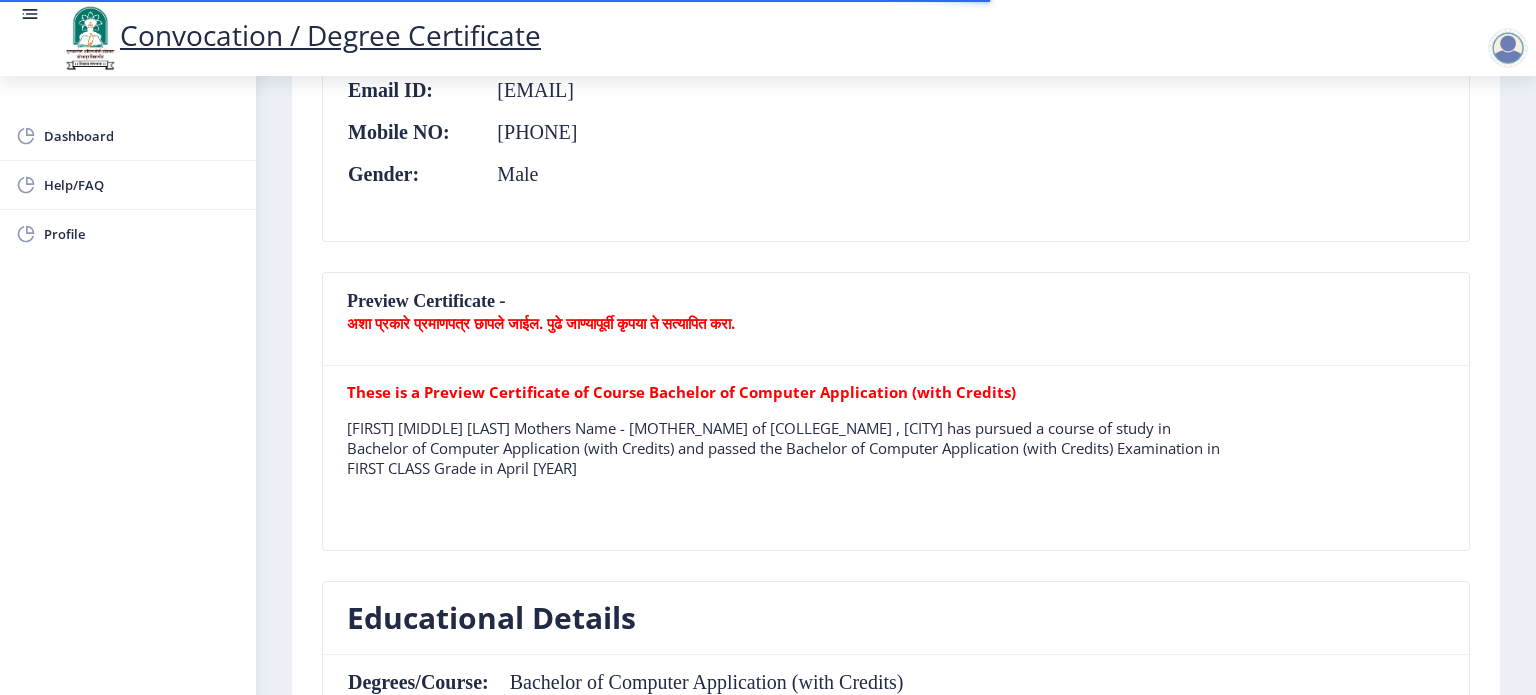 scroll, scrollTop: 500, scrollLeft: 0, axis: vertical 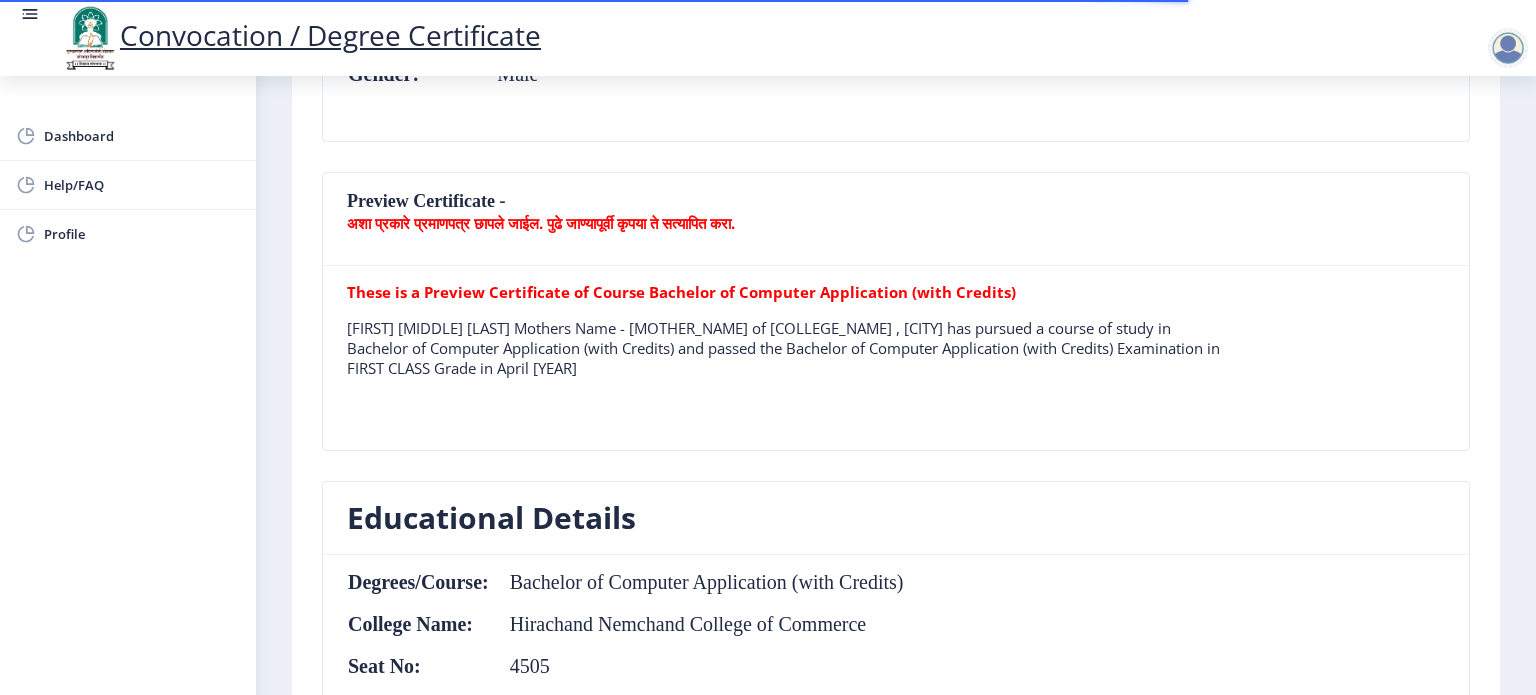click on "[FIRST] [MIDDLE] [LAST] Mothers Name - [MOTHER_NAME] of [COLLEGE_NAME] , [CITY] has pursued a course of study in Bachelor of Computer Application (with Credits) and passed the Bachelor of Computer Application (with Credits) Examination in FIRST CLASS Grade in April [YEAR]" 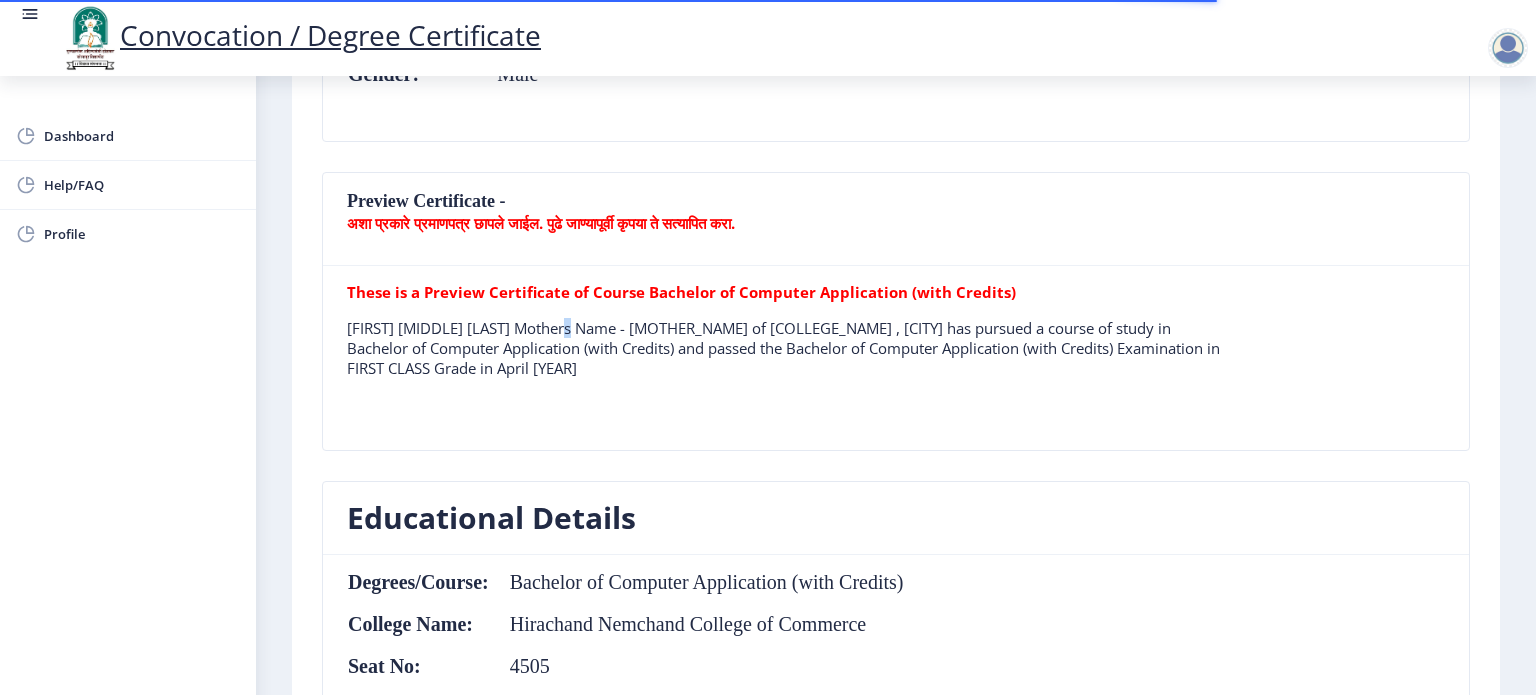 click on "[FIRST] [MIDDLE] [LAST] Mothers Name - [MOTHER_NAME] of [COLLEGE_NAME] , [CITY] has pursued a course of study in Bachelor of Computer Application (with Credits) and passed the Bachelor of Computer Application (with Credits) Examination in FIRST CLASS Grade in April [YEAR]" 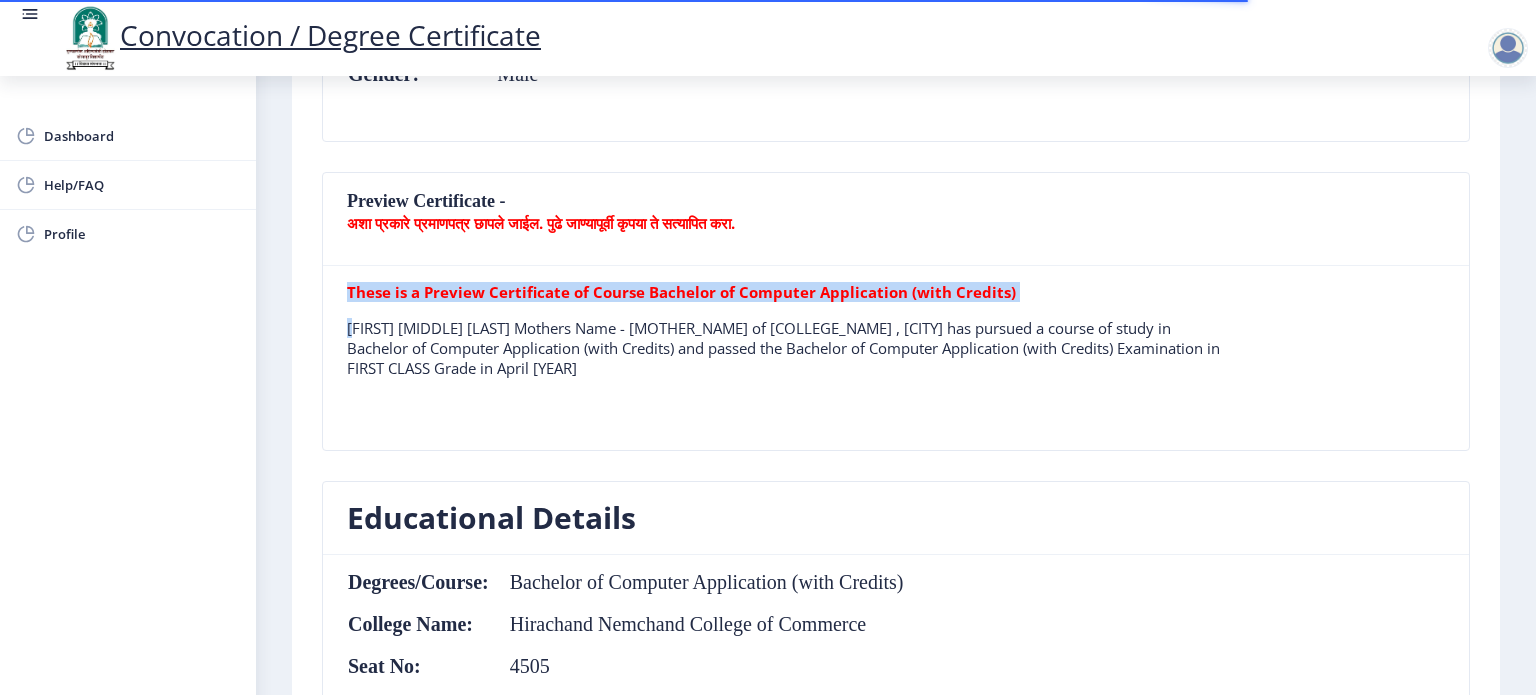 click on "[FIRST] [MIDDLE] [LAST] Mothers Name - [MOTHER_NAME] of [COLLEGE_NAME] , [CITY] has pursued a course of study in Bachelor of Computer Application (with Credits) and passed the Bachelor of Computer Application (with Credits) Examination in FIRST CLASS Grade in April [YEAR]" 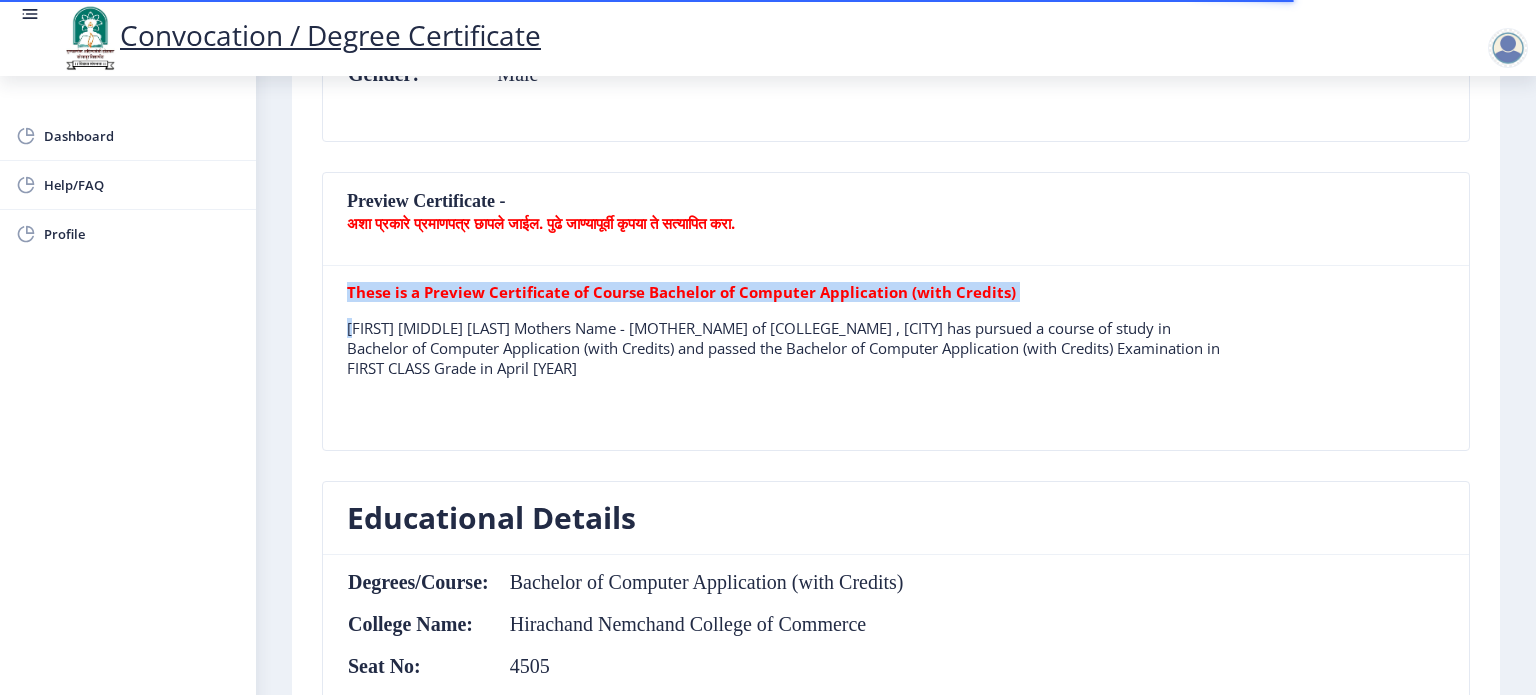 click on "[FIRST] [MIDDLE] [LAST] Mothers Name - [MOTHER_NAME] of [COLLEGE_NAME] , [CITY] has pursued a course of study in Bachelor of Computer Application (with Credits) and passed the Bachelor of Computer Application (with Credits) Examination in FIRST CLASS Grade in April [YEAR]" 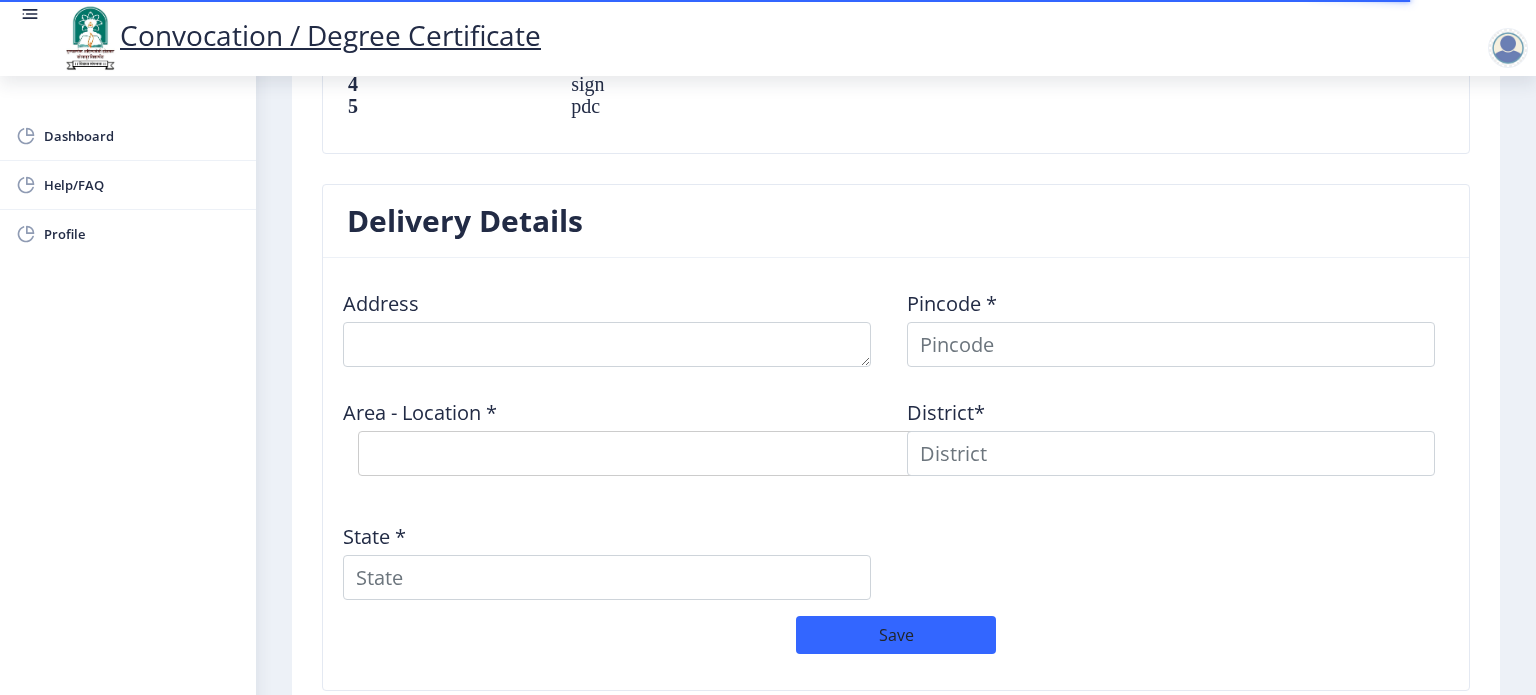 scroll, scrollTop: 1500, scrollLeft: 0, axis: vertical 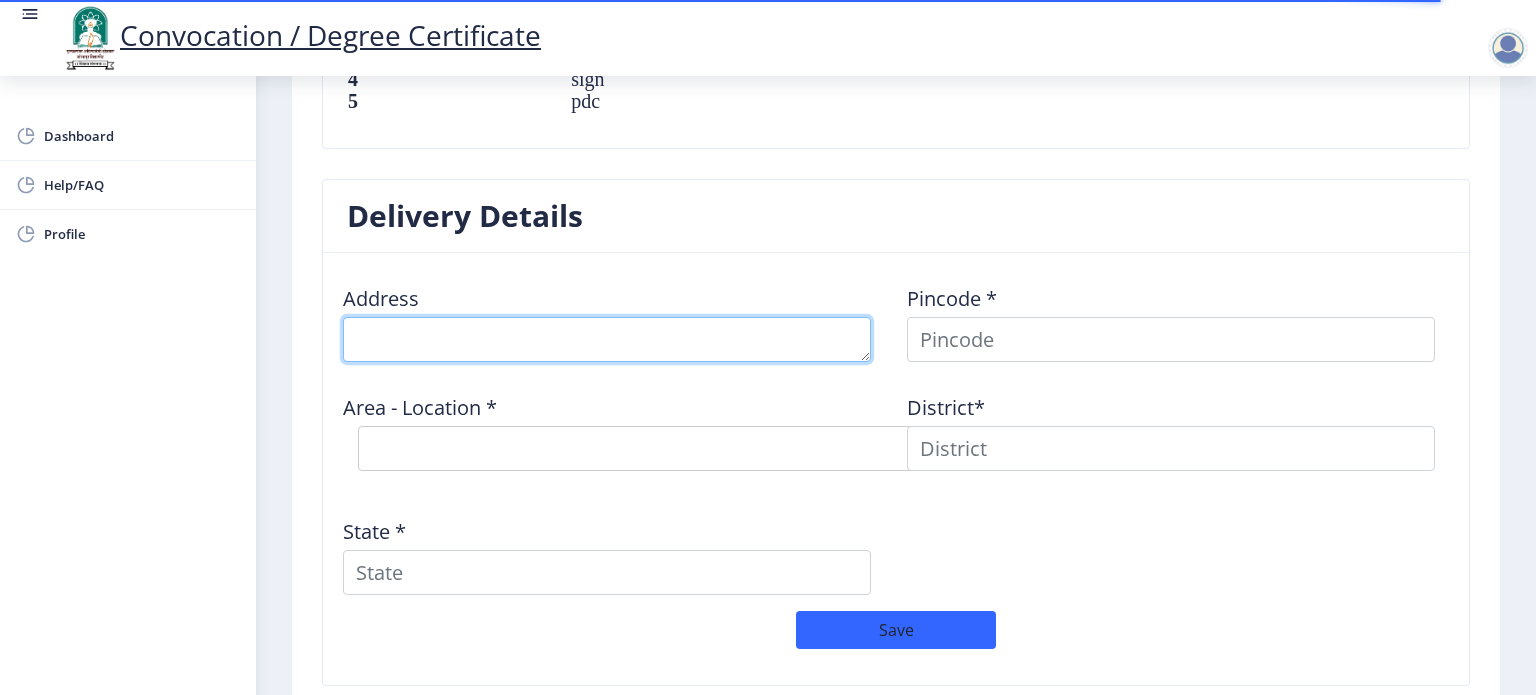 click at bounding box center [607, 339] 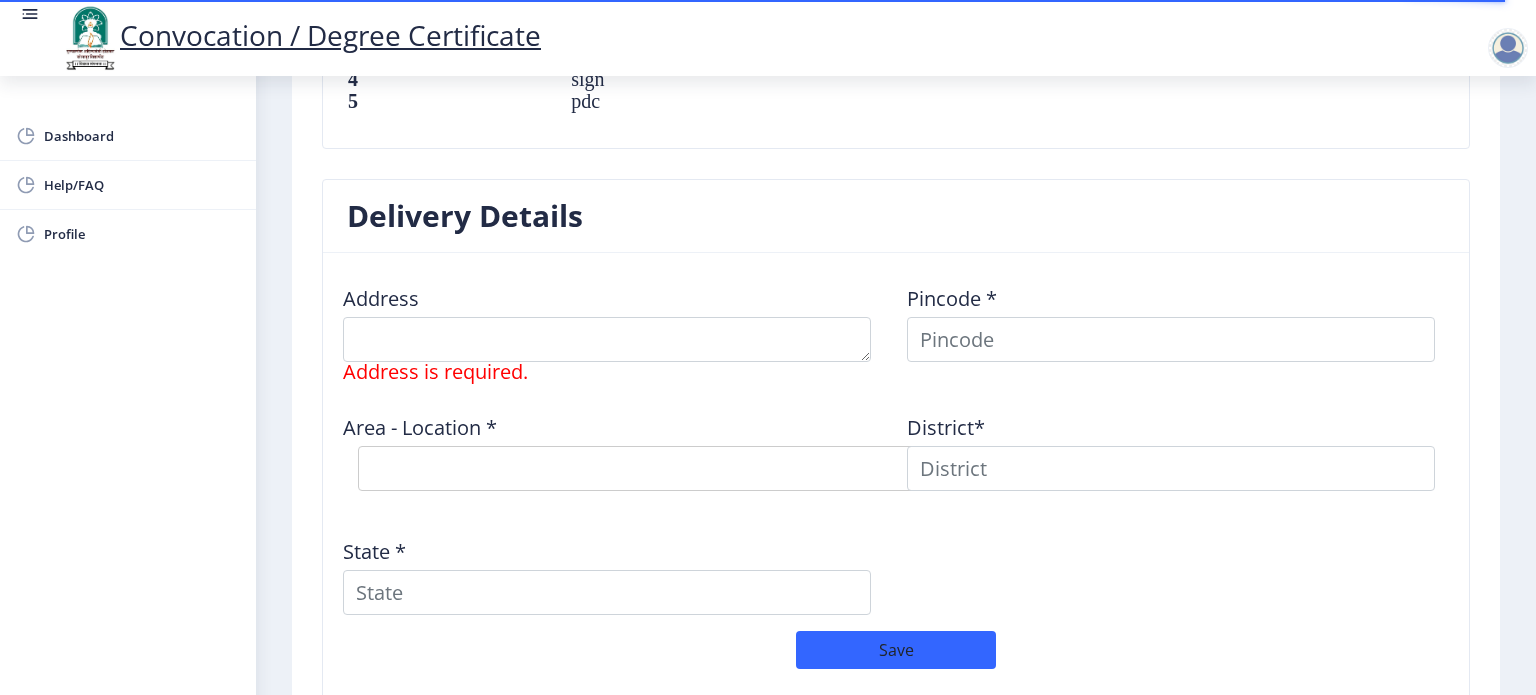 click on "First step Second step 3 Third step [CITY] University Application Form for Convocation / Degree Certificate  Back  Personal Details  Student Name:  [FIRST] [LAST] [MIDDLE] Email ID:  [EMAIL] Mobile NO:  [PHONE] Gender:  Male  Preview Certificate -  अशा प्रकारे प्रमाणपत्र छापले जाईल. पुढे जाण्यापूर्वी कृपया ते सत्यापित करा.  These is a Preview Certificate of Course Bachelor of Computer Application (with Credits)  [LAST] [MIDDLE] [FIRST] Mothers Name - [MOTHER_NAME] of [COLLEGE_NAME] , [CITY] has pursued a course of study in Bachelor of Computer Application (with Credits) and passed the Bachelor of Computer Application (with Credits) Examination in FIRST CLASS Grade in April [YEAR]  Educational Details Degrees/Course:  Bachelor of Computer Application (with Credits)  College Name:  [COLLEGE_NAME] Seat No:  [NUMBER] [YEAR]" 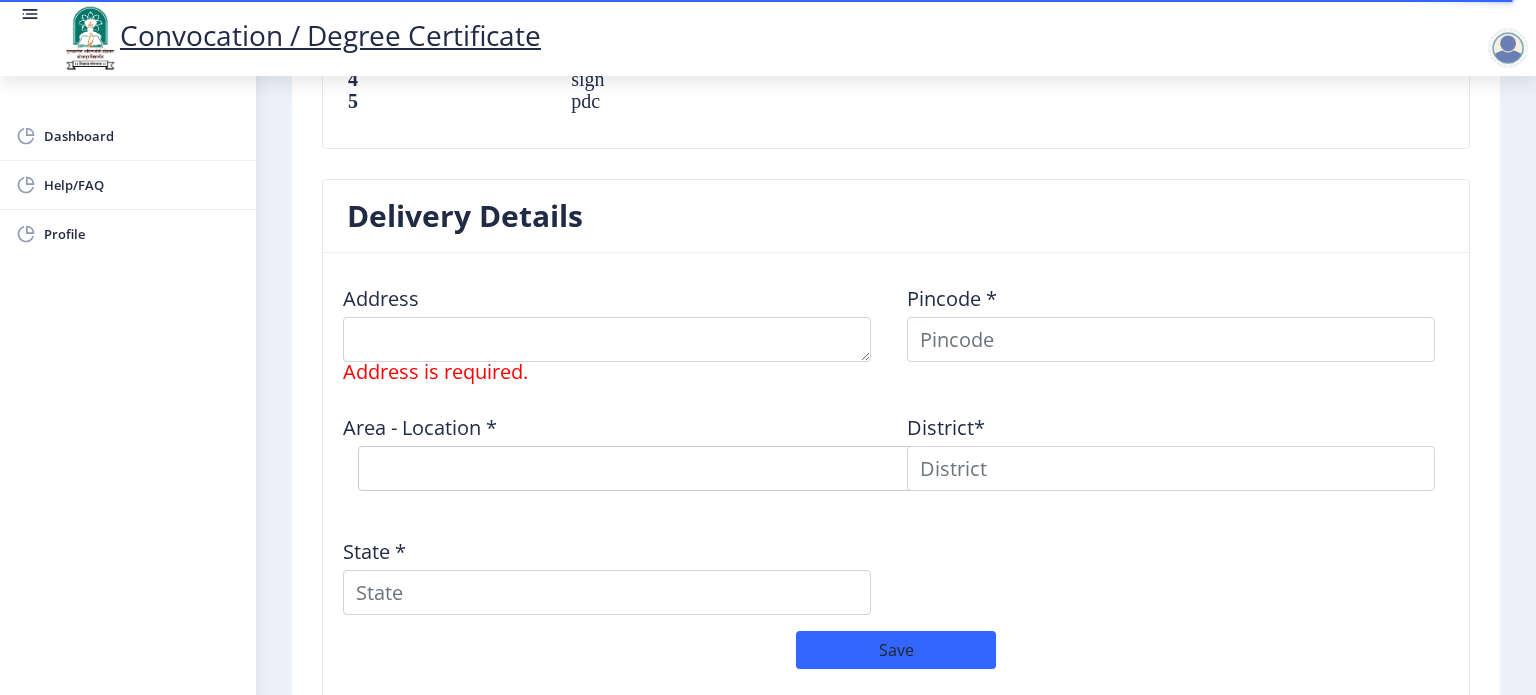 click on "Address    Address is required. Pincode *  Area - Location *  Select Area Location District*  State *   Save" 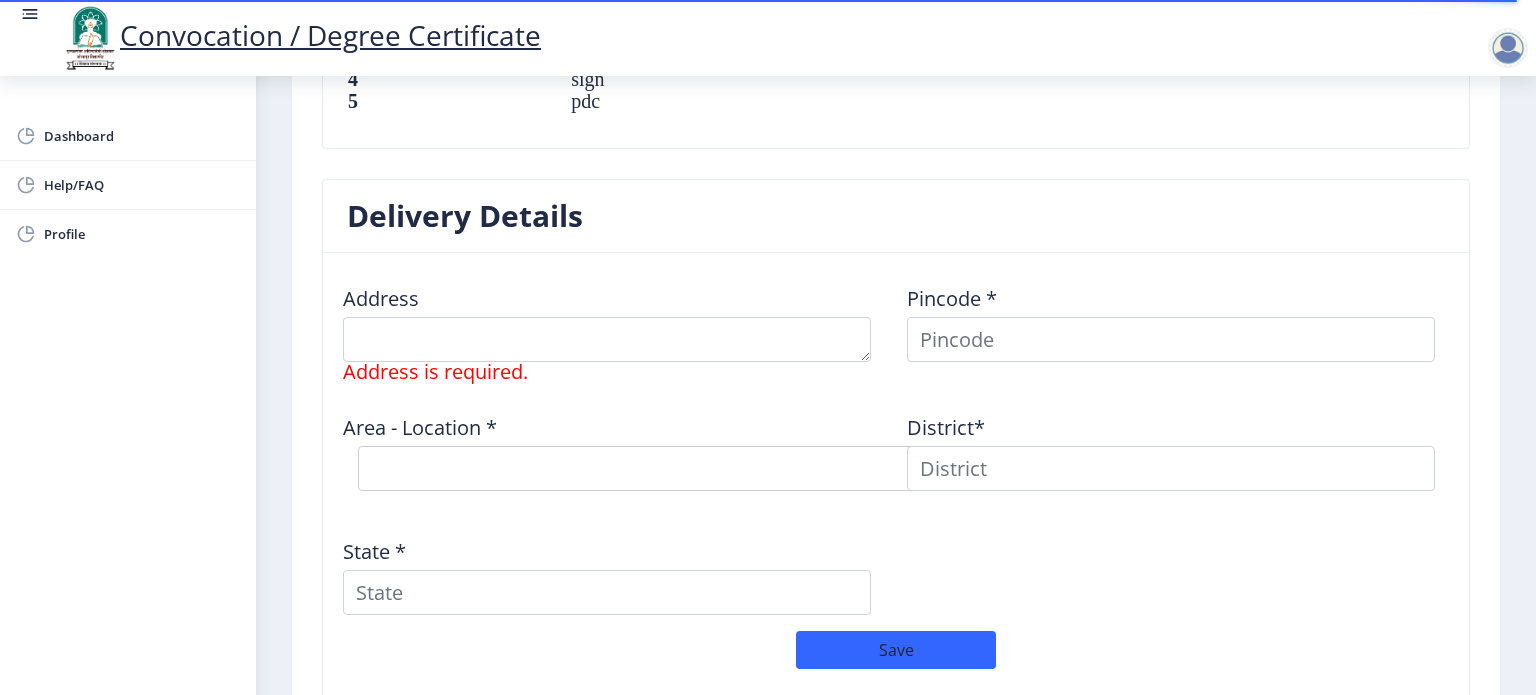 click on "Delivery Details" 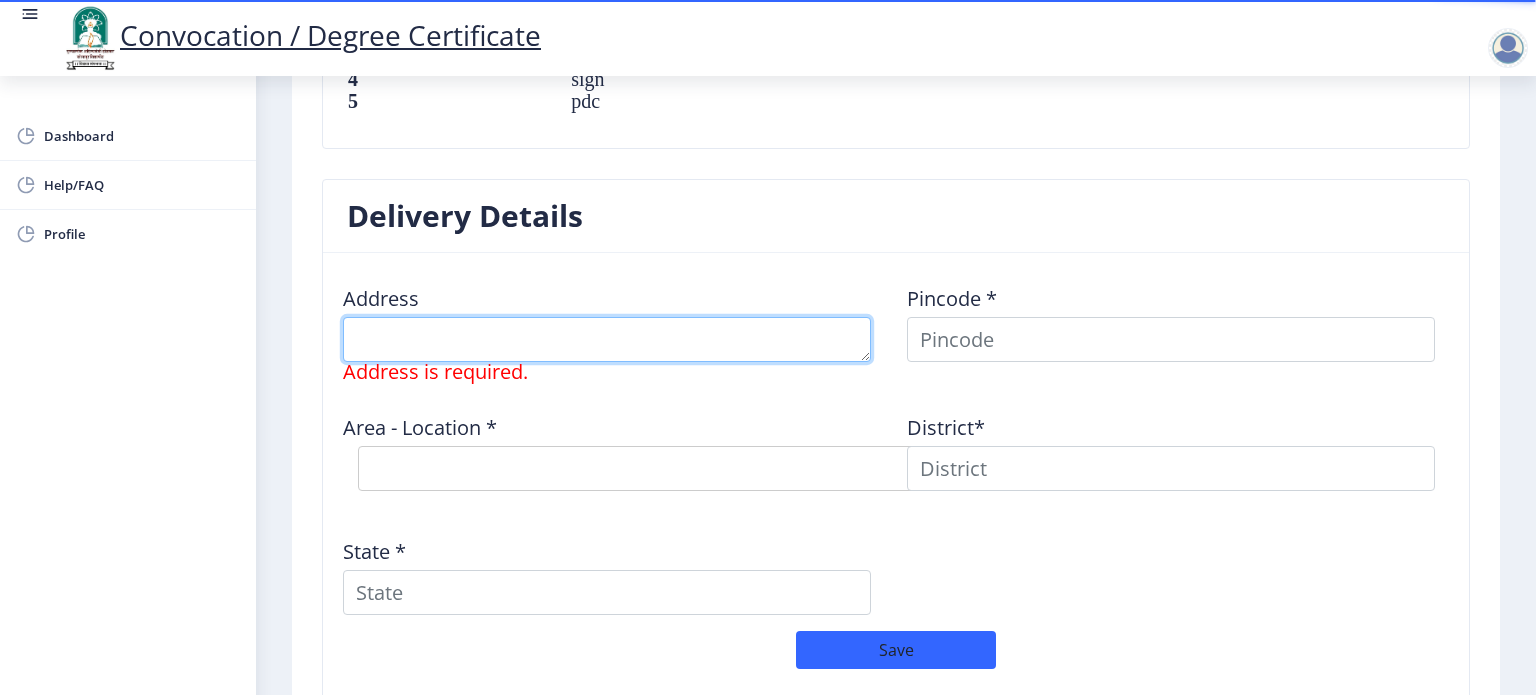 click at bounding box center [607, 339] 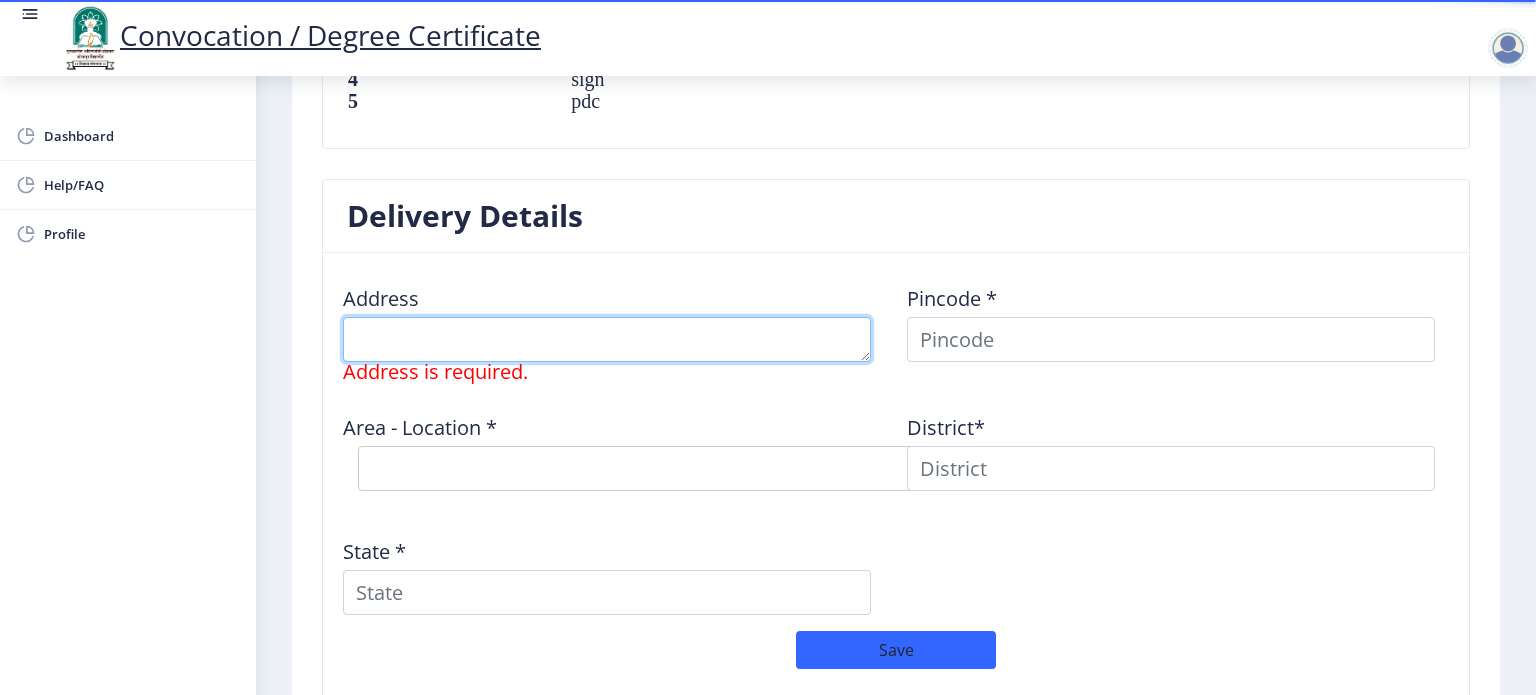 type on "P" 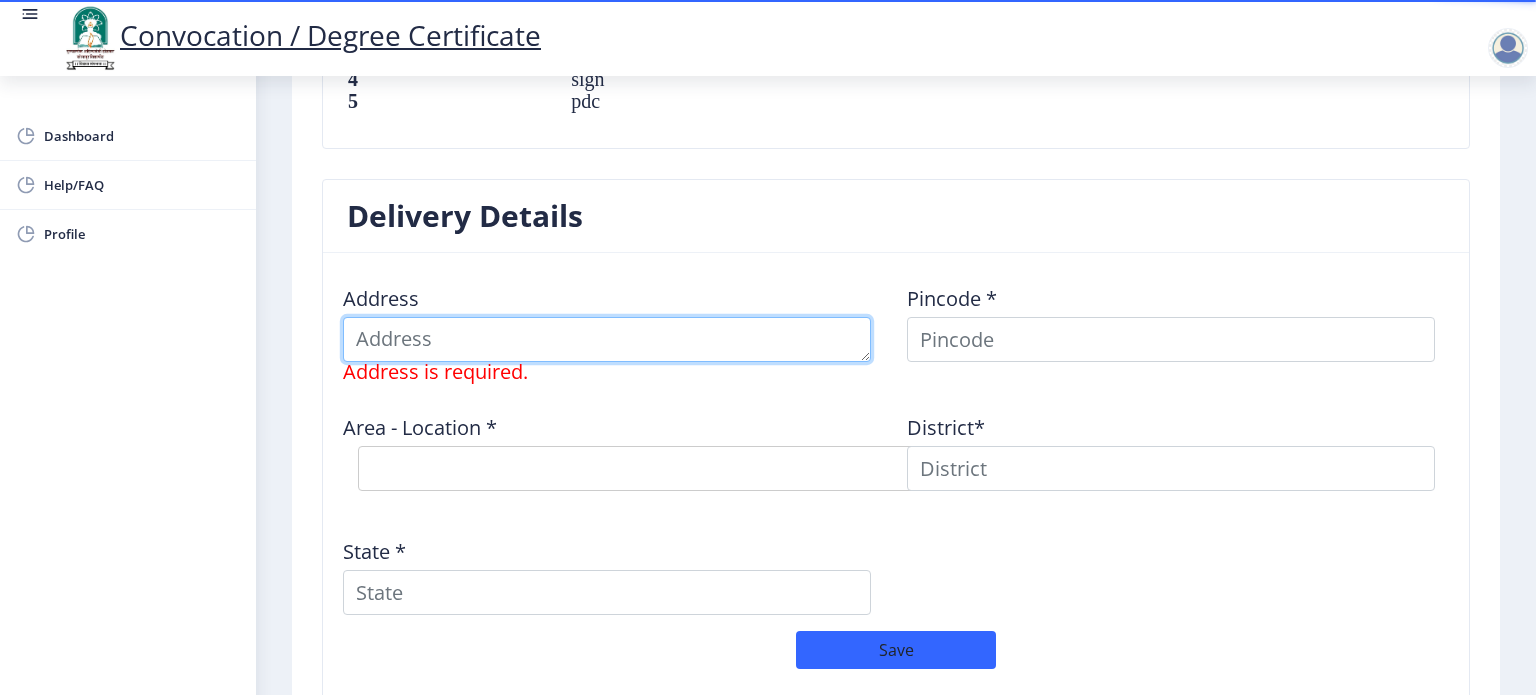 type on "p" 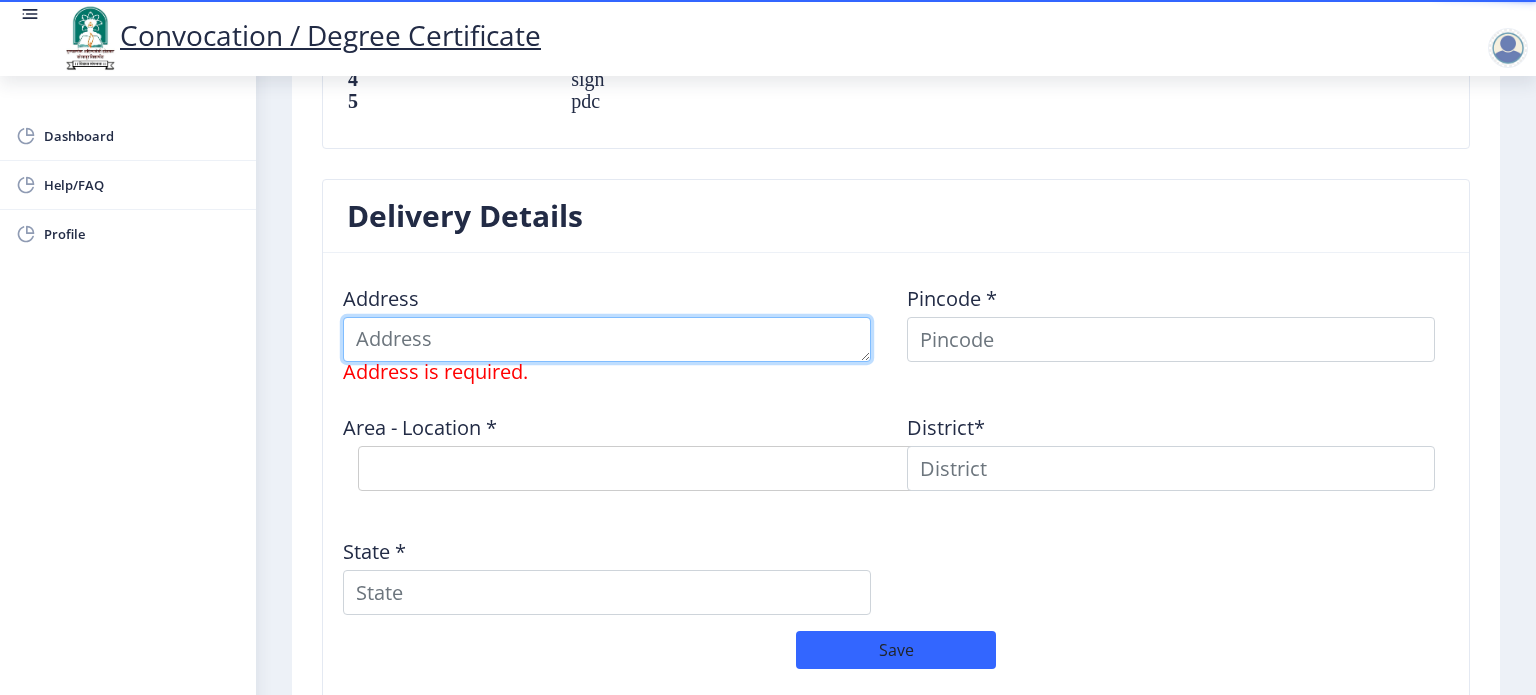 type on "p" 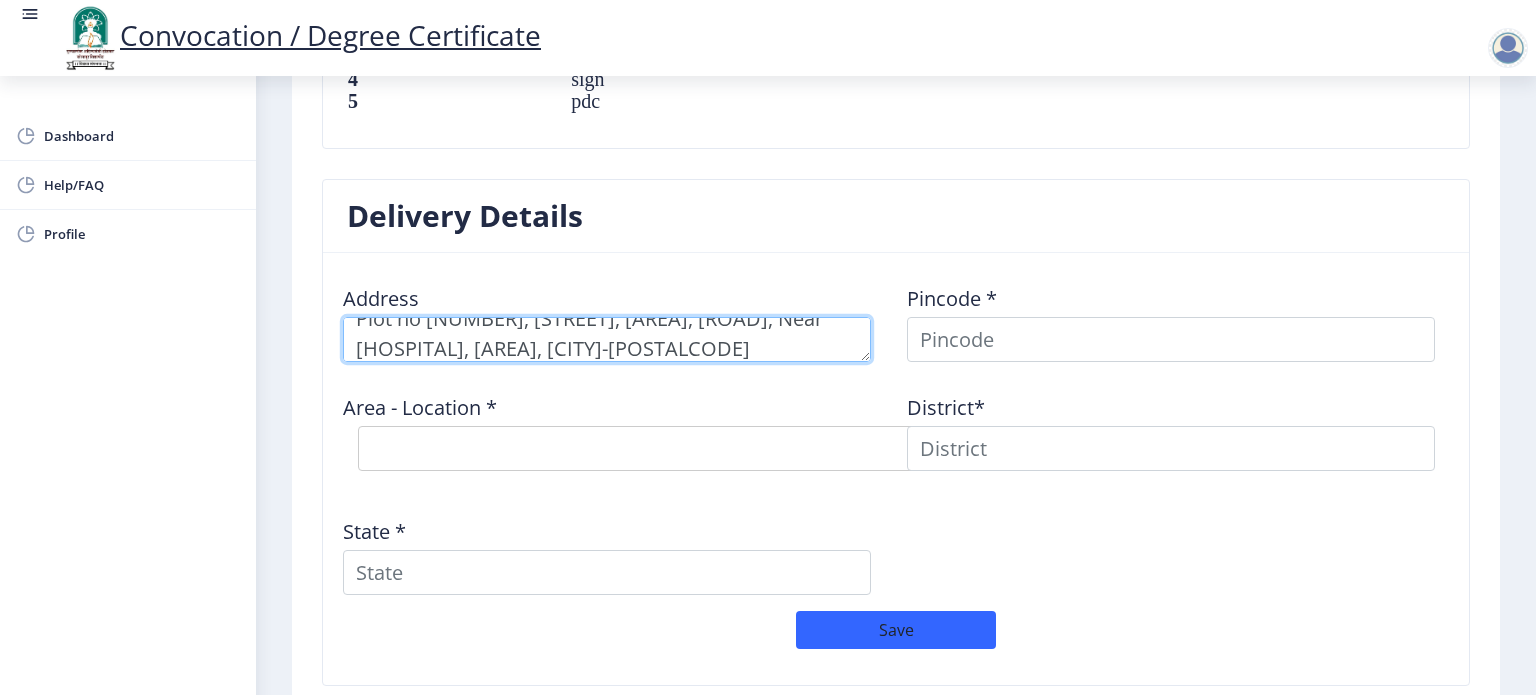 scroll, scrollTop: 51, scrollLeft: 0, axis: vertical 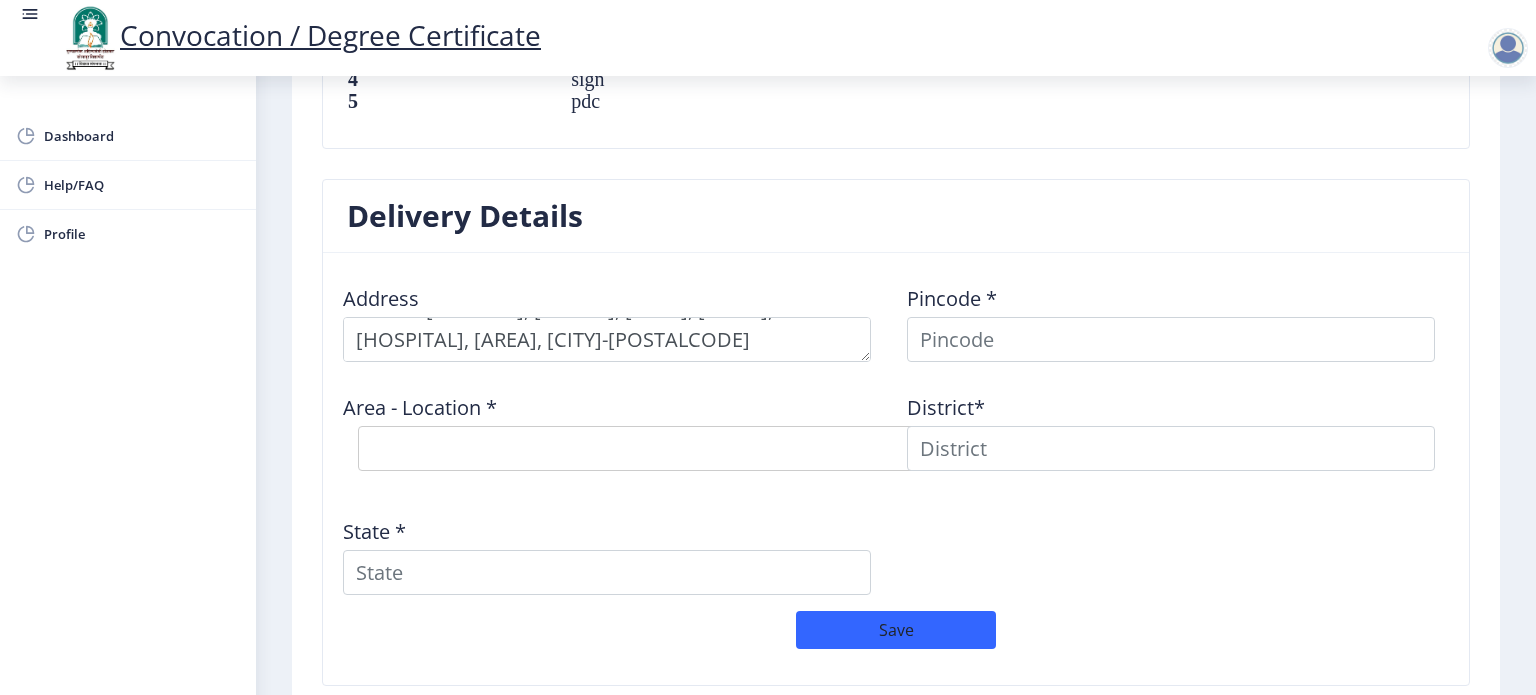 click on "Address" 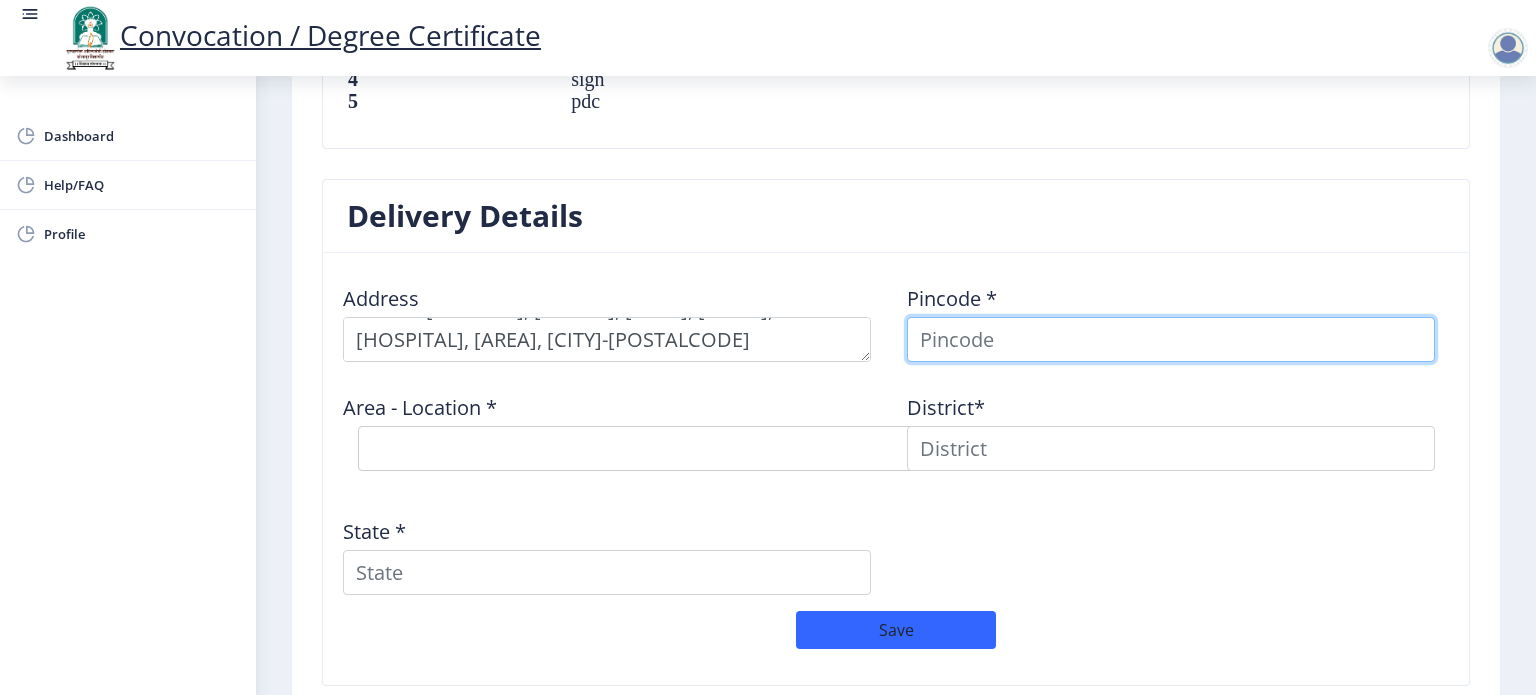 click at bounding box center (1171, 339) 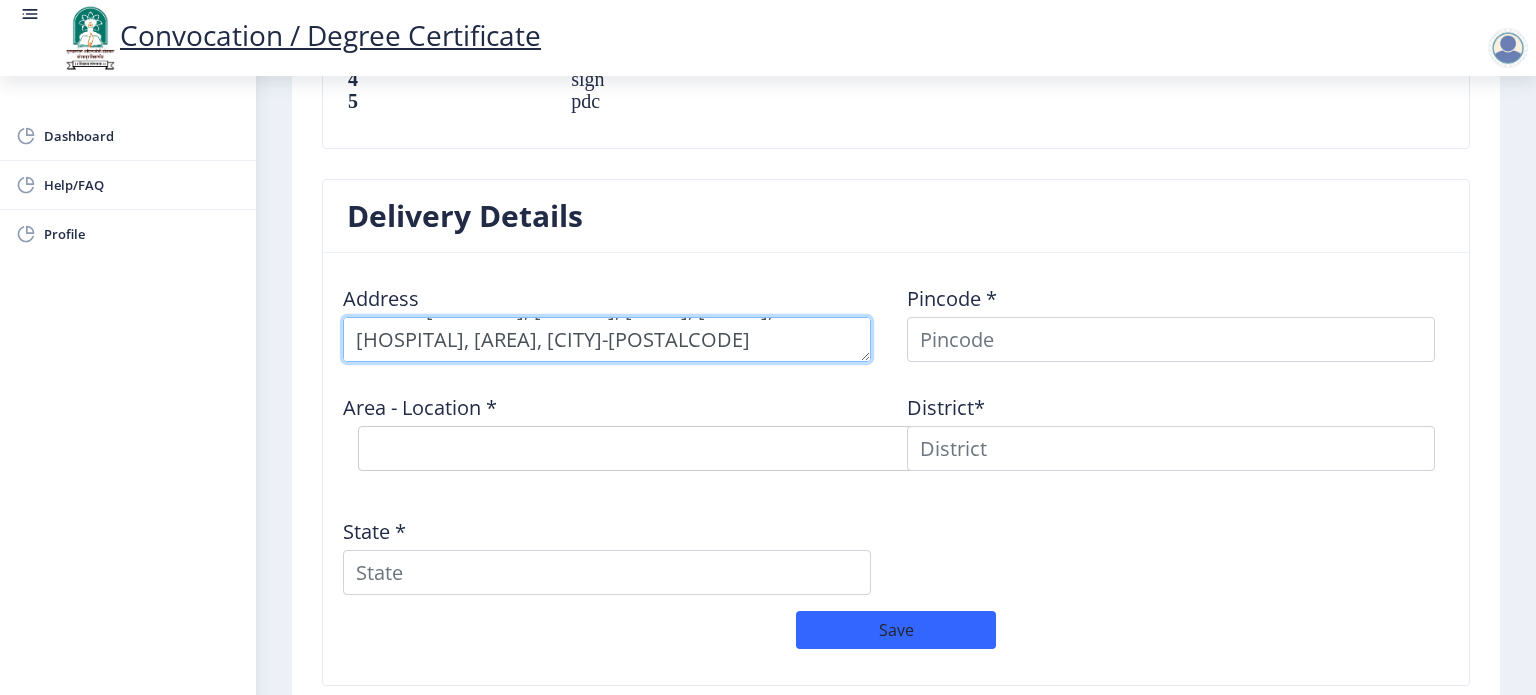 click at bounding box center (607, 339) 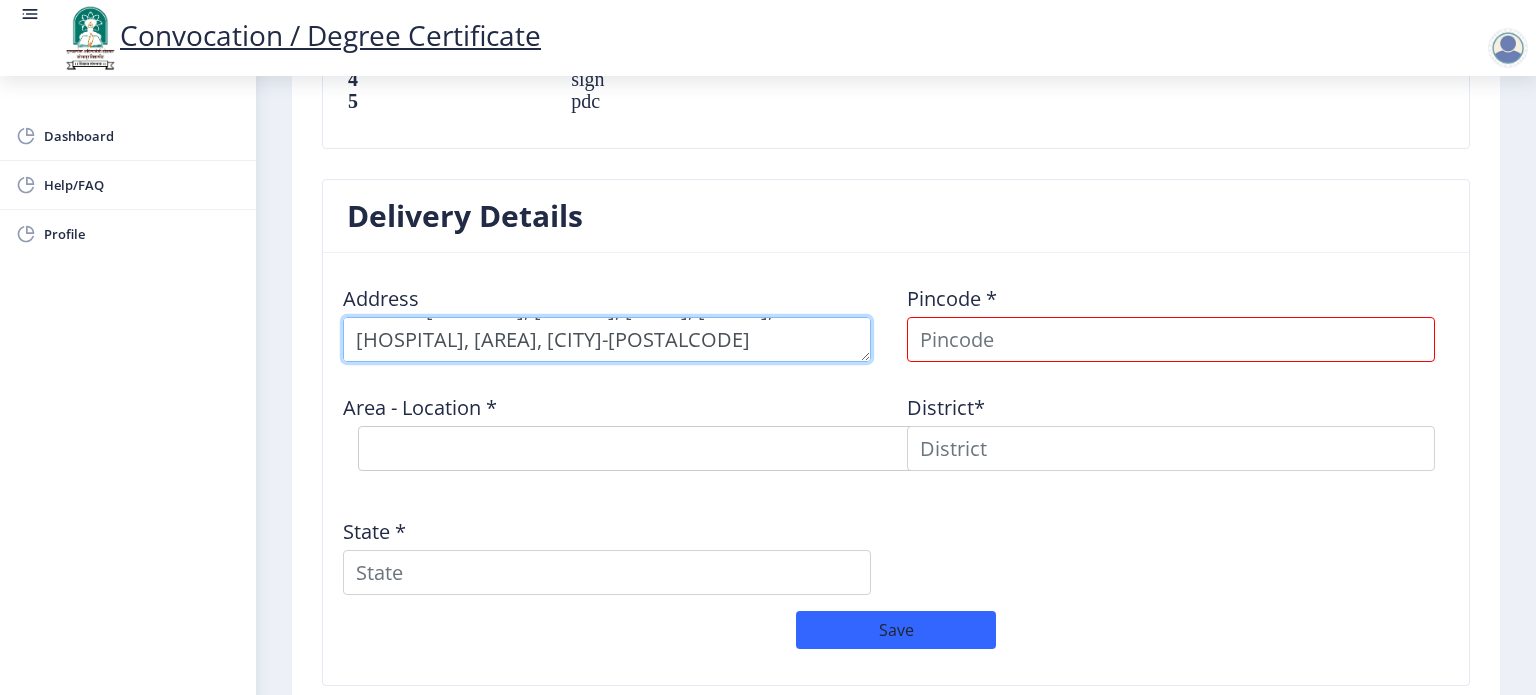 scroll, scrollTop: 28, scrollLeft: 0, axis: vertical 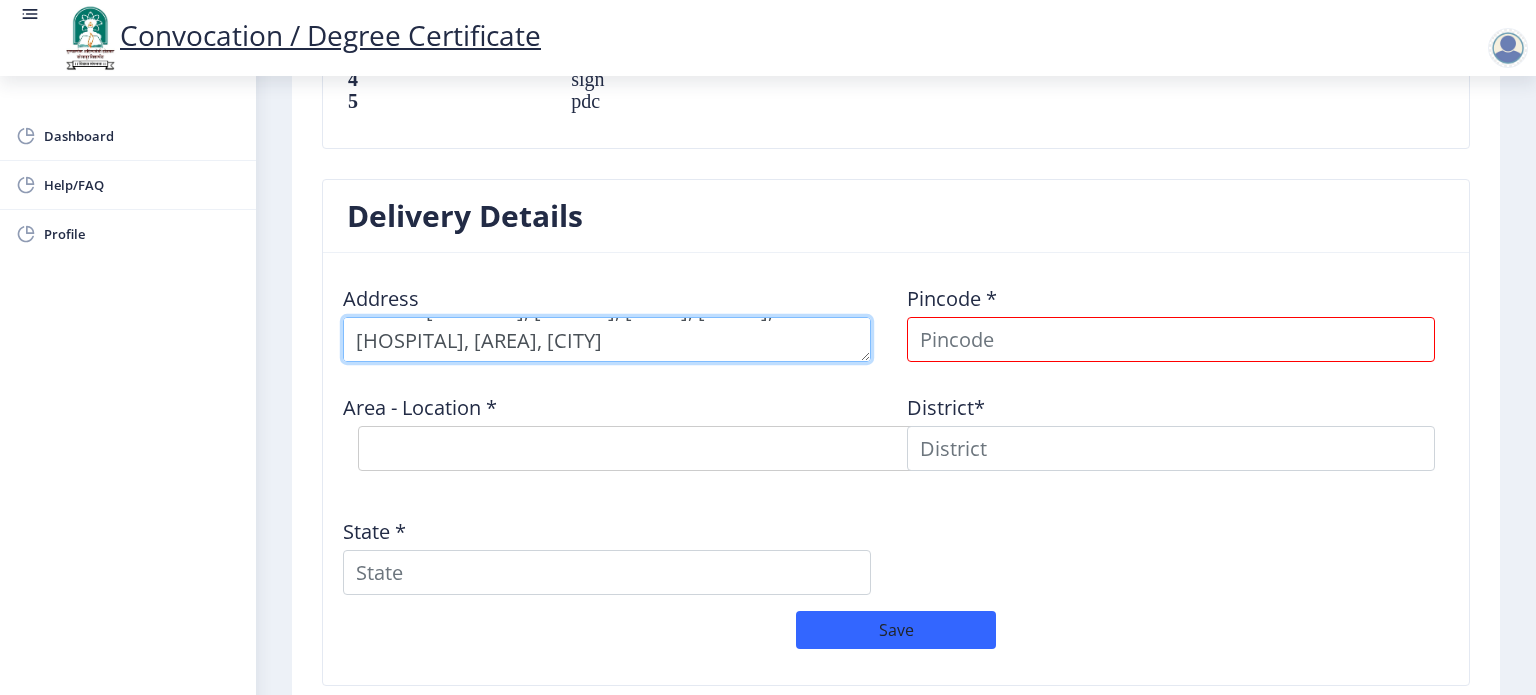 type on "Plot no [NUMBER], [STREET], [AREA], [ROAD], Near [HOSPITAL], [AREA], [CITY]" 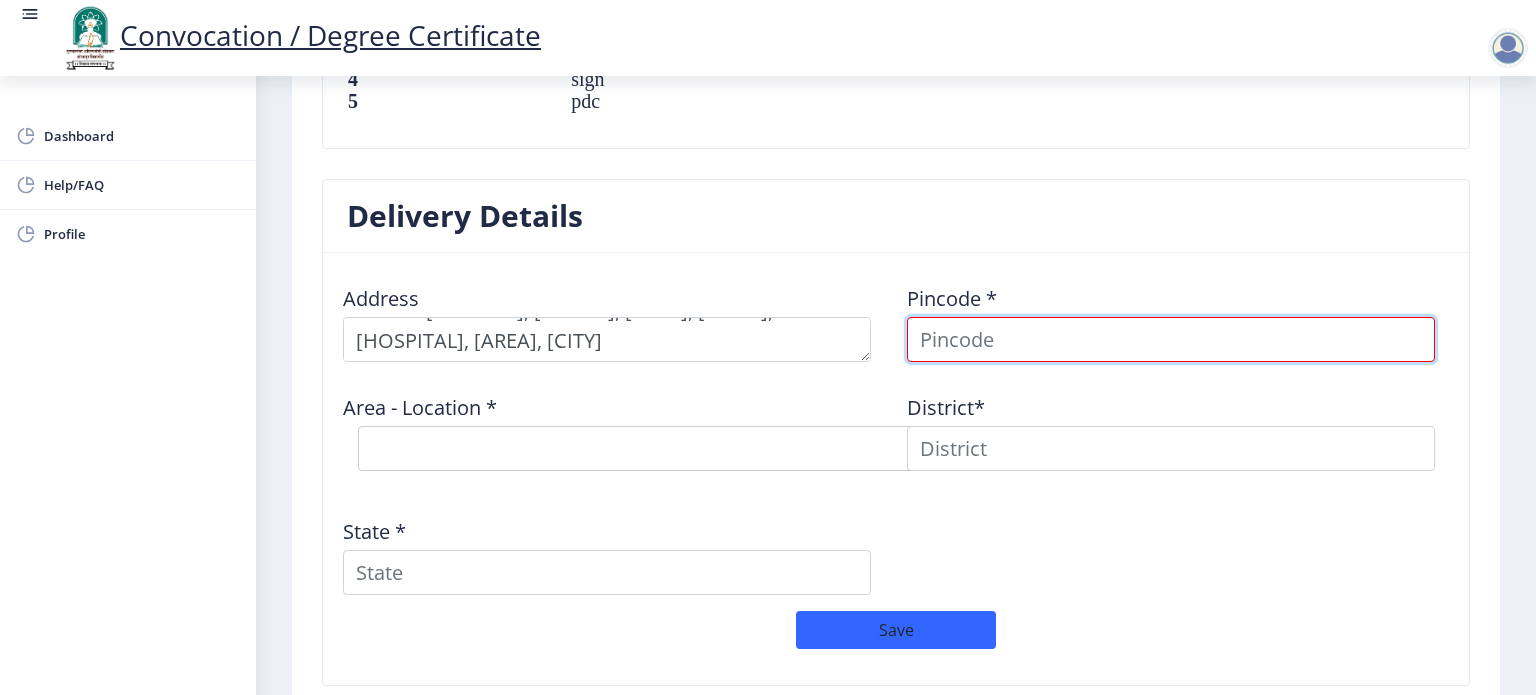click at bounding box center (1171, 339) 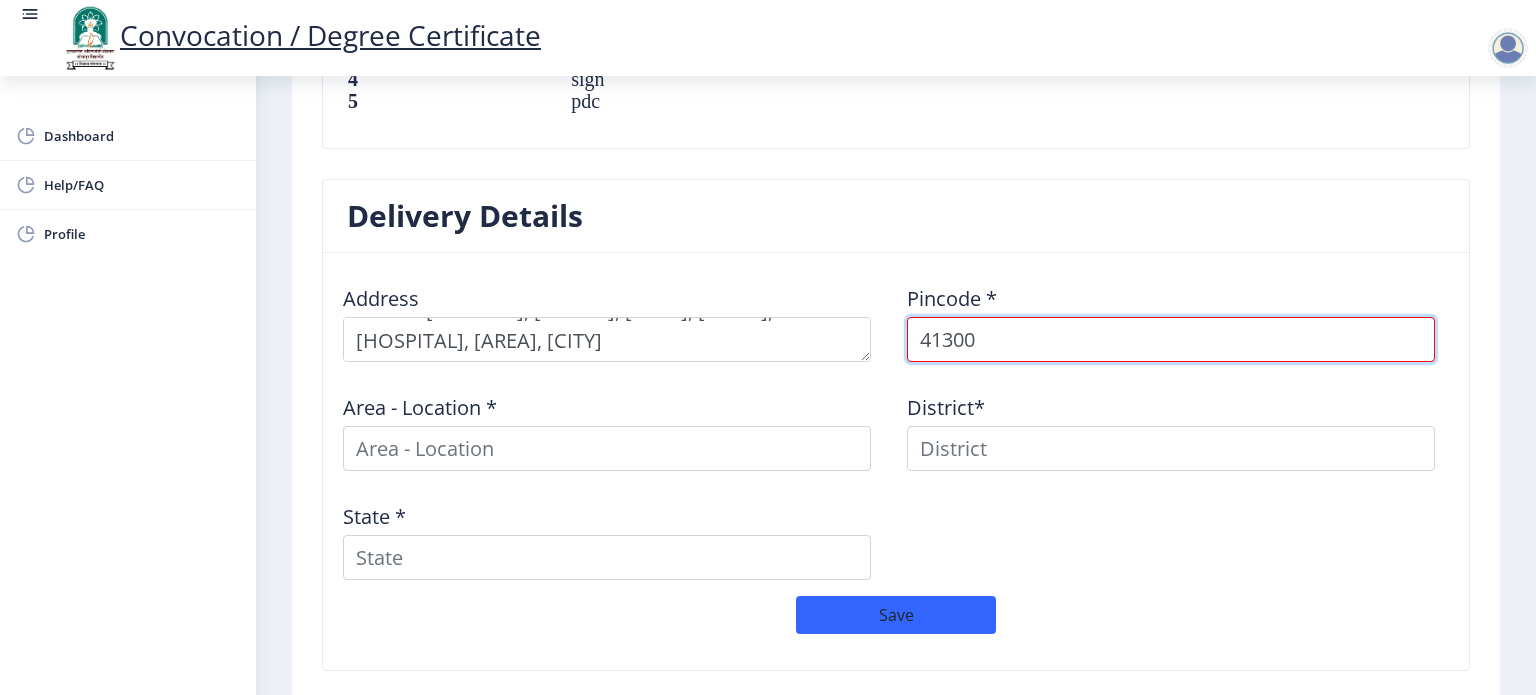 type on "[POSTAL_CODE]" 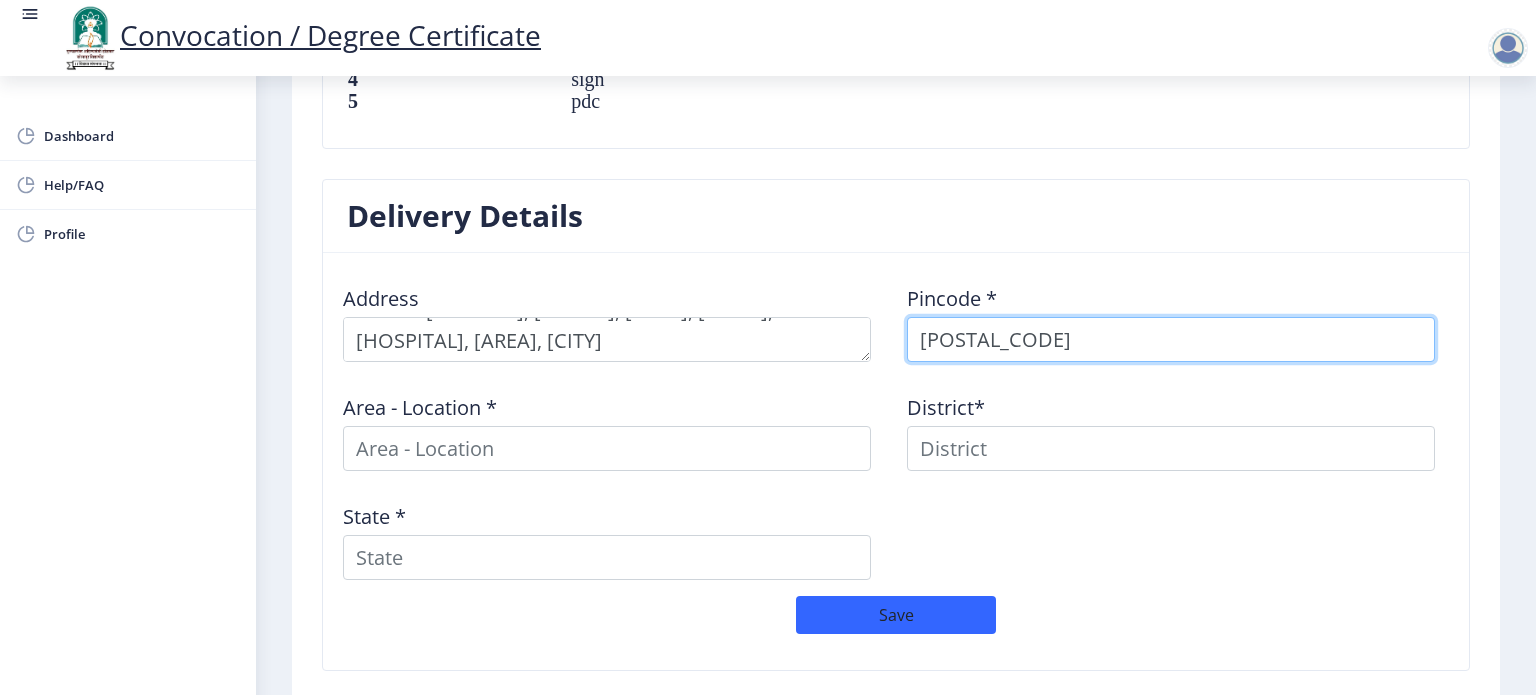 select 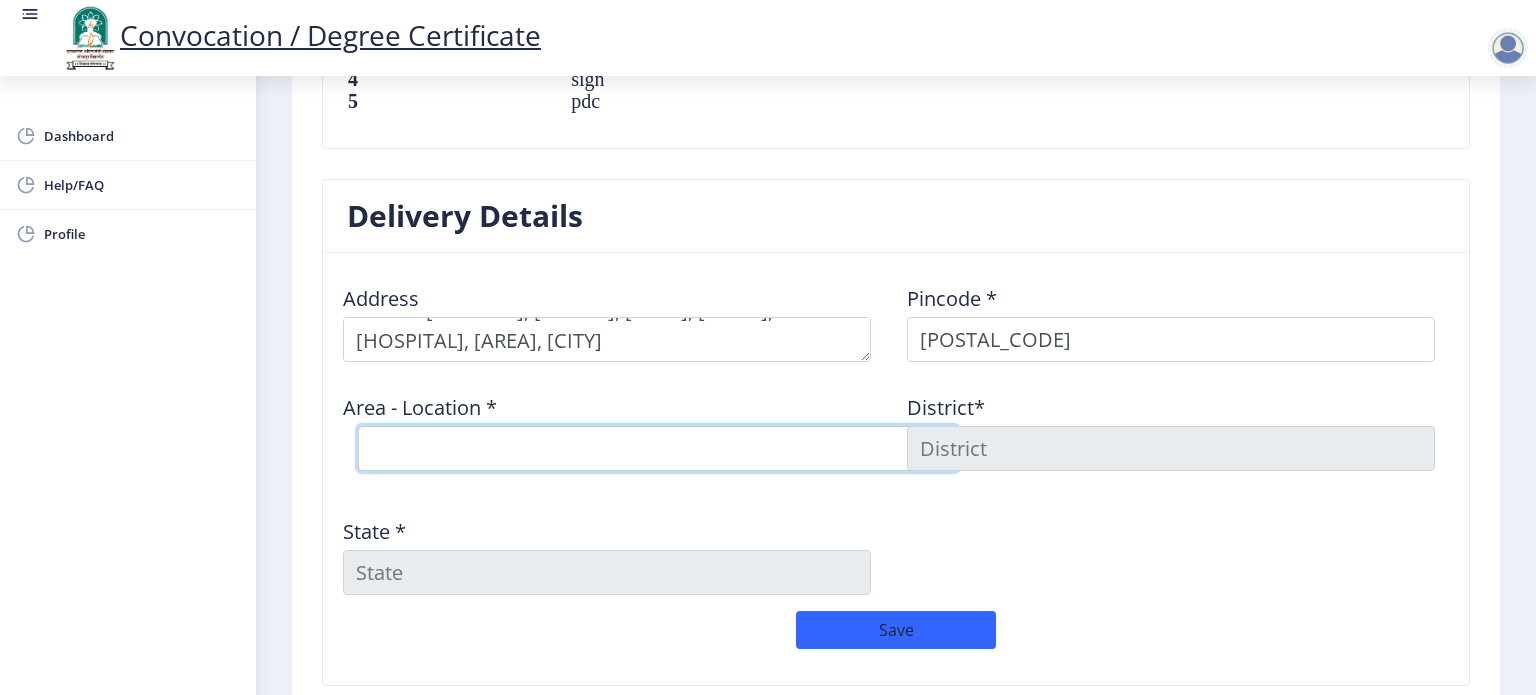 click on "Select Area Location Jawaharlal Nehru Vastigrah S.O Navi Peth Solapur S.O Sidheswar Peth S.O Solapur H.O" at bounding box center (658, 448) 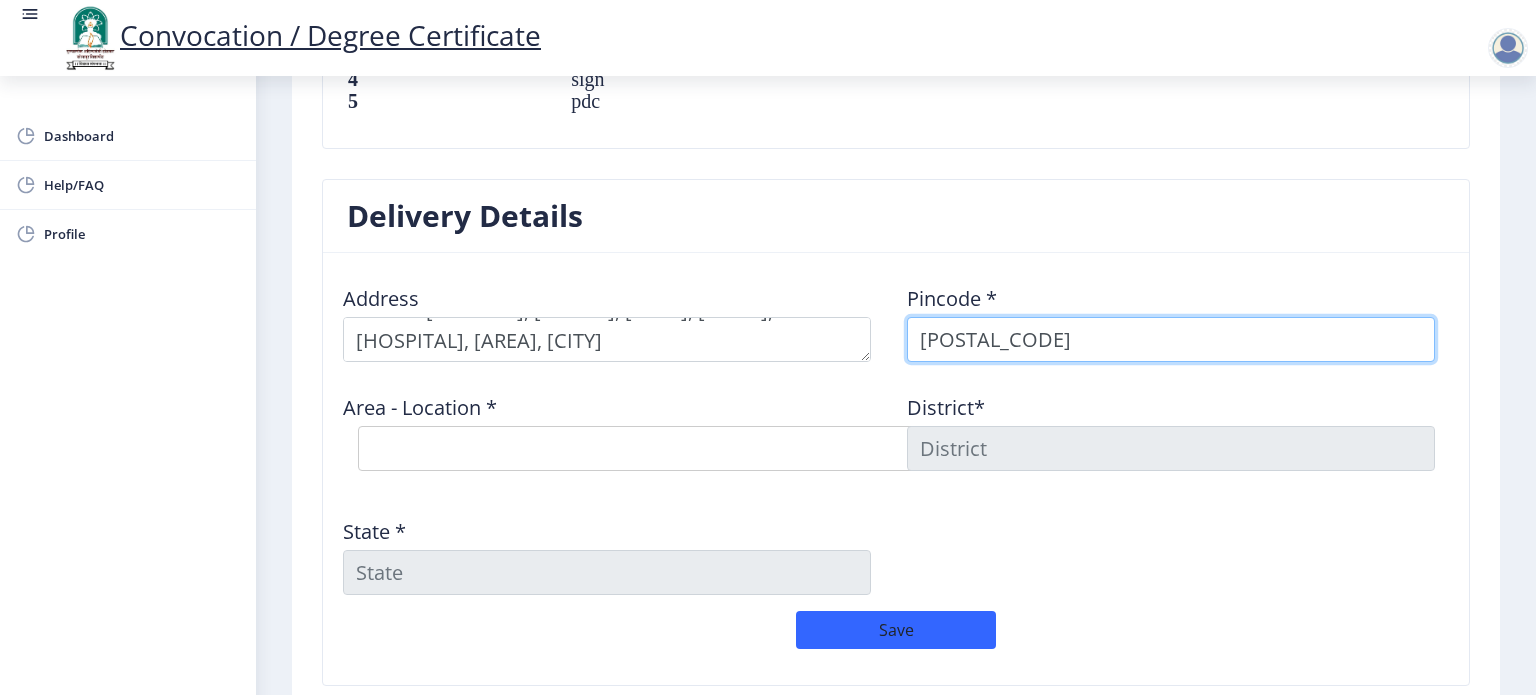 click on "[POSTAL_CODE]" at bounding box center [1171, 339] 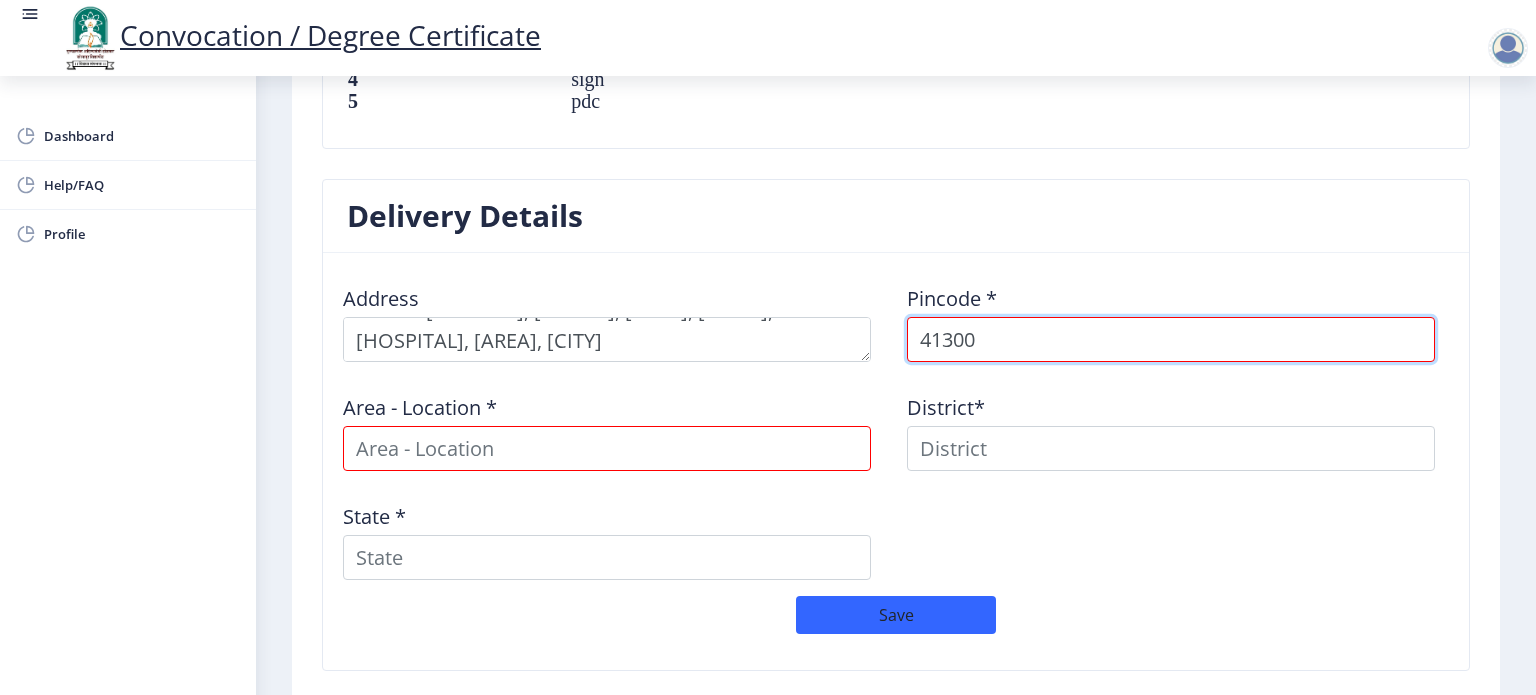 type on "413002" 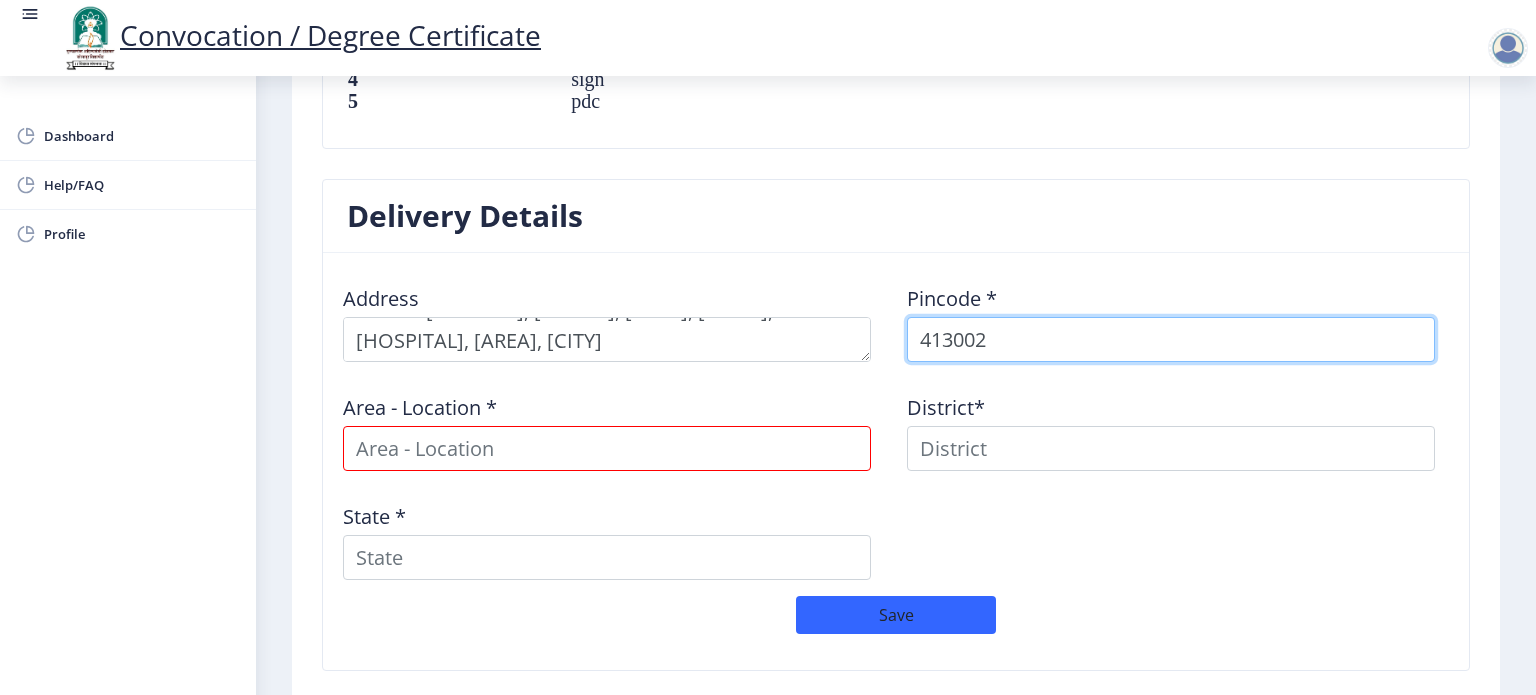 select 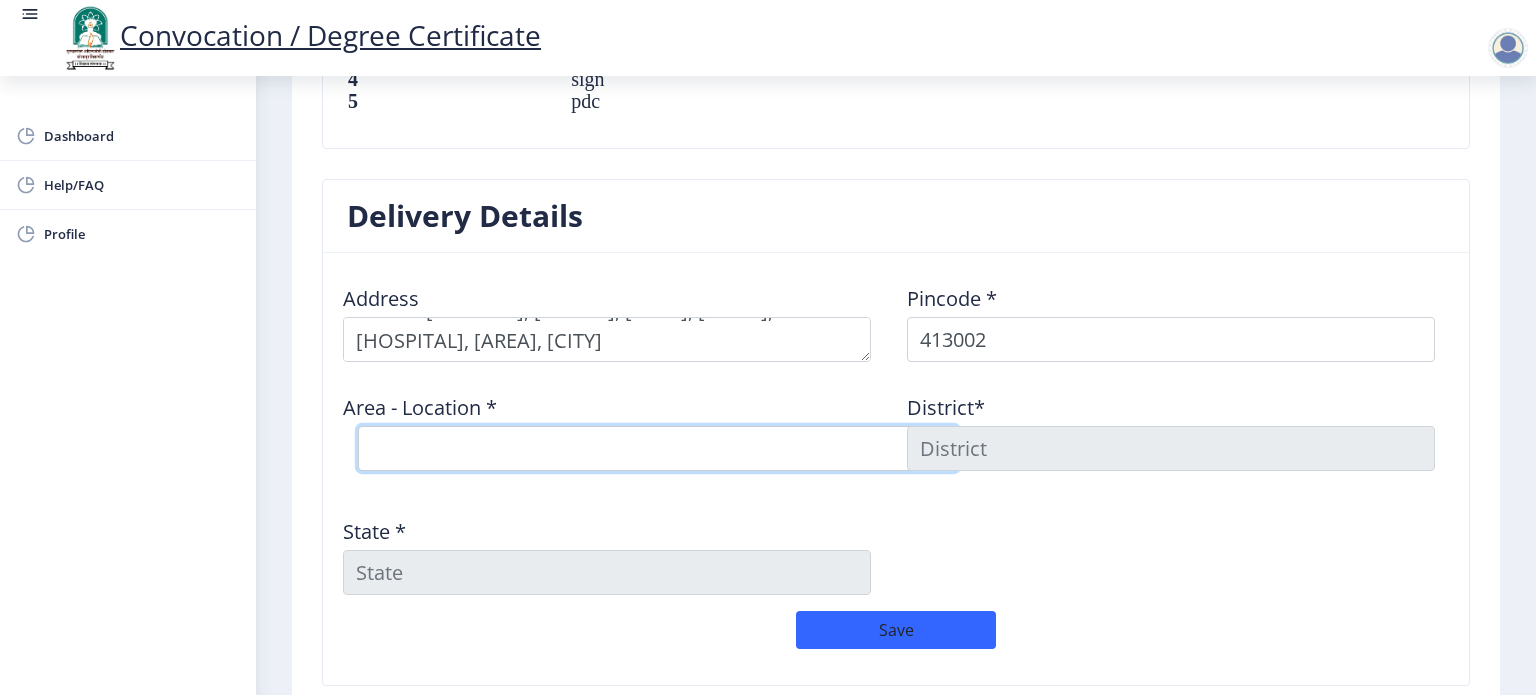 click on "Select Area Location Arali B.O Belati B.O Boramani B.O Darganhalli B.O Dayanand College S.O Degaon B.O Dongaon B.O Hagloor B.O Honsal B.O Ingalgi B.O Kasegaon B.O Kavathe B.O Mangalwar Peth S.O (Solapur) Mardi B.O Musti B.O Pathari B.O Solapur Mkt. S.O Tandulwadi B.O Tirhe B.O Ule B.O Umedpur B.O" at bounding box center [658, 448] 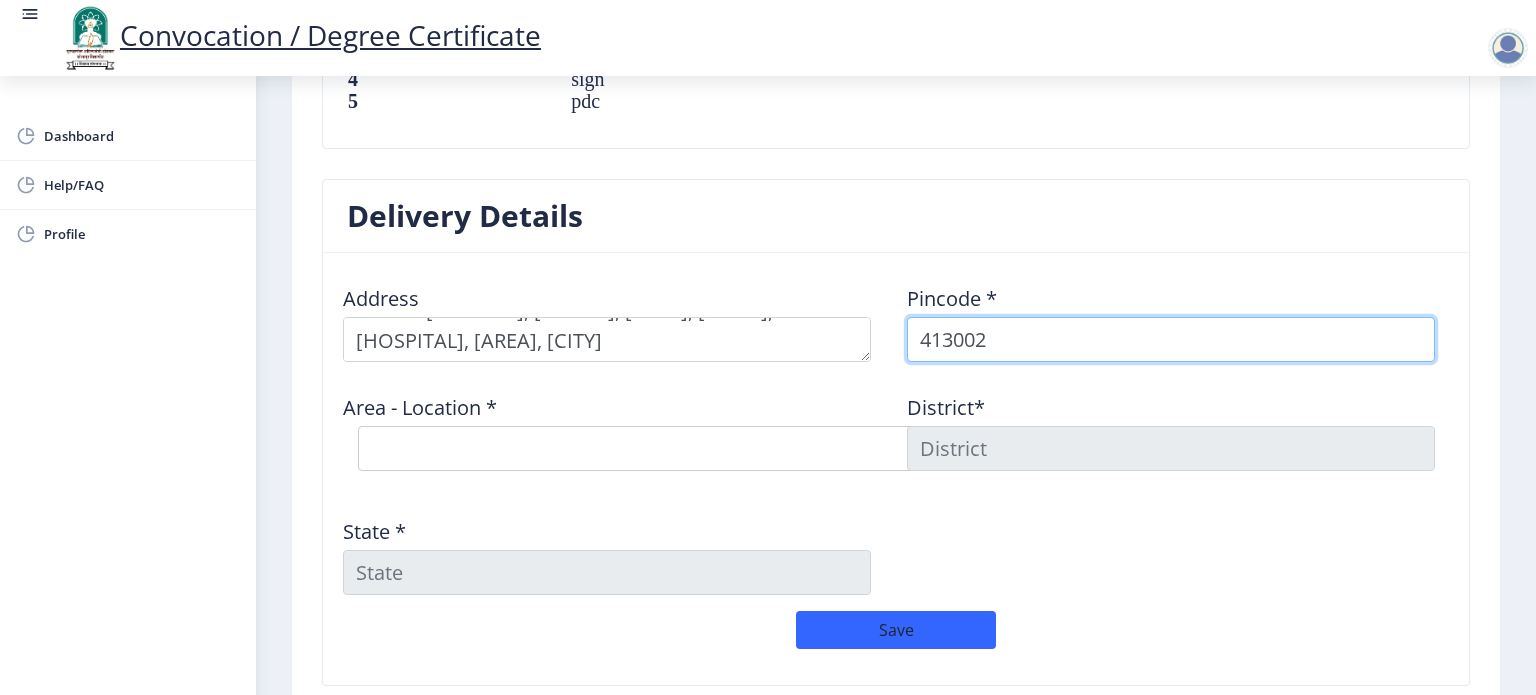 click on "413002" at bounding box center (1171, 339) 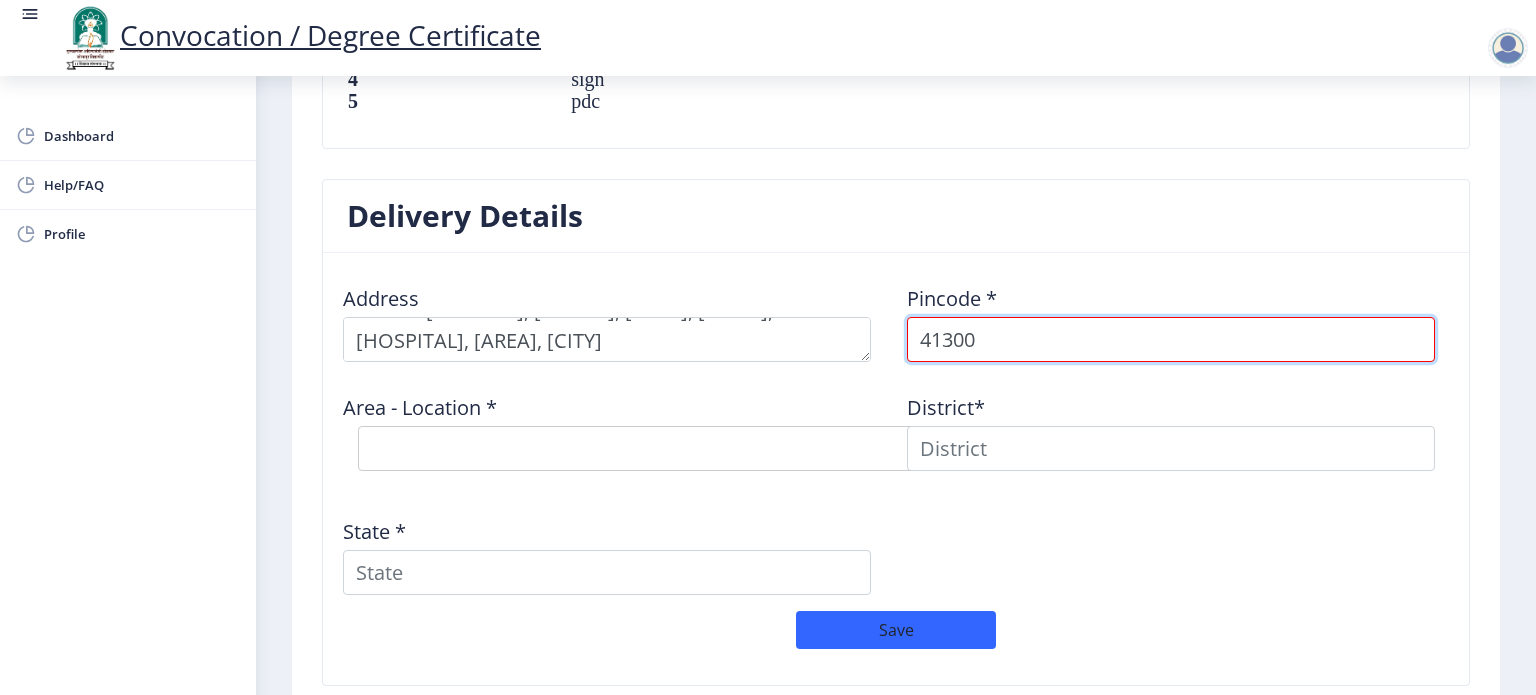 type on "[POSTAL_CODE]" 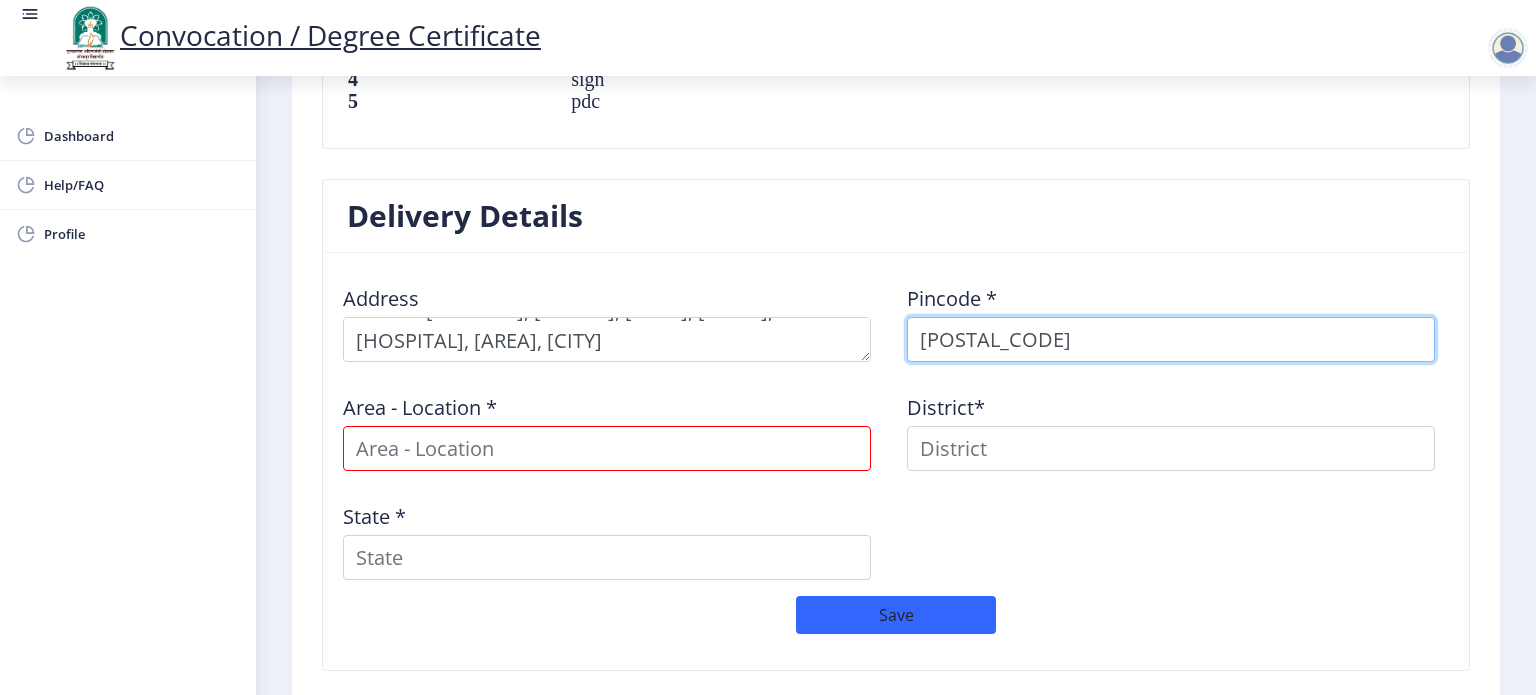 select 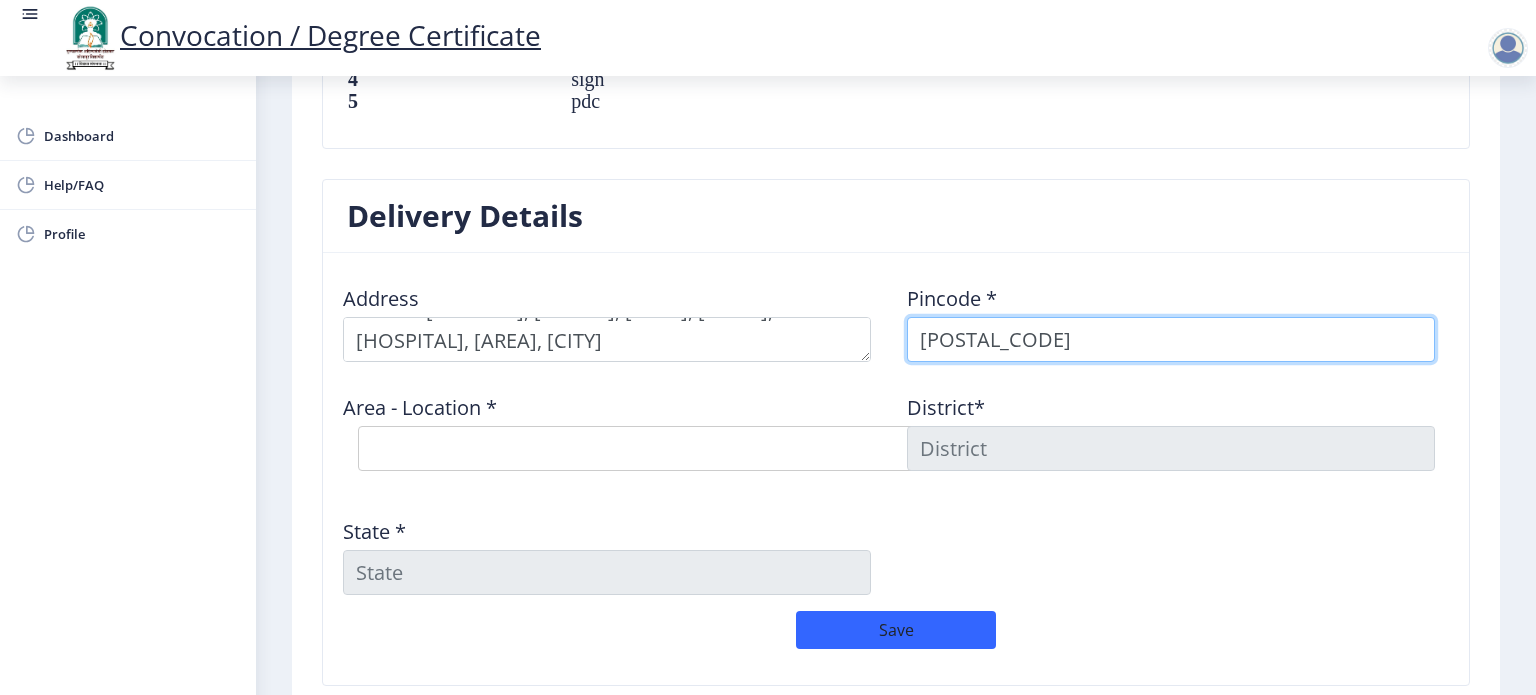type on "[POSTAL_CODE]" 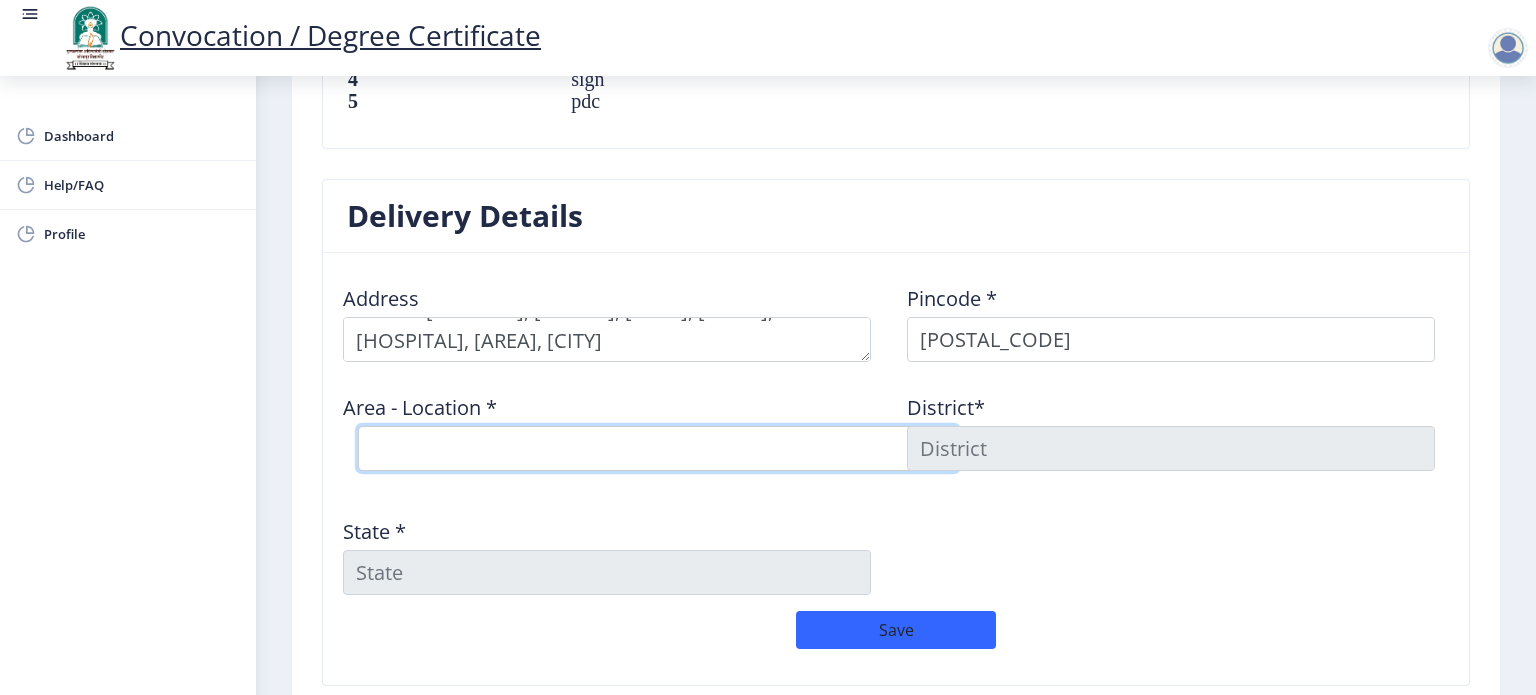 click on "Select Area Location Jawaharlal Nehru Vastigrah S.O Navi Peth Solapur S.O Sidheswar Peth S.O Solapur H.O" at bounding box center (658, 448) 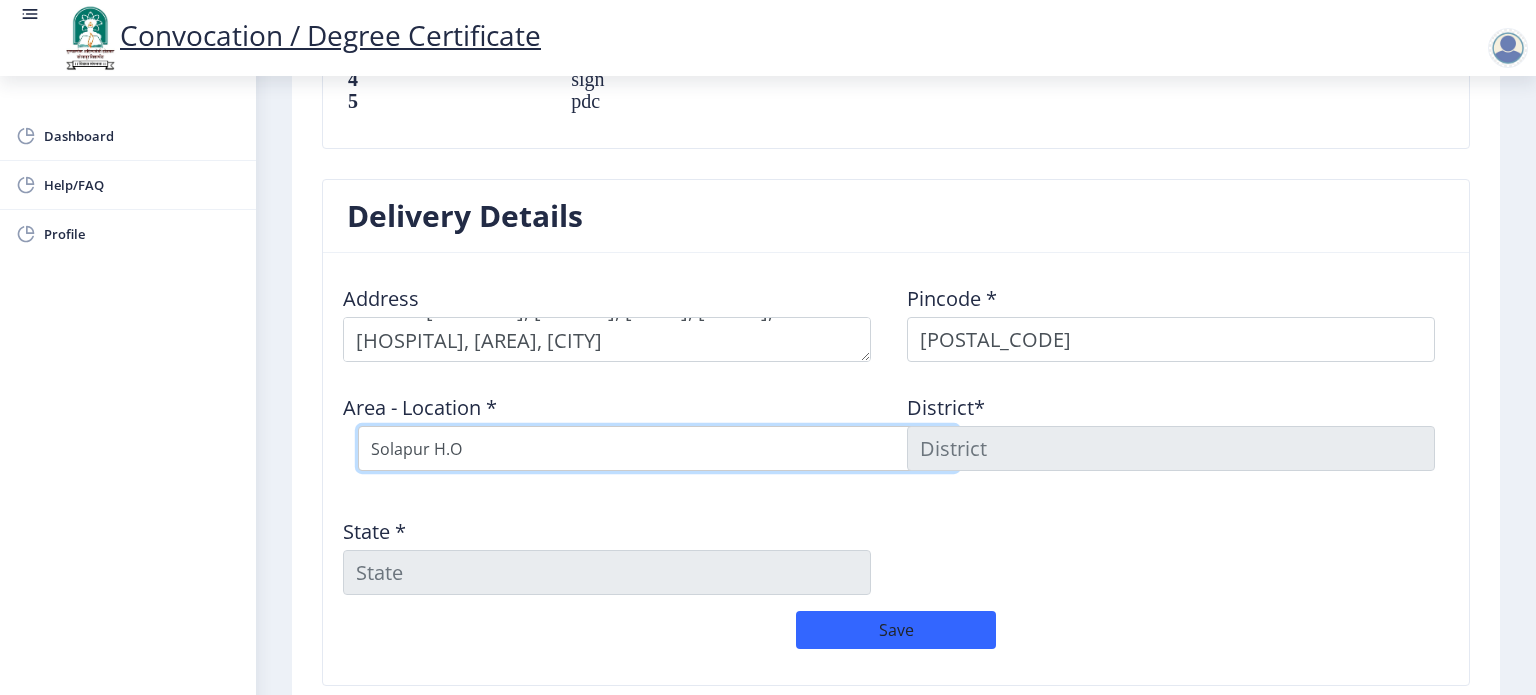 click on "Select Area Location Jawaharlal Nehru Vastigrah S.O Navi Peth Solapur S.O Sidheswar Peth S.O Solapur H.O" at bounding box center (658, 448) 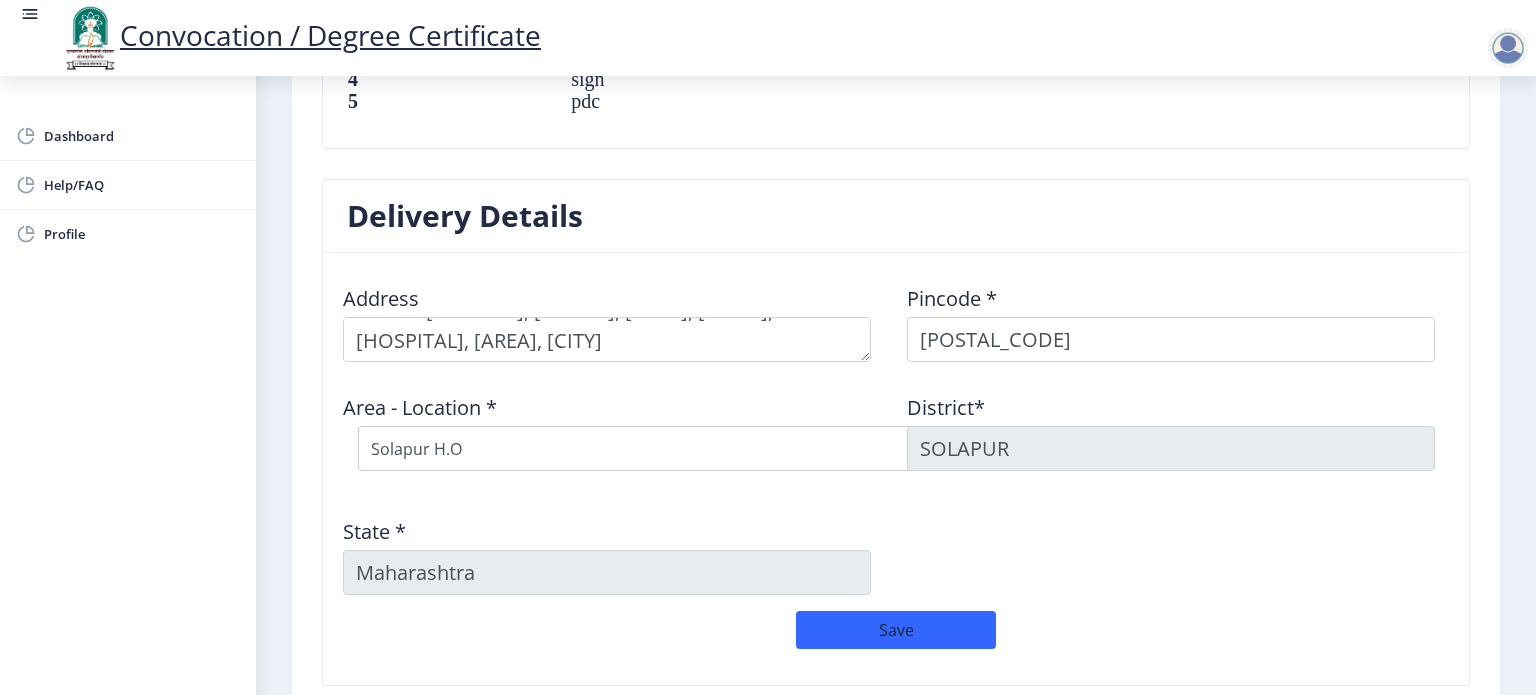 click on "Address    Pincode *  [POSTALCODE] Area - Location *  Select Area Location Jawaharlal Nehru Vastigrah S.O Navi Peth Solapur S.O Sidheswar Peth S.O Solapur H.O District*  [CITY] State *  Maharashtra" 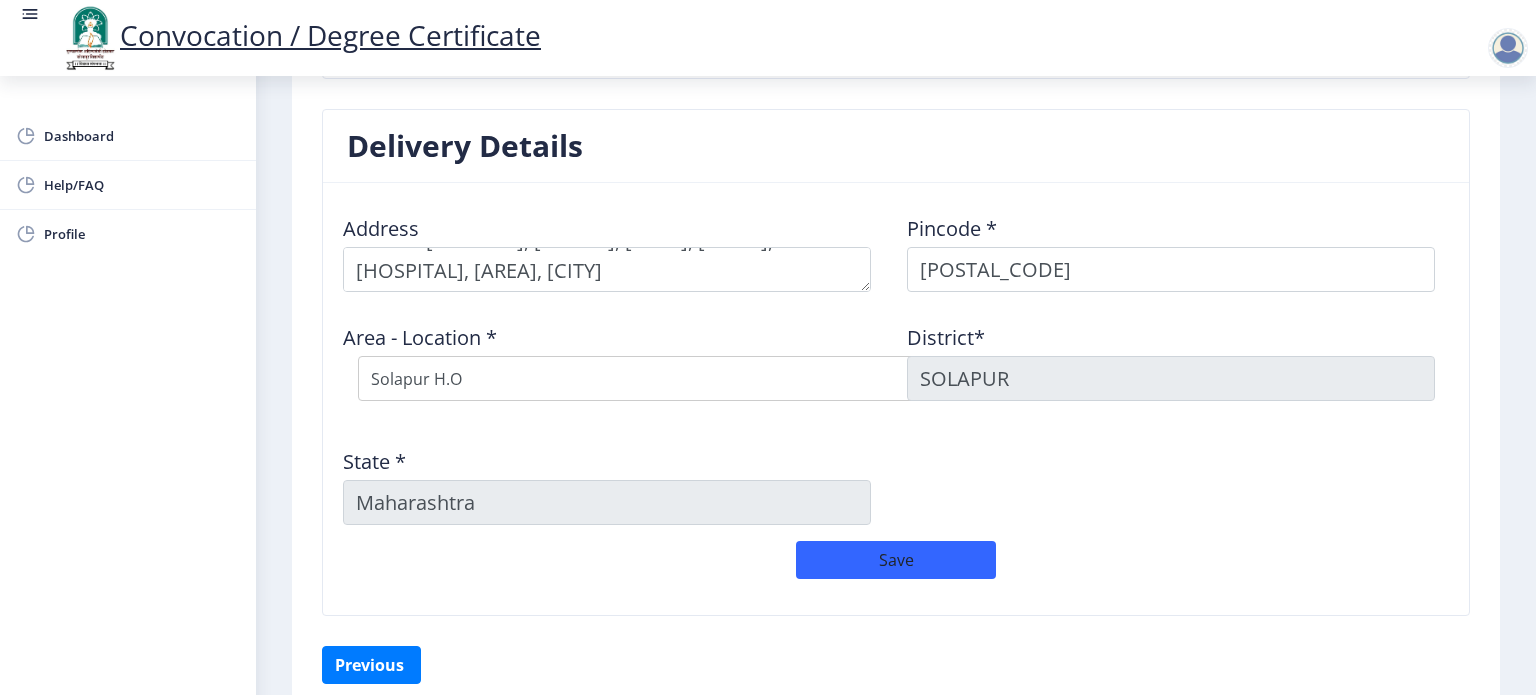 scroll, scrollTop: 1656, scrollLeft: 0, axis: vertical 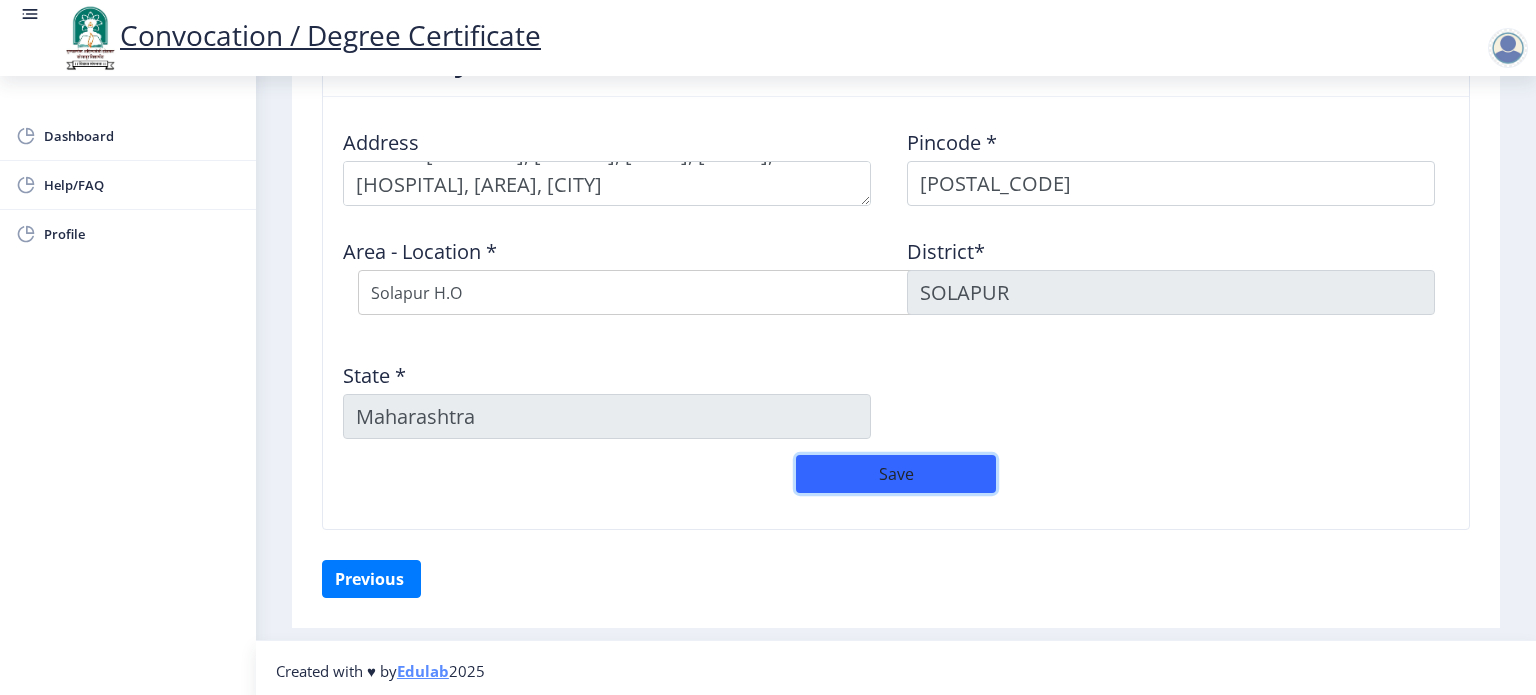 click on "Save" 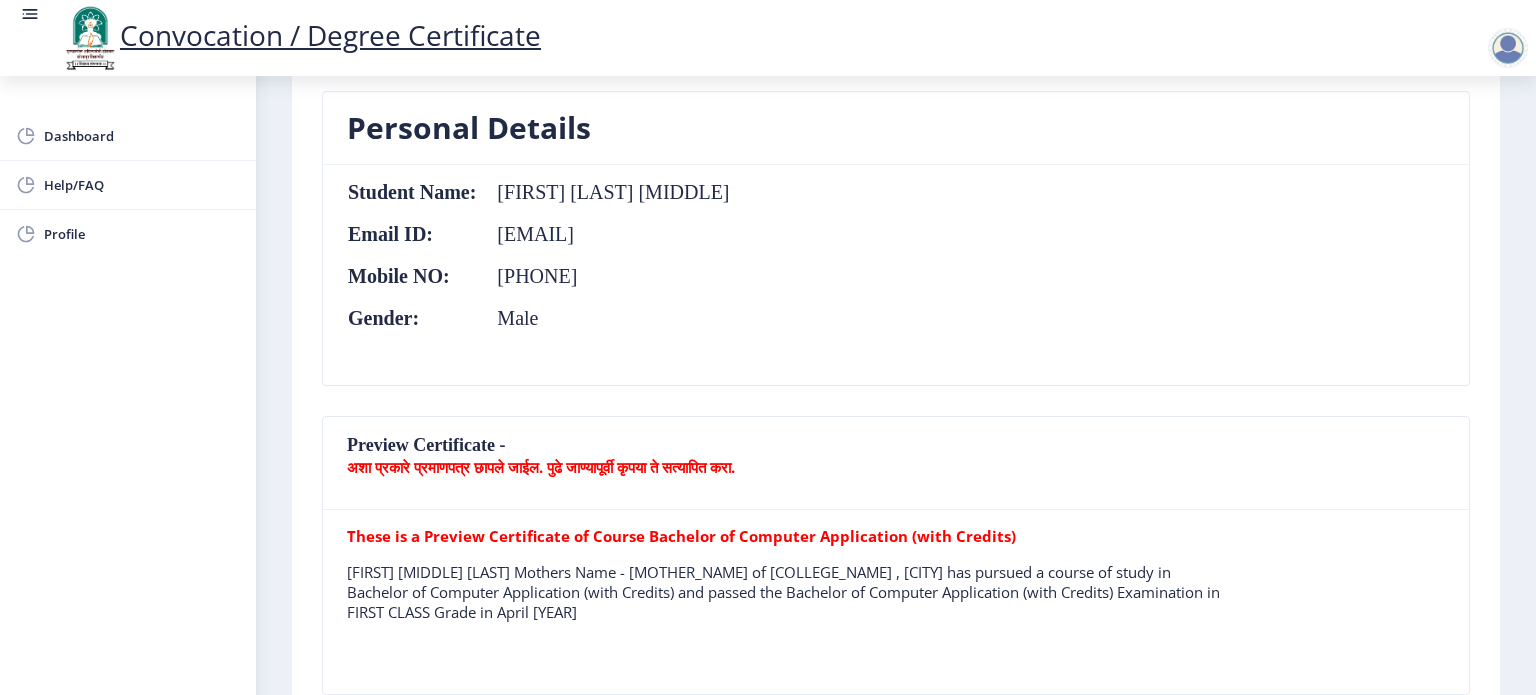 scroll, scrollTop: 356, scrollLeft: 0, axis: vertical 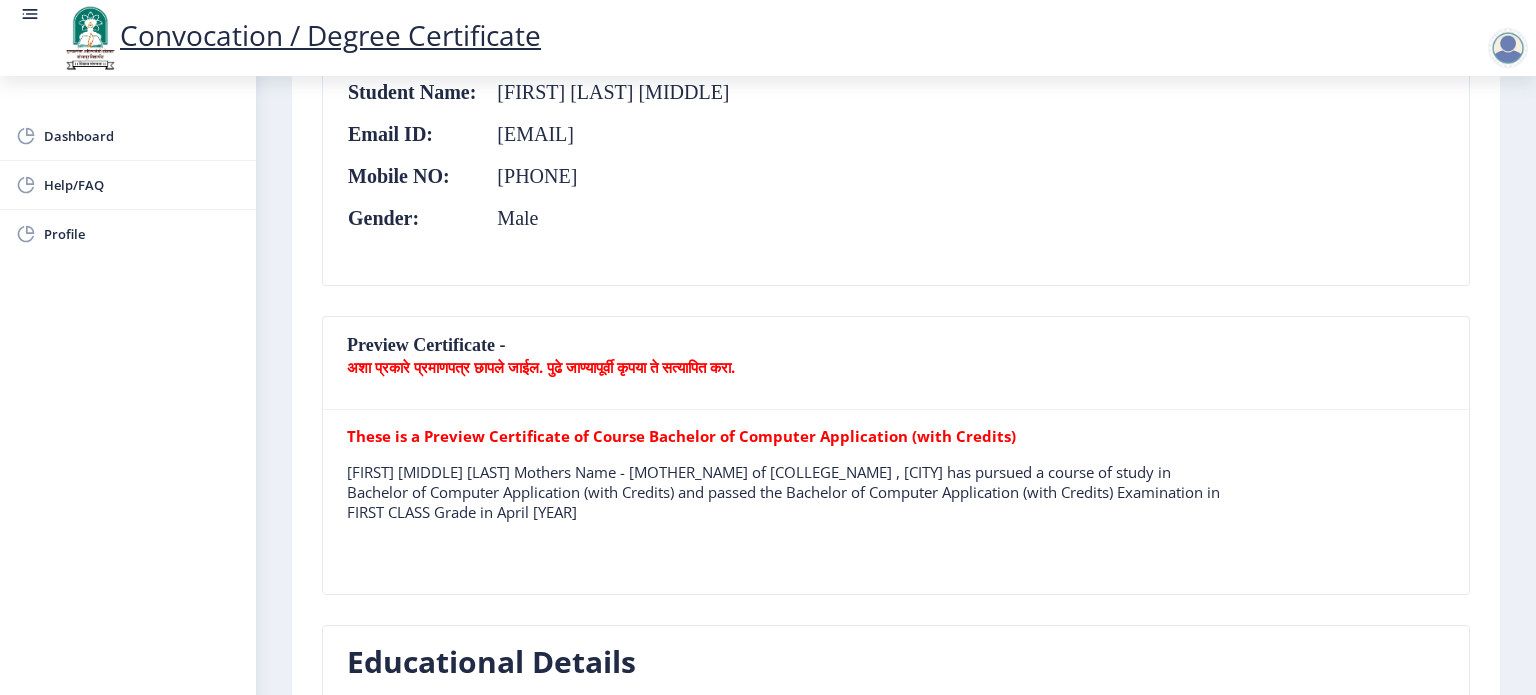 click on "[FIRST] [MIDDLE] [LAST] Mothers Name - [MOTHER_NAME] of [COLLEGE_NAME] , [CITY] has pursued a course of study in Bachelor of Computer Application (with Credits) and passed the Bachelor of Computer Application (with Credits) Examination in FIRST CLASS Grade in April [YEAR]" 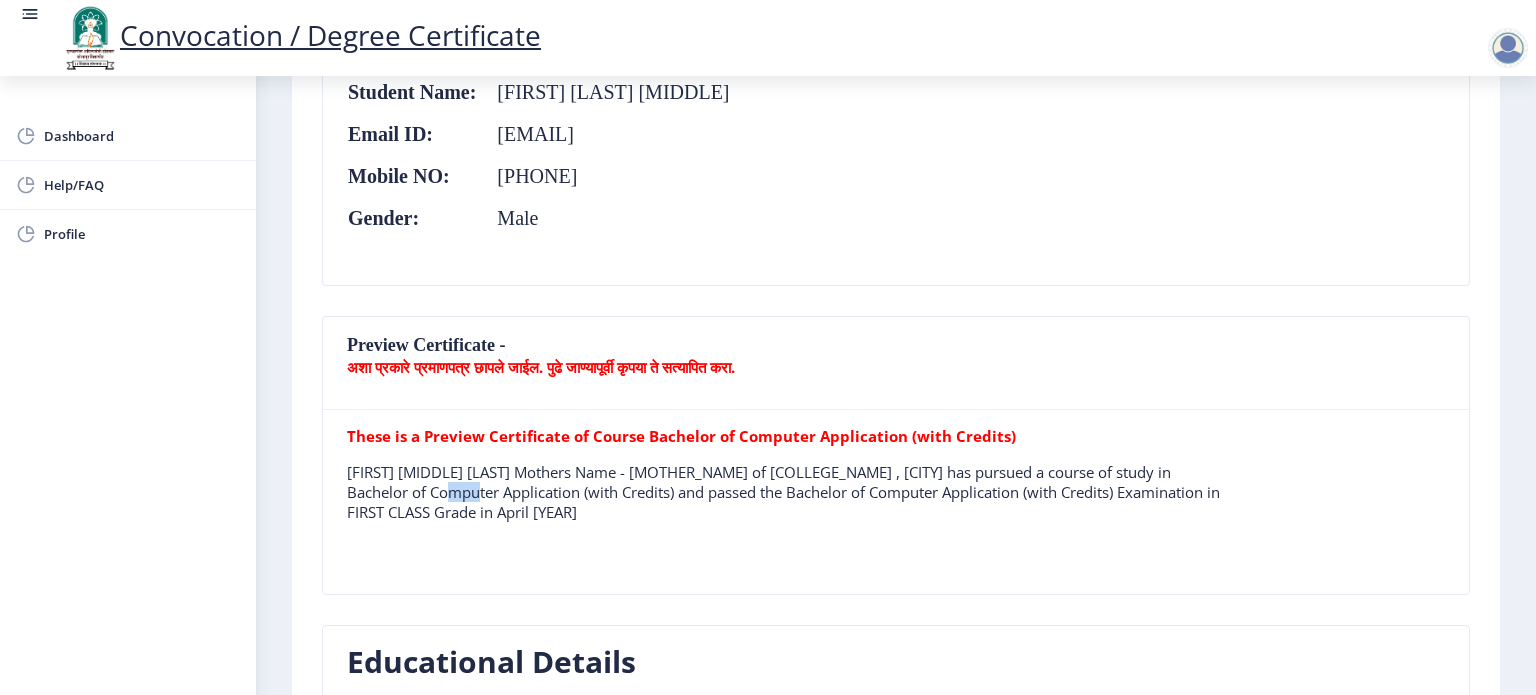 click on "[FIRST] [MIDDLE] [LAST] Mothers Name - [MOTHER_NAME] of [COLLEGE_NAME] , [CITY] has pursued a course of study in Bachelor of Computer Application (with Credits) and passed the Bachelor of Computer Application (with Credits) Examination in FIRST CLASS Grade in April [YEAR]" 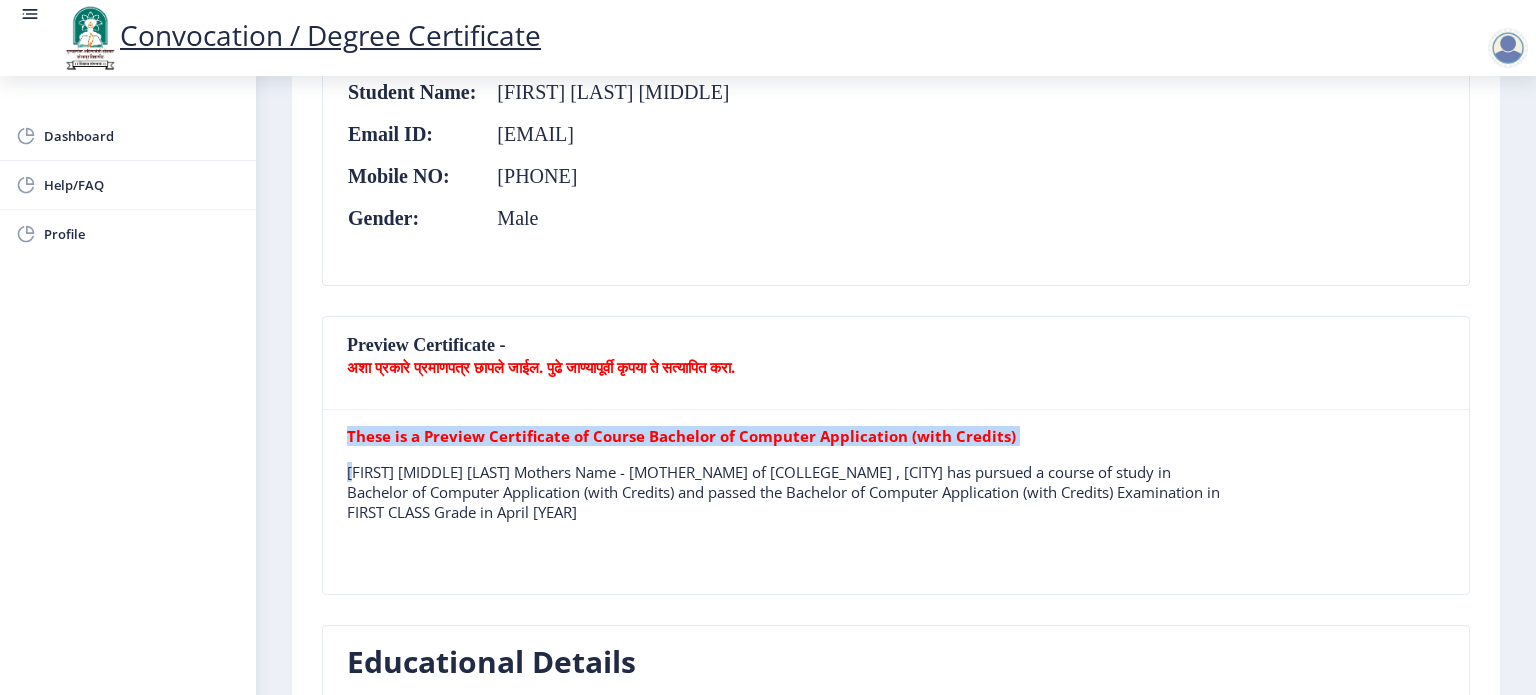 click on "[FIRST] [MIDDLE] [LAST] Mothers Name - [MOTHER_NAME] of [COLLEGE_NAME] , [CITY] has pursued a course of study in Bachelor of Computer Application (with Credits) and passed the Bachelor of Computer Application (with Credits) Examination in FIRST CLASS Grade in April [YEAR]" 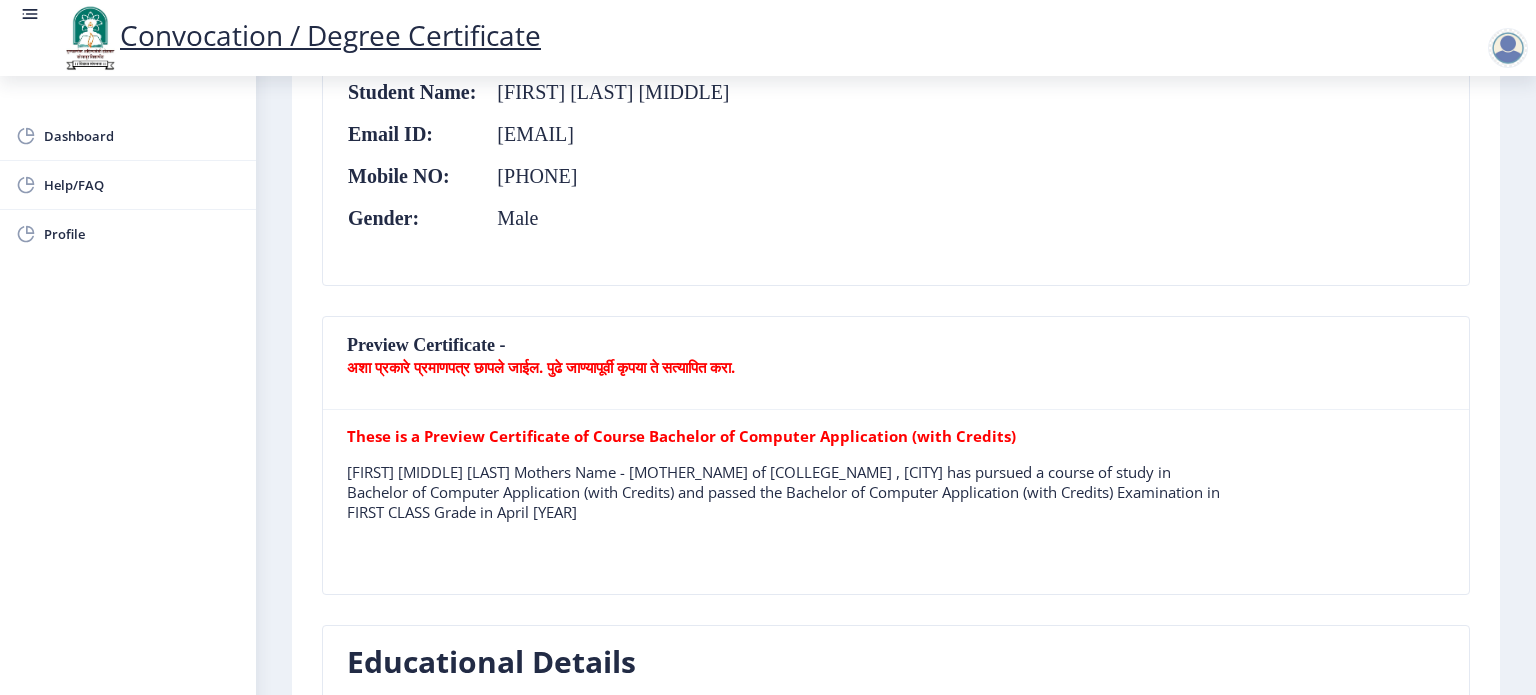 scroll, scrollTop: 0, scrollLeft: 0, axis: both 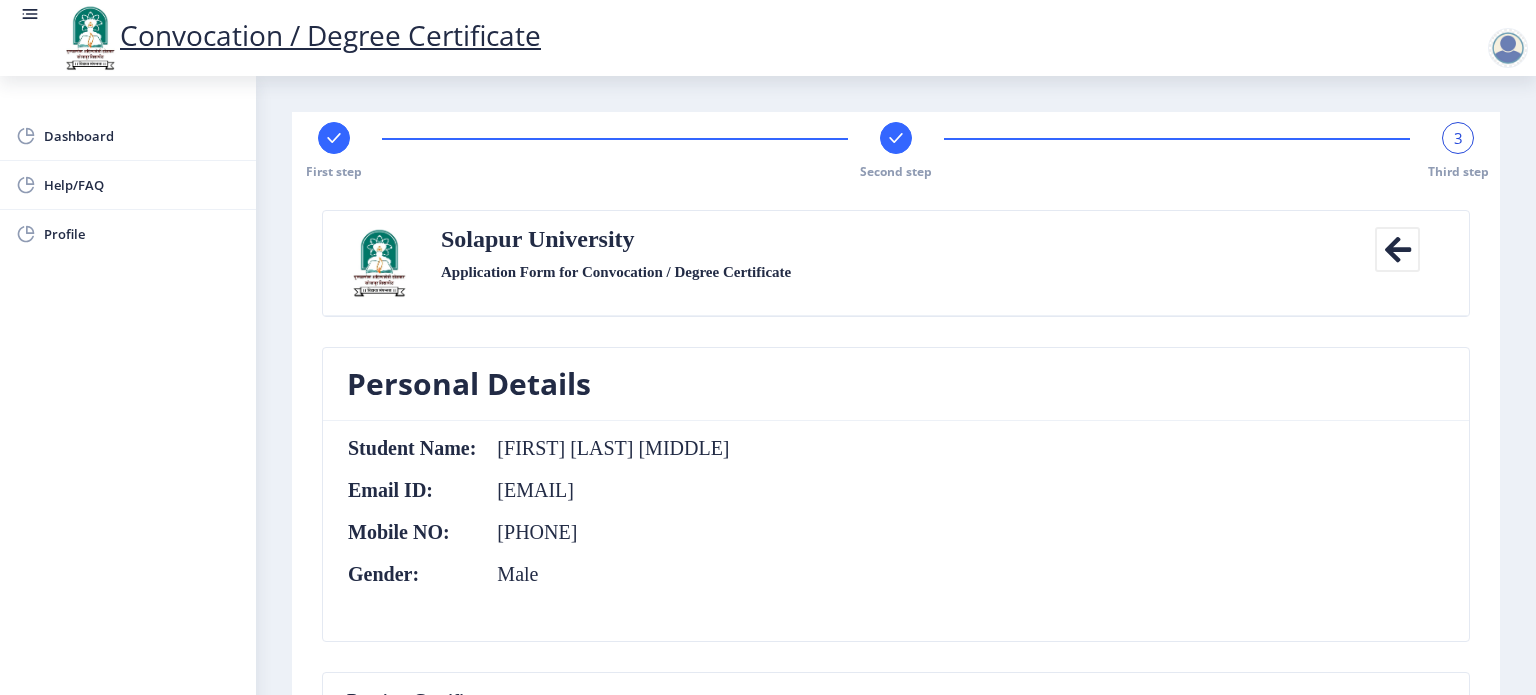 click 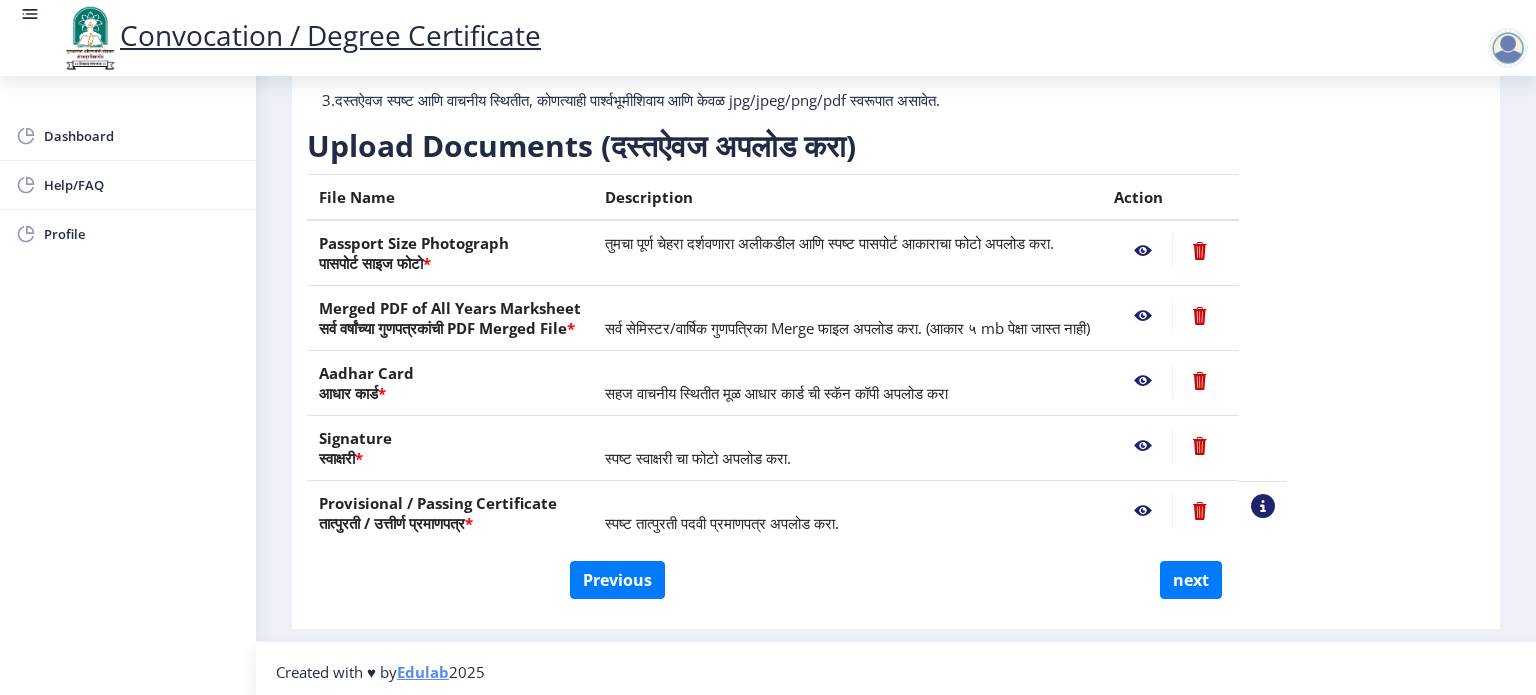 scroll, scrollTop: 252, scrollLeft: 0, axis: vertical 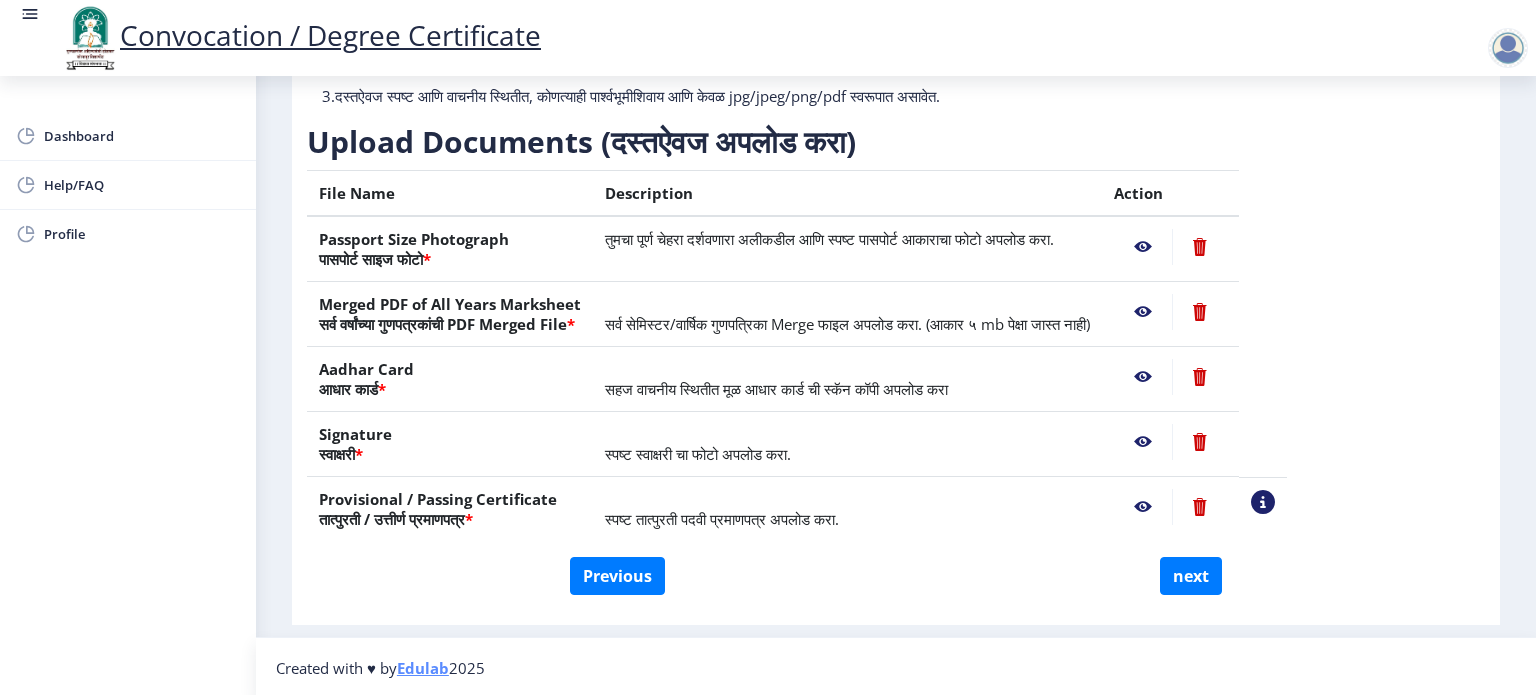 click 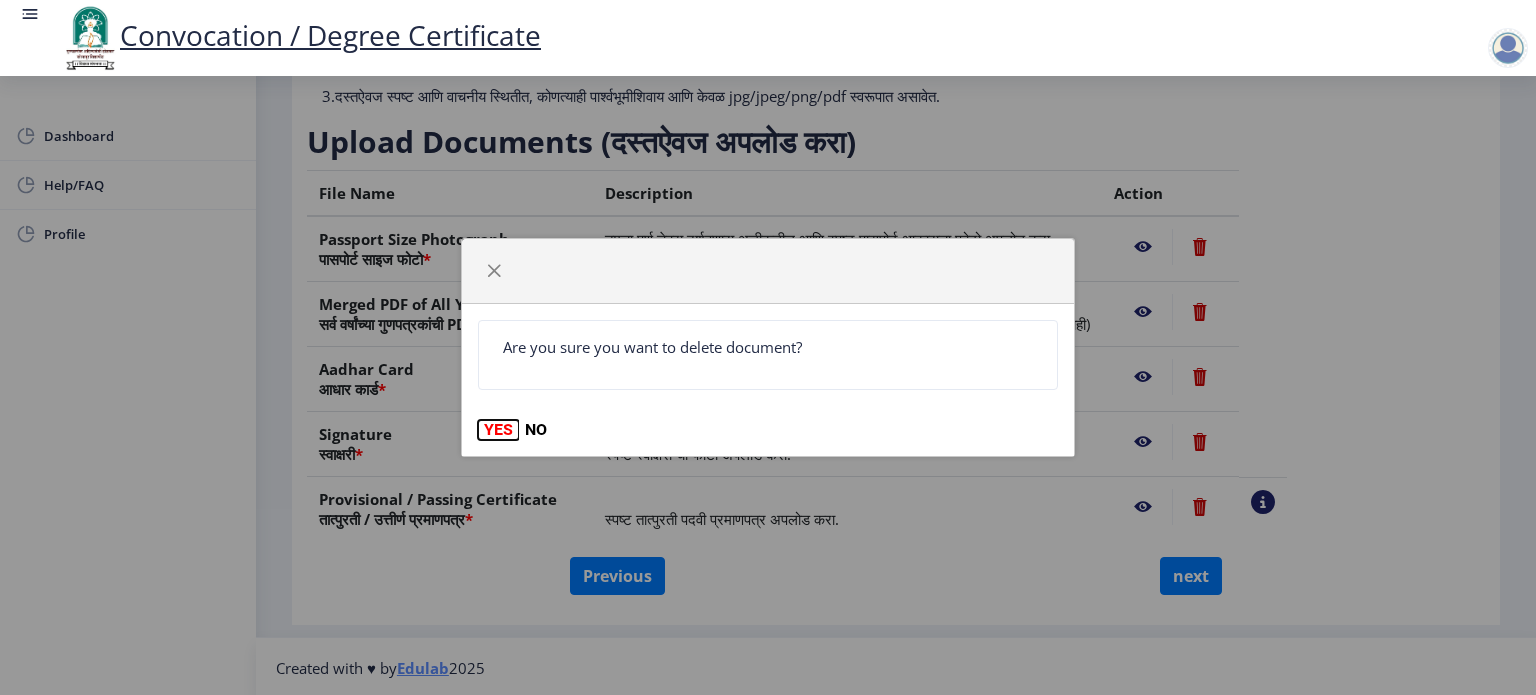 click on "YES" 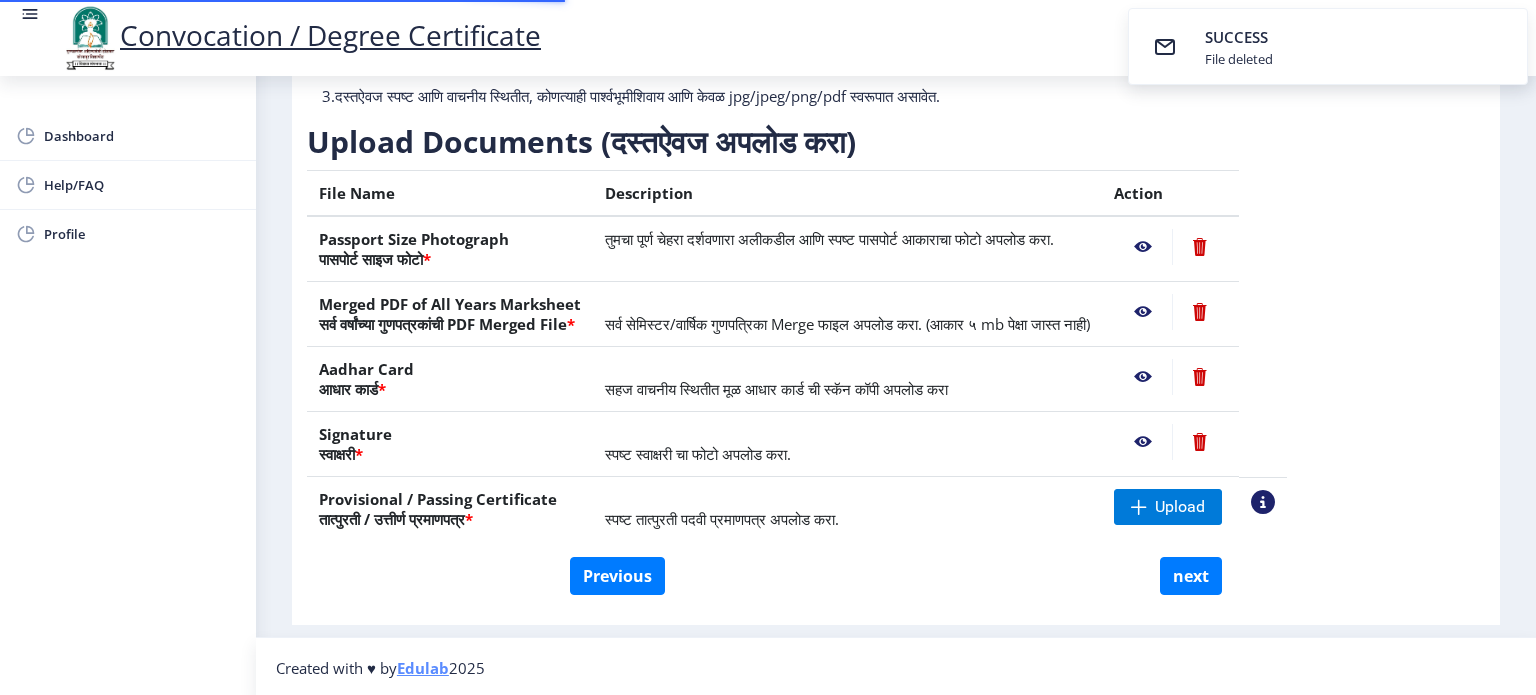 click 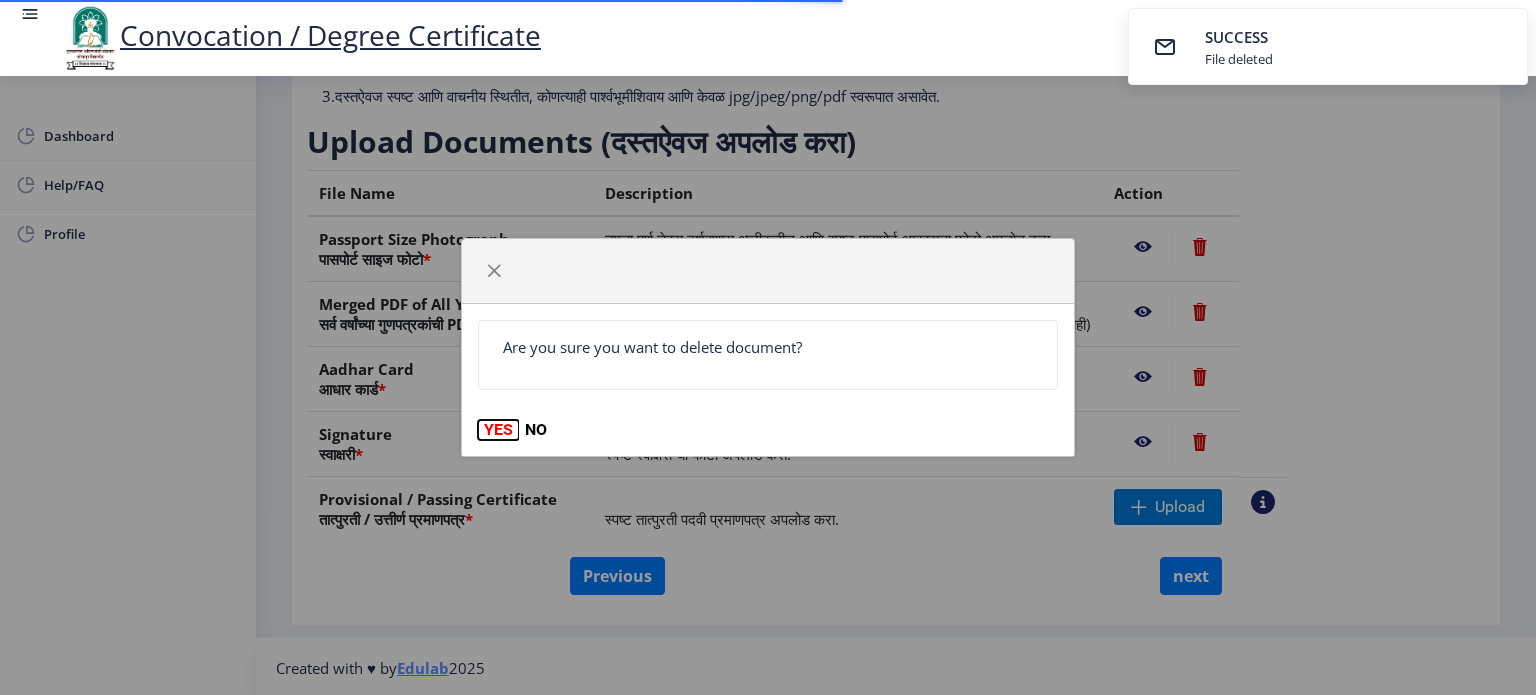 click on "YES" 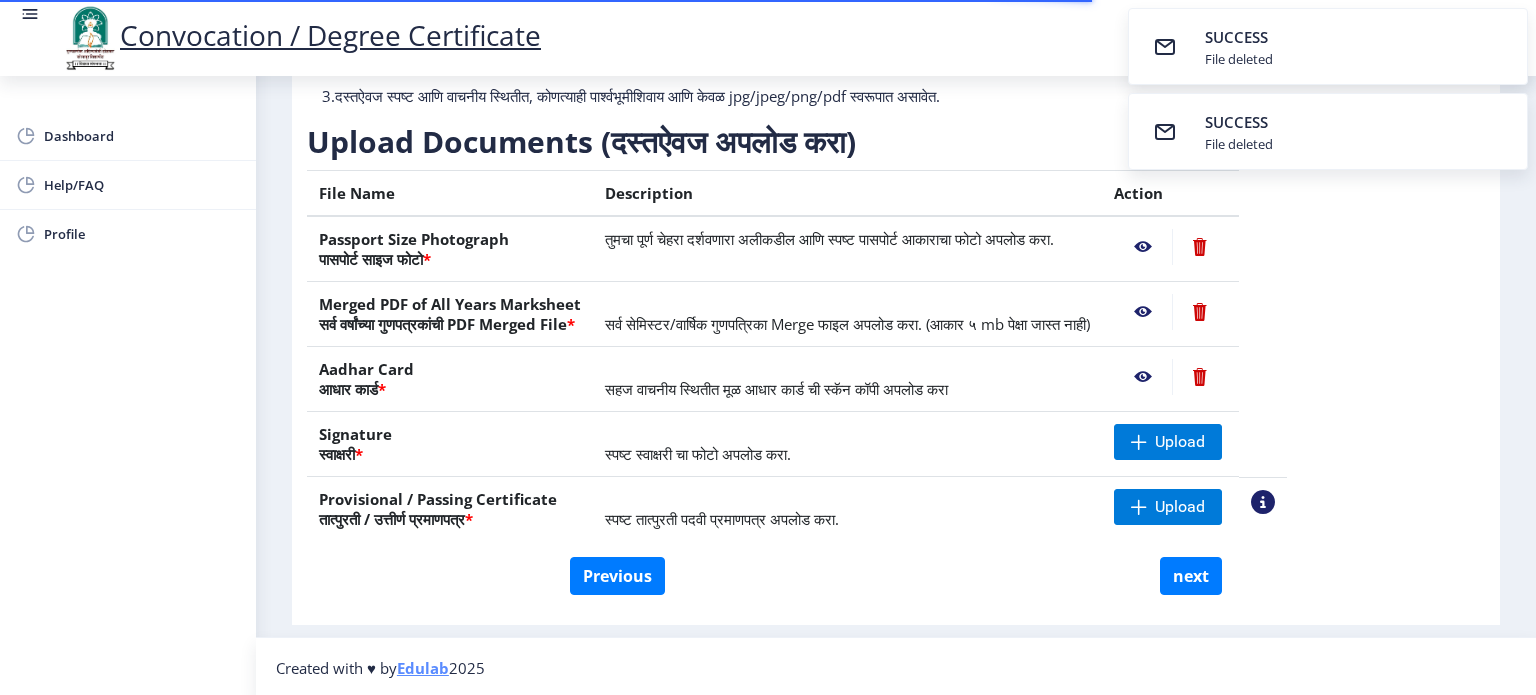 click 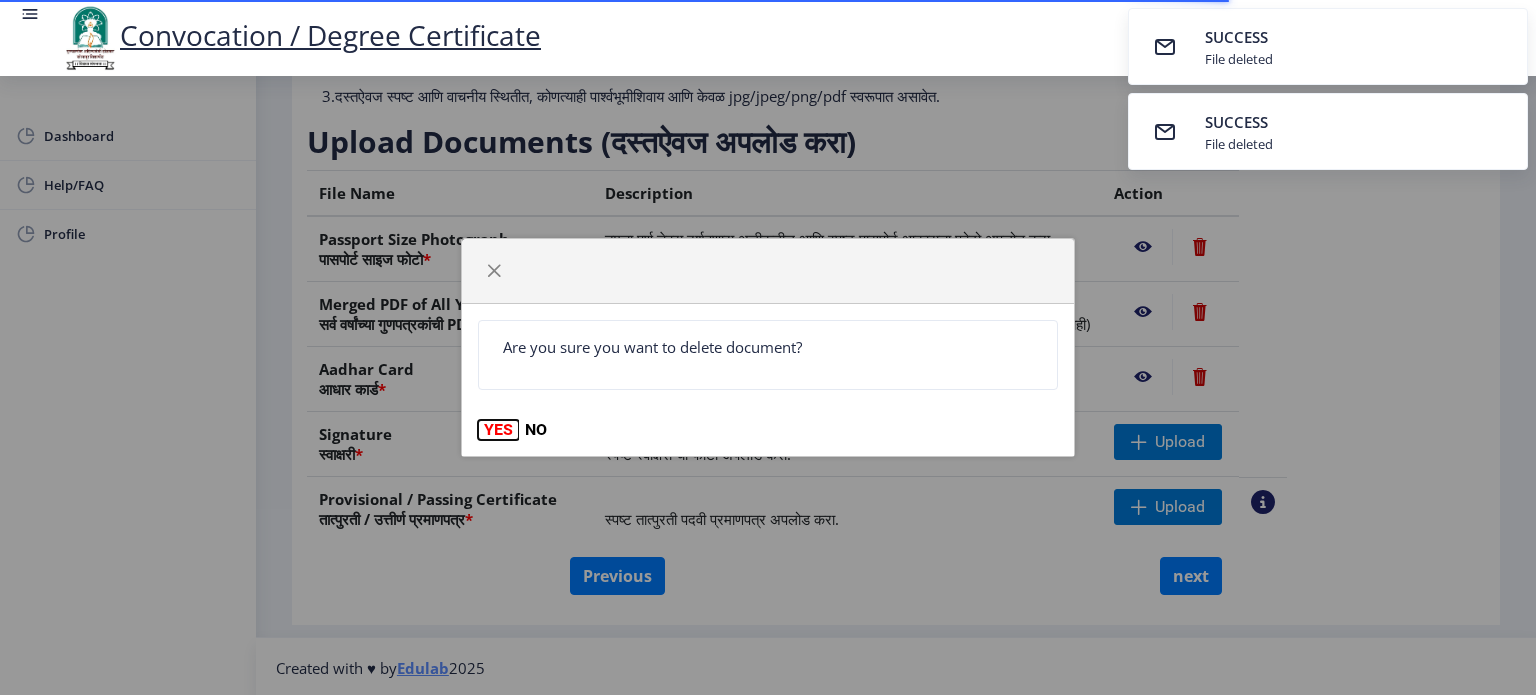 click on "YES" 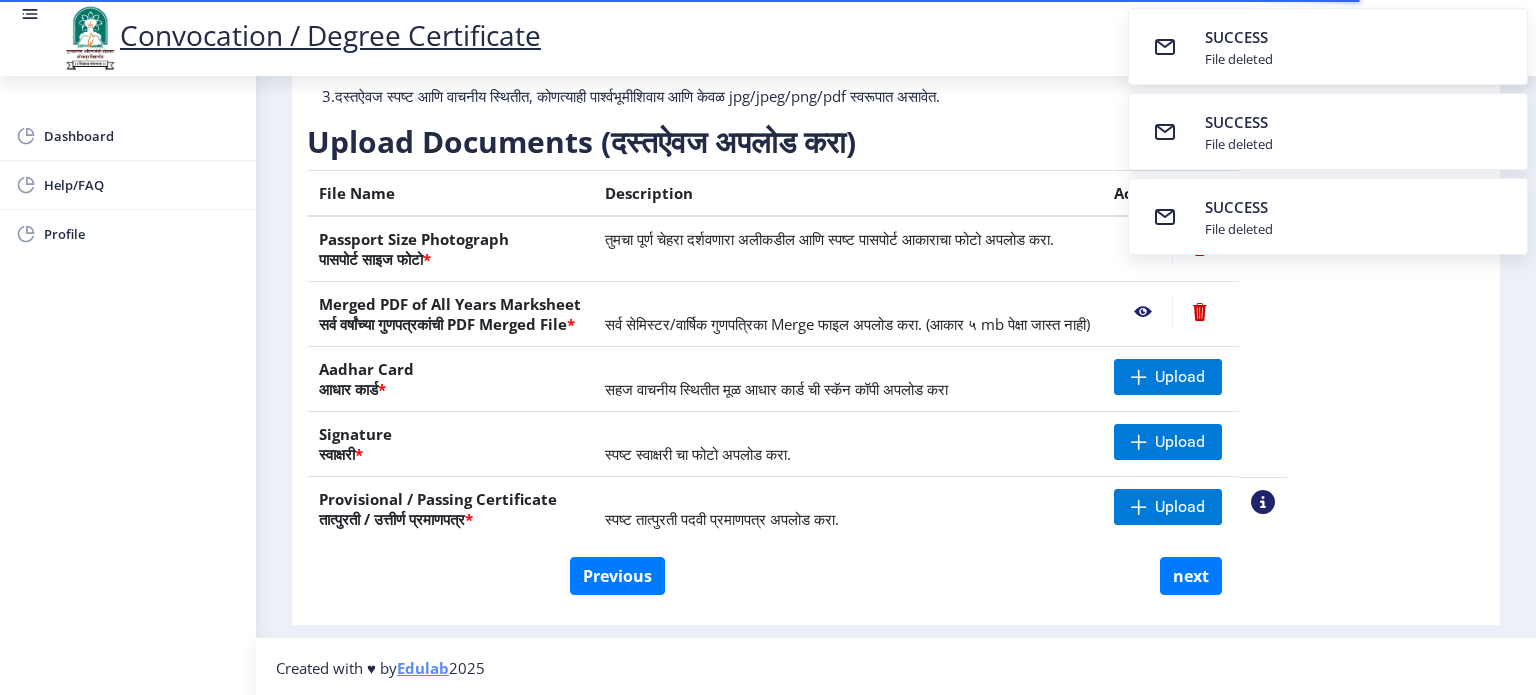 click 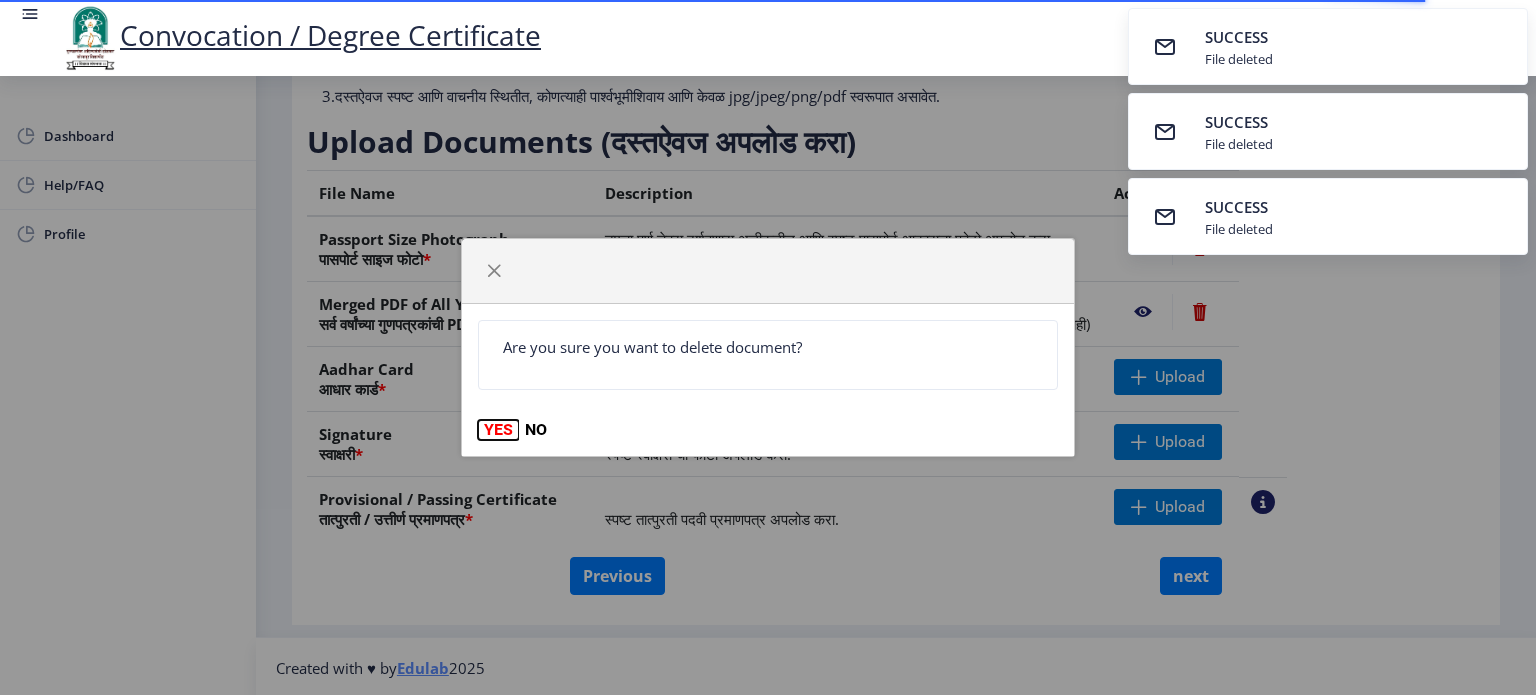 click on "YES" 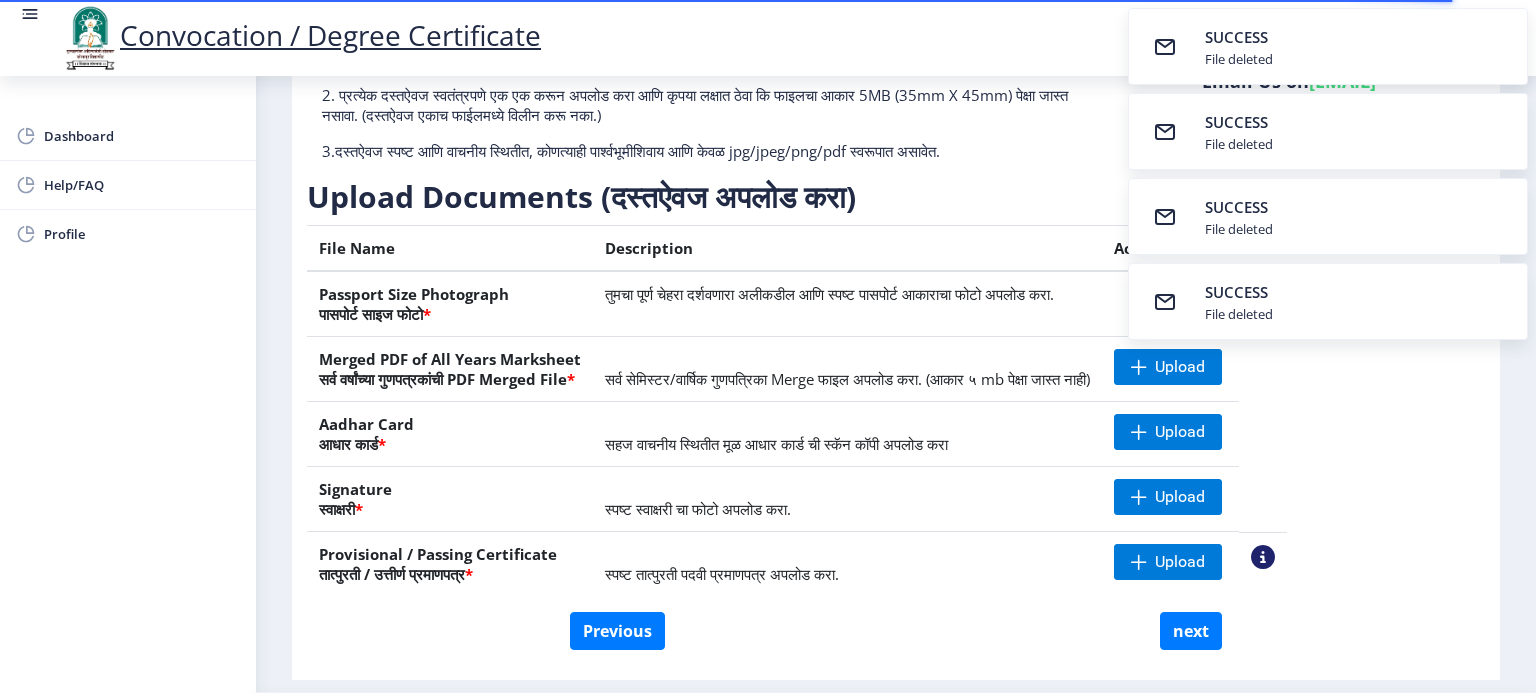 scroll, scrollTop: 152, scrollLeft: 0, axis: vertical 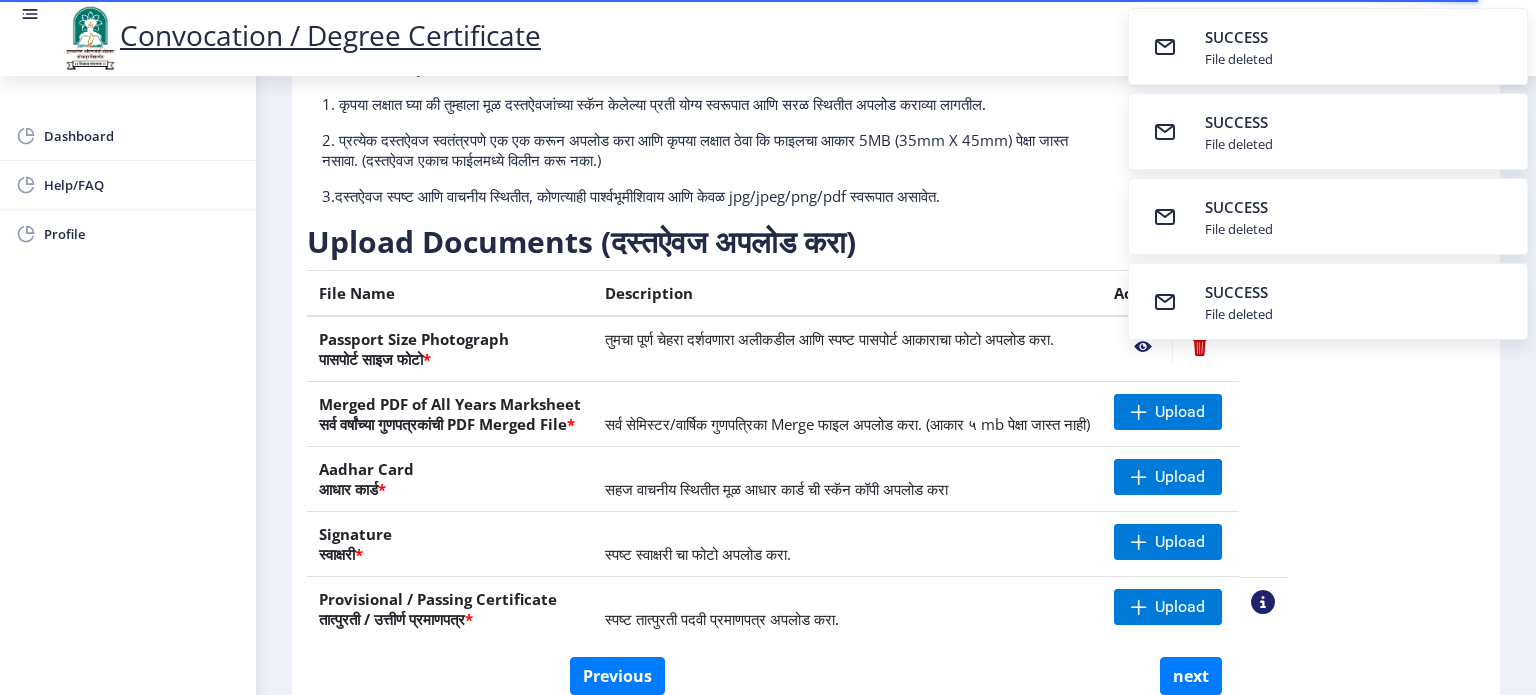 click on "SUCCESS File deleted SUCCESS File deleted SUCCESS File deleted SUCCESS File deleted" at bounding box center [1328, 174] 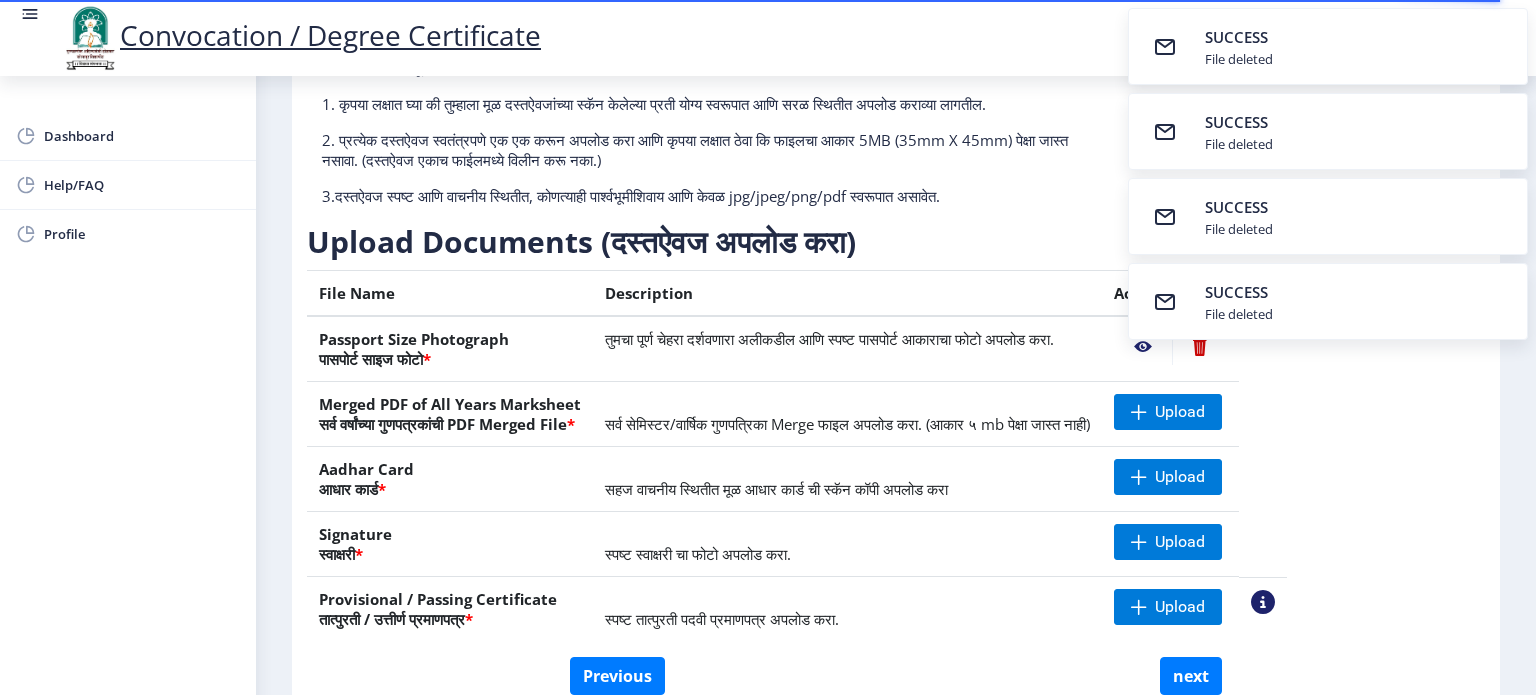 click 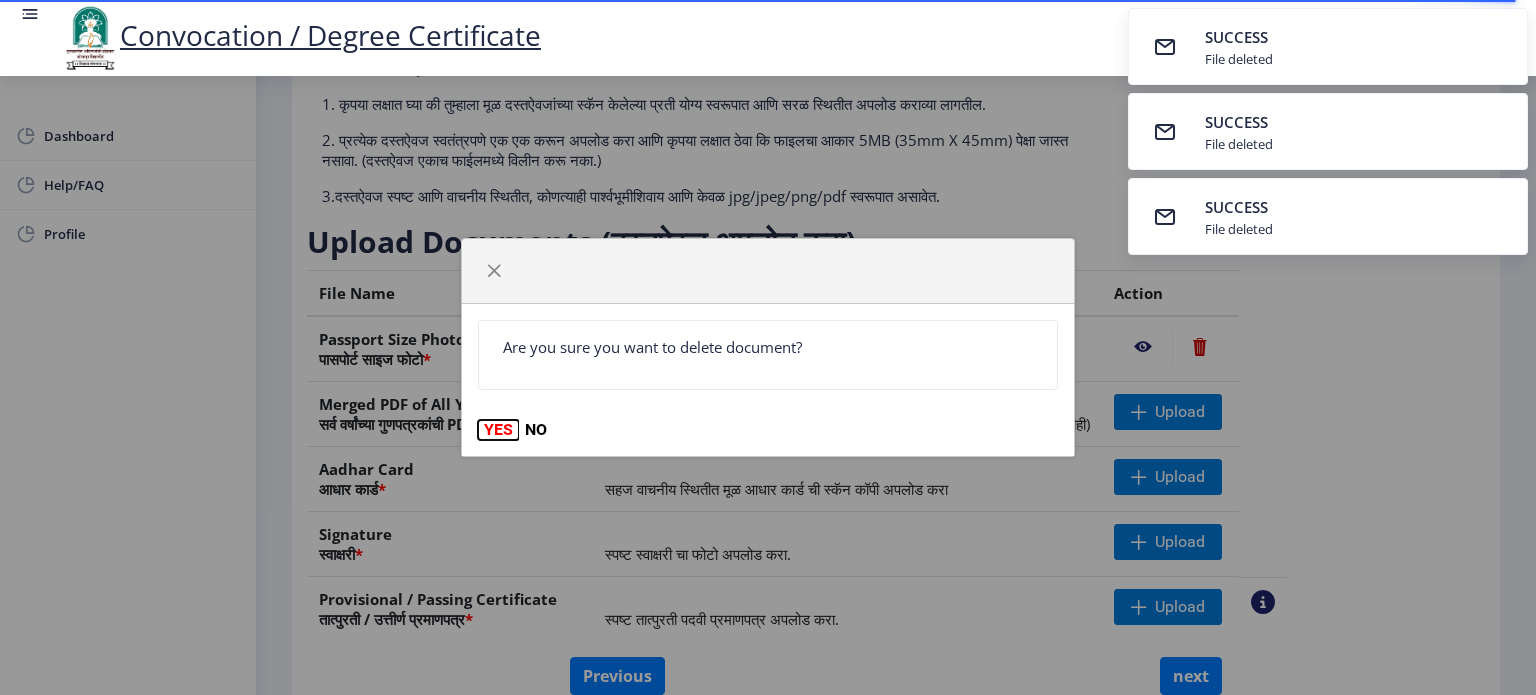 click on "YES" 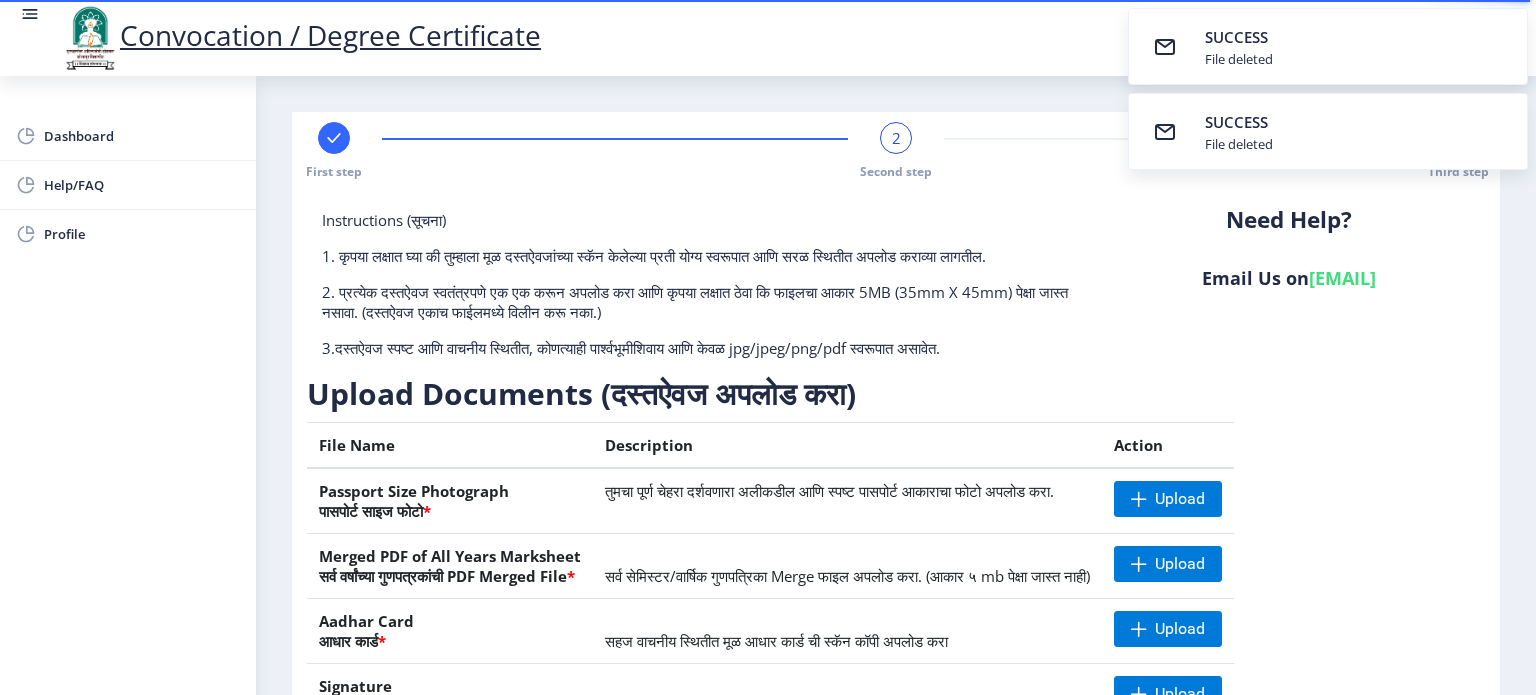 scroll, scrollTop: 252, scrollLeft: 0, axis: vertical 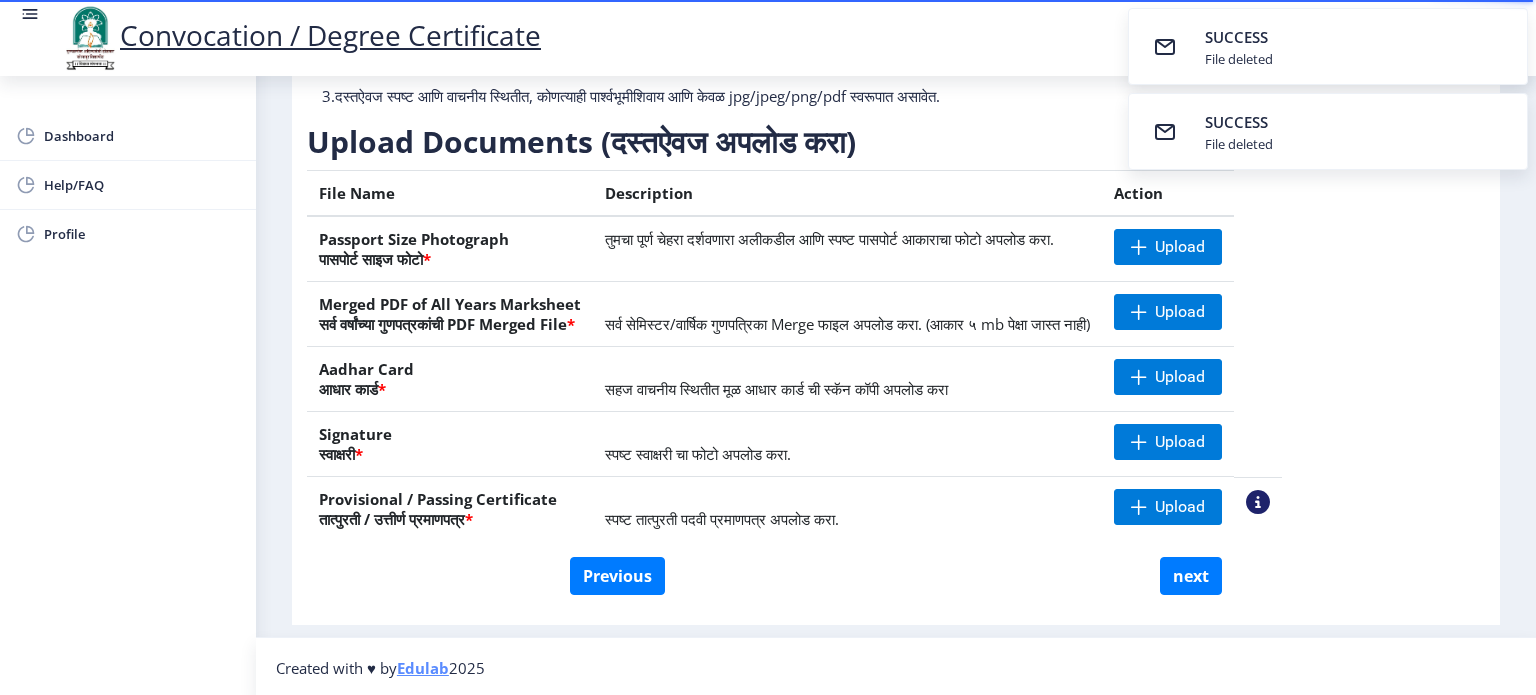 click on "Instructions (सूचना) 1. कृपया लक्षात घ्या की तुम्हाला मूळ दस्तऐवजांच्या स्कॅन केलेल्या प्रती योग्य स्वरूपात आणि सरळ स्थितीत अपलोड कराव्या लागतील.  2. प्रत्येक दस्तऐवज स्वतंत्रपणे एक एक करून अपलोड करा आणि कृपया लक्षात ठेवा कि फाइलचा आकार 5MB (35mm X 45mm) पेक्षा जास्त नसावा. (दस्तऐवज एकाच फाईलमध्ये विलीन करू नका.)  Need Help? Email Us on   [EMAIL]  Upload Documents (दस्तऐवज अपलोड करा)  File Name Description Action Passport Size Photograph  पासपोर्ट साइज फोटो  * Upload * Upload * Upload *" 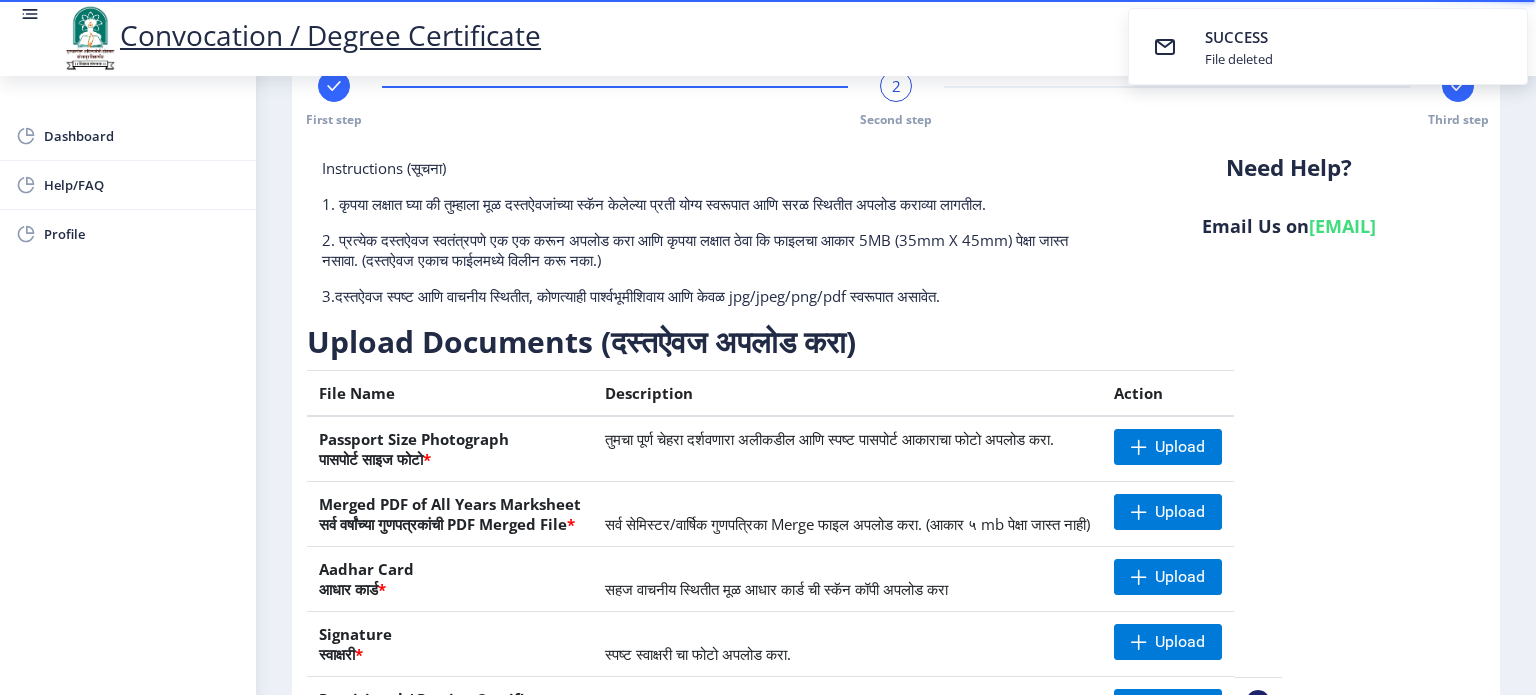 scroll, scrollTop: 252, scrollLeft: 0, axis: vertical 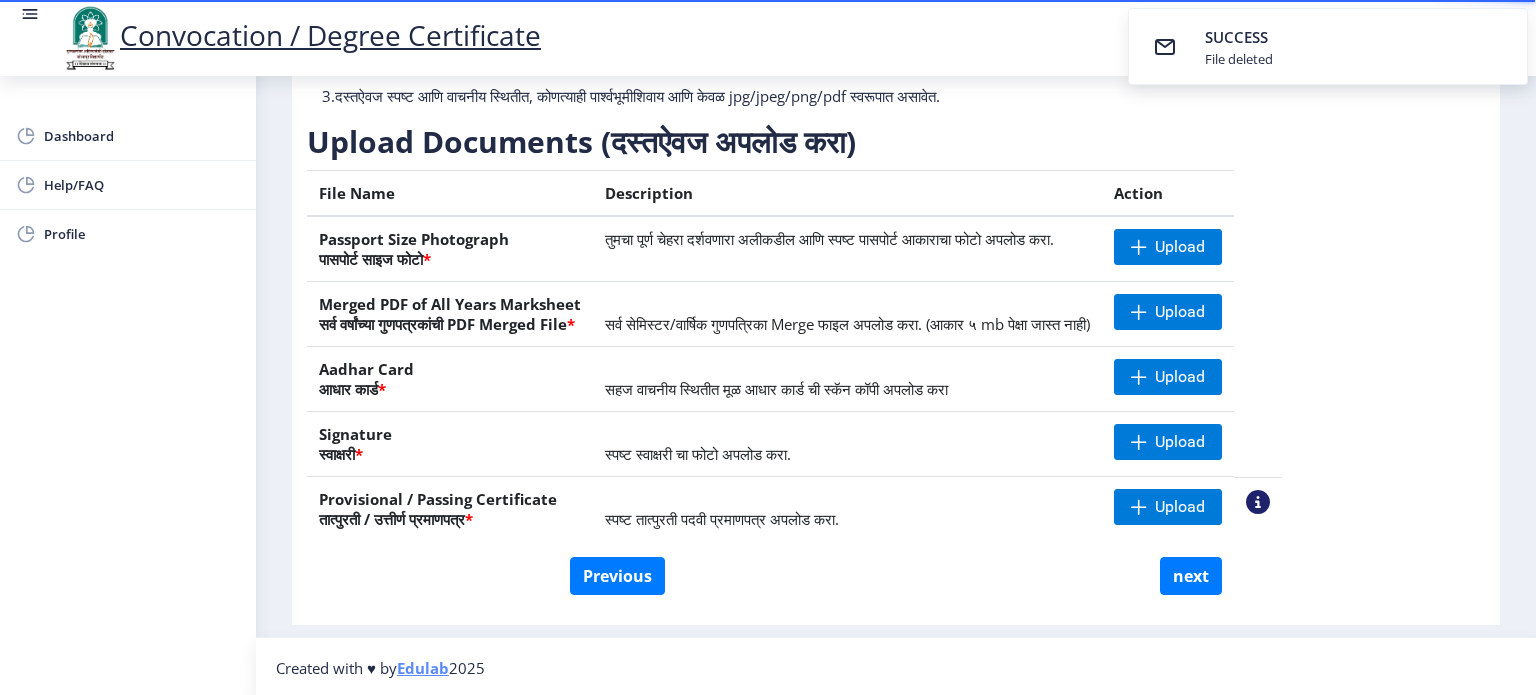 click on "Description" 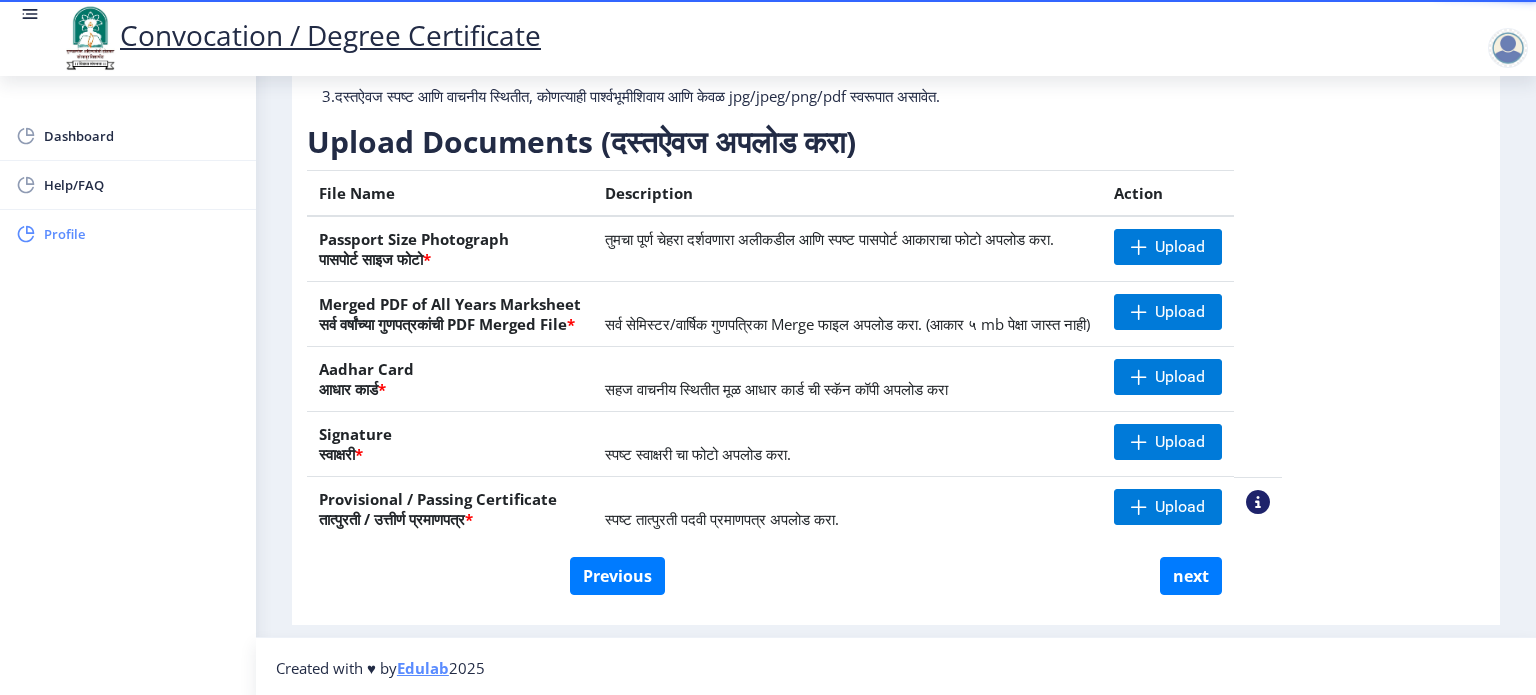 click on "Profile" 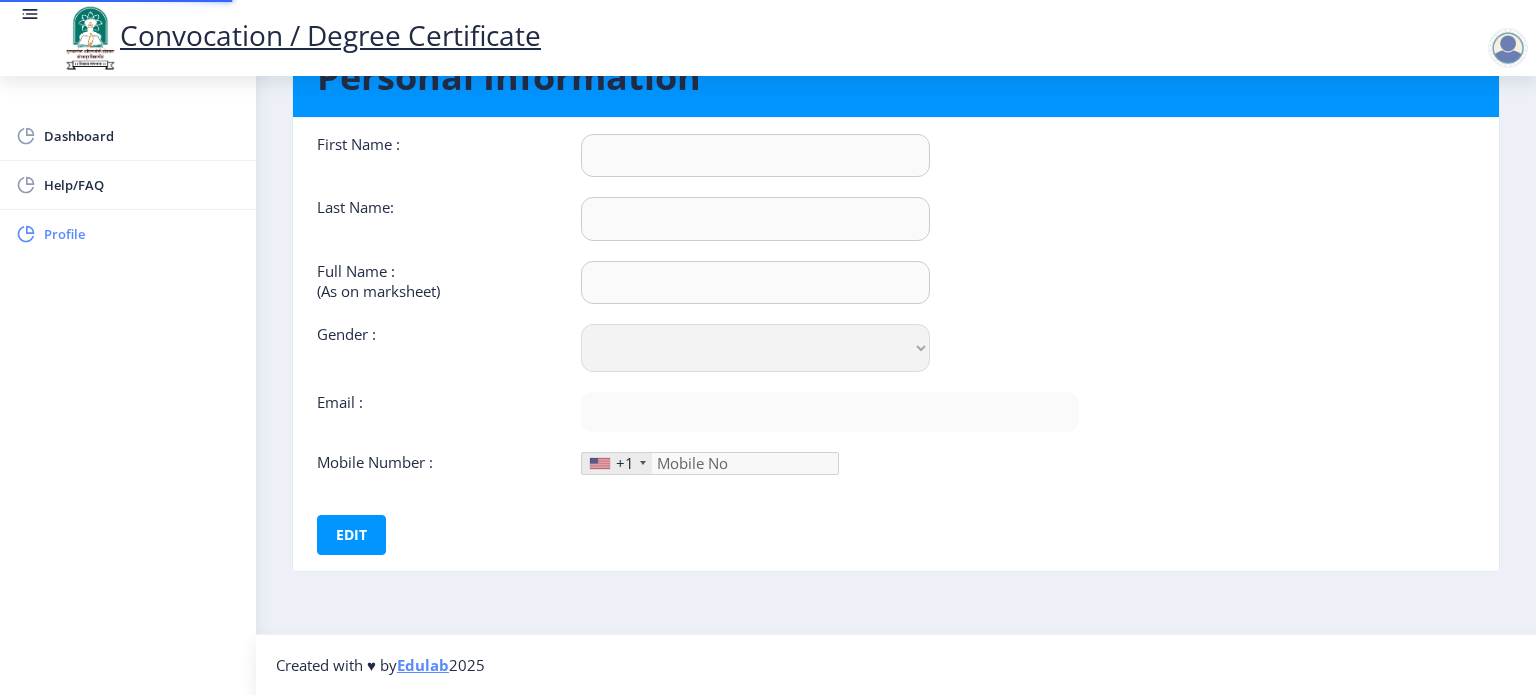 type on "[FIRST]" 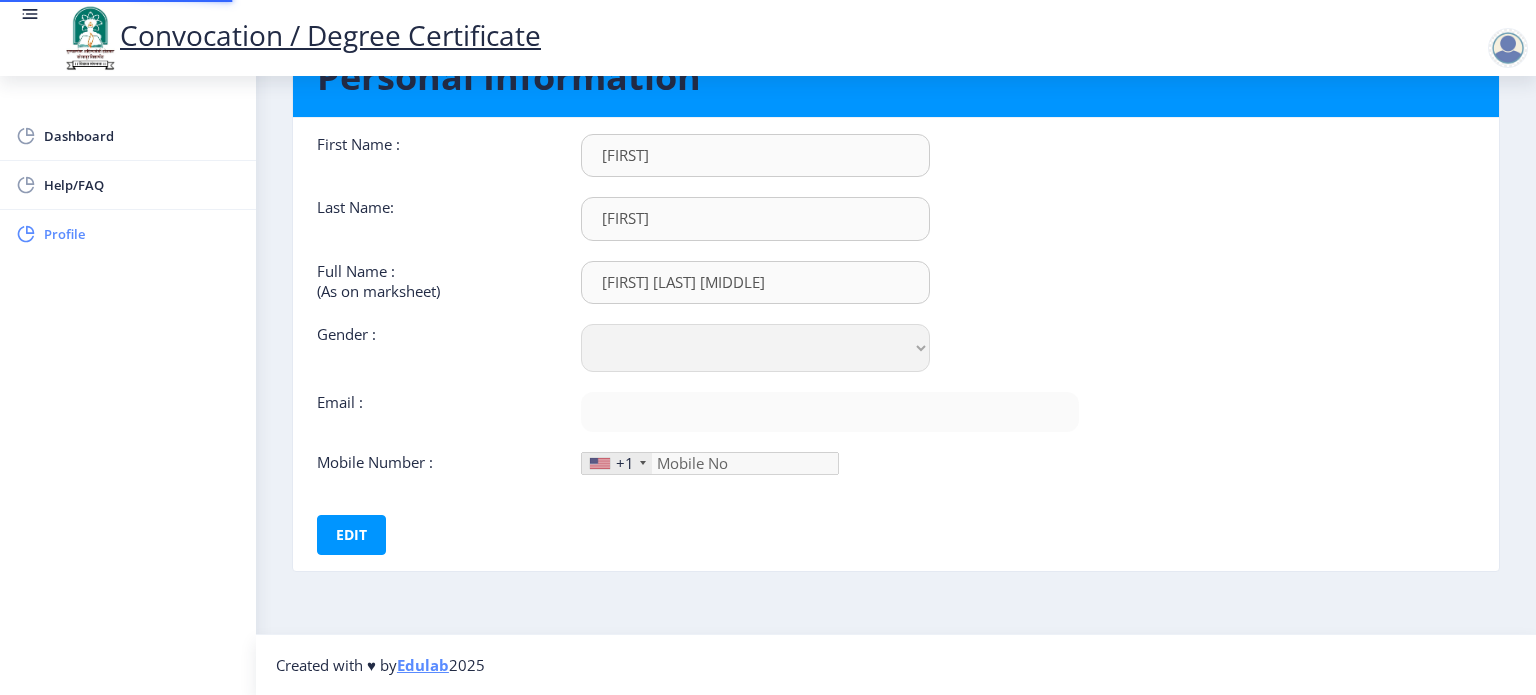 select on "Male" 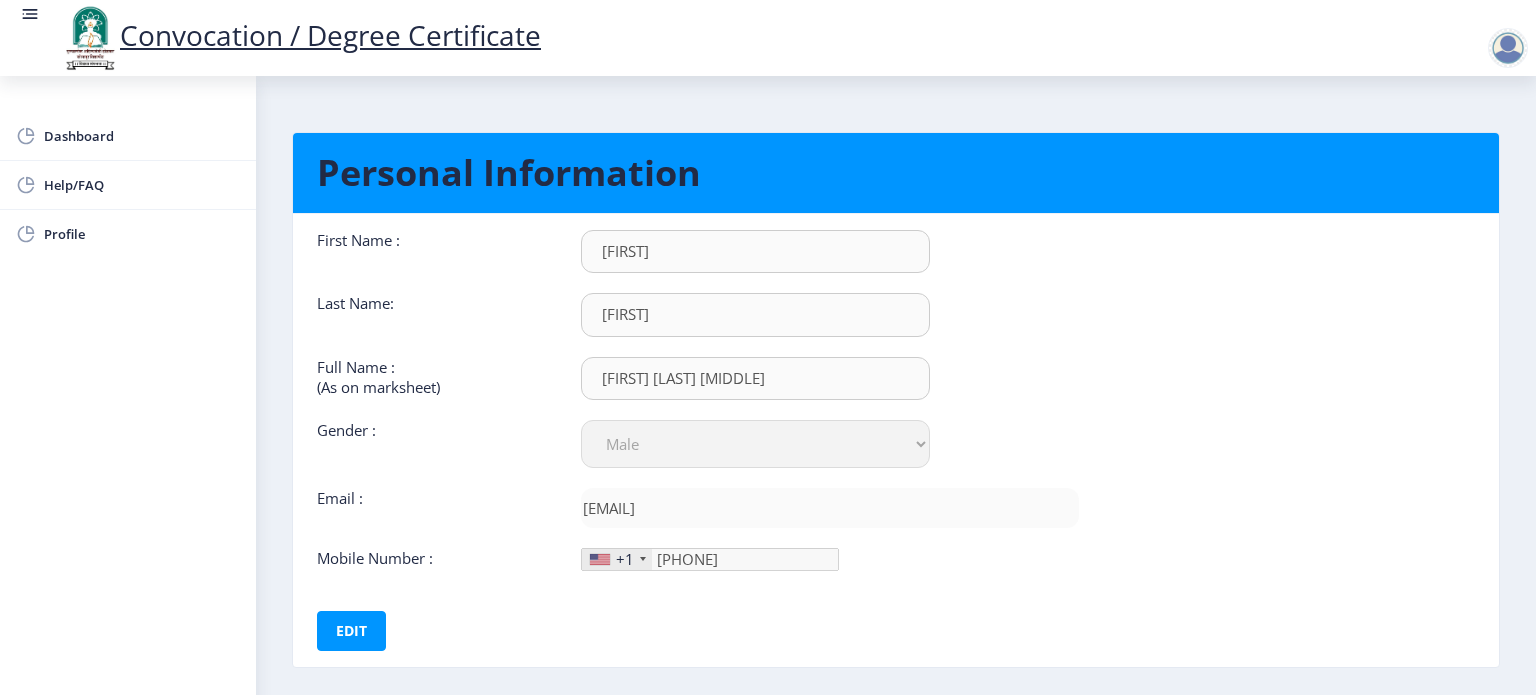 click 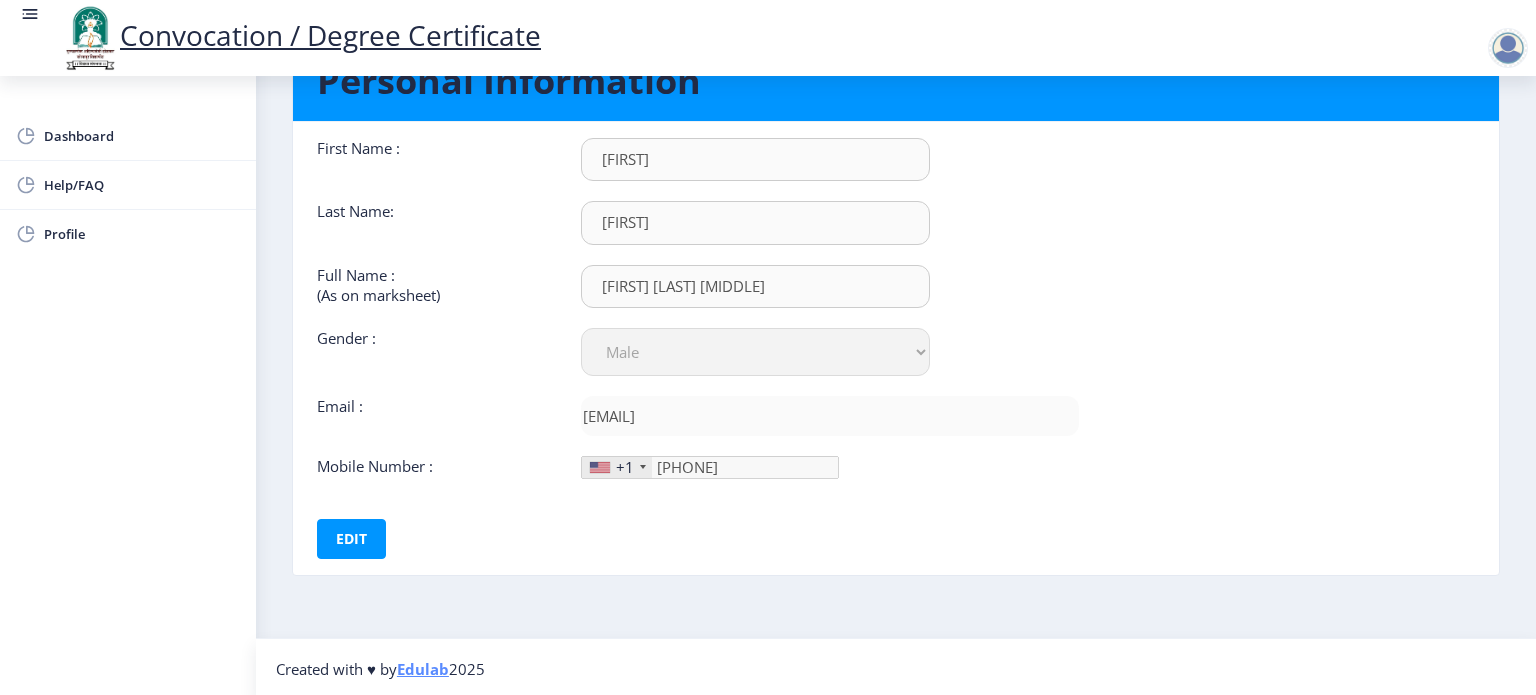 click on "First Name :  [FIRST] Last Name:  [LAST] Full Name : (As on marksheet) [LAST] [FIRST] [MIDDLE] Gender : Select Gender Male Female Other  Email :  [EMAIL]  Mobile Number :  +1 United States +1 United Kingdom +44 Afghanistan (‫افغانستان‬‎) +93 Albania (Shqipëri) +355 Algeria (‫الجزائر‬‎) +213 American Samoa +1 Andorra +376 Angola +244 Anguilla +1 Antigua and Barbuda +1 Argentina +54 Armenia (Հայաստան) +374 Aruba +297 Australia +61 Austria (Österreich) +43 Azerbaijan (Azərbaycan) +994 Bahamas +1 Bahrain (‫البحرين‬‎) +973 Bangladesh (বাংলাদেশ) +880 Barbados +1 Belarus (Беларусь) +375 Belgium (België) +32 Belize +501 Benin (Bénin) +229 Bermuda +1 Bhutan (འབྲུག) +975 Bolivia +591 Bosnia and Herzegovina (Босна и Херцеговина) +387 Botswana +267 Brazil (Brasil) +55 British Indian Ocean Territory +246 British Virgin Islands +1 Brunei +673 Bulgaria (България) +359 Burkina Faso +226 +257 +1" 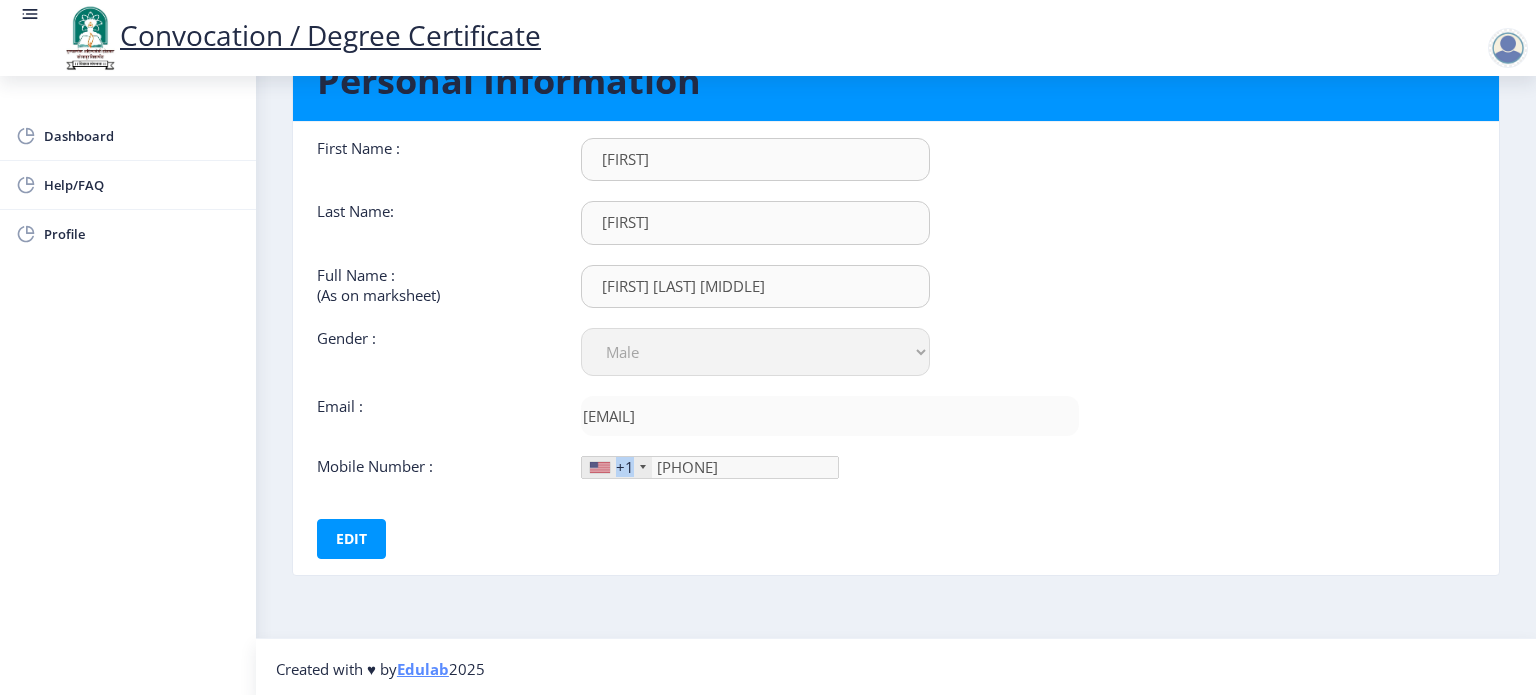 click on "+1" 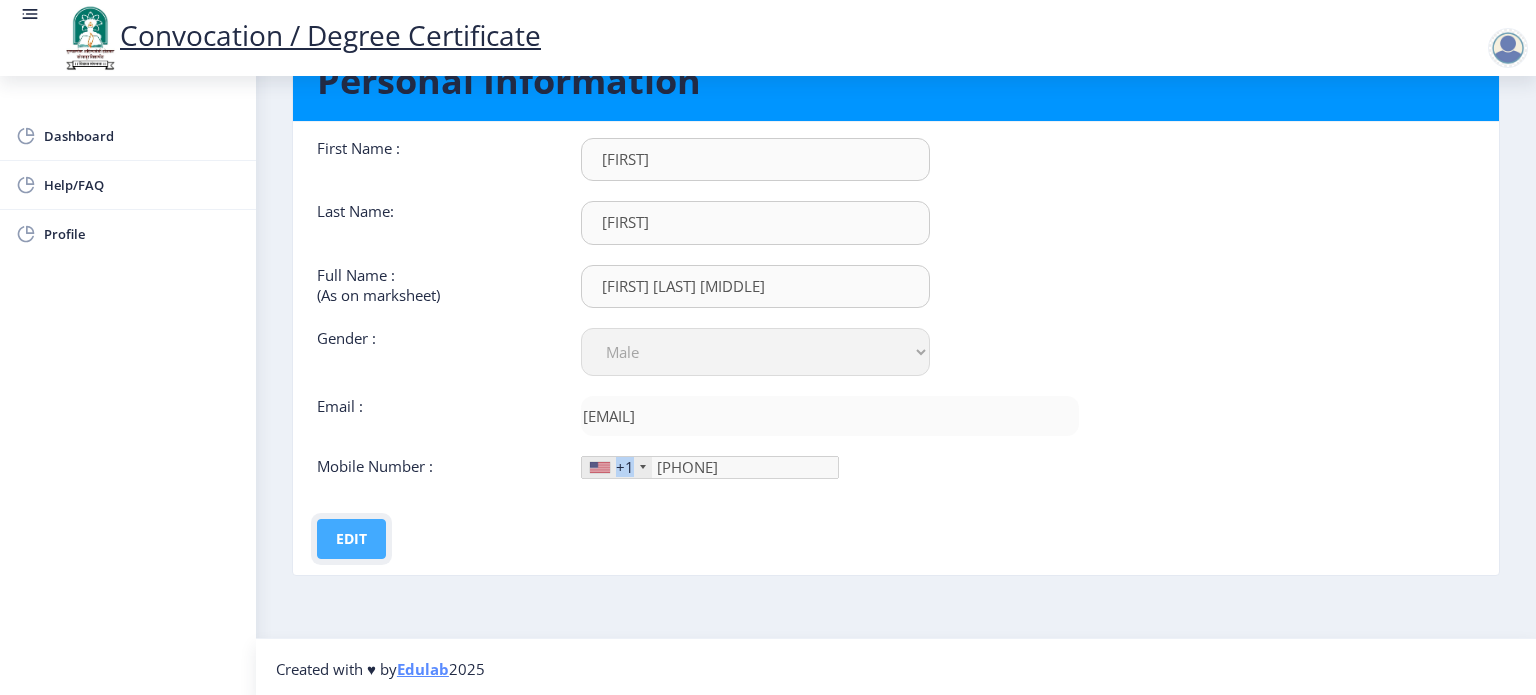 click on "Edit" 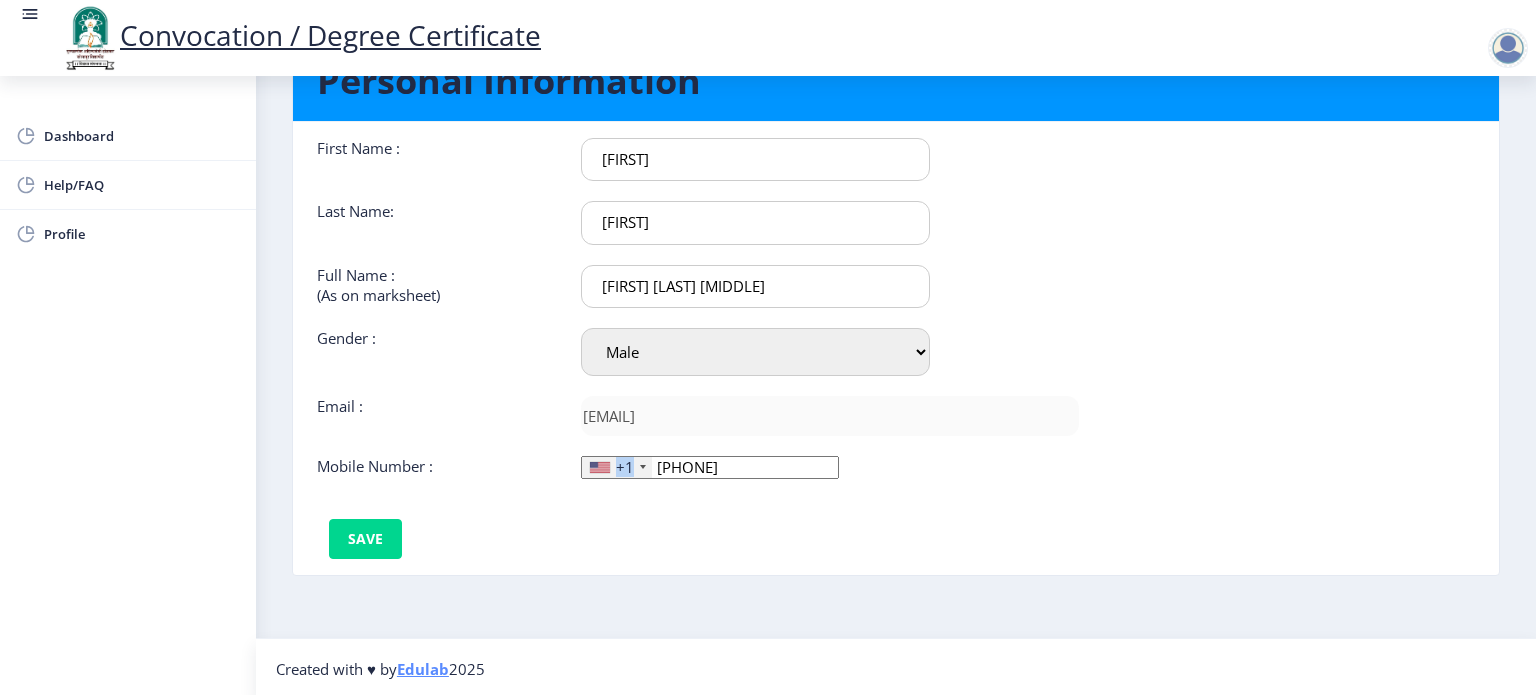 click on "+1" 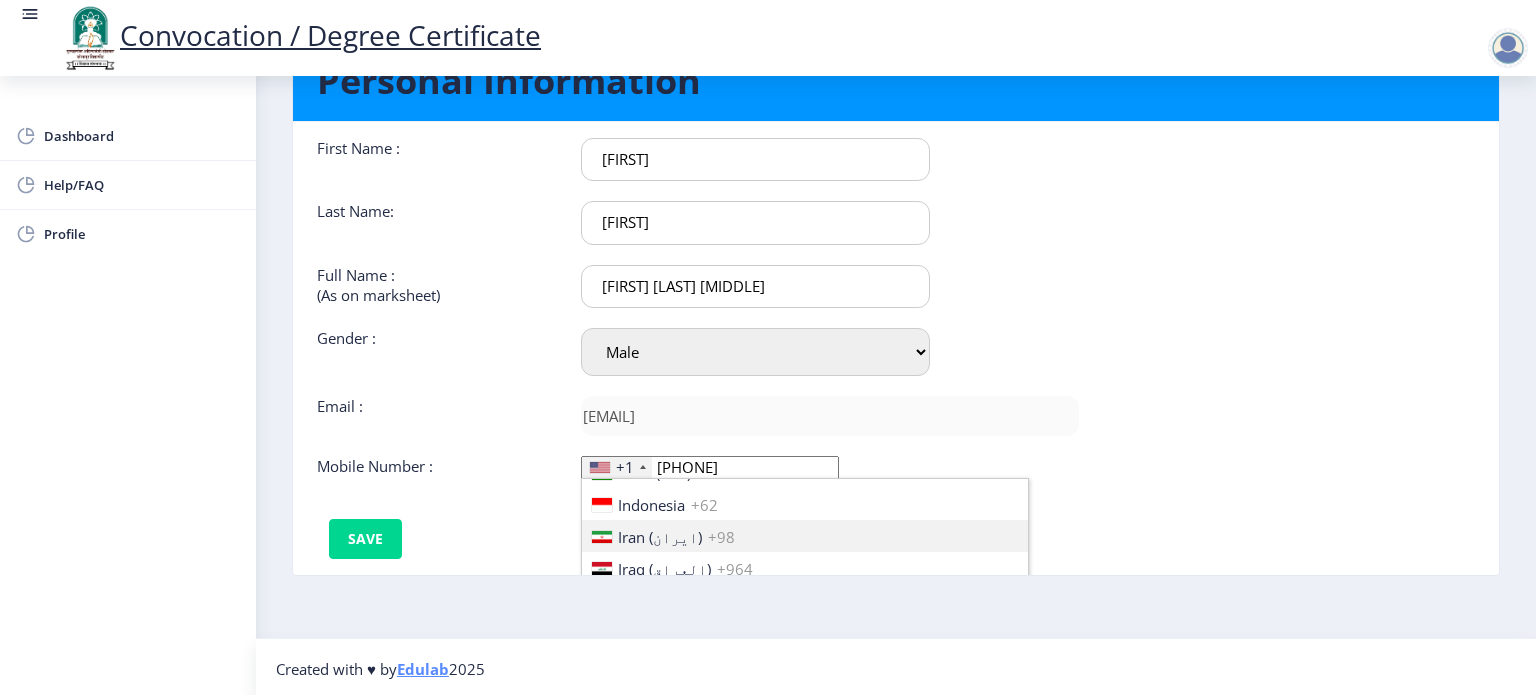 scroll, scrollTop: 3100, scrollLeft: 0, axis: vertical 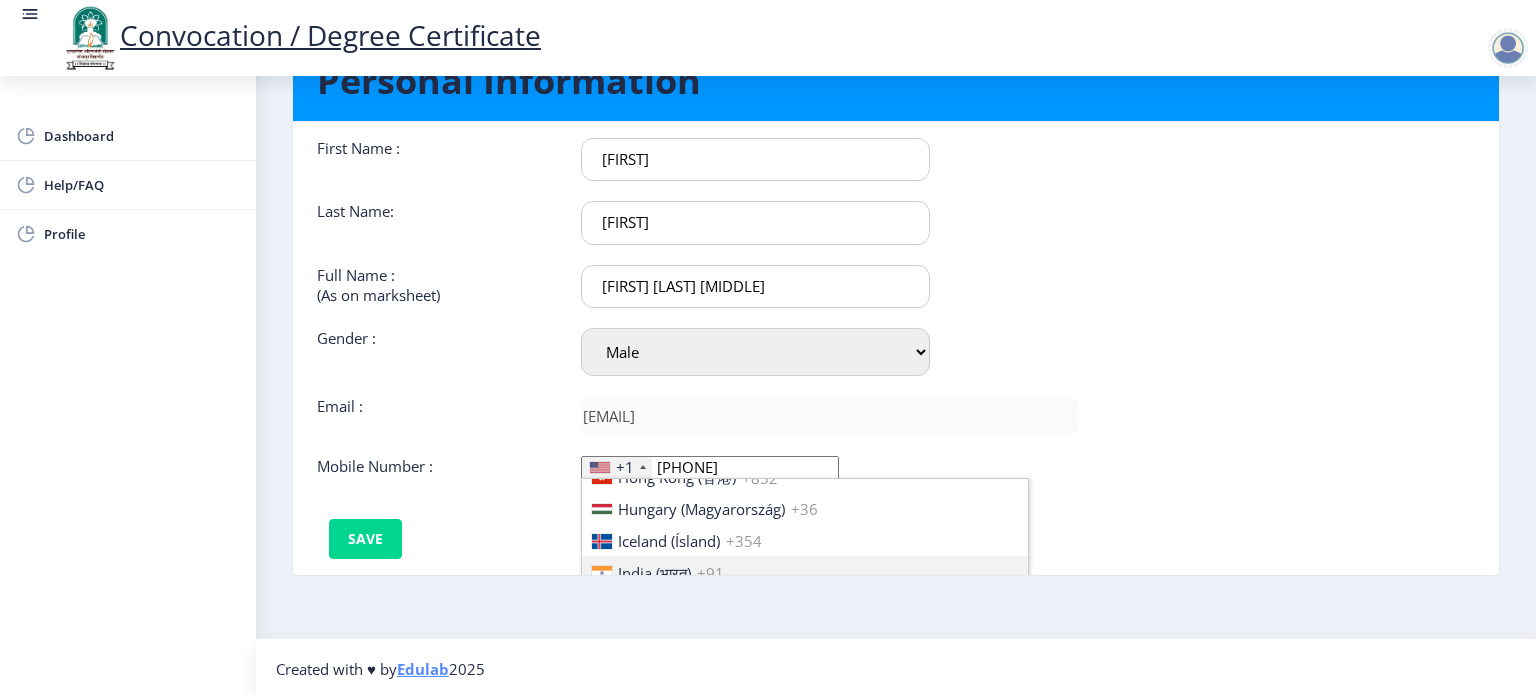 click on "India (भारत) +91" at bounding box center (805, 572) 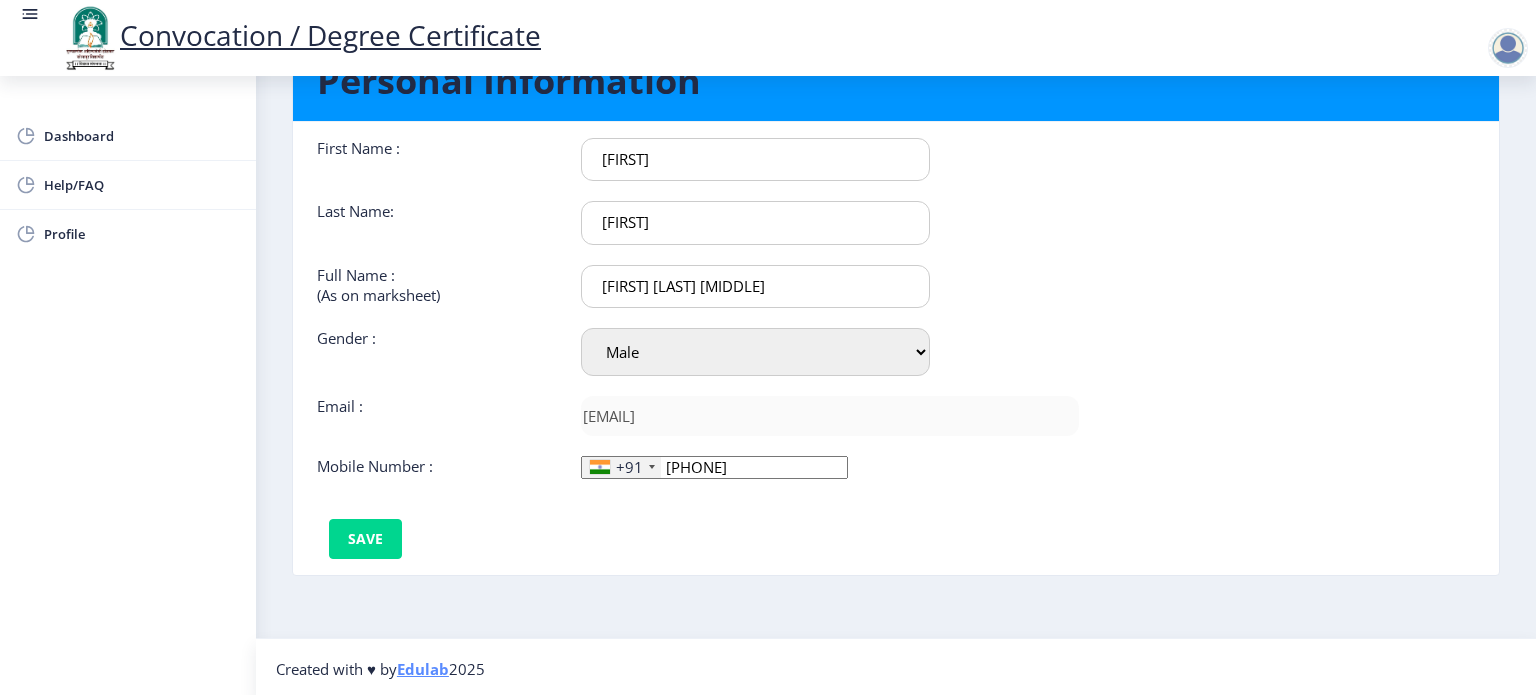click on "First Name :  [FIRST] Last Name:  [LAST] Full Name : (As on marksheet) [LAST] [FIRST] [MIDDLE] Gender : Select Gender Male Female Other  Email :  [EMAIL]  Mobile Number :  +1 United States +1 United Kingdom +44 Afghanistan (‫افغانستان‬‎) +93 Albania (Shqipëri) +355 Algeria (‫الجزائر‬‎) +213 American Samoa +1 Andorra +376 Angola +244 Anguilla +1 Antigua and Barbuda +1 Argentina +54 Armenia (Հայաստան) +374 Aruba +297 Australia +61 Austria (Österreich) +43 Azerbaijan (Azərbaycan) +994 Bahamas +1 Bahrain (‫البحرين‬‎) +973 Bangladesh (বাংলাদেশ) +880 Barbados +1 Belarus (Беларусь) +375 Belgium (België) +32 Belize +501 Benin (Bénin) +229 Bermuda +1 Bhutan (འབྲུག) +975 Bolivia +591 Bosnia and Herzegovina (Босна и Херцеговина) +387 Botswana +267 Brazil (Brasil) +55 British Indian Ocean Territory +246 British Virgin Islands +1 Brunei +673 Bulgaria (България) +359 Burkina Faso +226 +257" 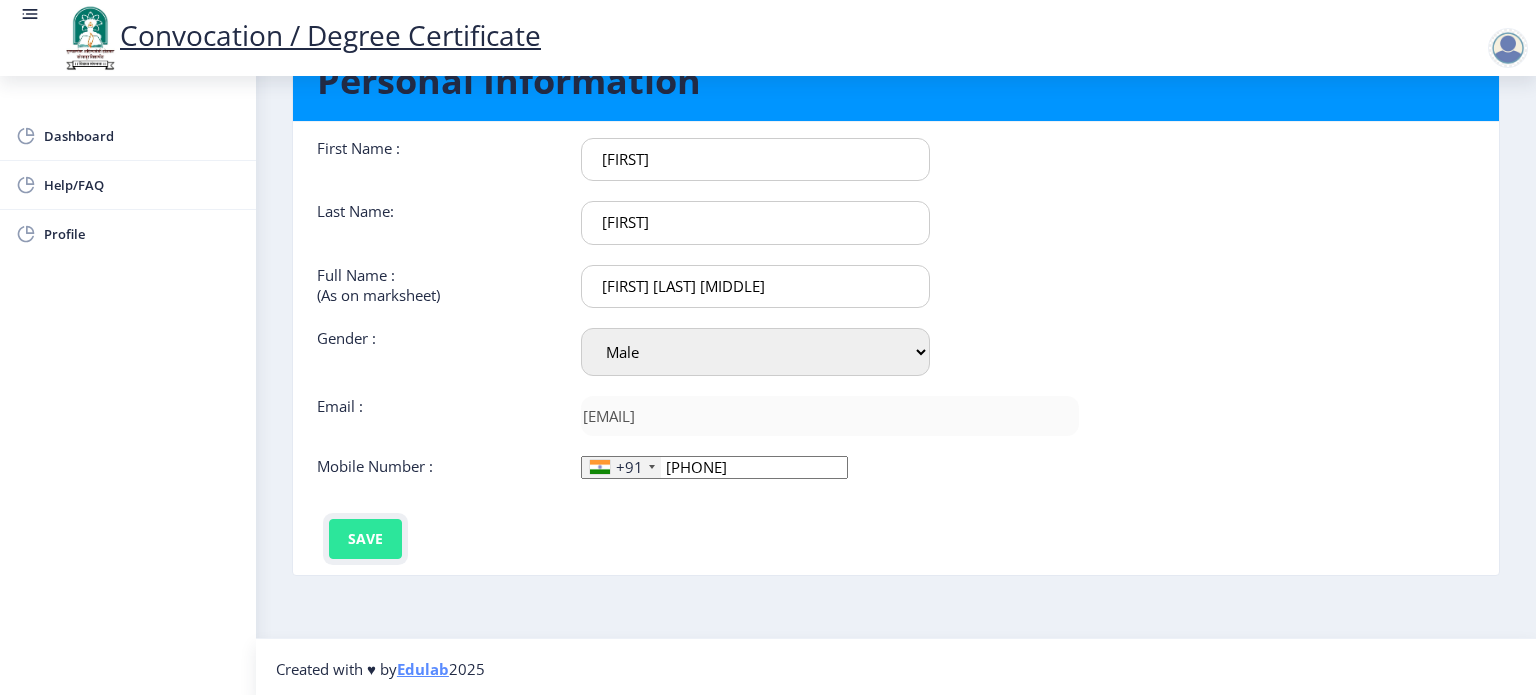 click on "Save" 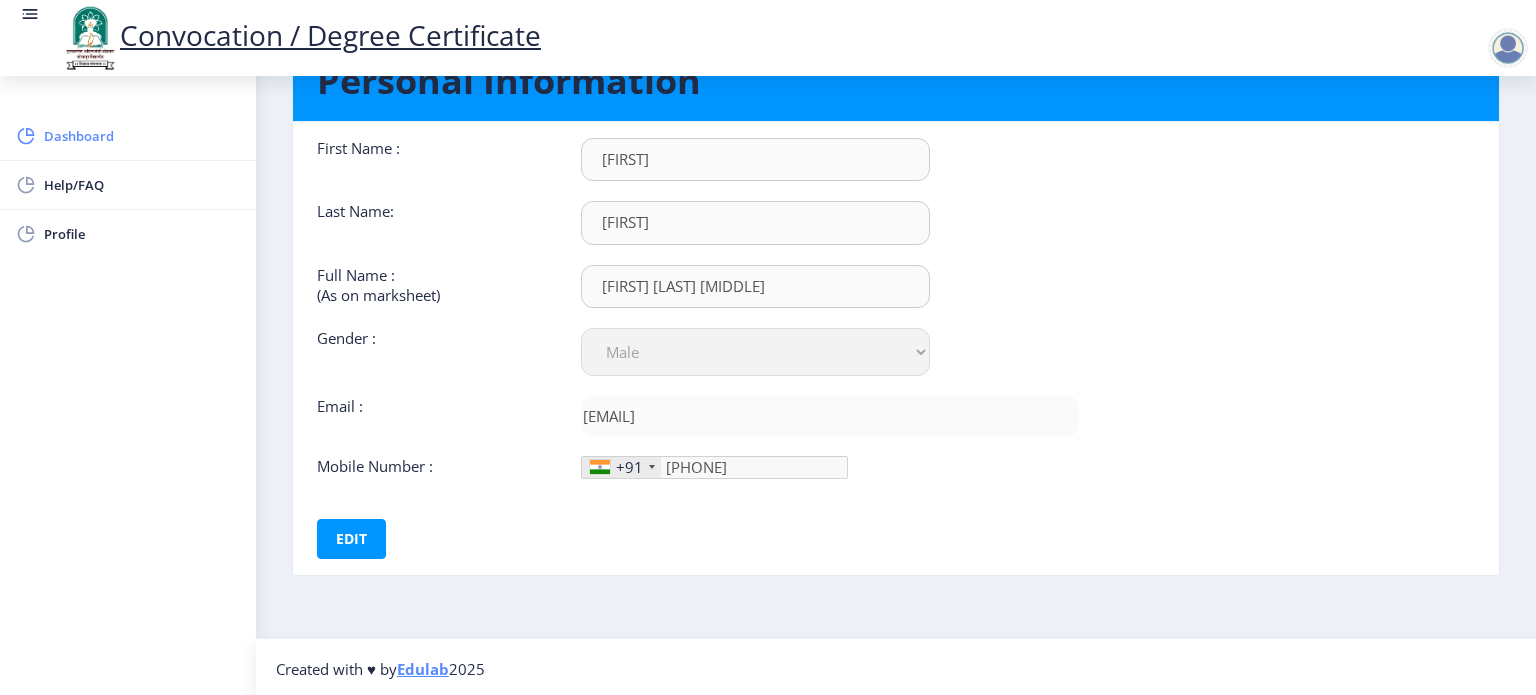 click on "Dashboard" 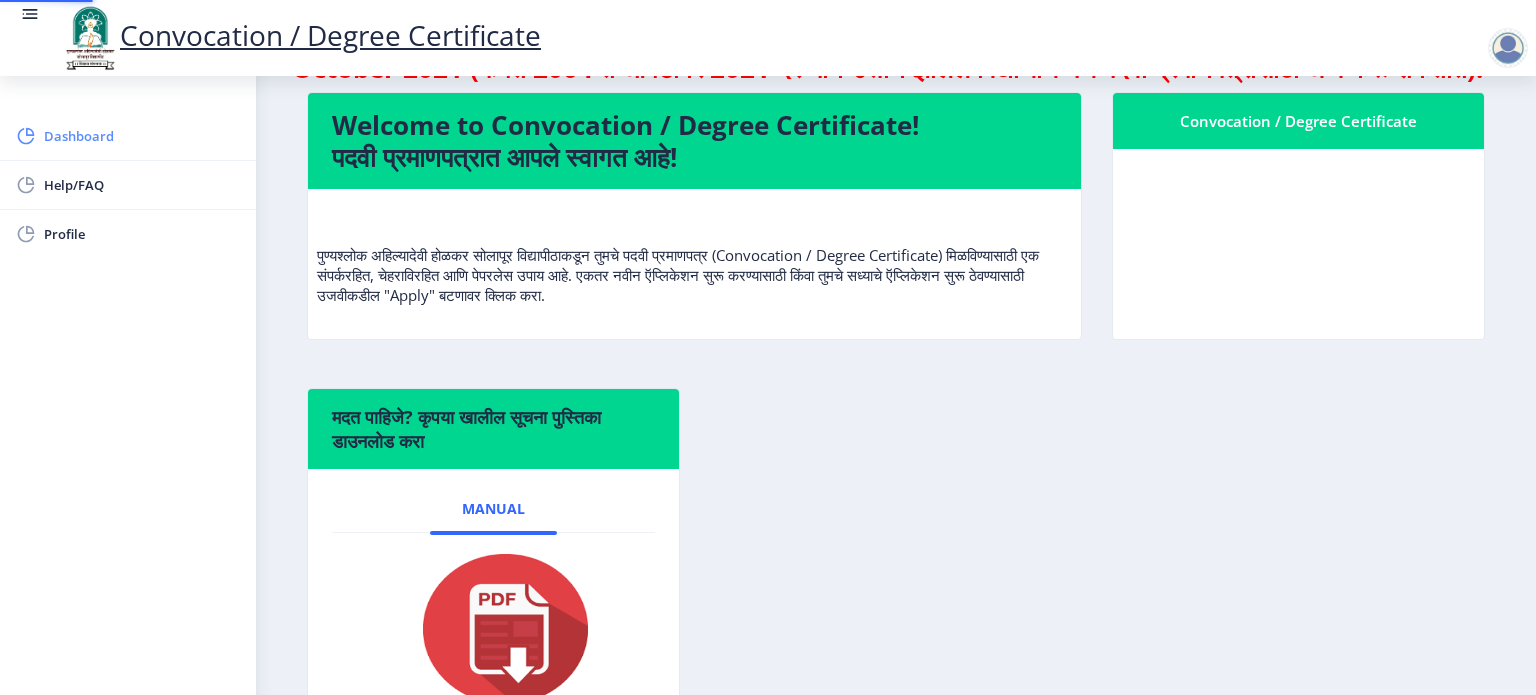 scroll, scrollTop: 0, scrollLeft: 0, axis: both 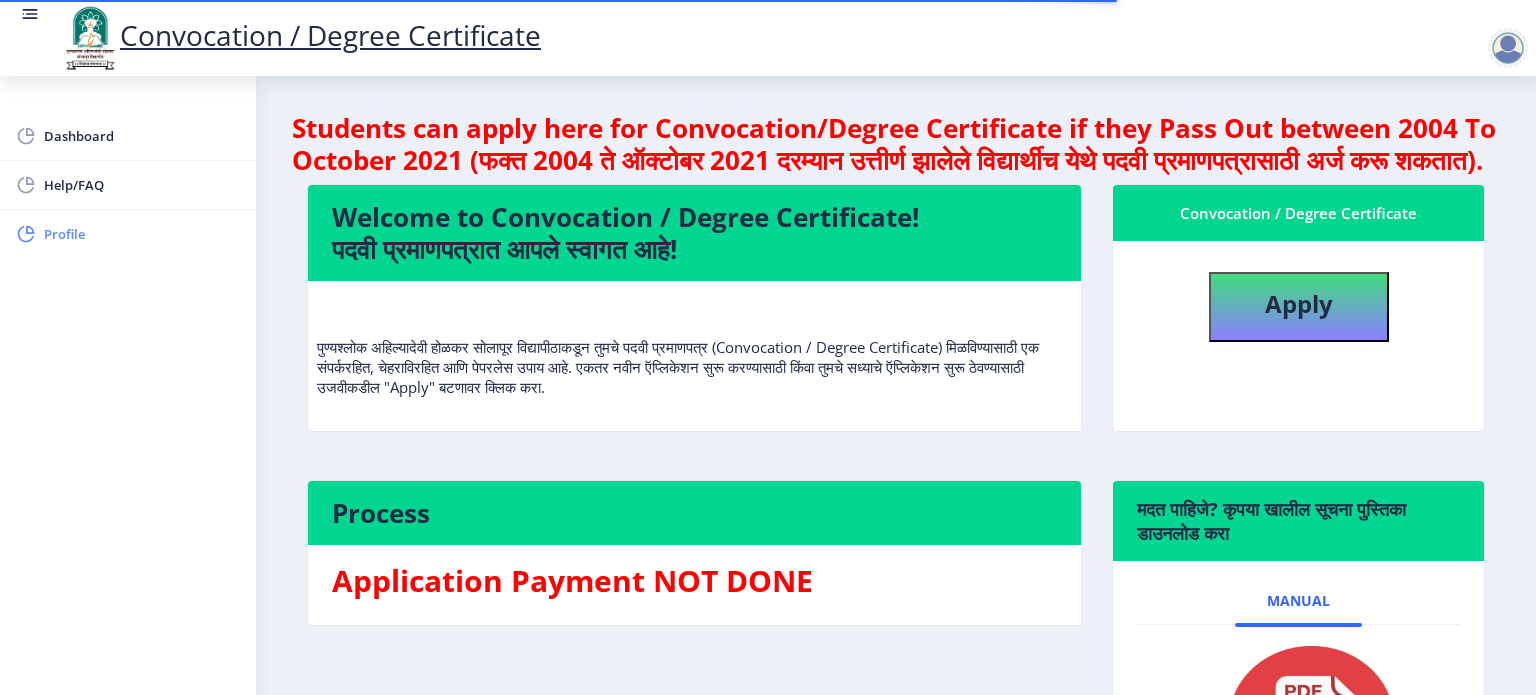 click on "Profile" 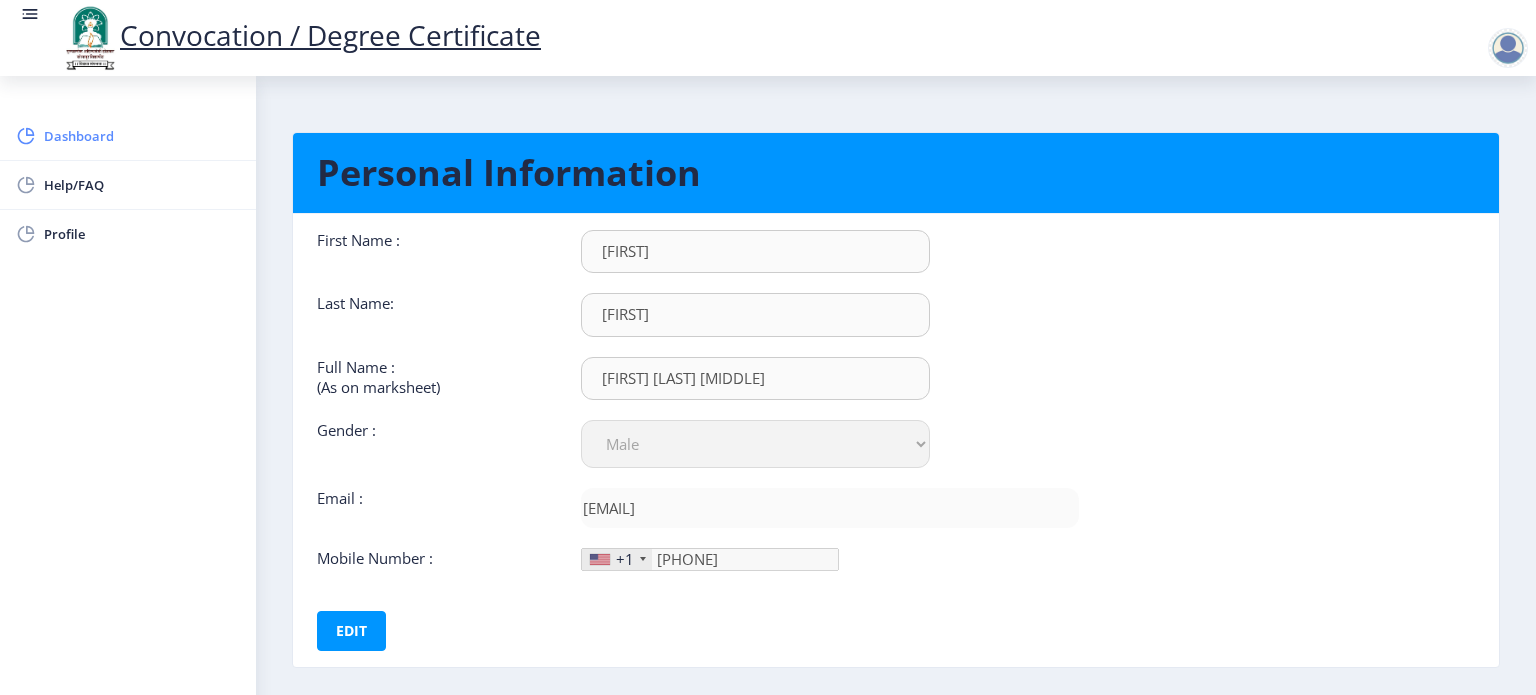 click on "Dashboard" 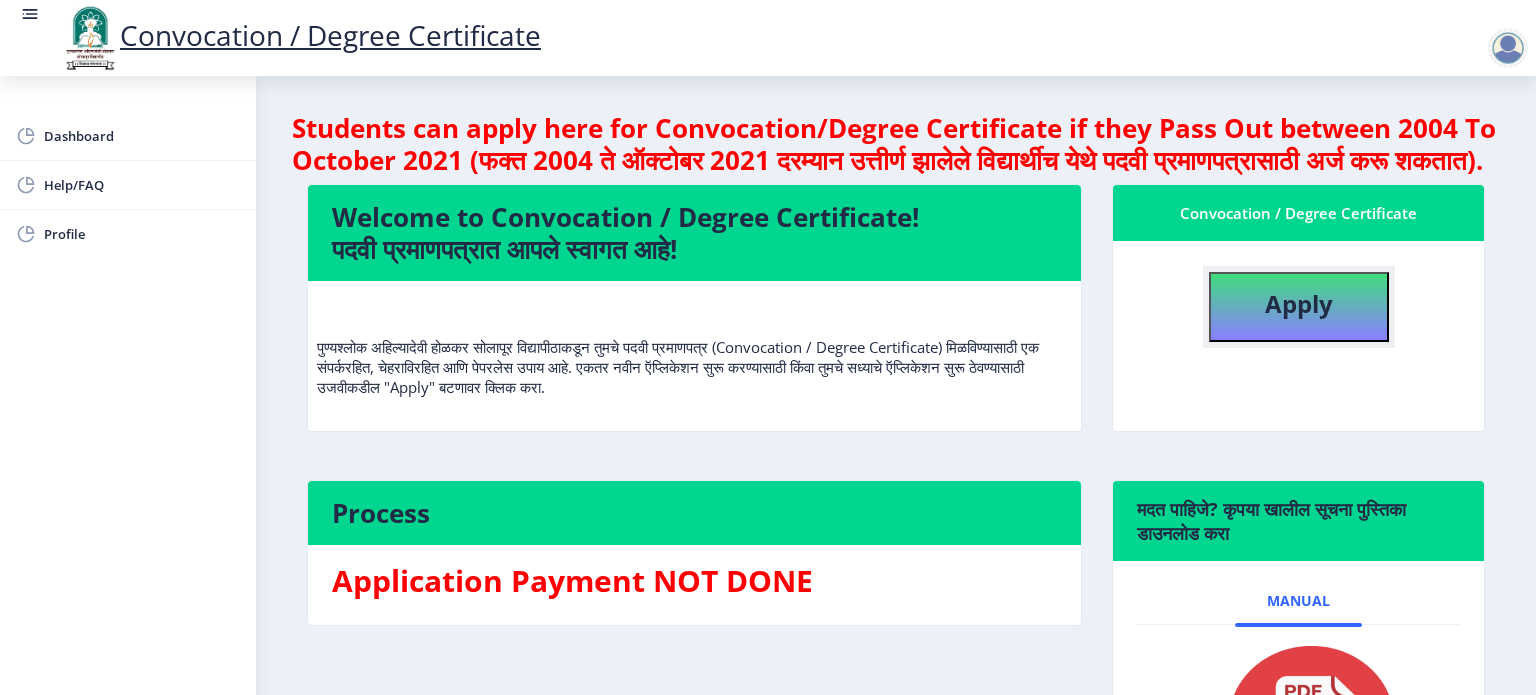 click on "Apply" 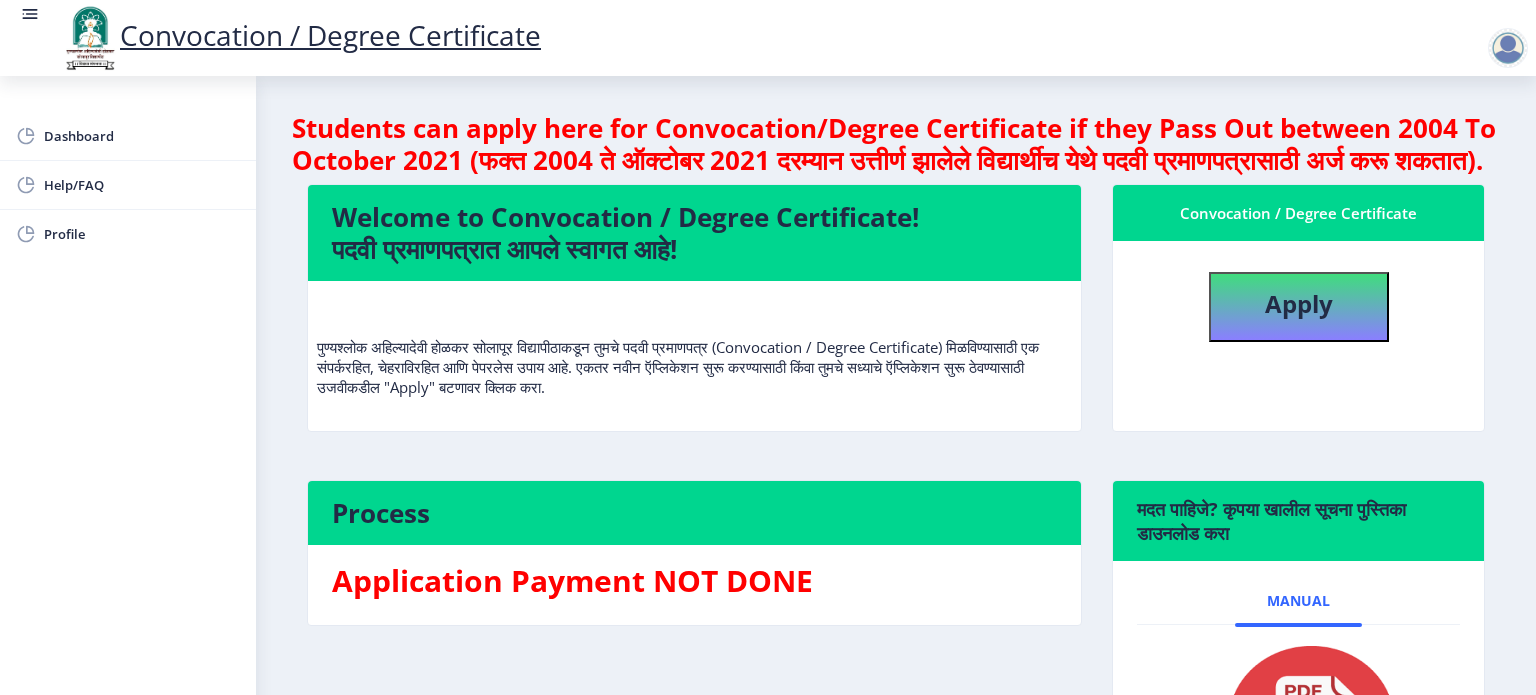 select 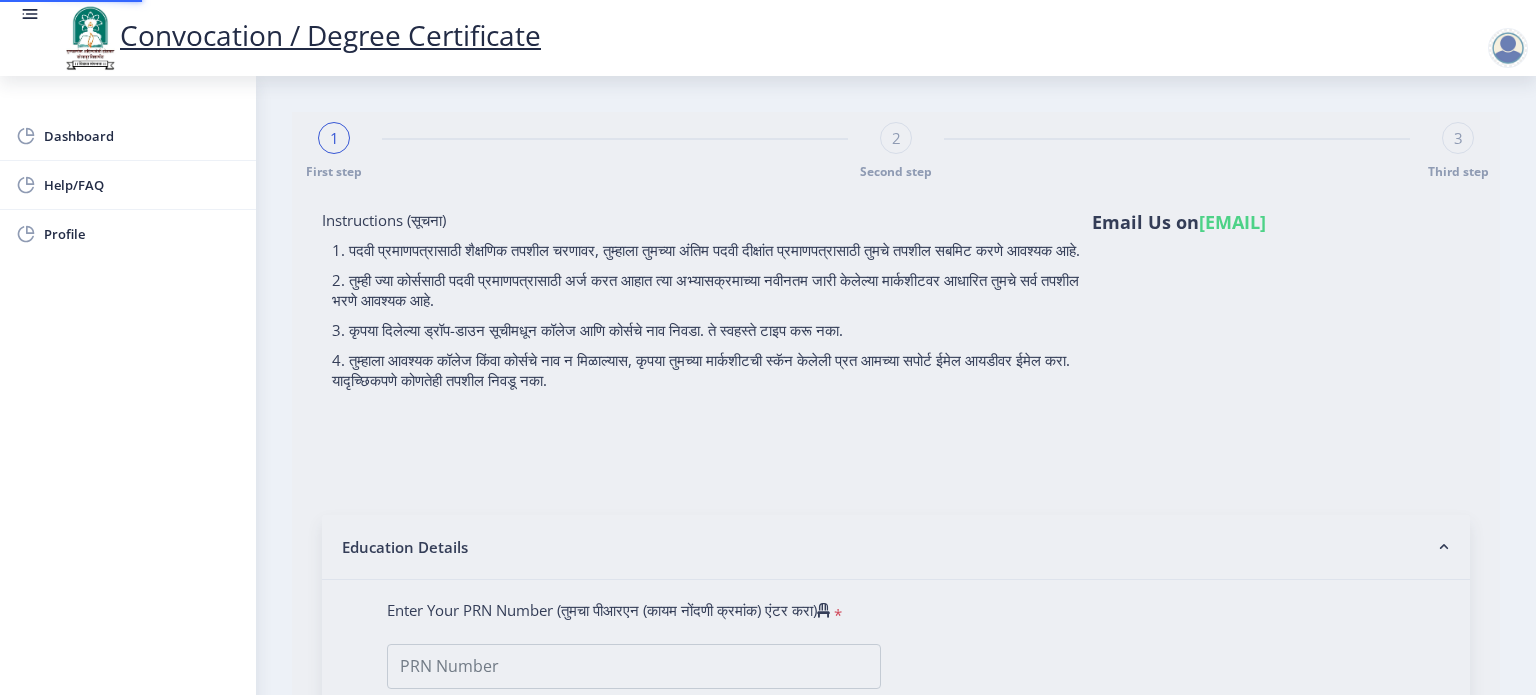 type on "1000000787" 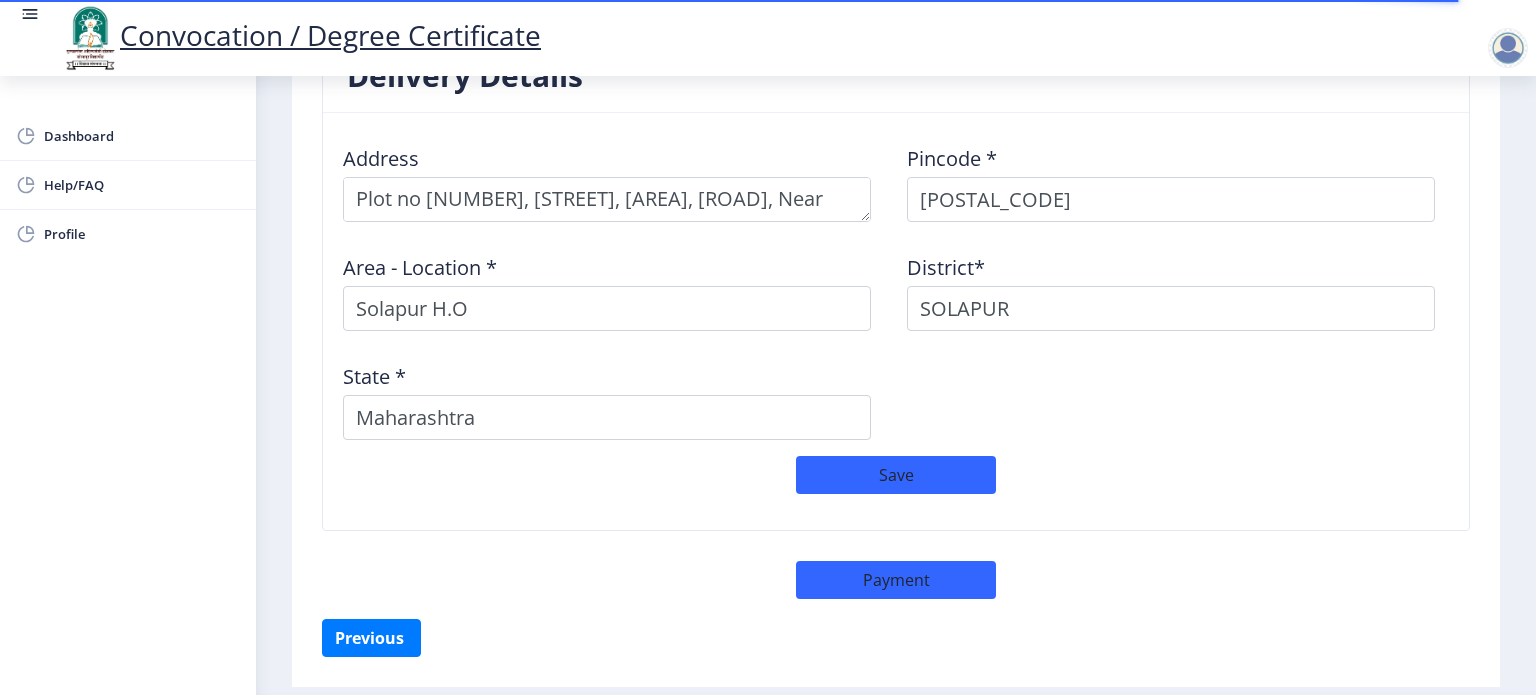 scroll, scrollTop: 1699, scrollLeft: 0, axis: vertical 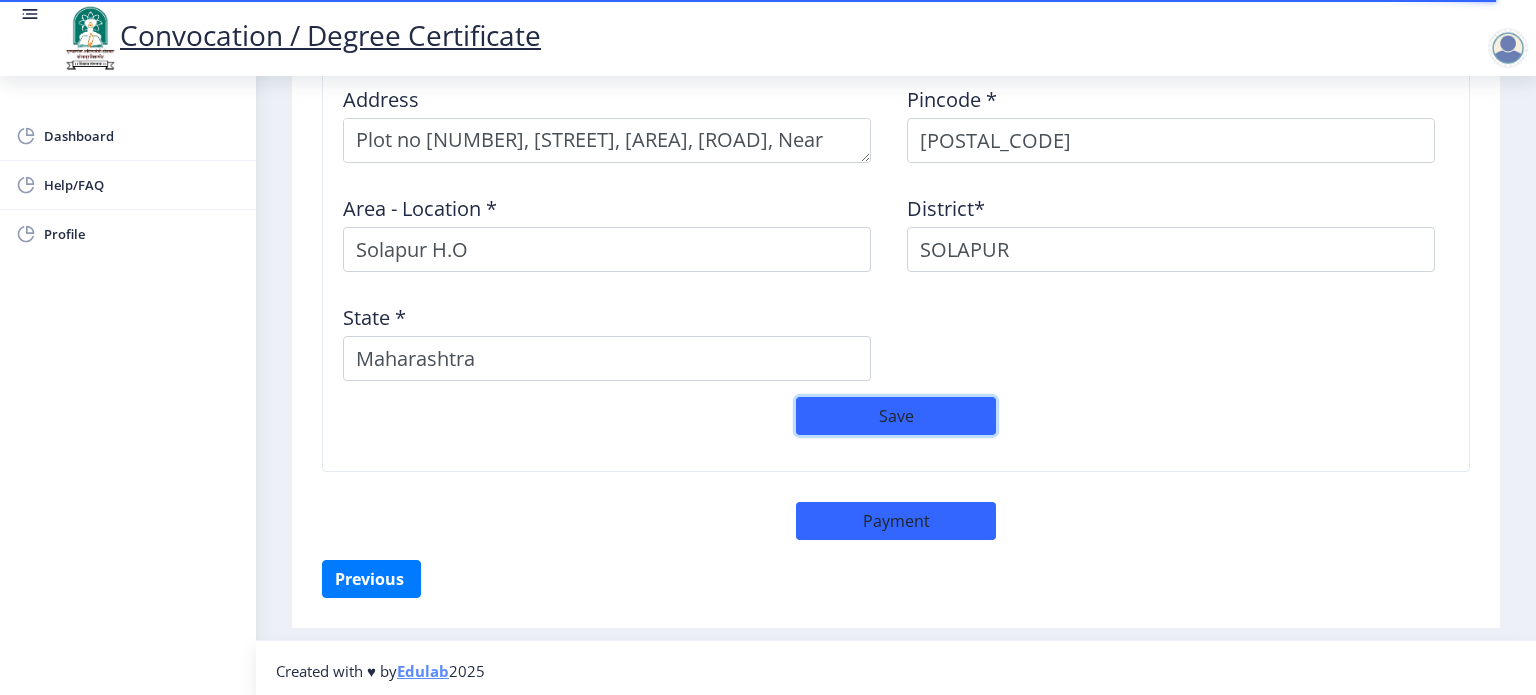 click on "Save" 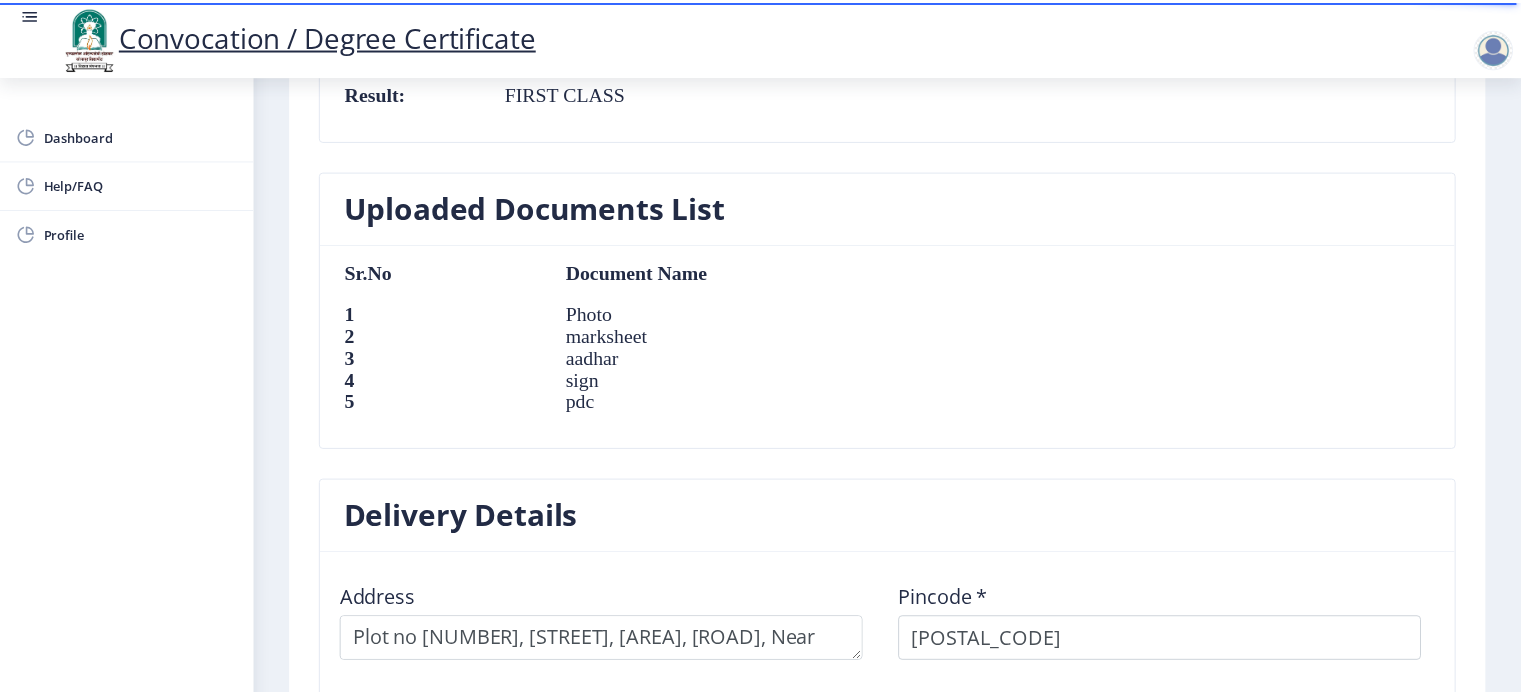 scroll, scrollTop: 1699, scrollLeft: 0, axis: vertical 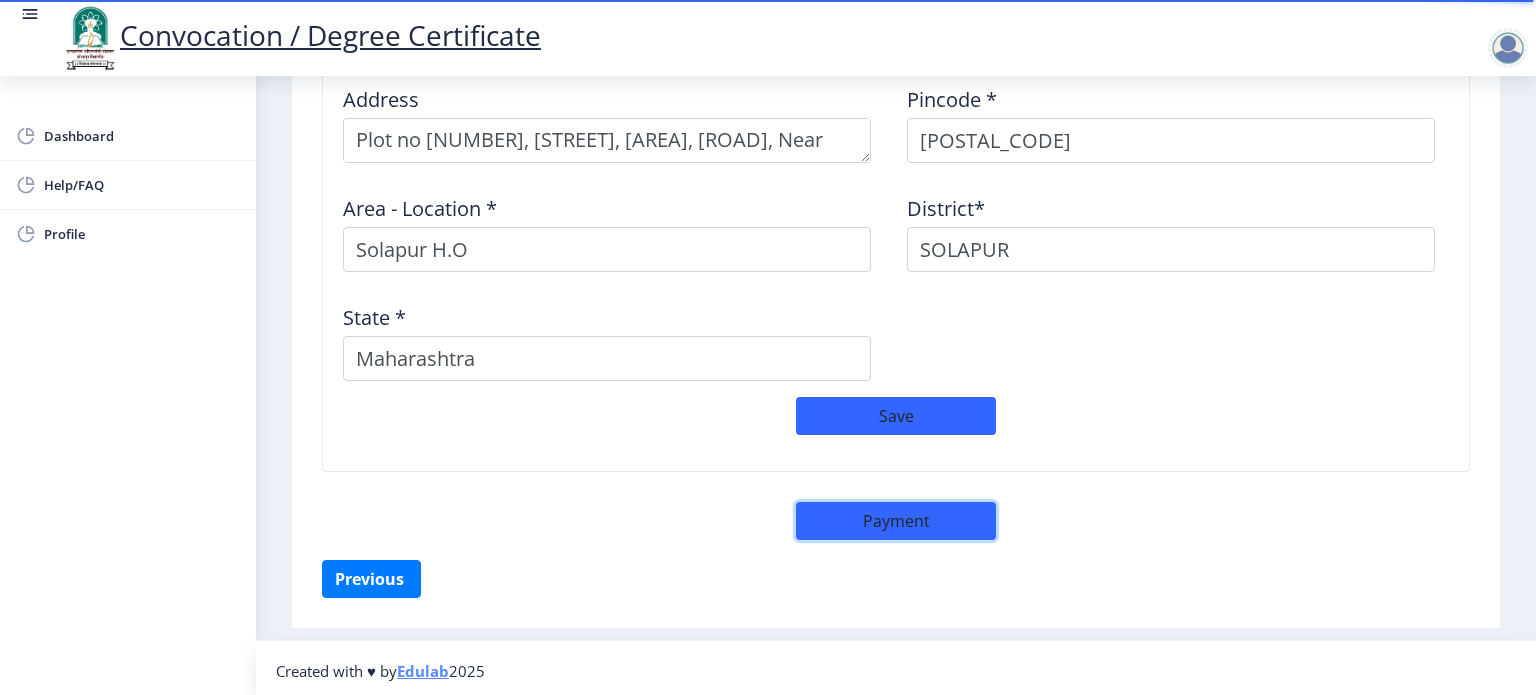 click on "Payment" 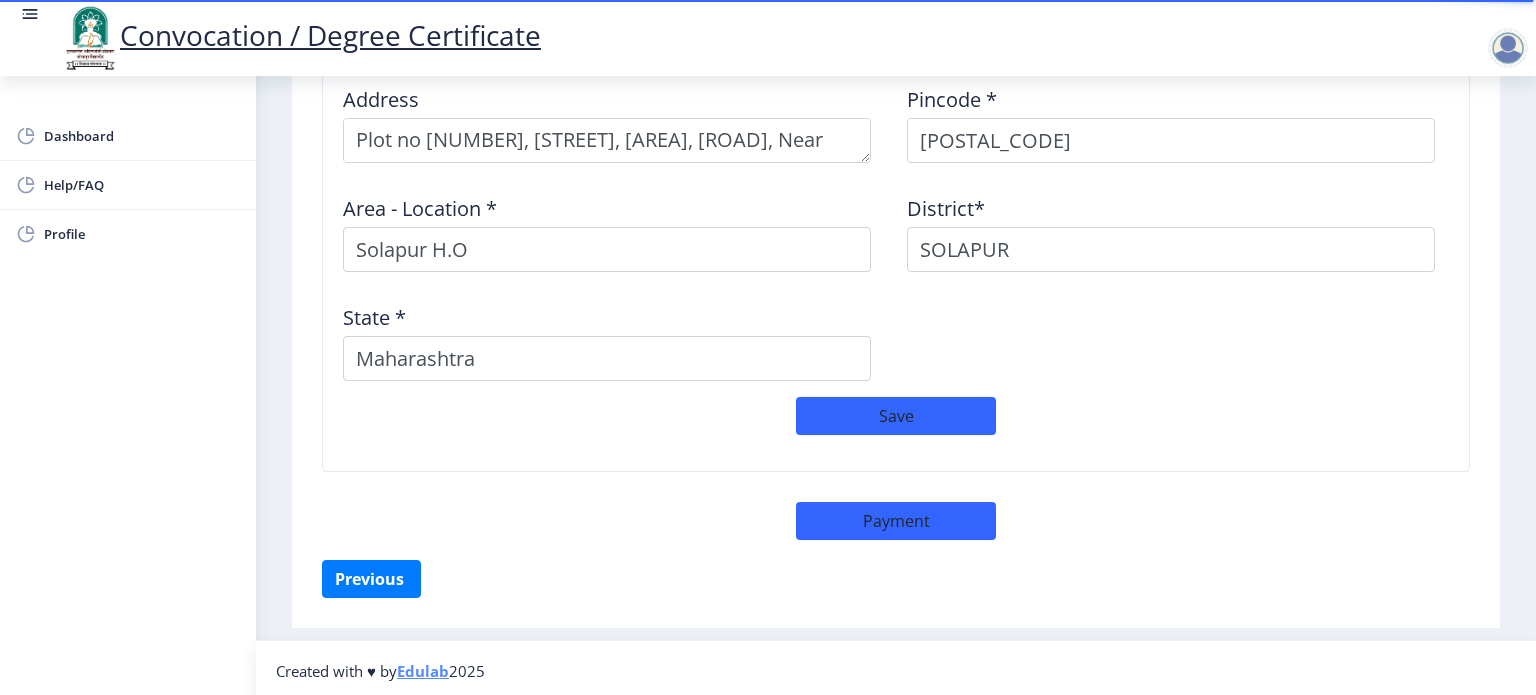 select on "sealed" 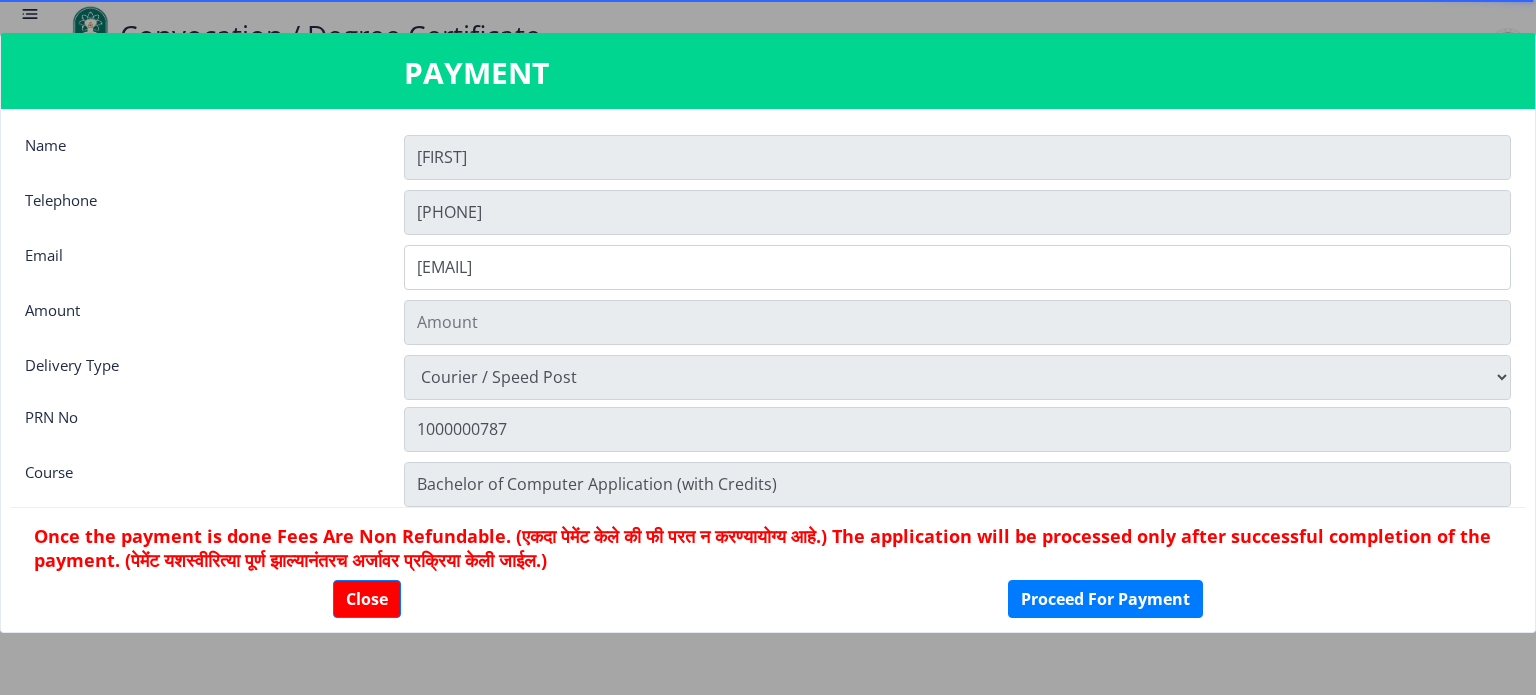 type on "2885" 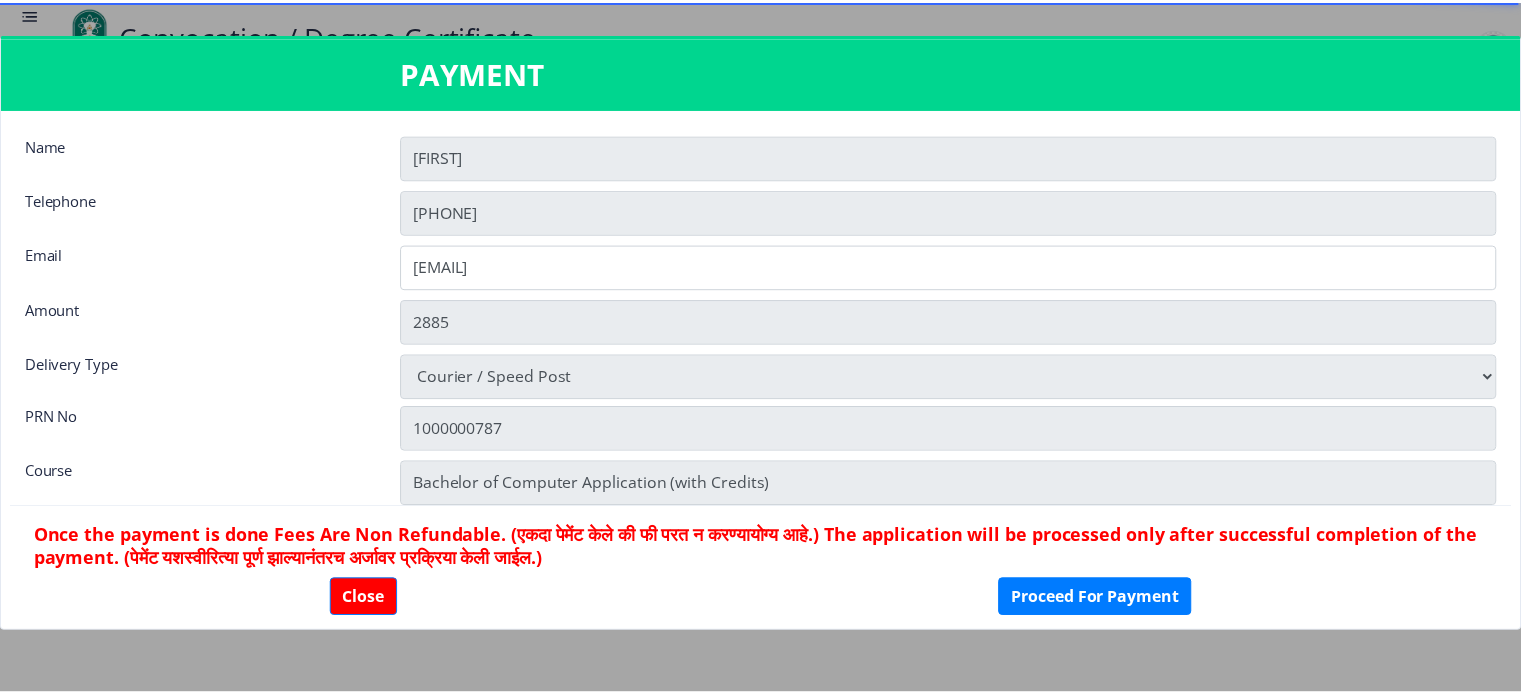 scroll, scrollTop: 1698, scrollLeft: 0, axis: vertical 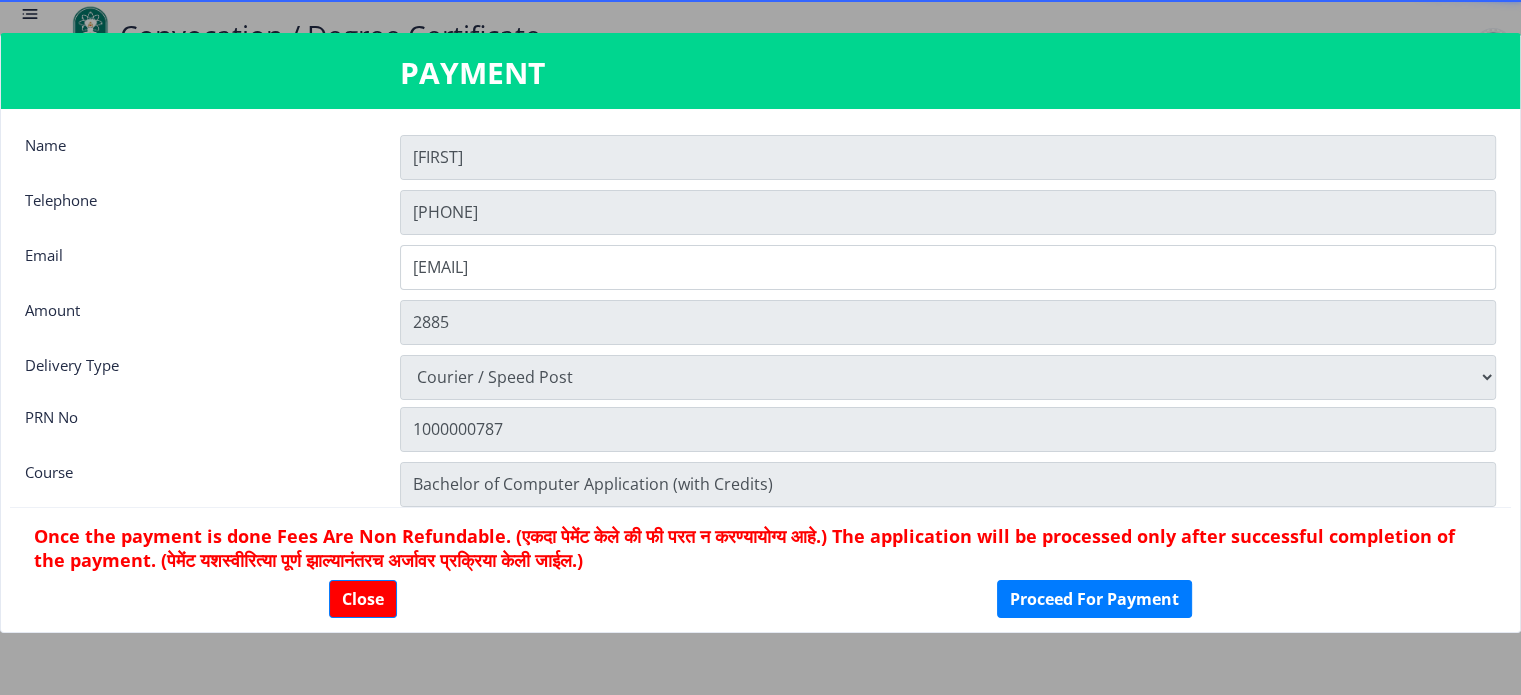 click on "[FIRST]" 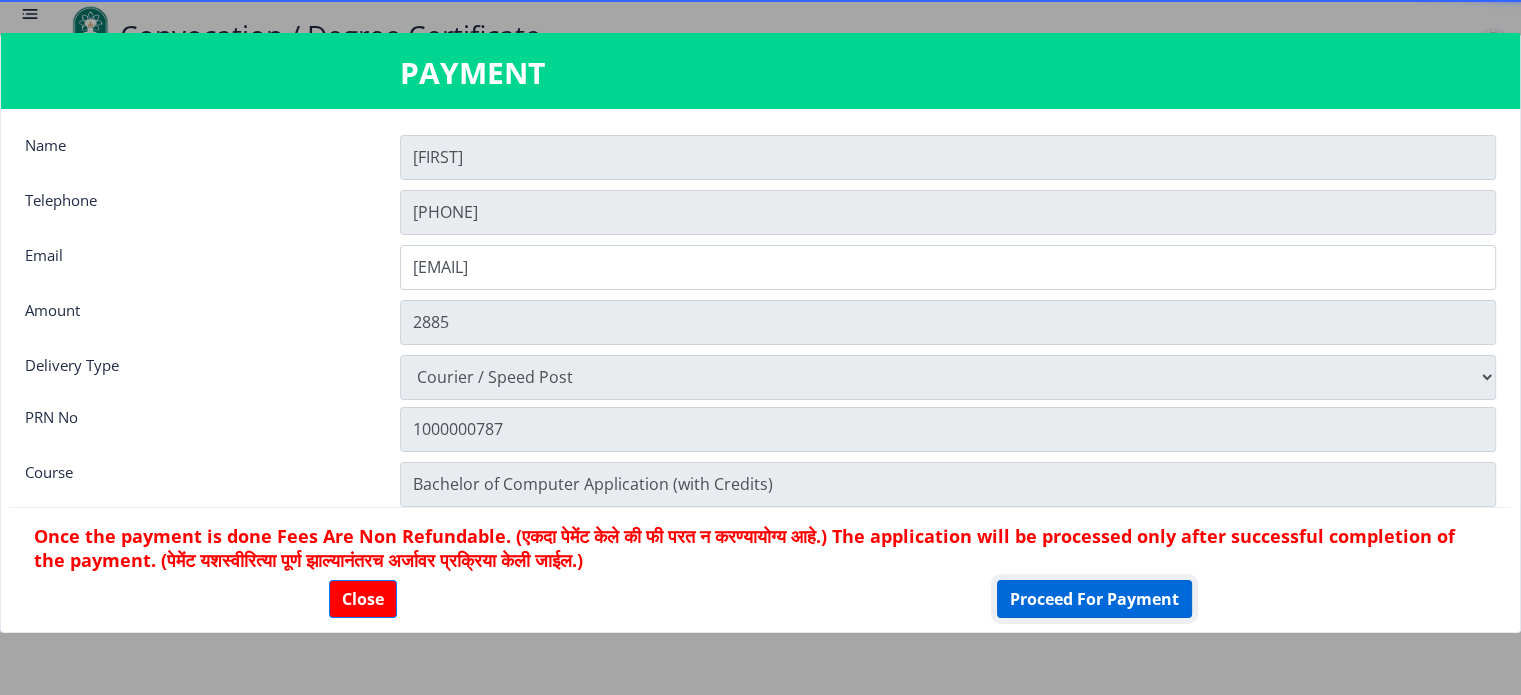 click on "Proceed For Payment" 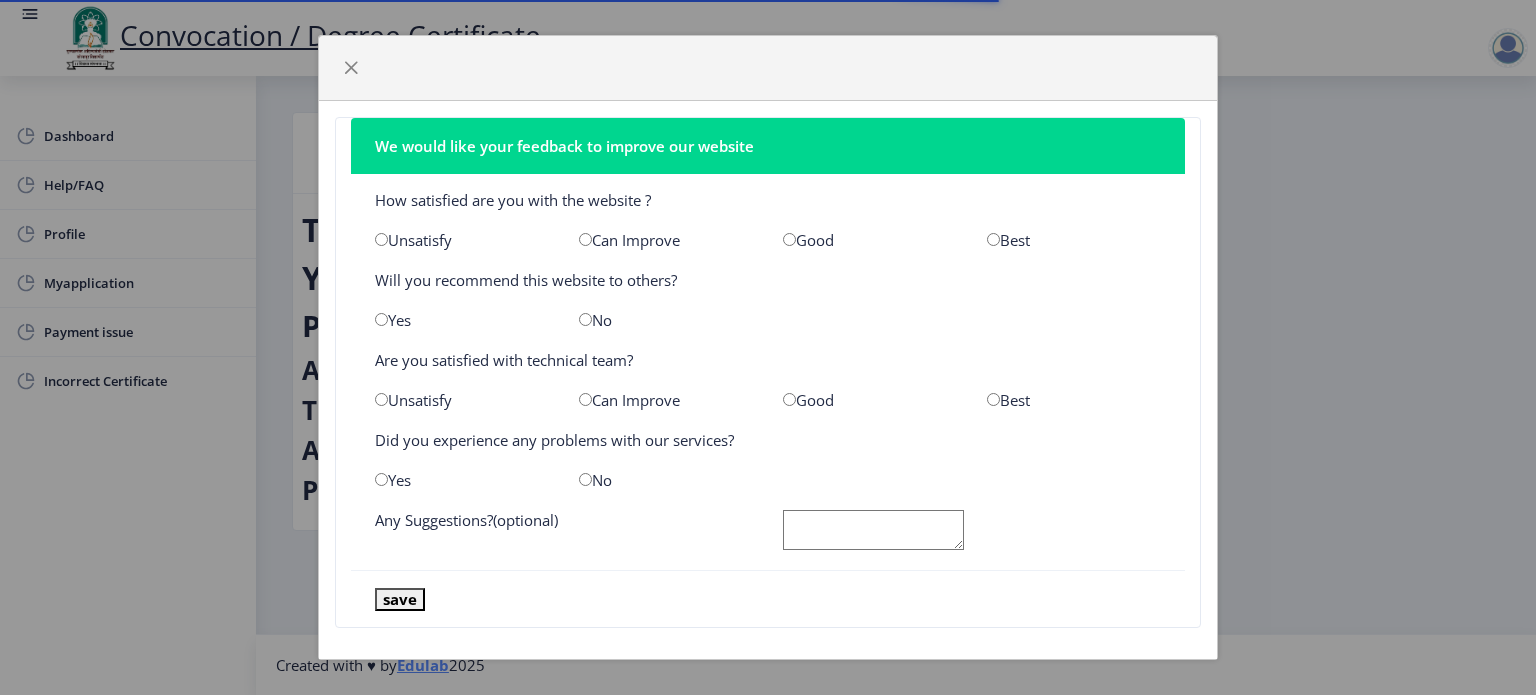 scroll, scrollTop: 0, scrollLeft: 0, axis: both 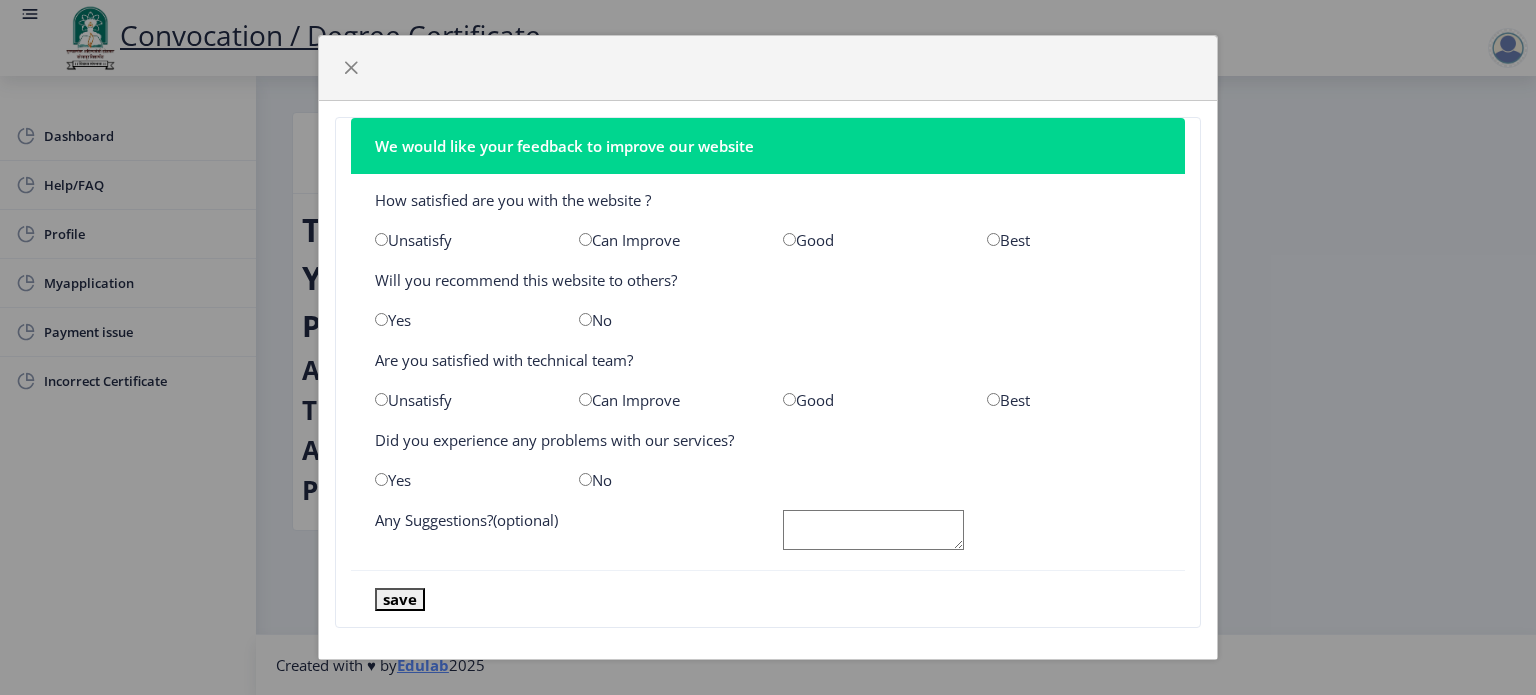 click on "Best" 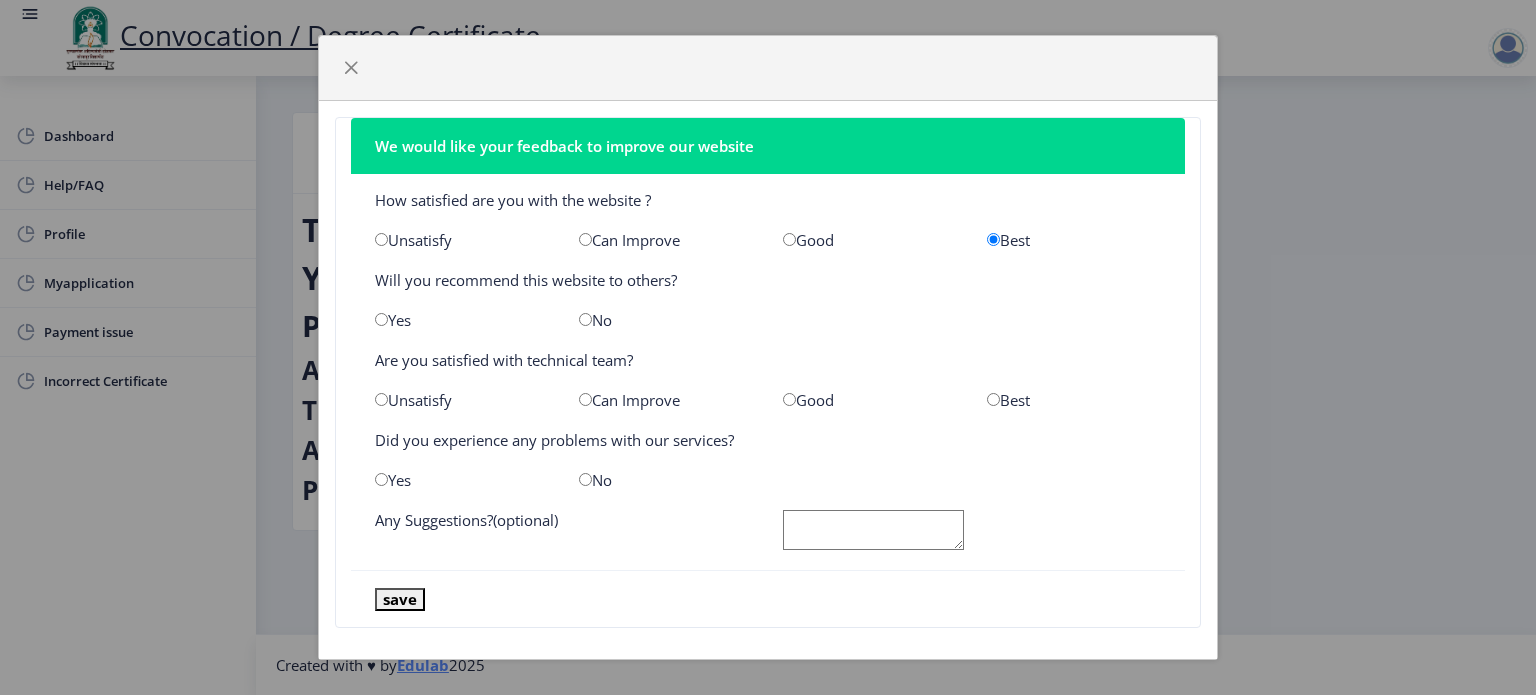 click at bounding box center (381, 319) 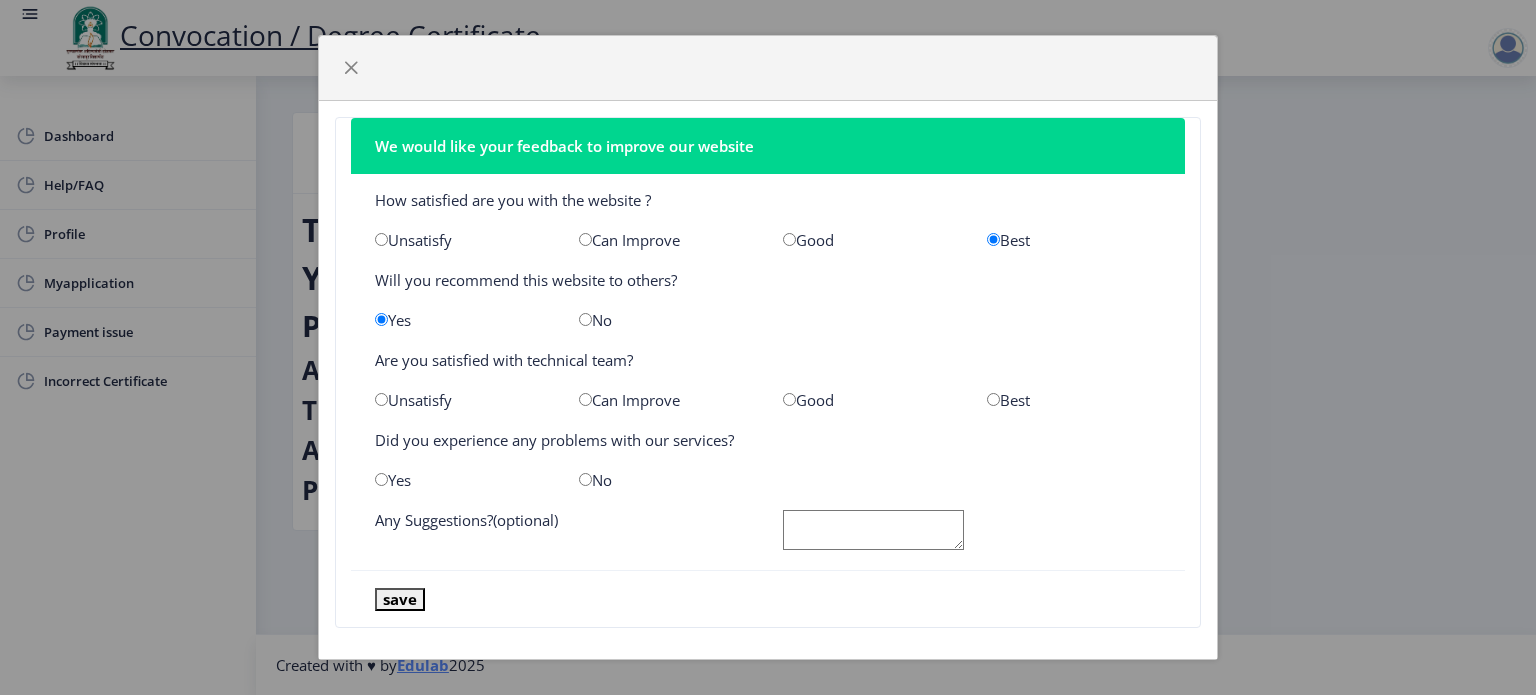 click at bounding box center (993, 399) 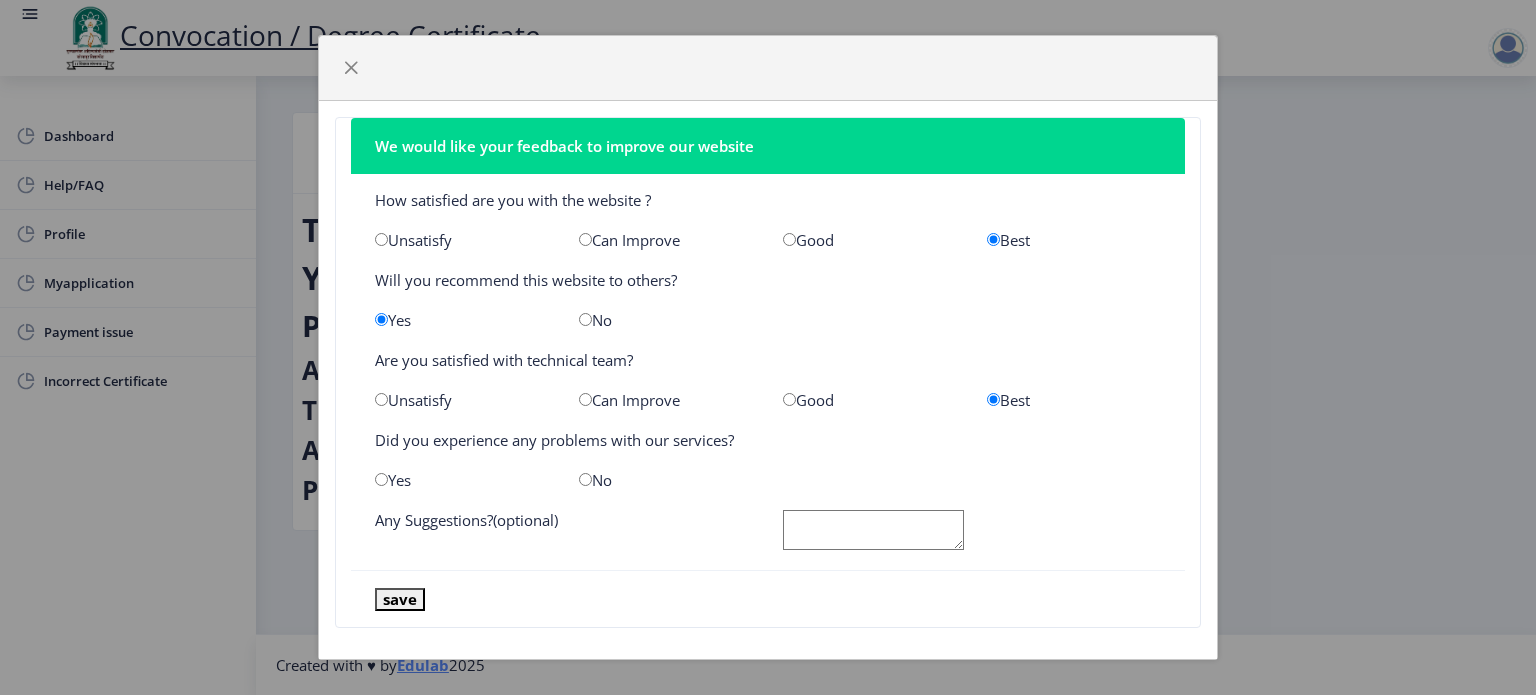 click at bounding box center (585, 479) 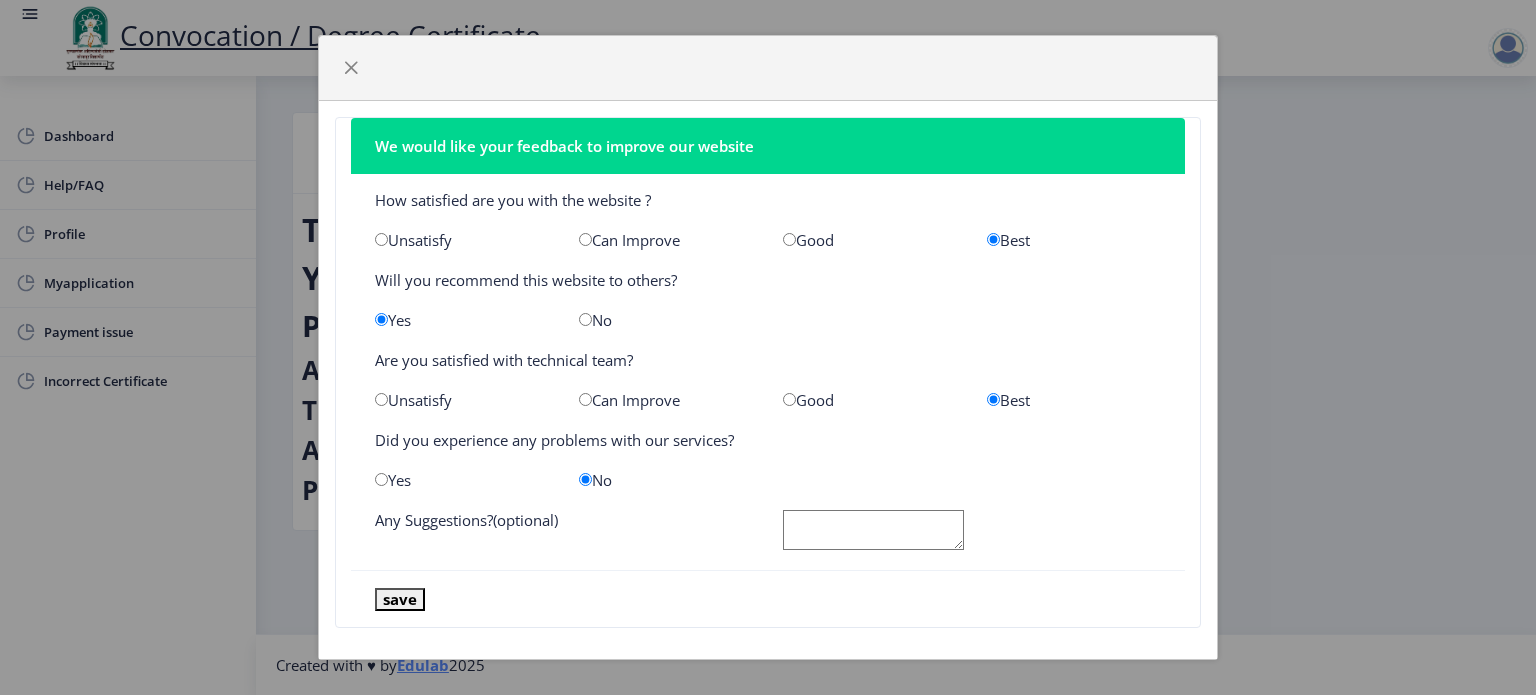 click 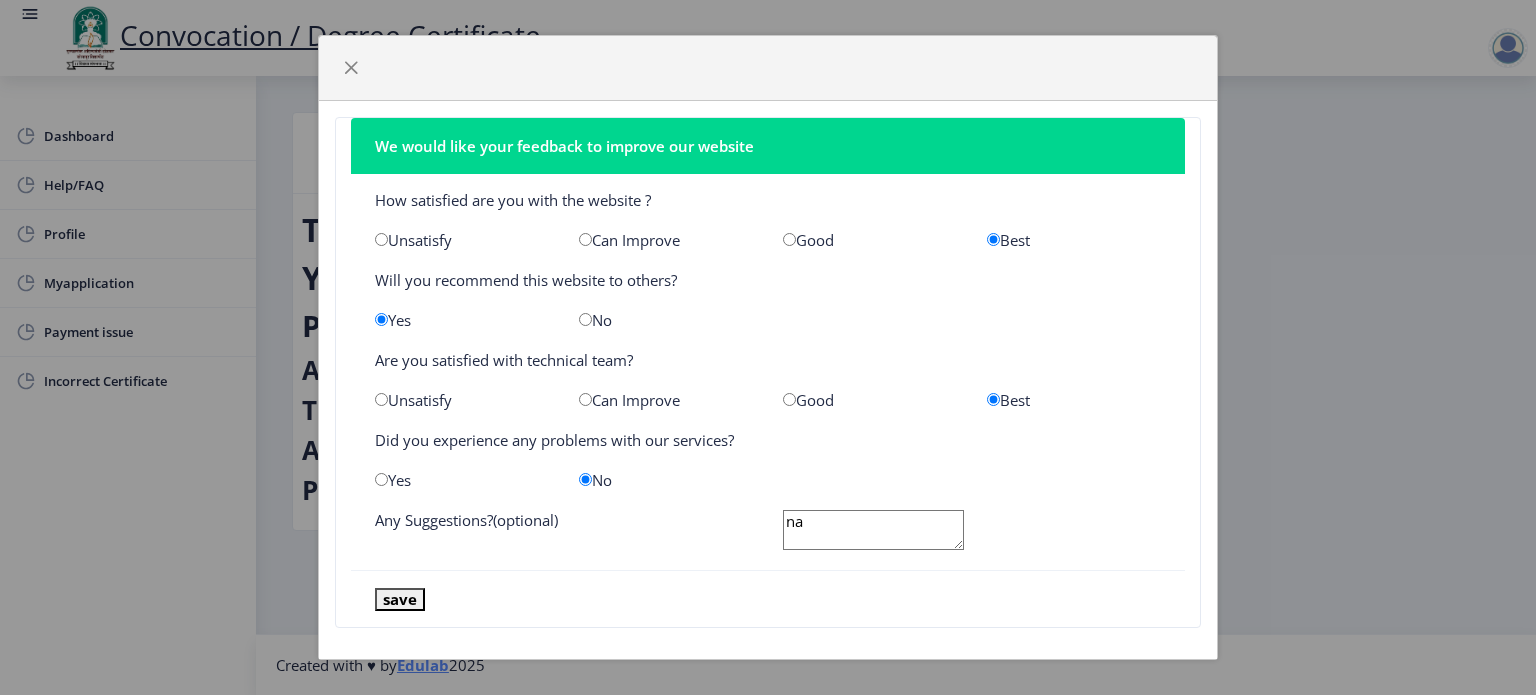 type on "na" 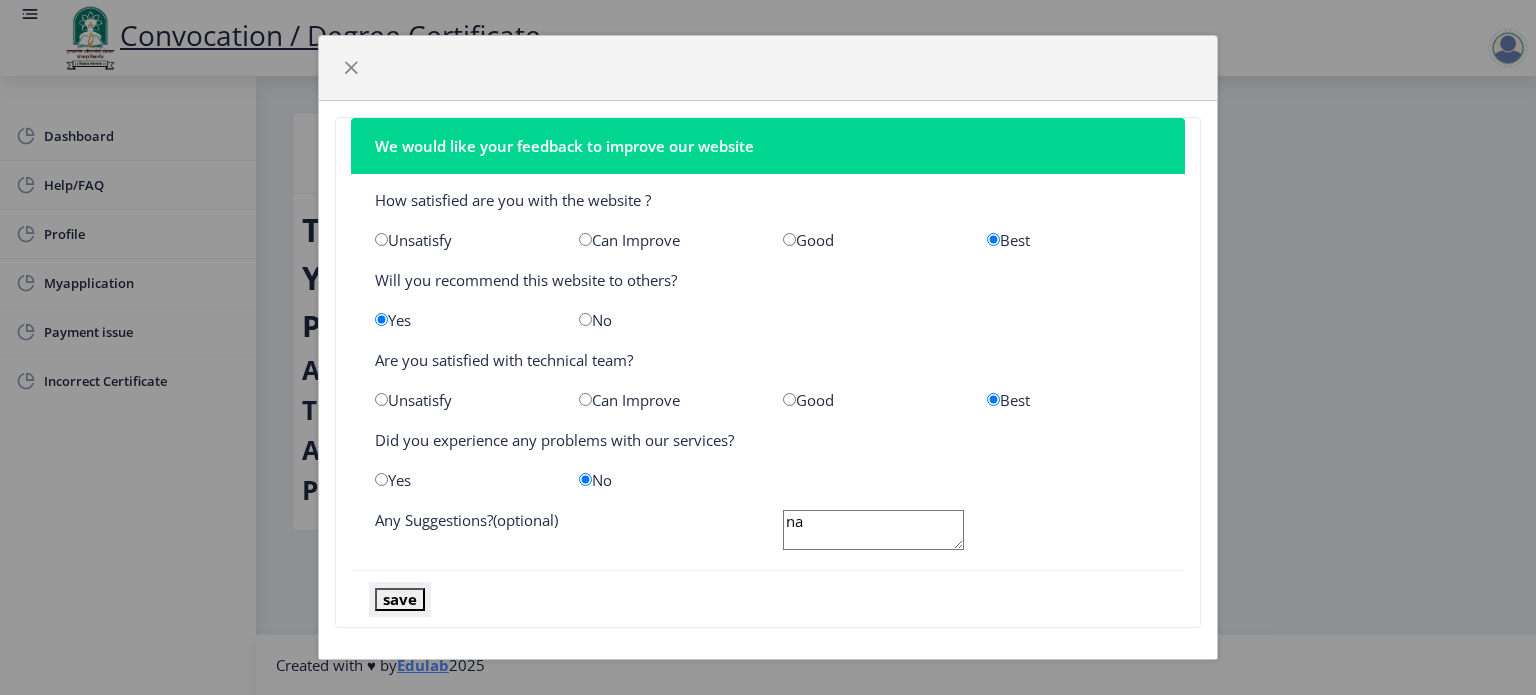 click on "save" 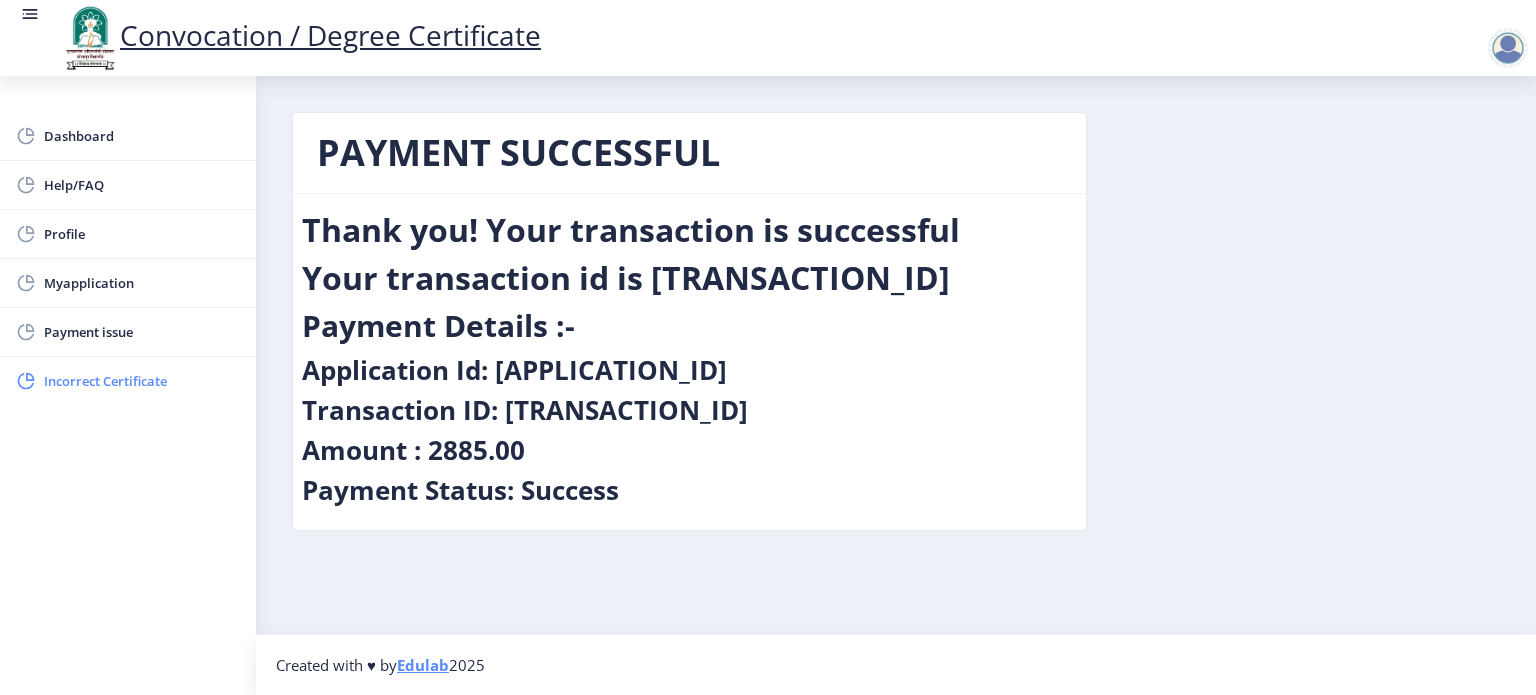click on "Incorrect Certificate" 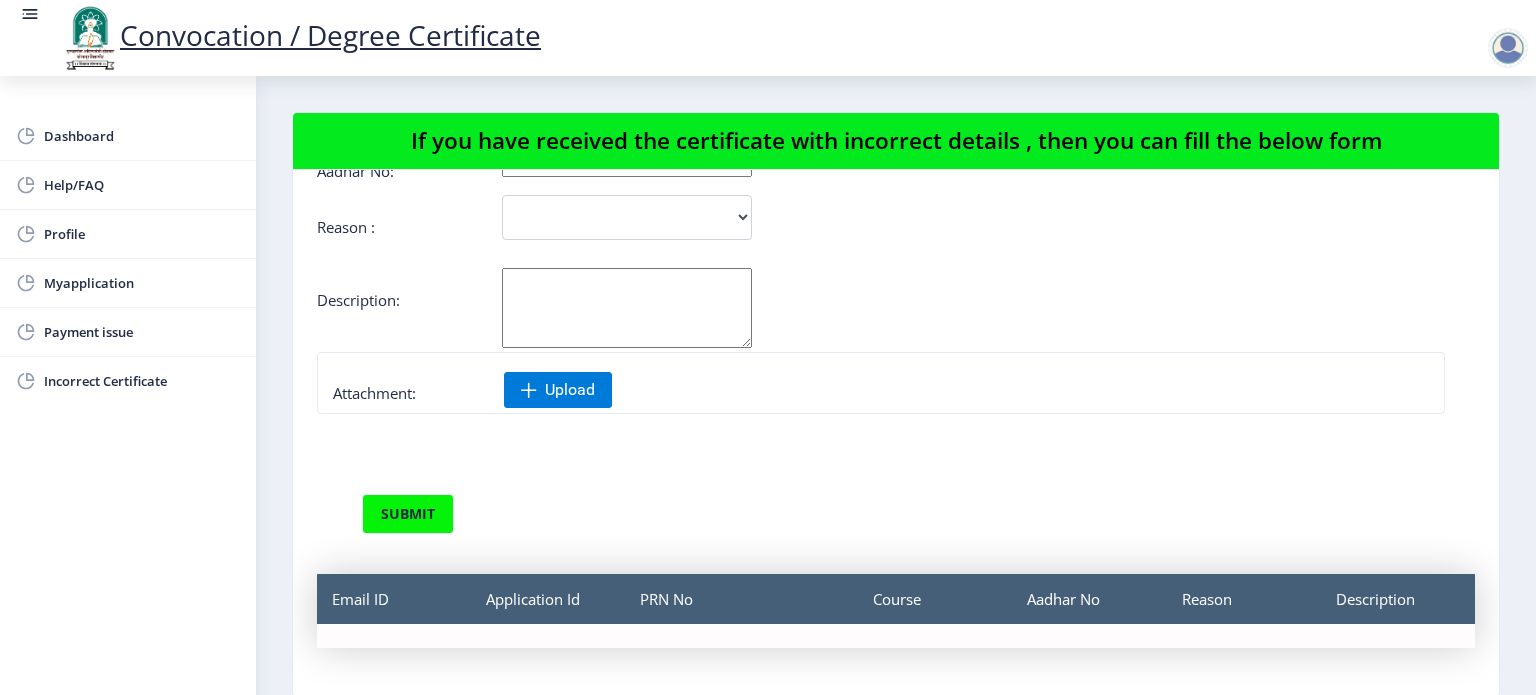 scroll, scrollTop: 212, scrollLeft: 0, axis: vertical 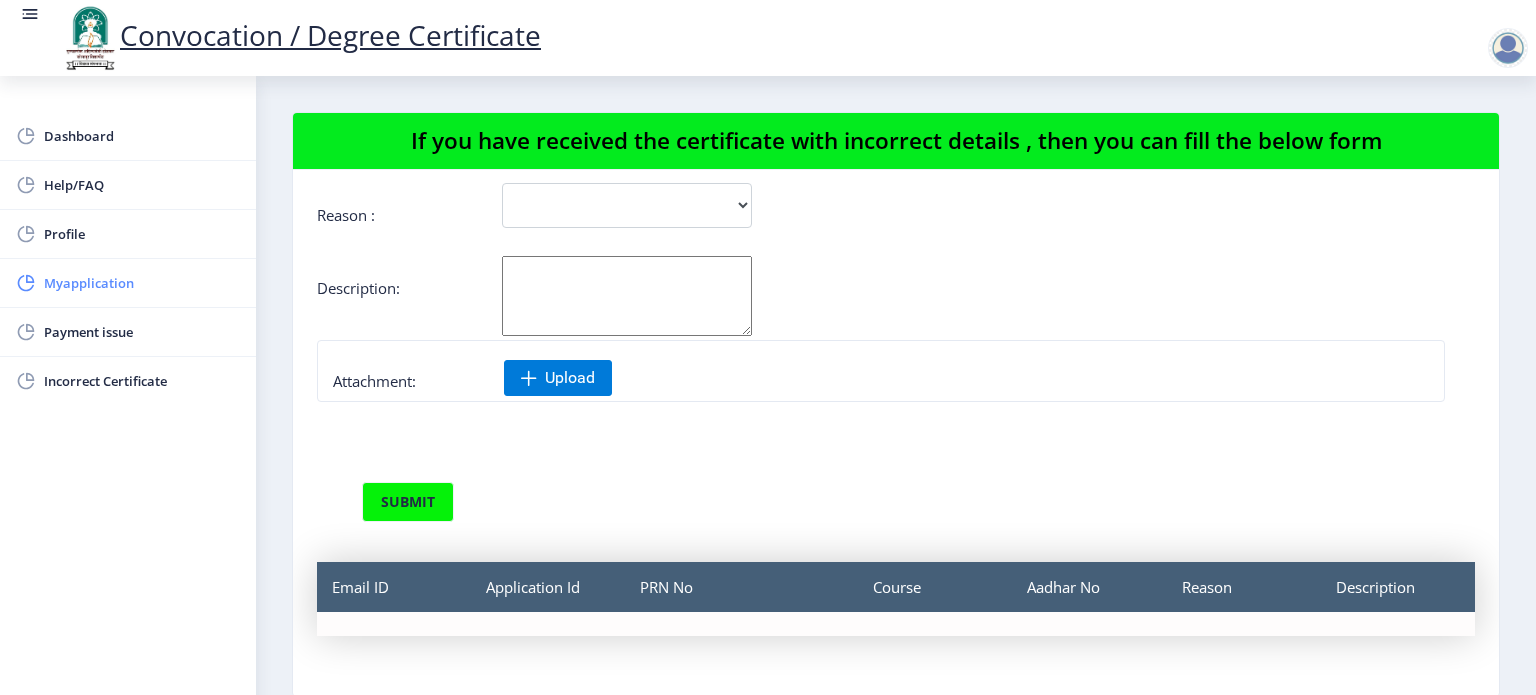 click on "Myapplication" 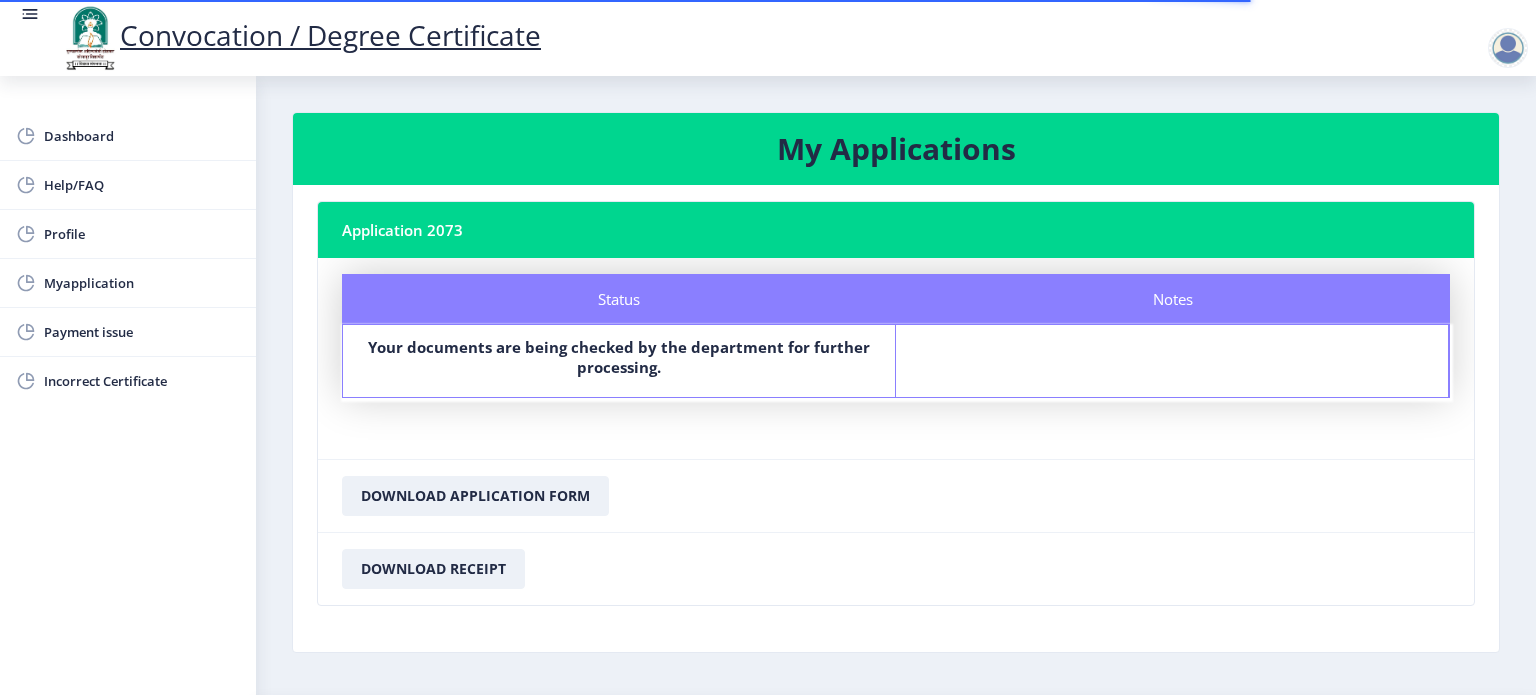 click on "Your documents are being checked by the department for further processing." 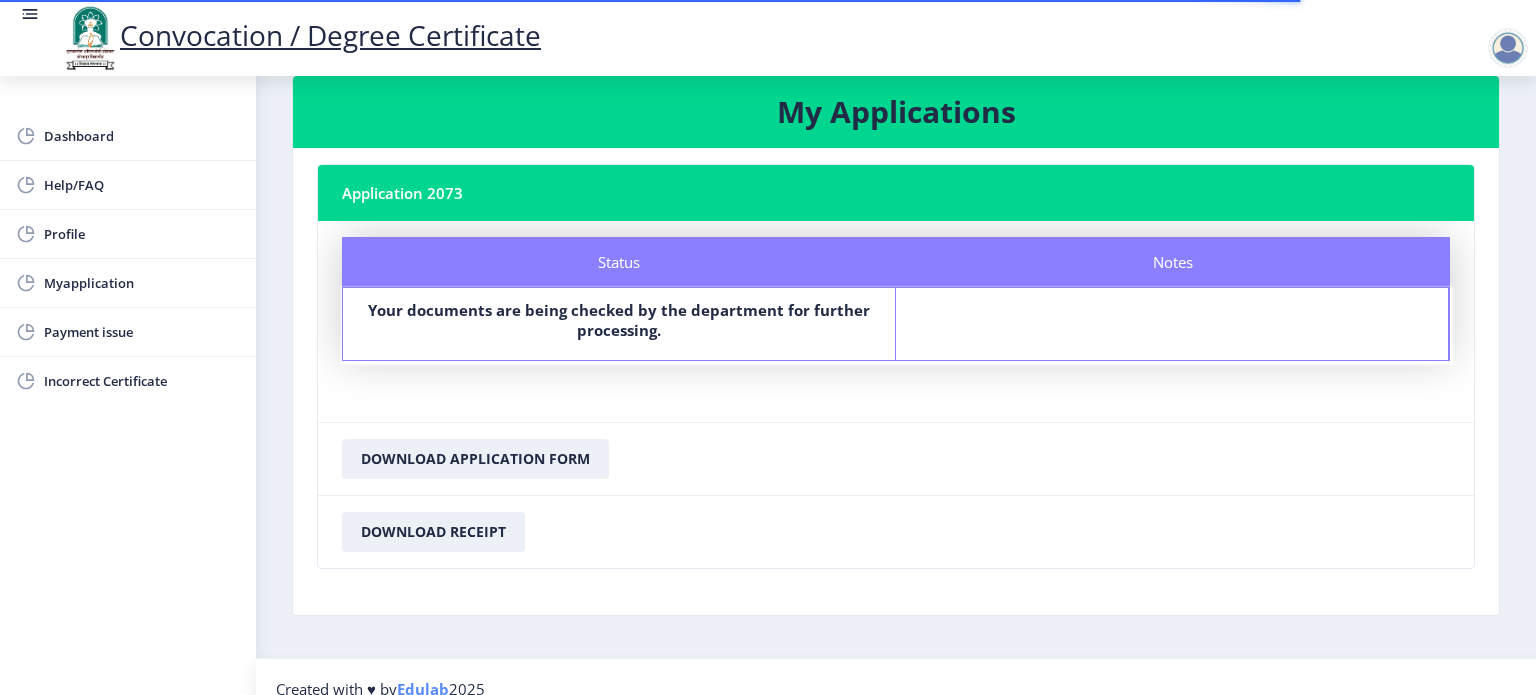scroll, scrollTop: 58, scrollLeft: 0, axis: vertical 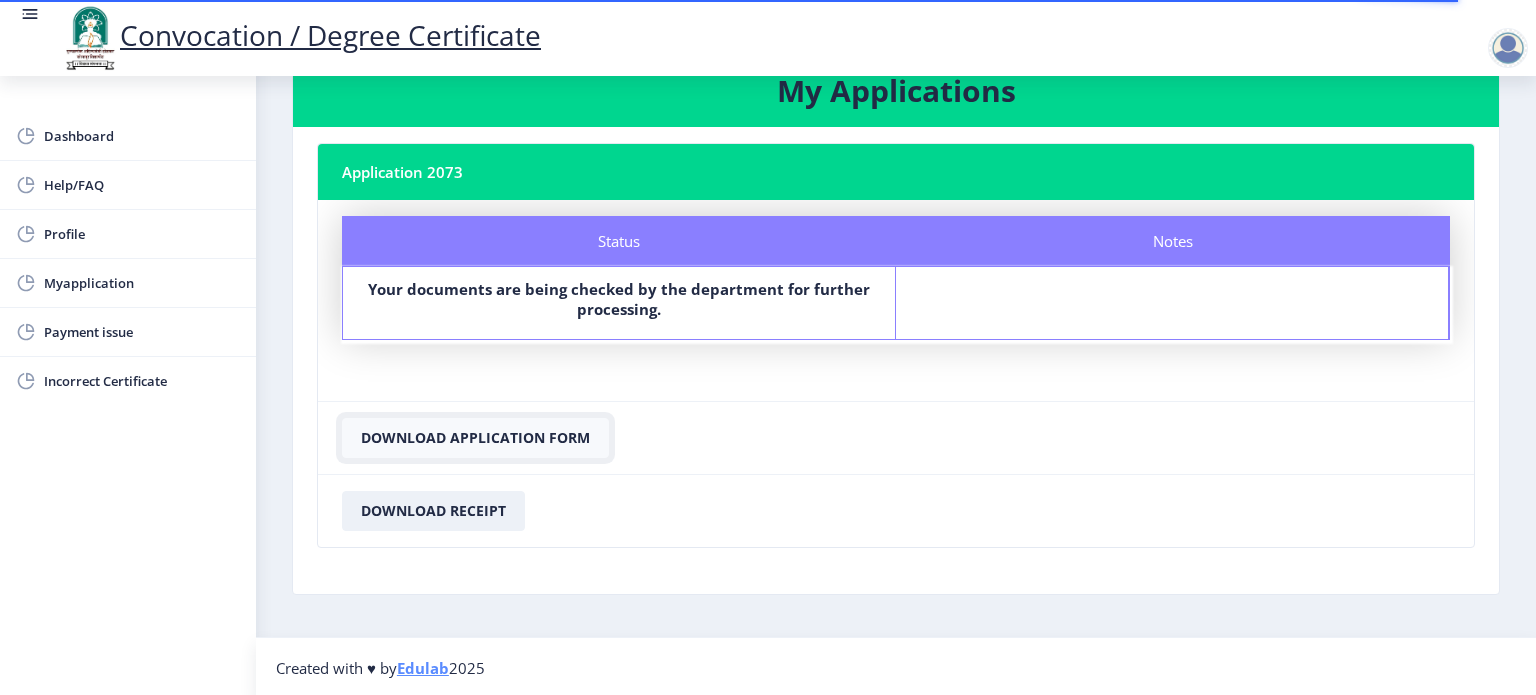 click on "Download Application Form" 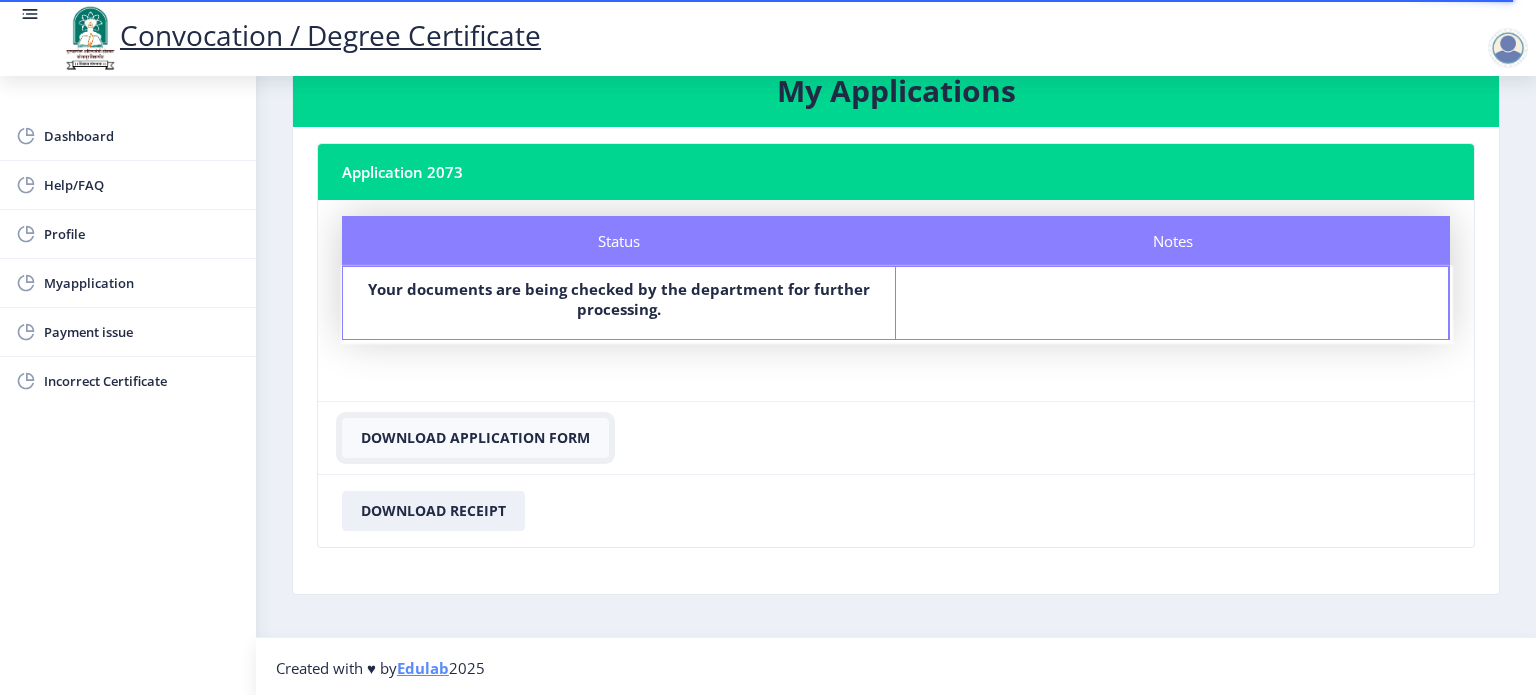click on "Download Application Form" 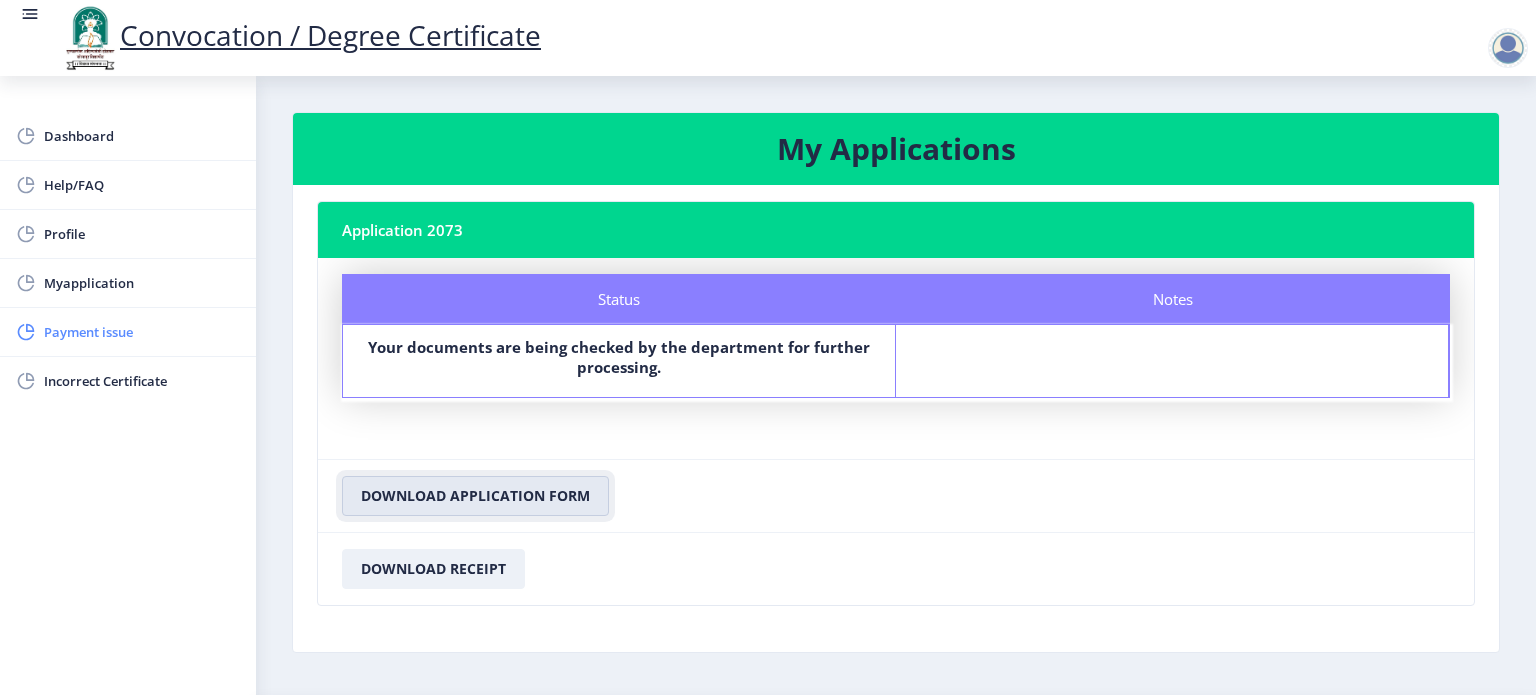 scroll, scrollTop: 0, scrollLeft: 0, axis: both 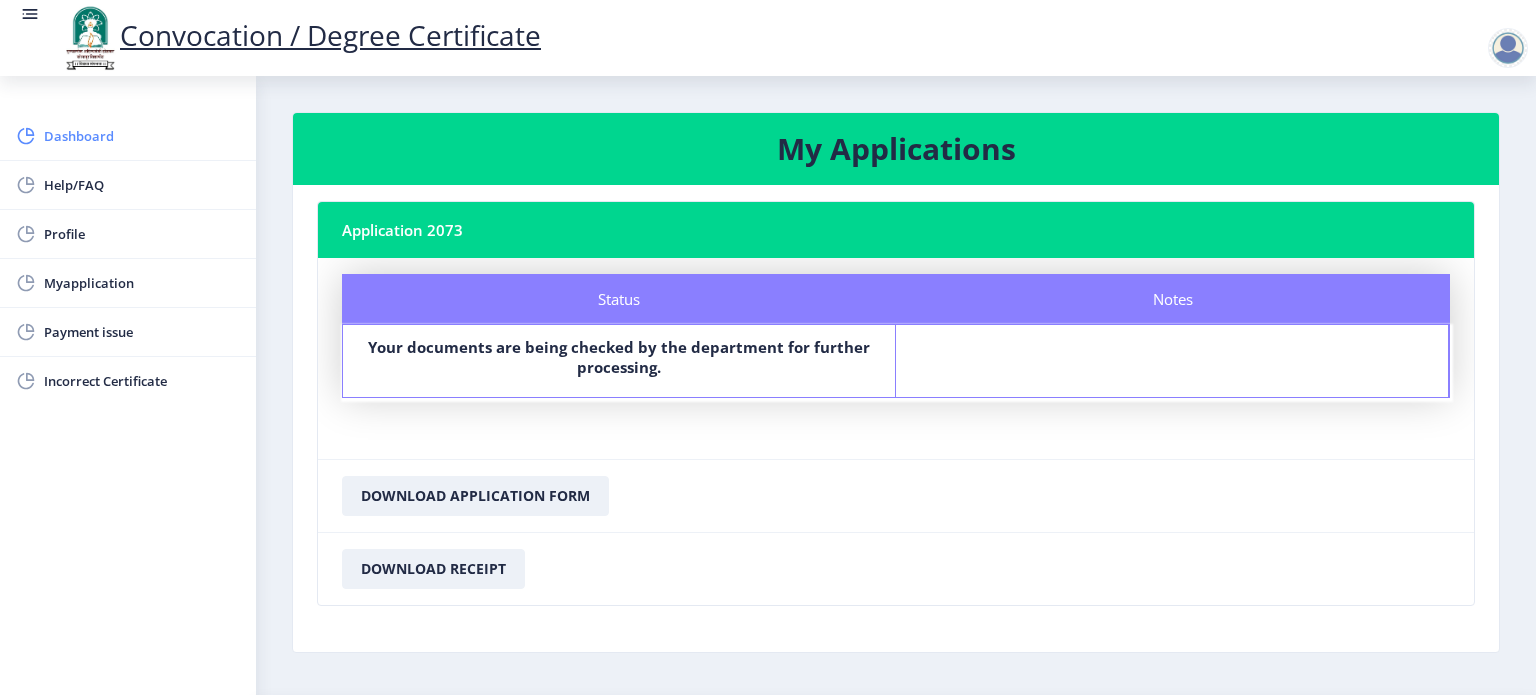 click on "Dashboard" 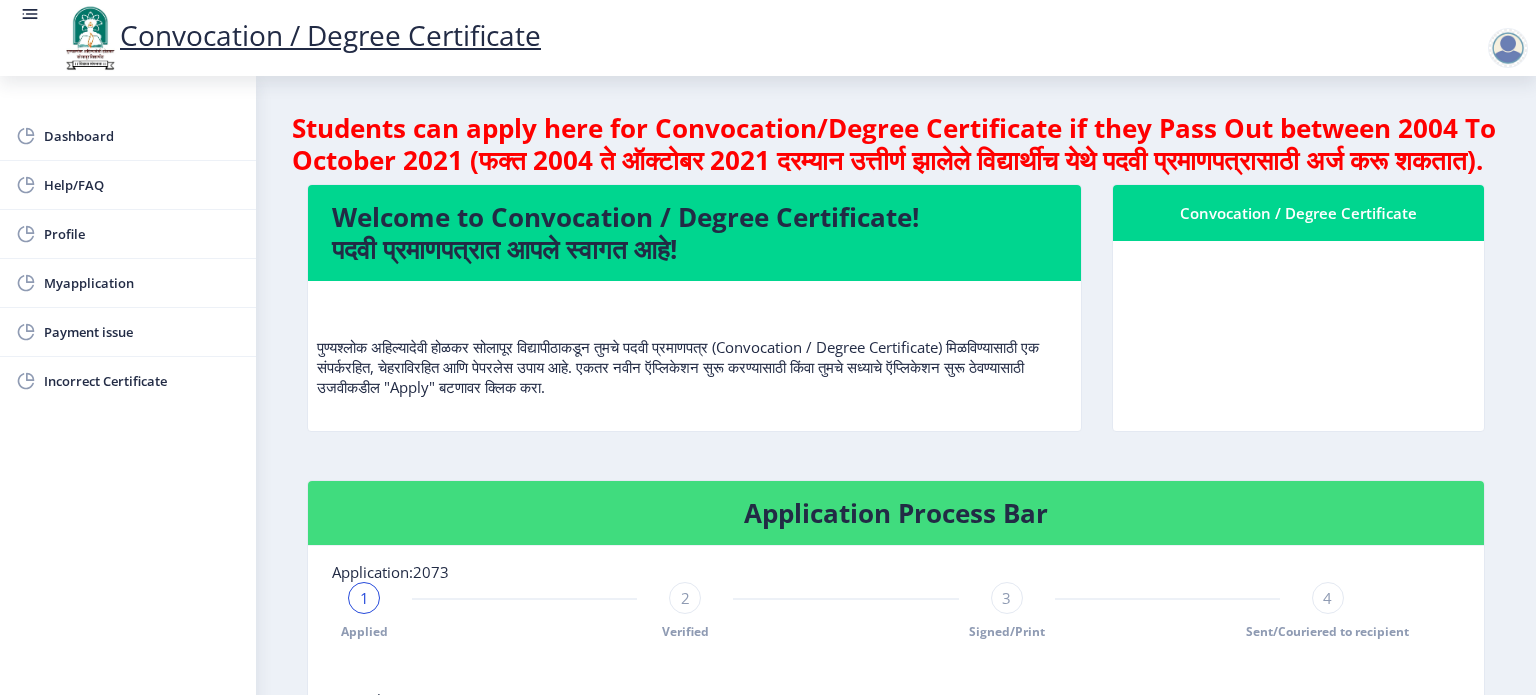 click 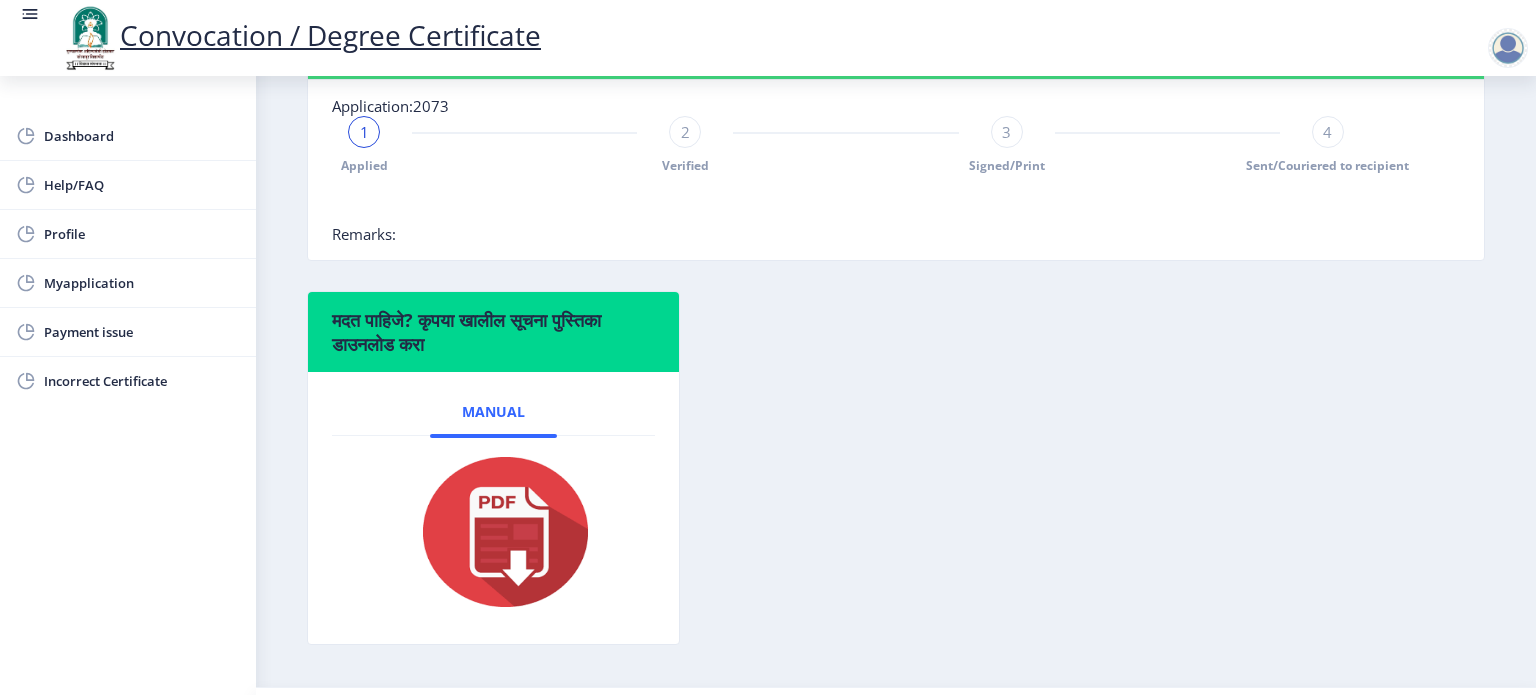scroll, scrollTop: 348, scrollLeft: 0, axis: vertical 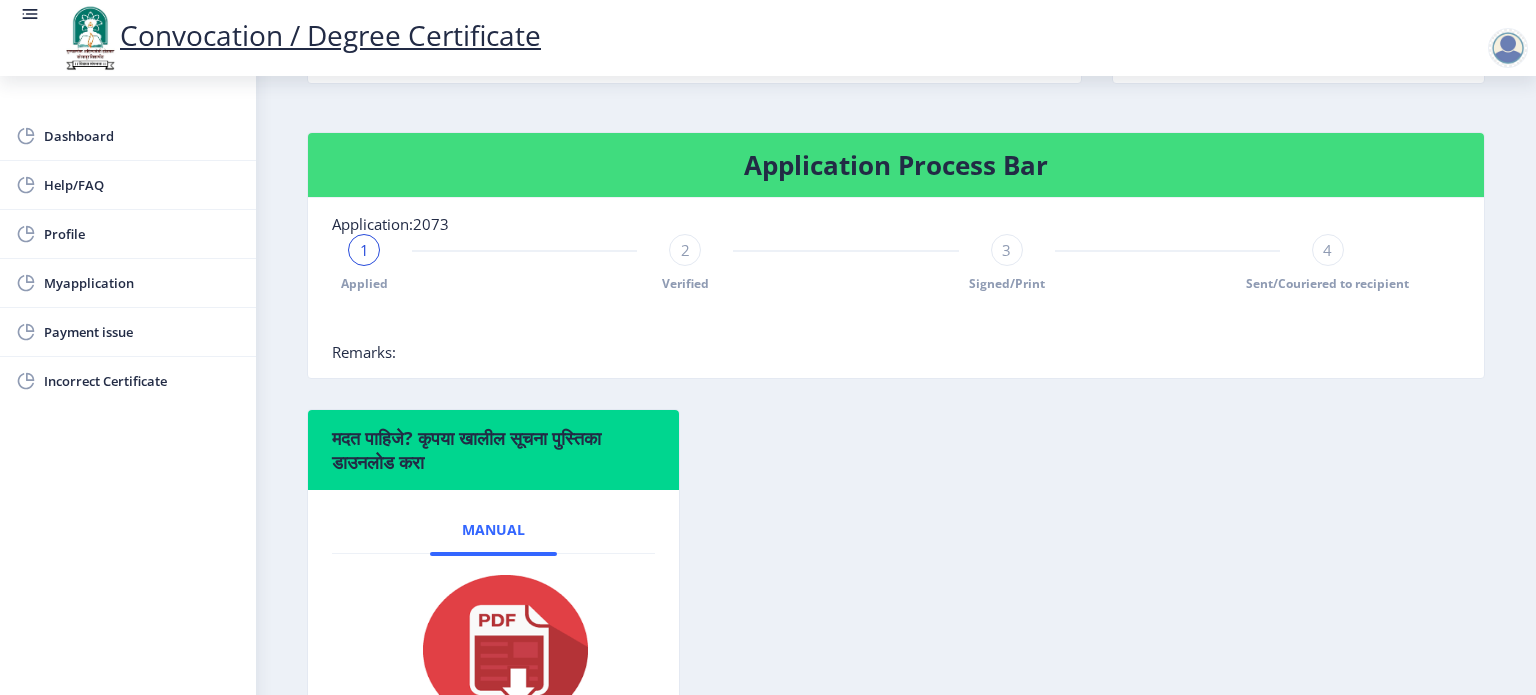 click on "2" 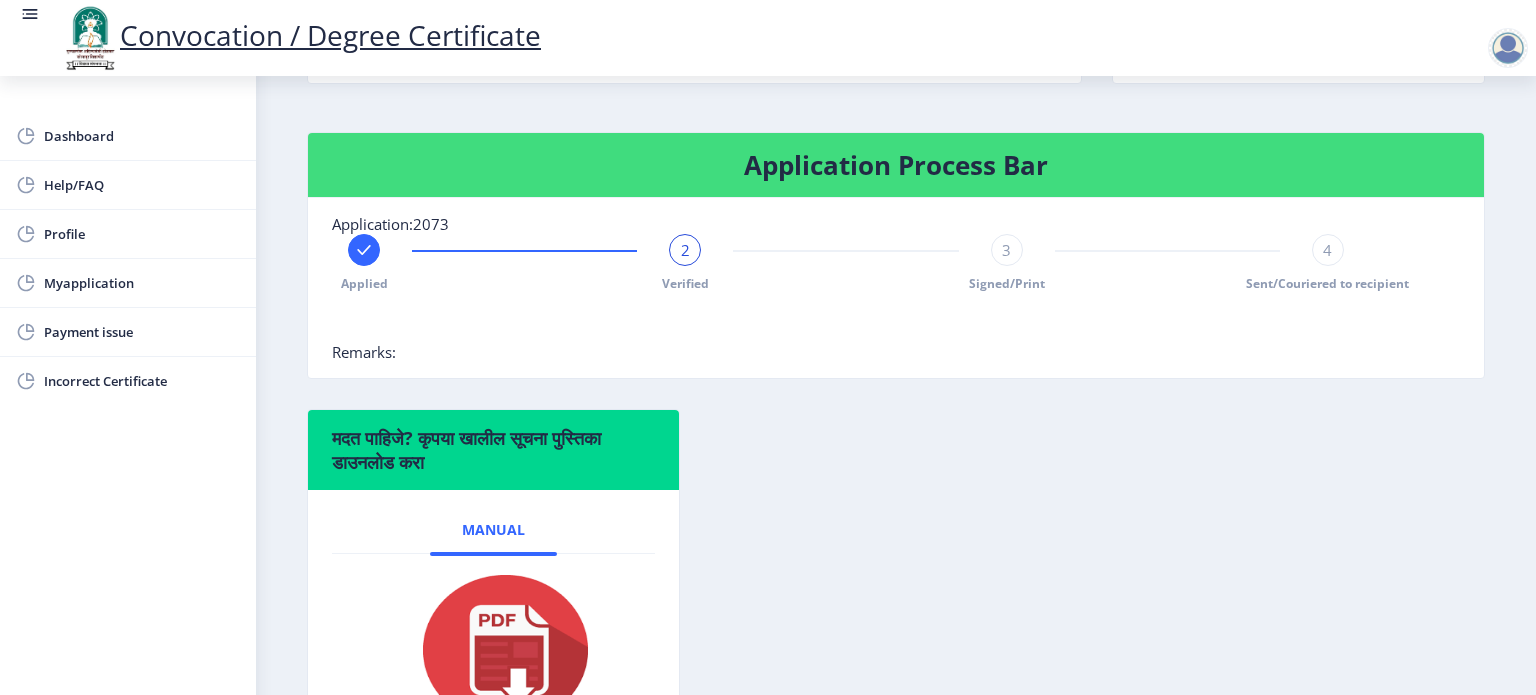 click on "3" 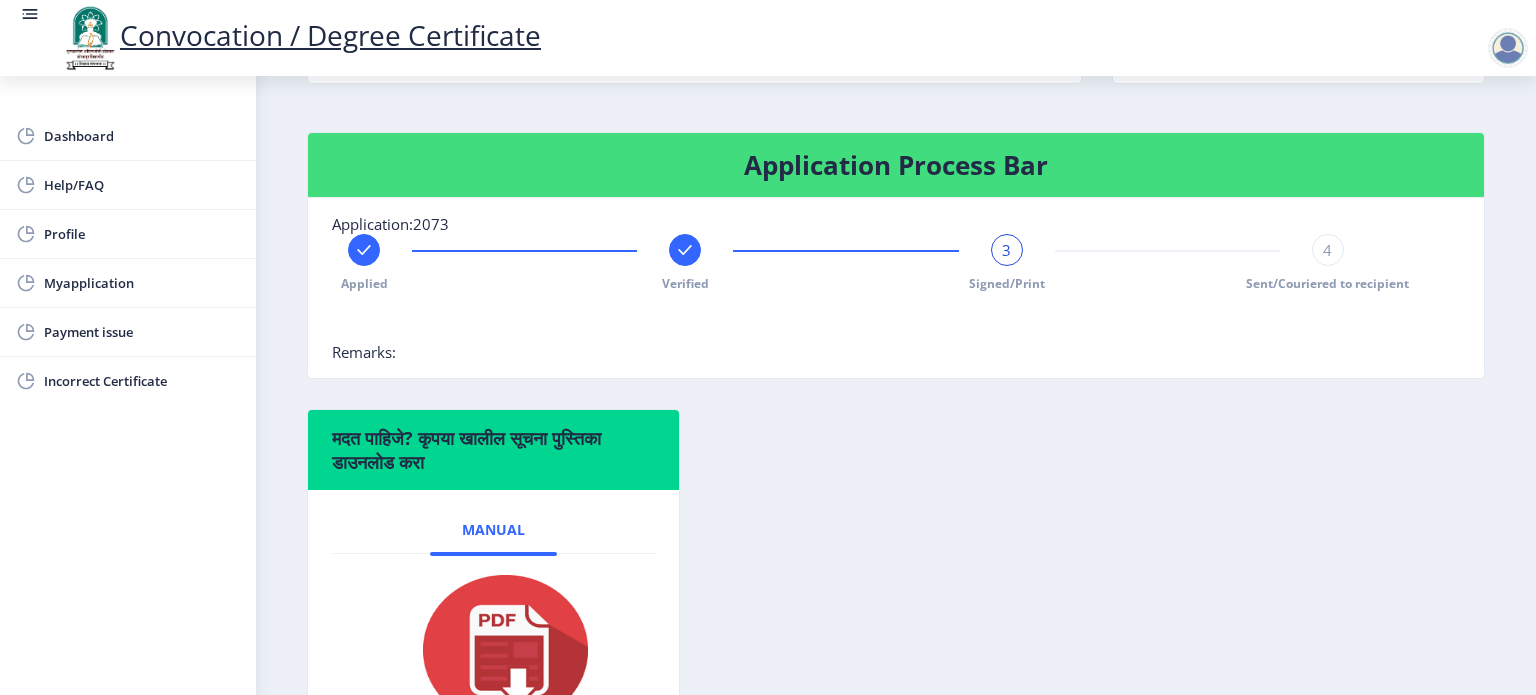 click on "4" 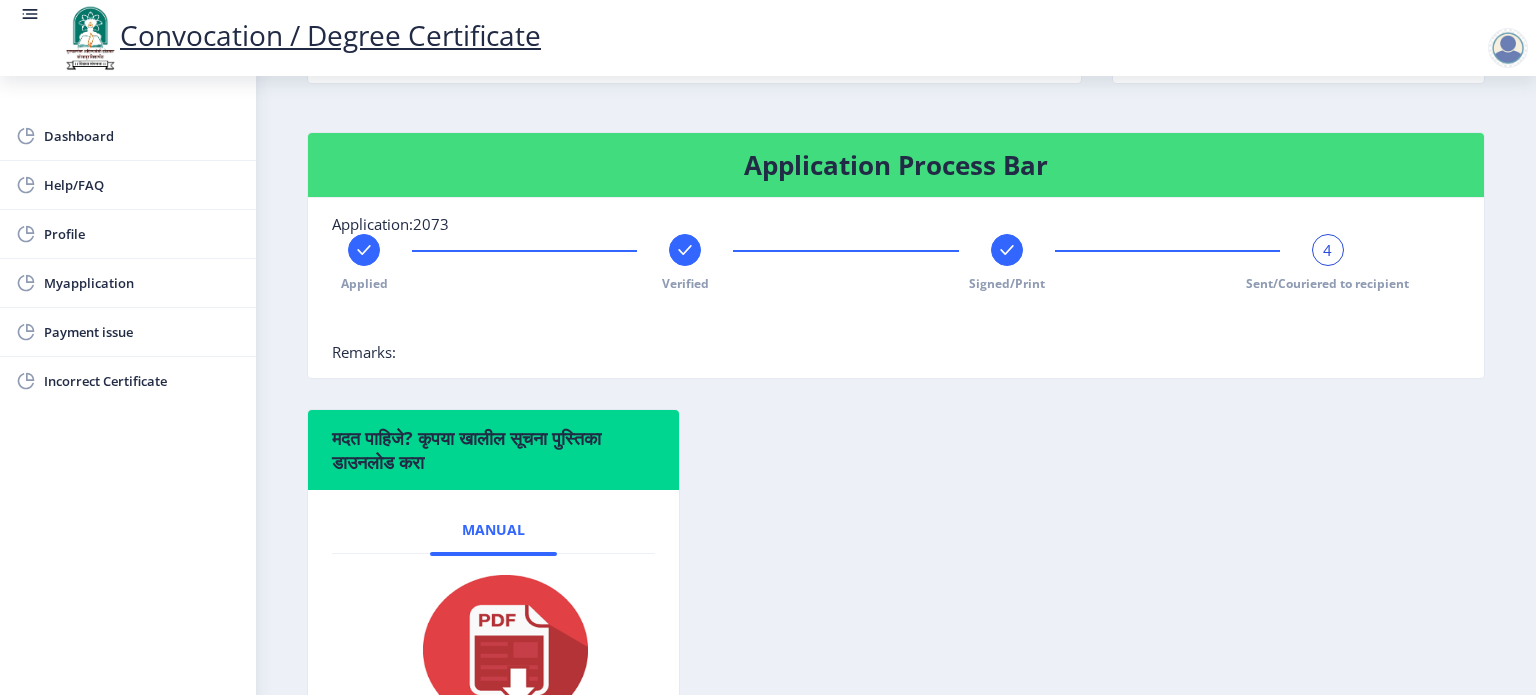 click 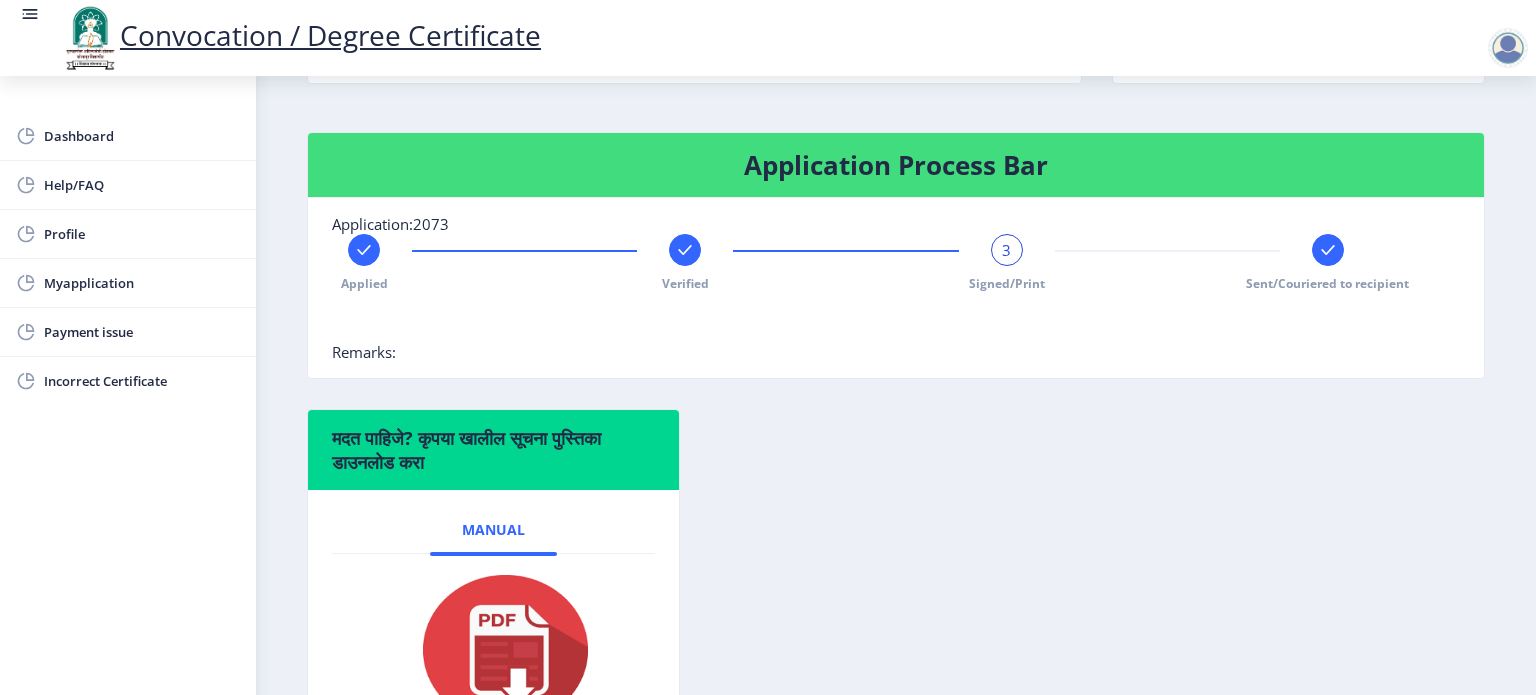 click 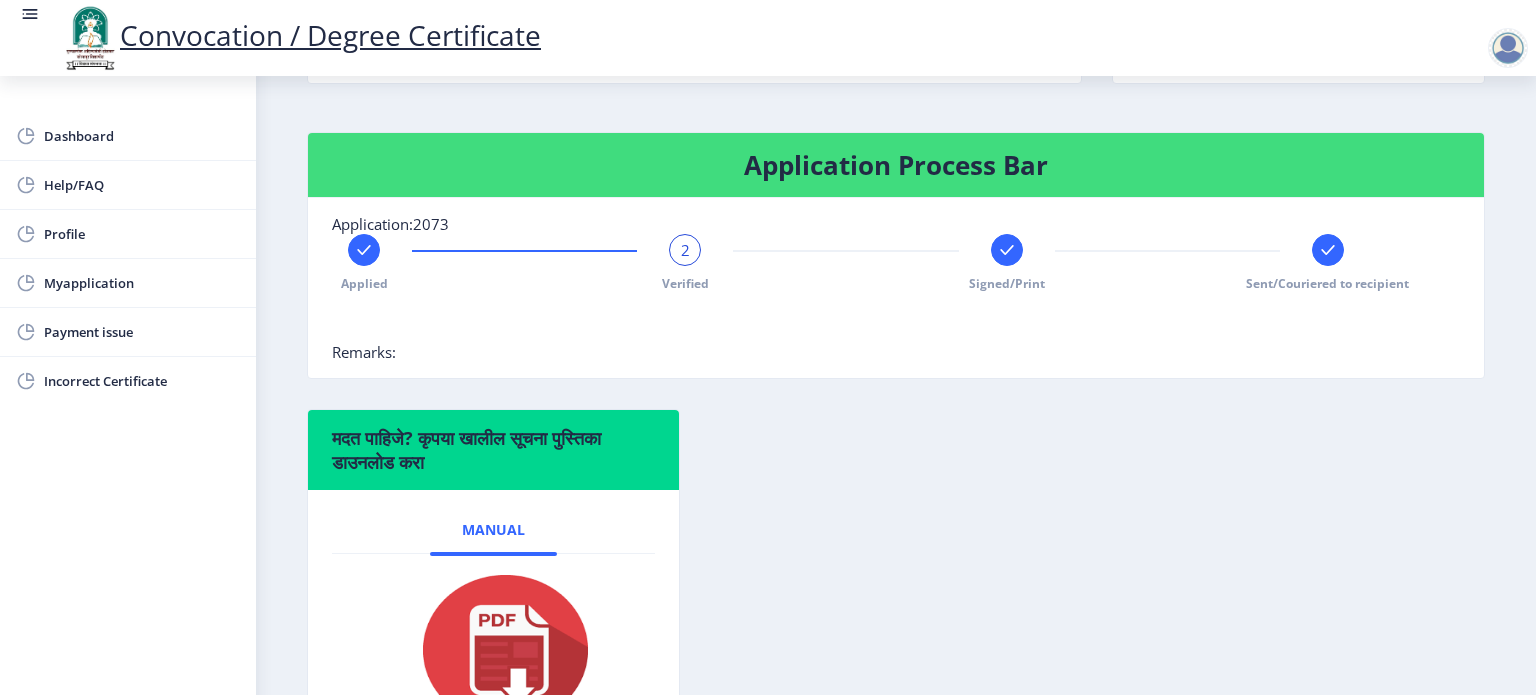 click on "Applied 2 Verified Signed/Print Sent/Couriered to recipient" 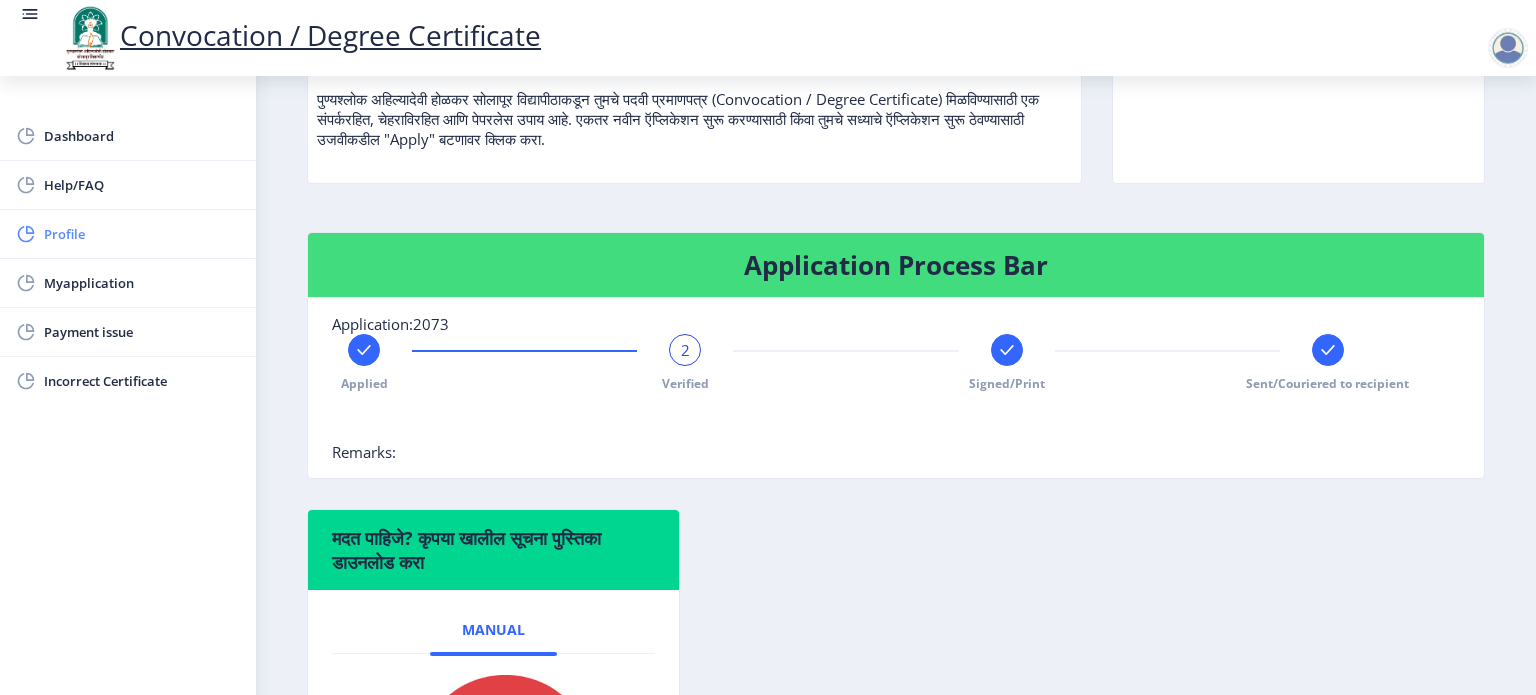 click on "Profile" 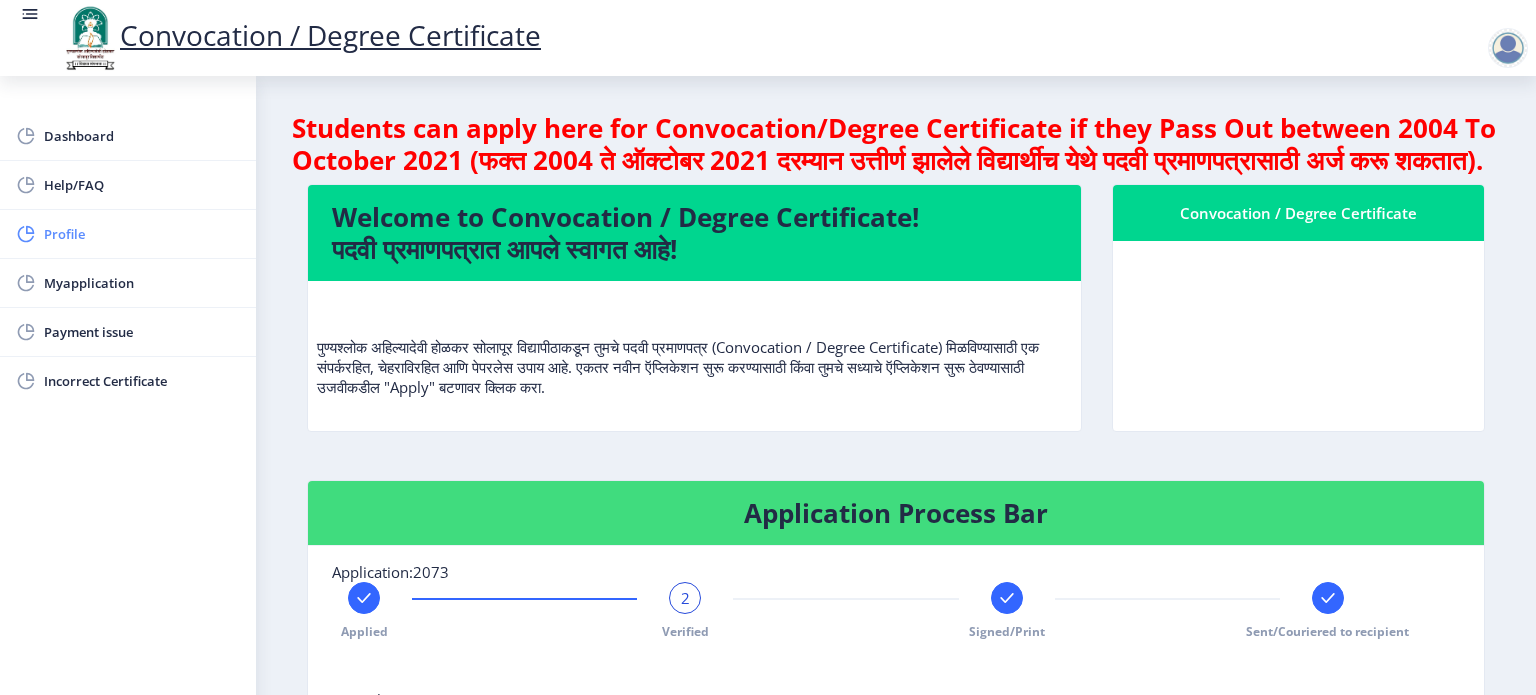 select on "Male" 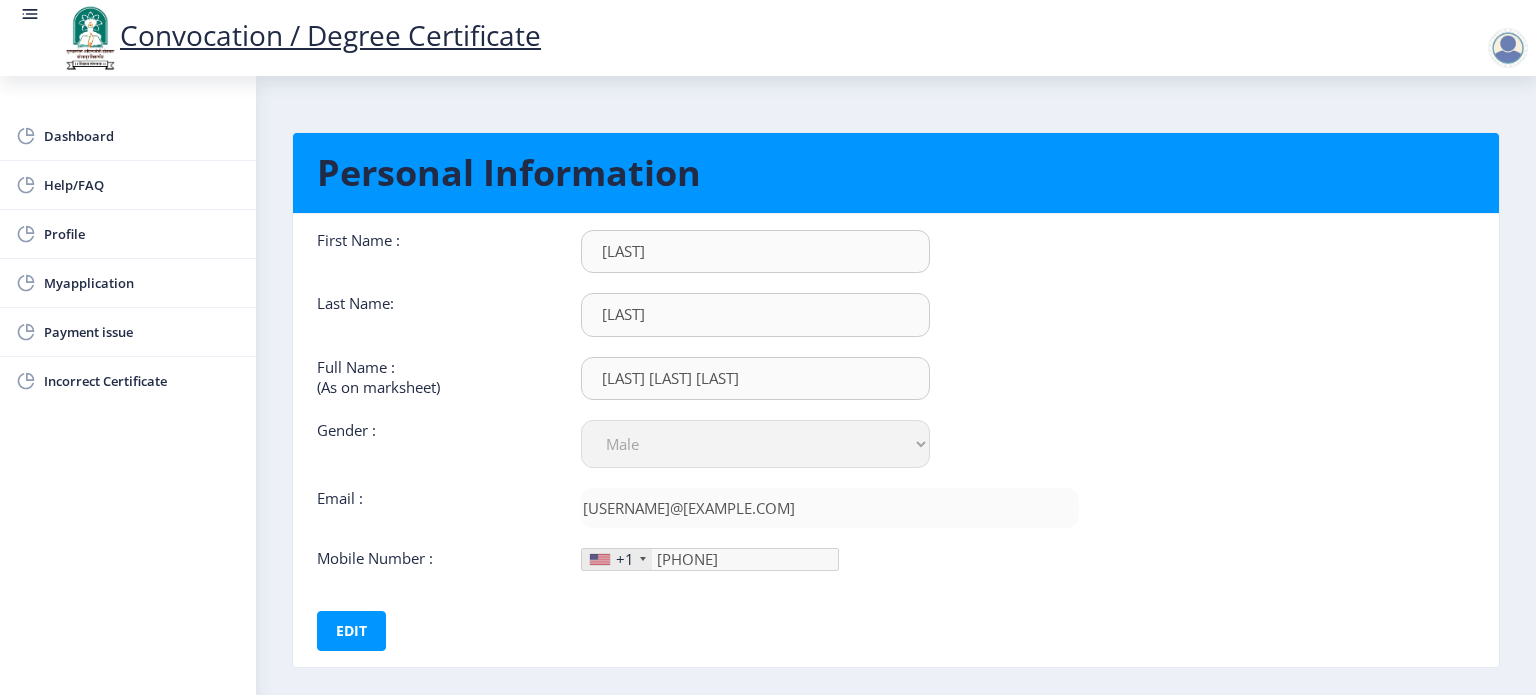 scroll, scrollTop: 0, scrollLeft: 0, axis: both 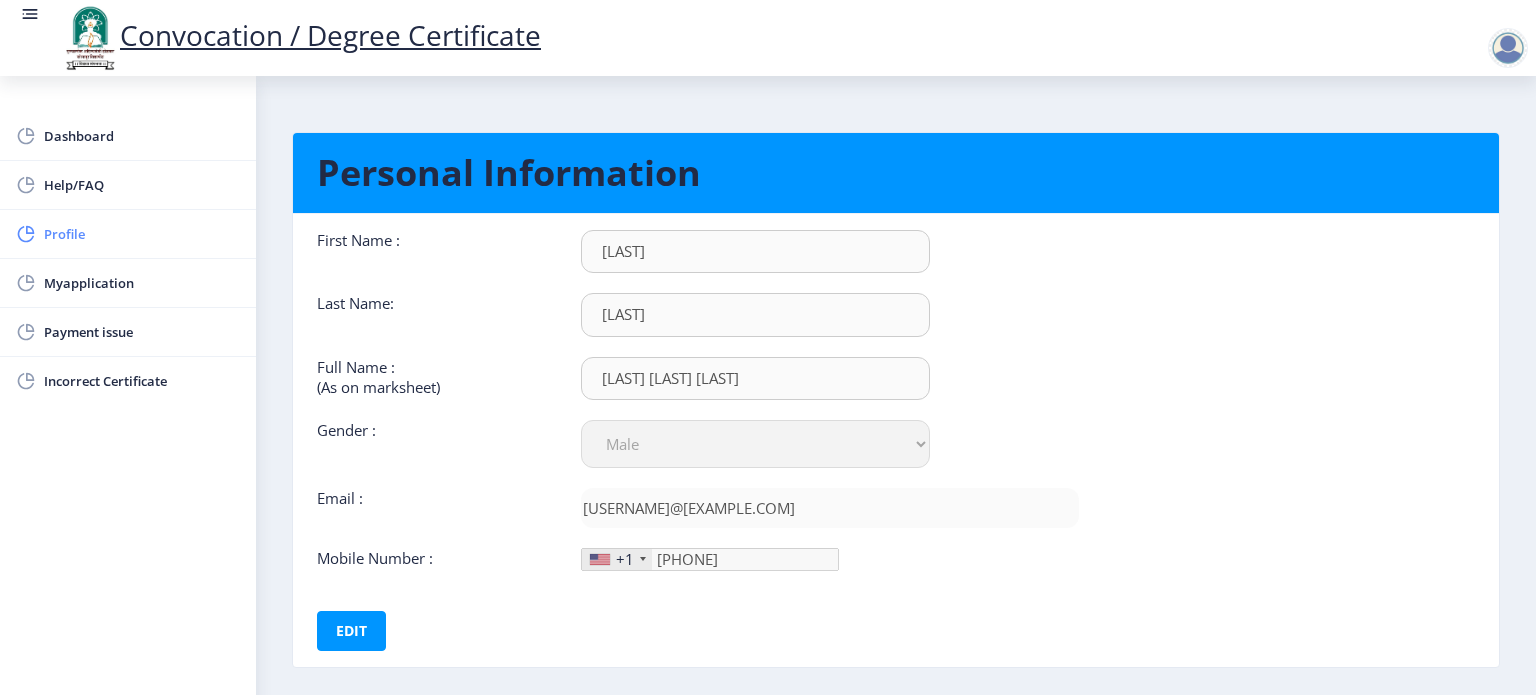 click on "Profile" 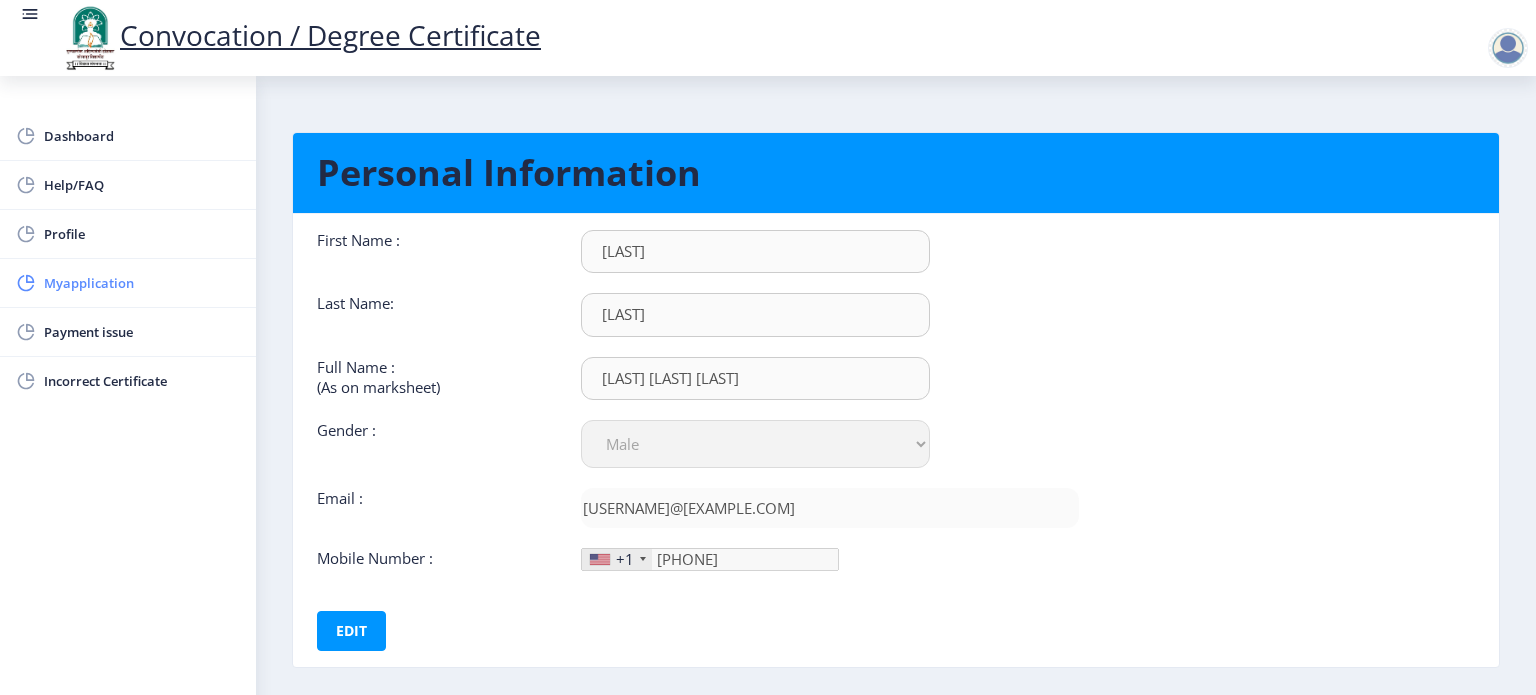 click on "Myapplication" 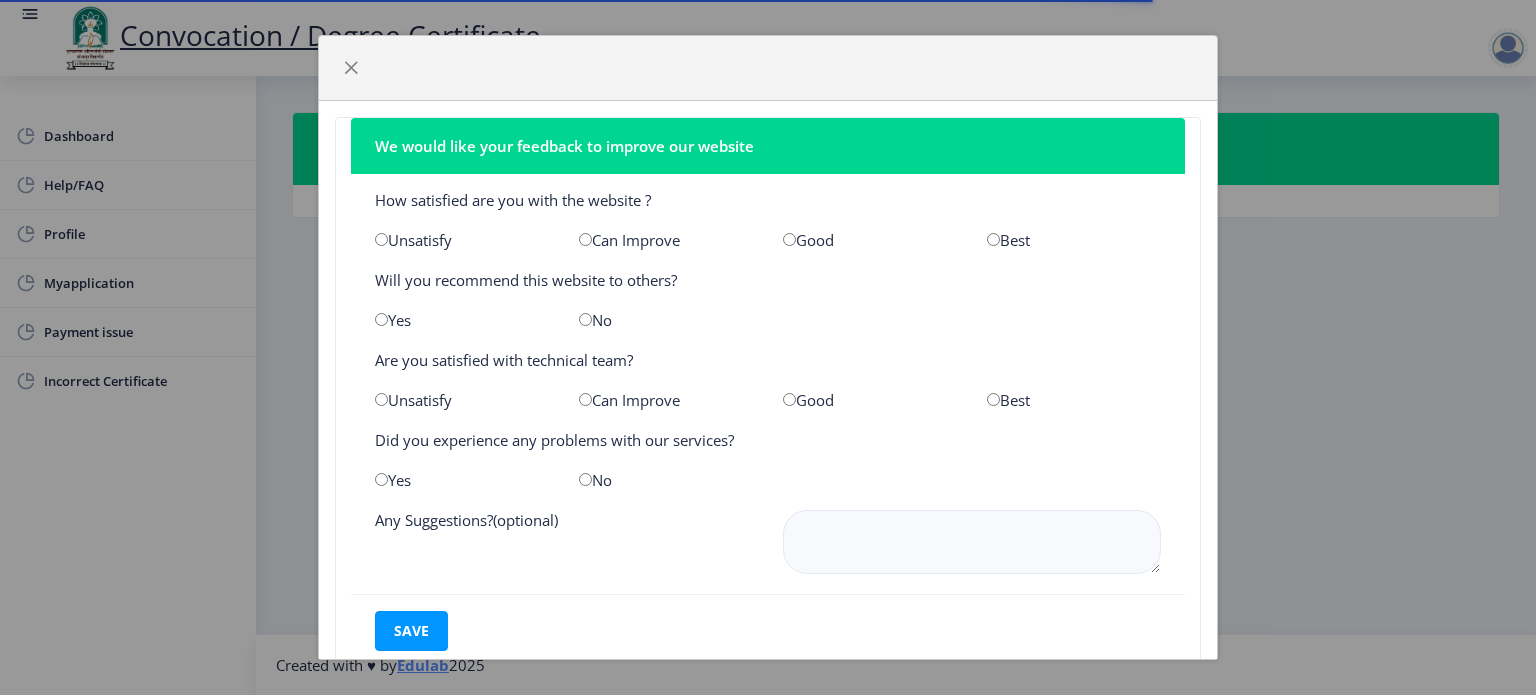 click on "We would like your feedback to improve our website  How satisfied are you with the website ?   Unsatisfy   Can Improve   Good   Best   Will you recommend this website to others?   Yes   No   Are you satisfied with technical team?   Unsatisfy   Can Improve   Good   Best   Did you experience any problems with our services?   Yes   No   Any Suggestions?(optional)  save" 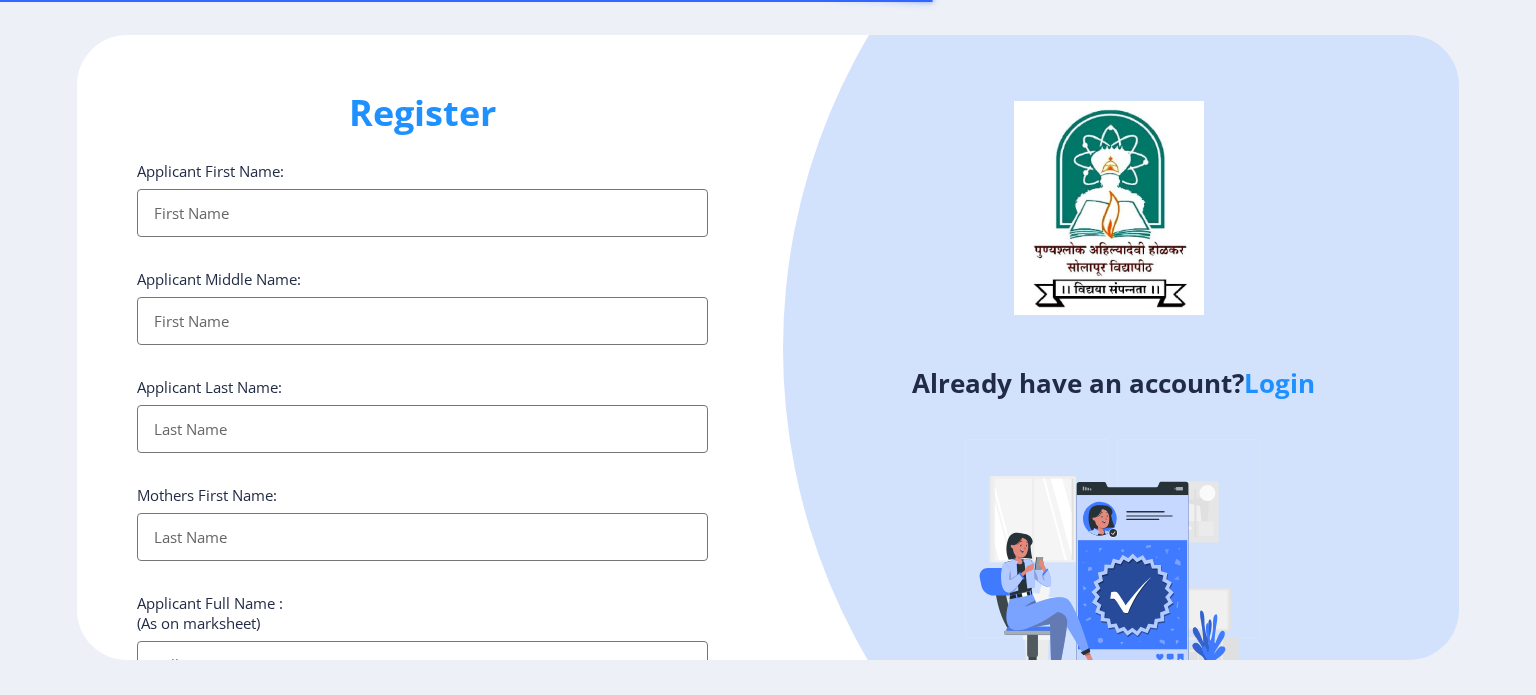 select 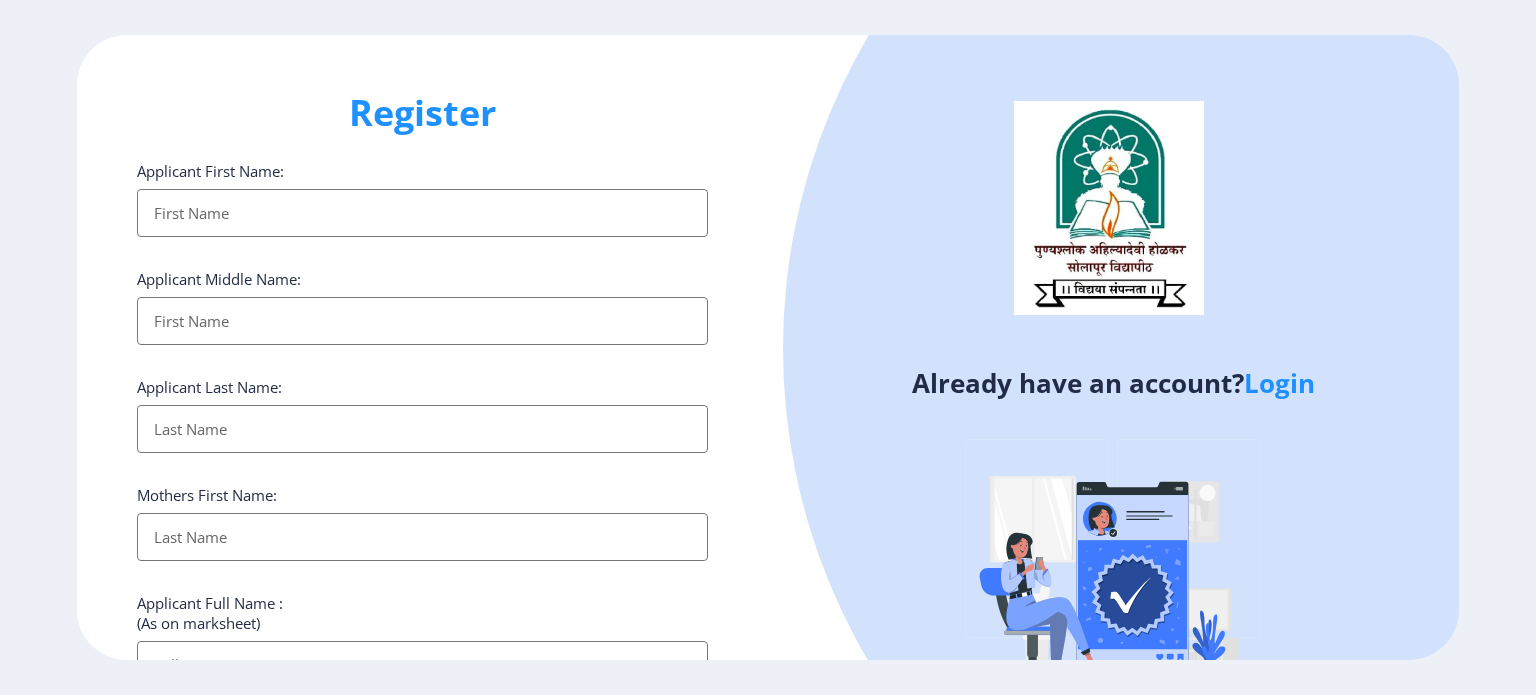 click on "Applicant First Name:" at bounding box center [422, 213] 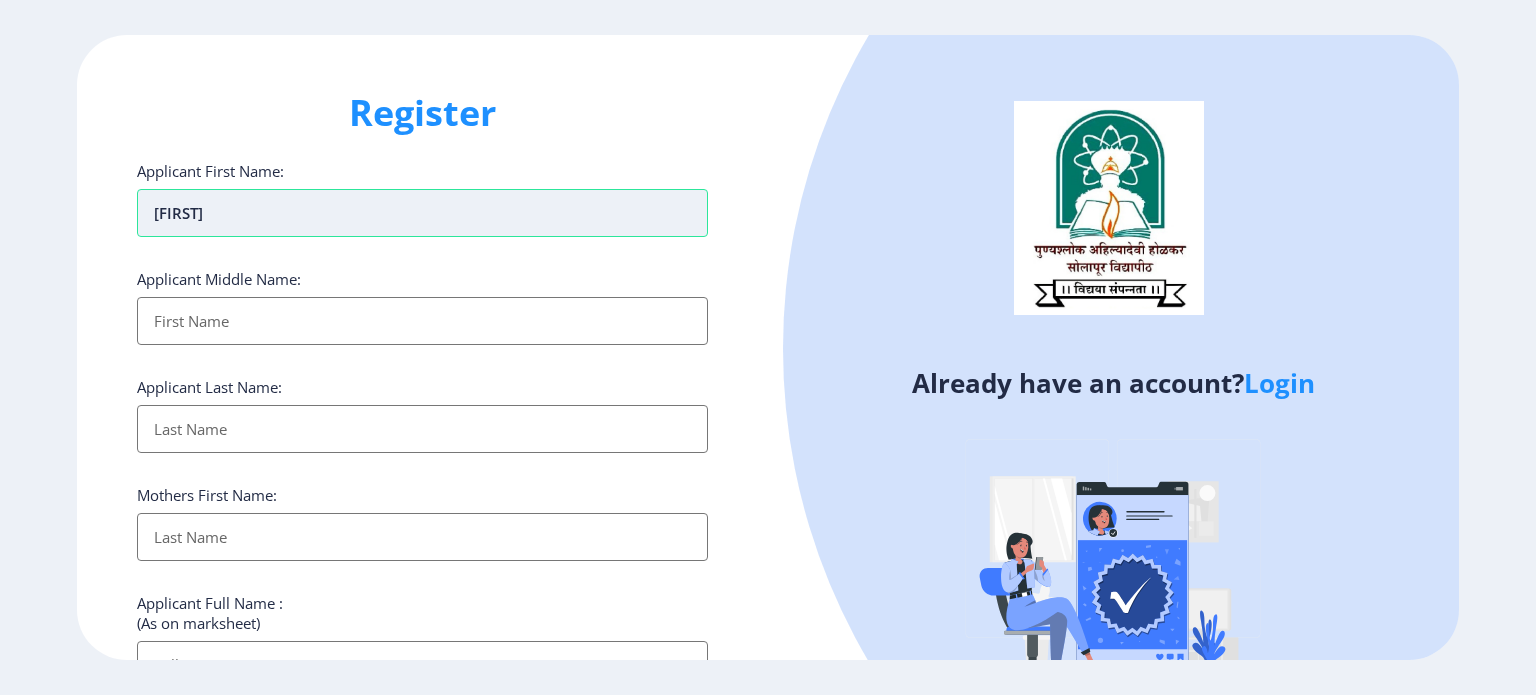 type on "[FIRST]" 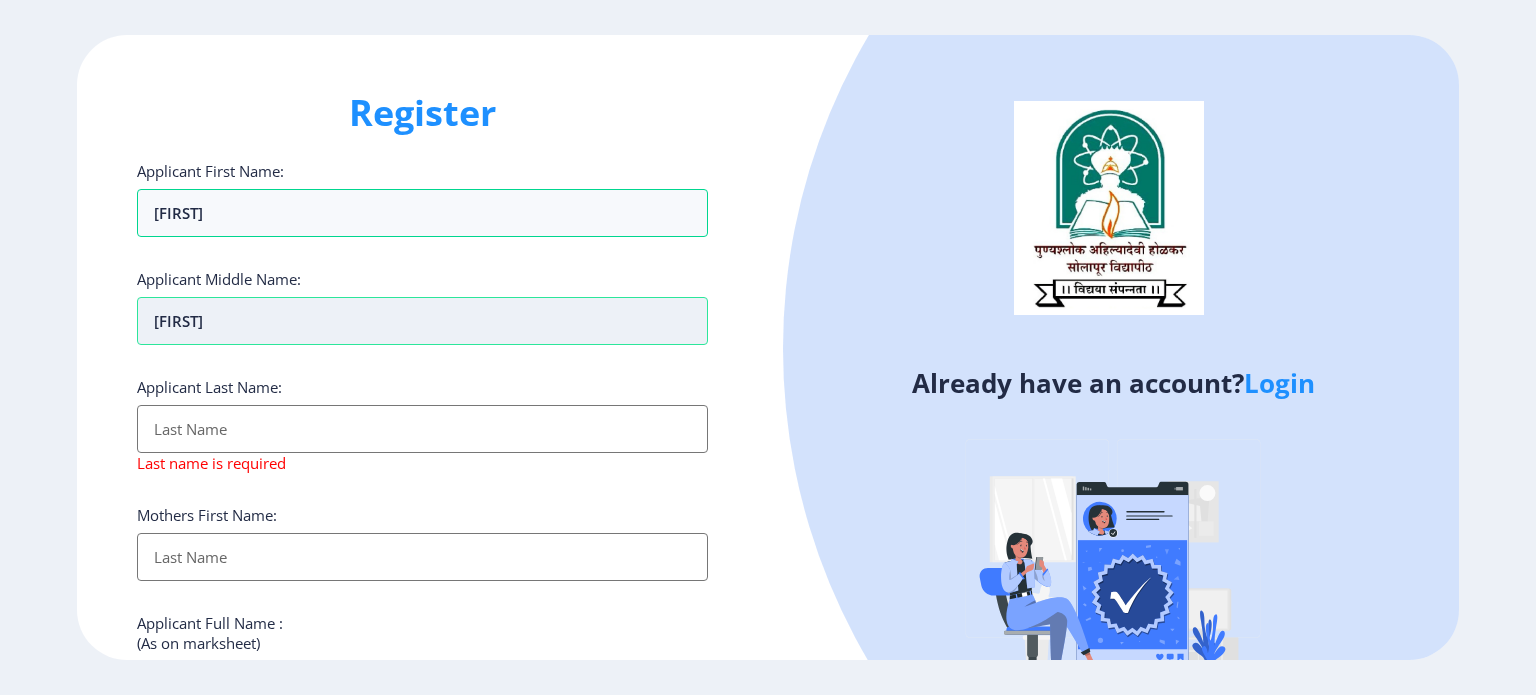 click on "[FIRST]" at bounding box center [422, 321] 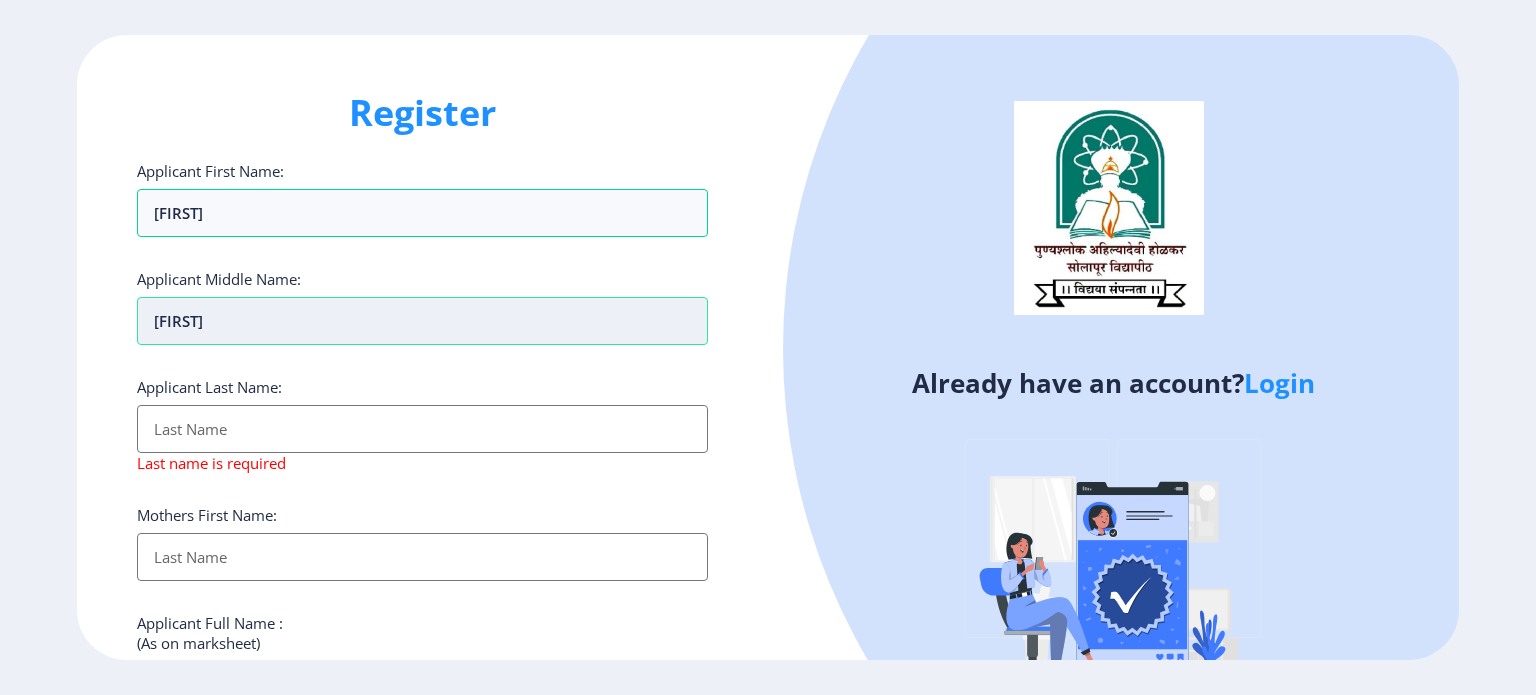 drag, startPoint x: 284, startPoint y: 319, endPoint x: 140, endPoint y: 318, distance: 144.00348 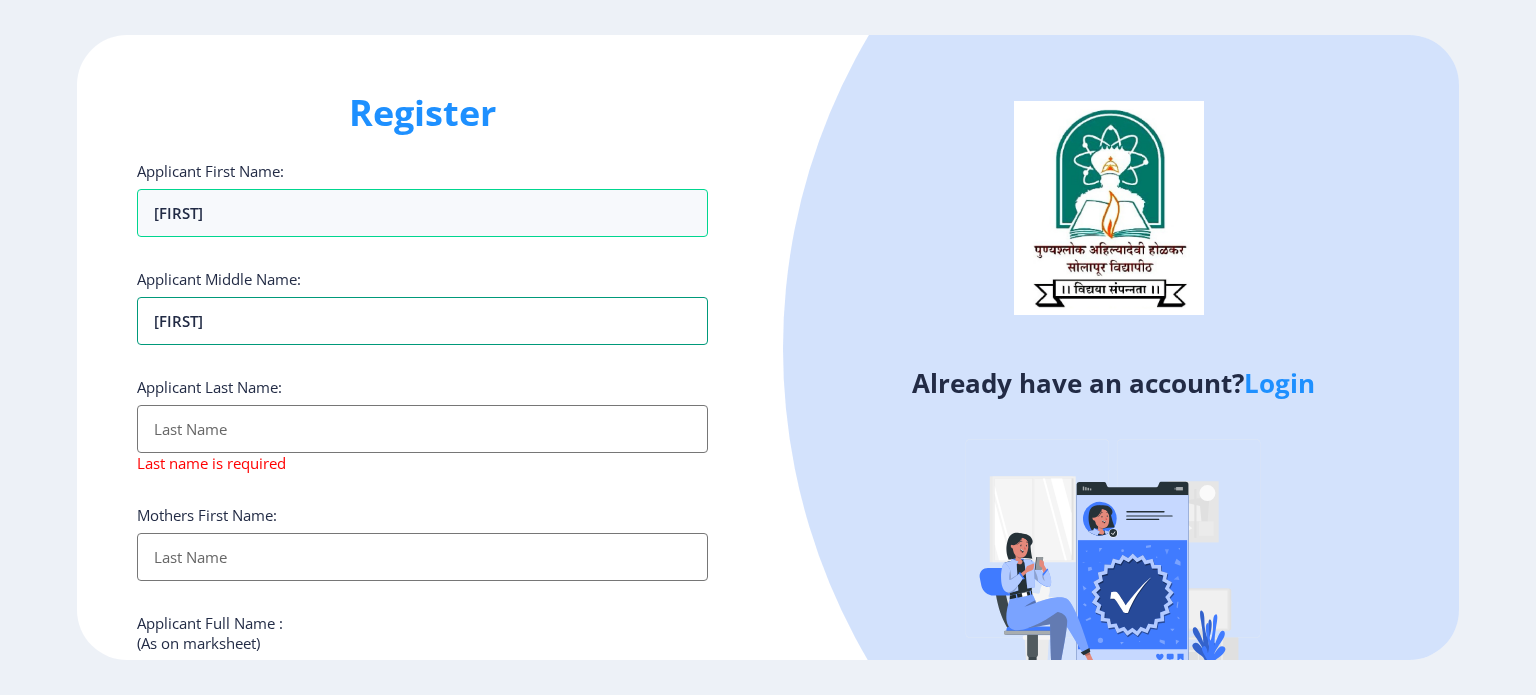 type on "[FIRST]" 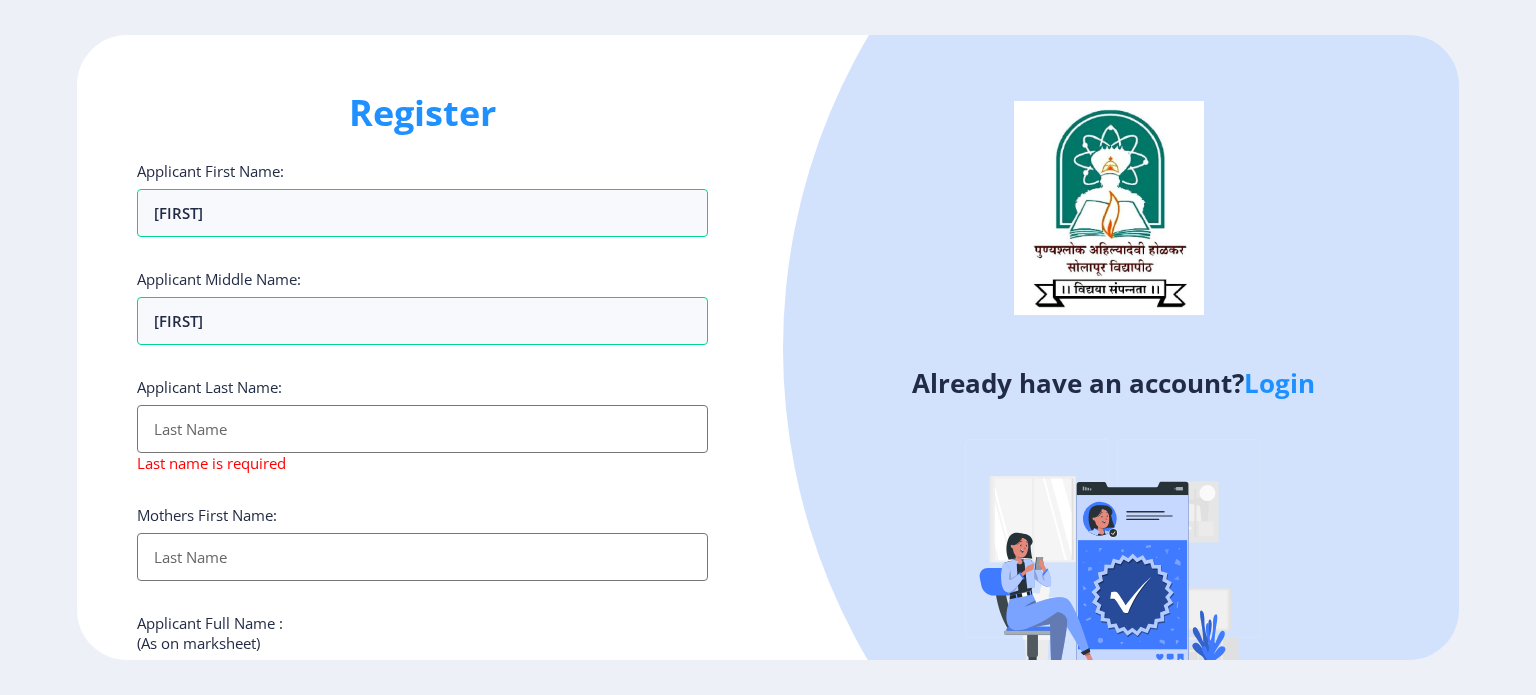 click on "Applicant First Name:" at bounding box center [422, 429] 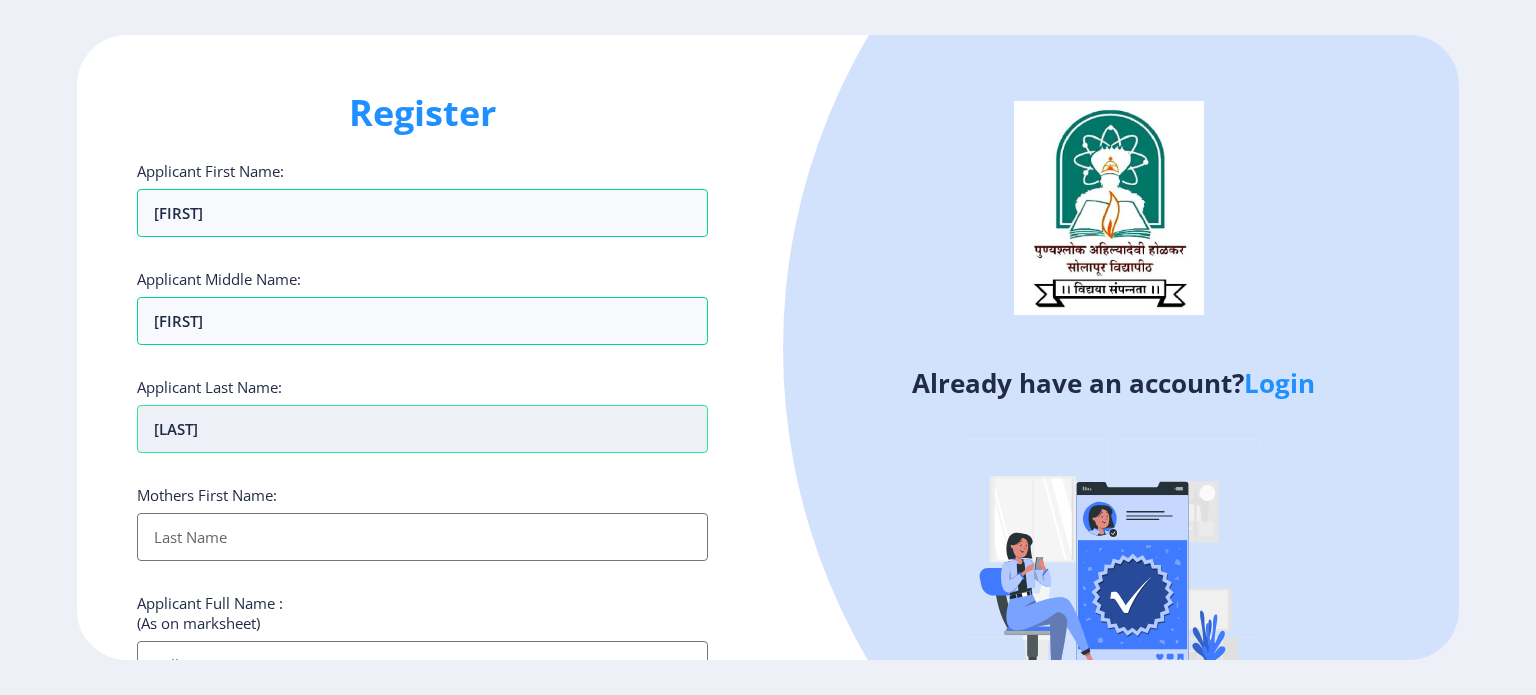 type on "[LAST]" 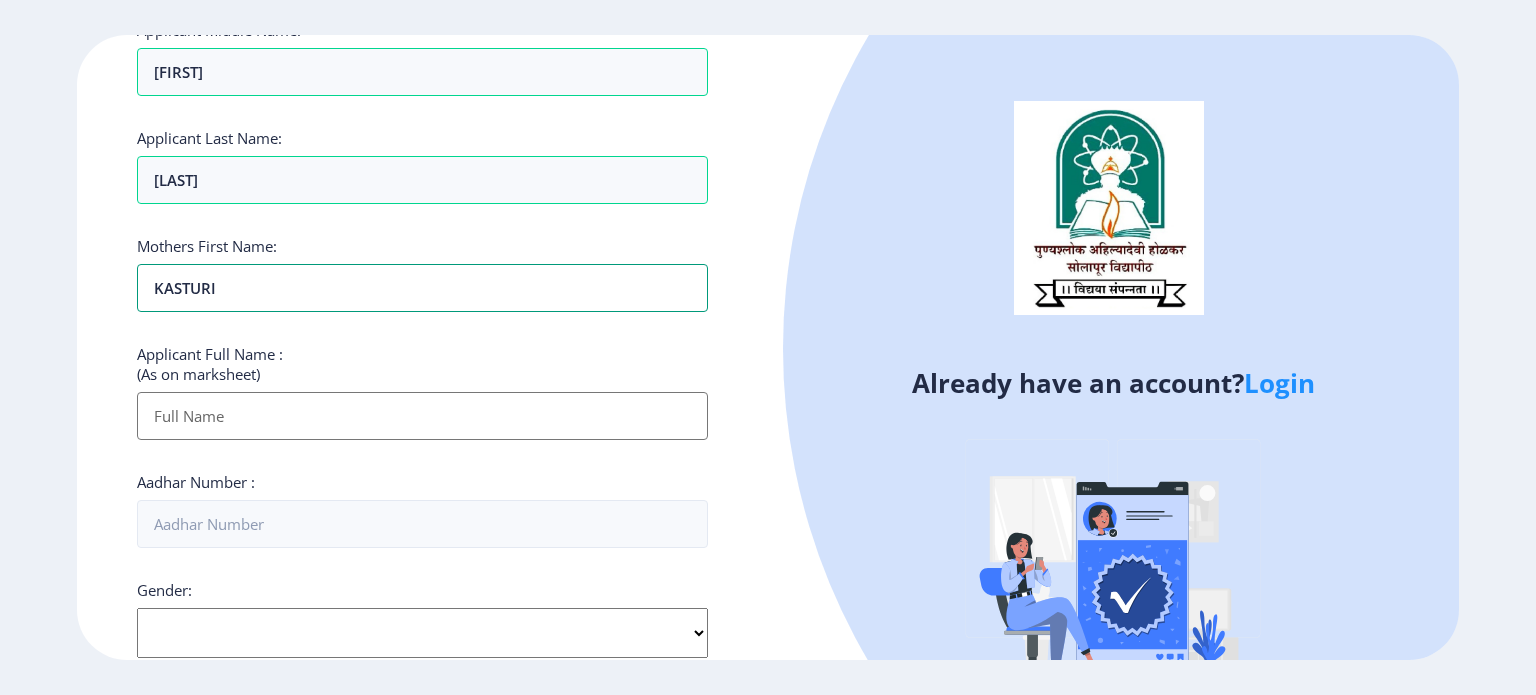 scroll, scrollTop: 300, scrollLeft: 0, axis: vertical 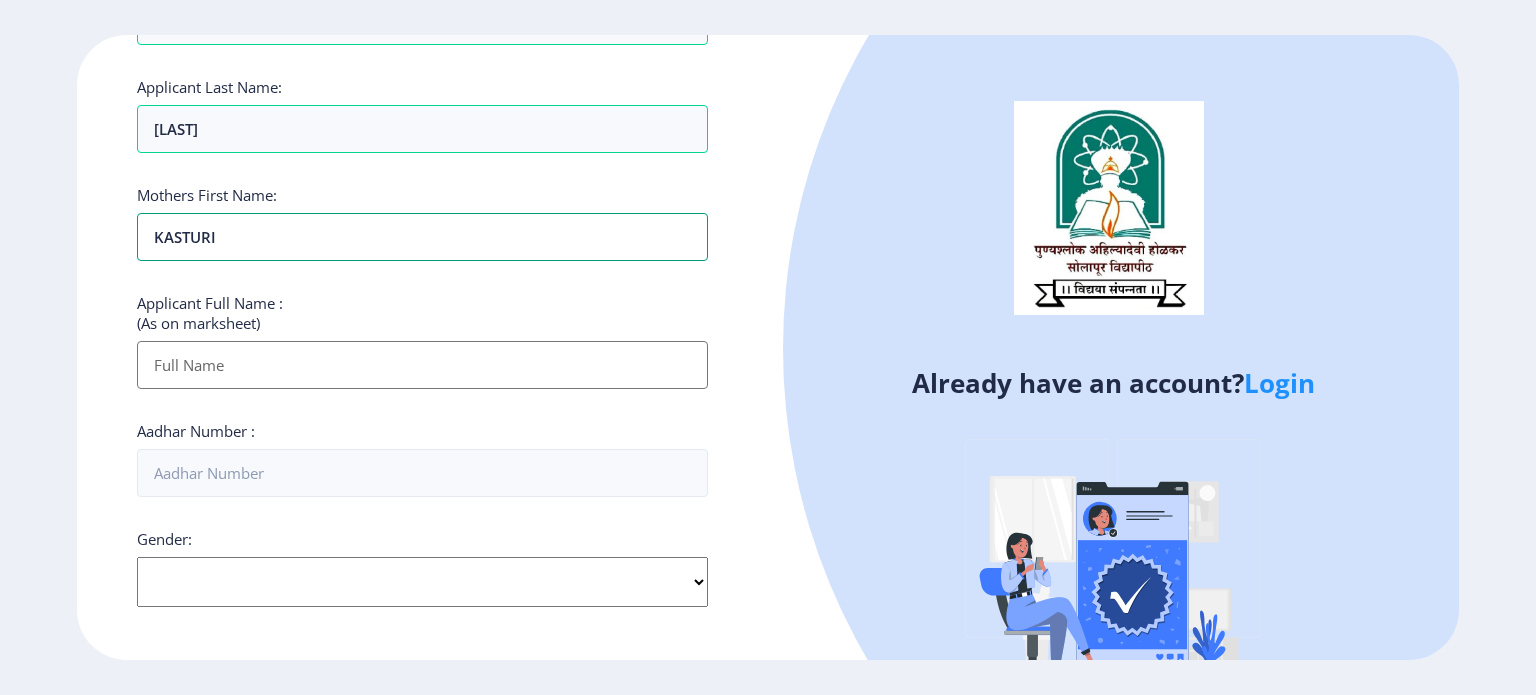 type on "KASTURI" 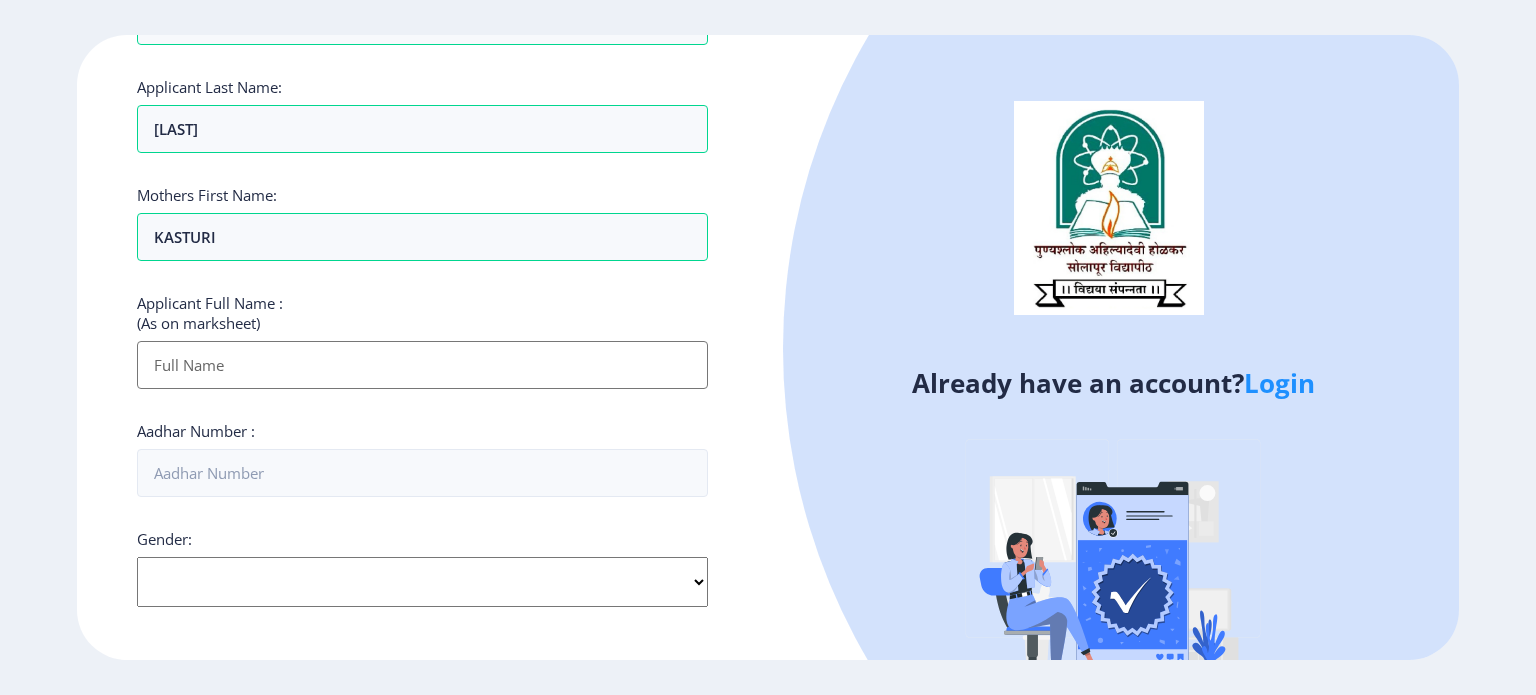 click on "Applicant First Name:" at bounding box center (422, 365) 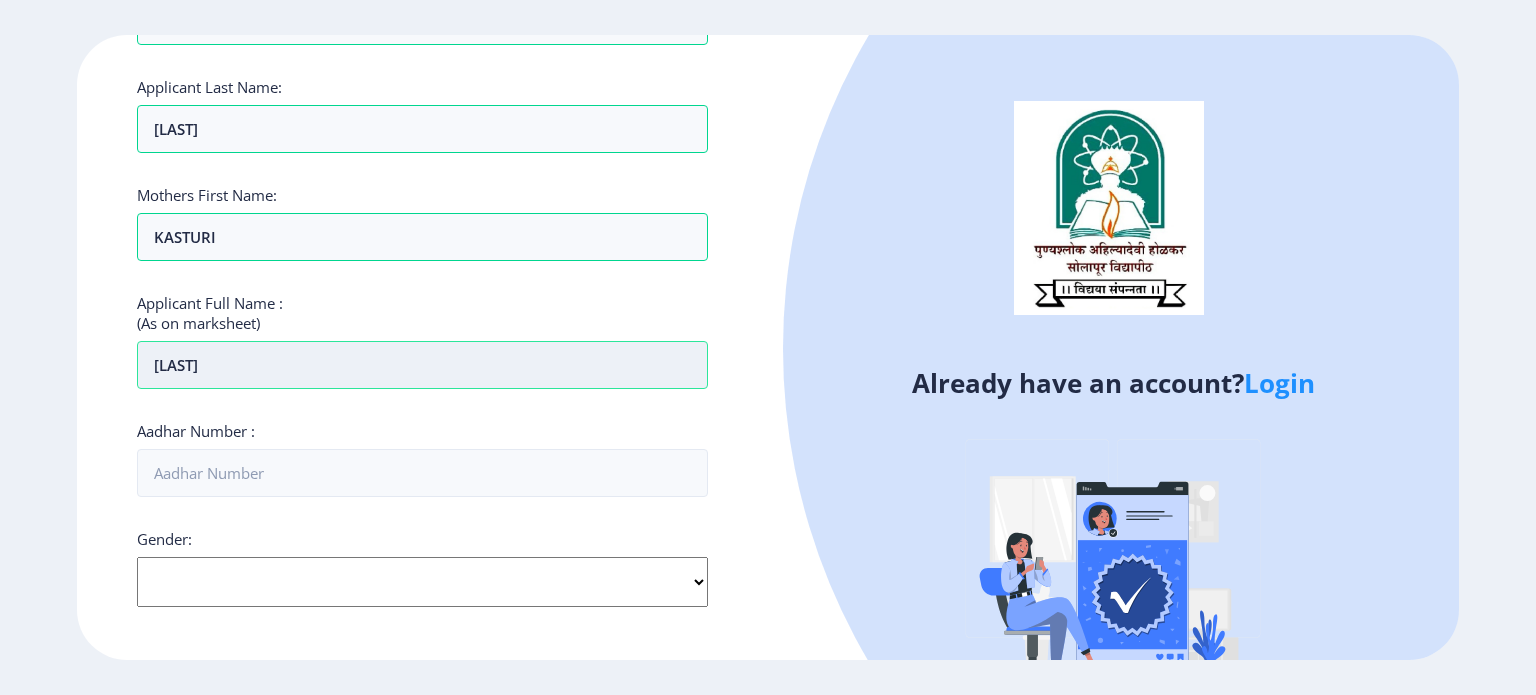 type on "[FIRST] [LAST] [MIDDLE]" 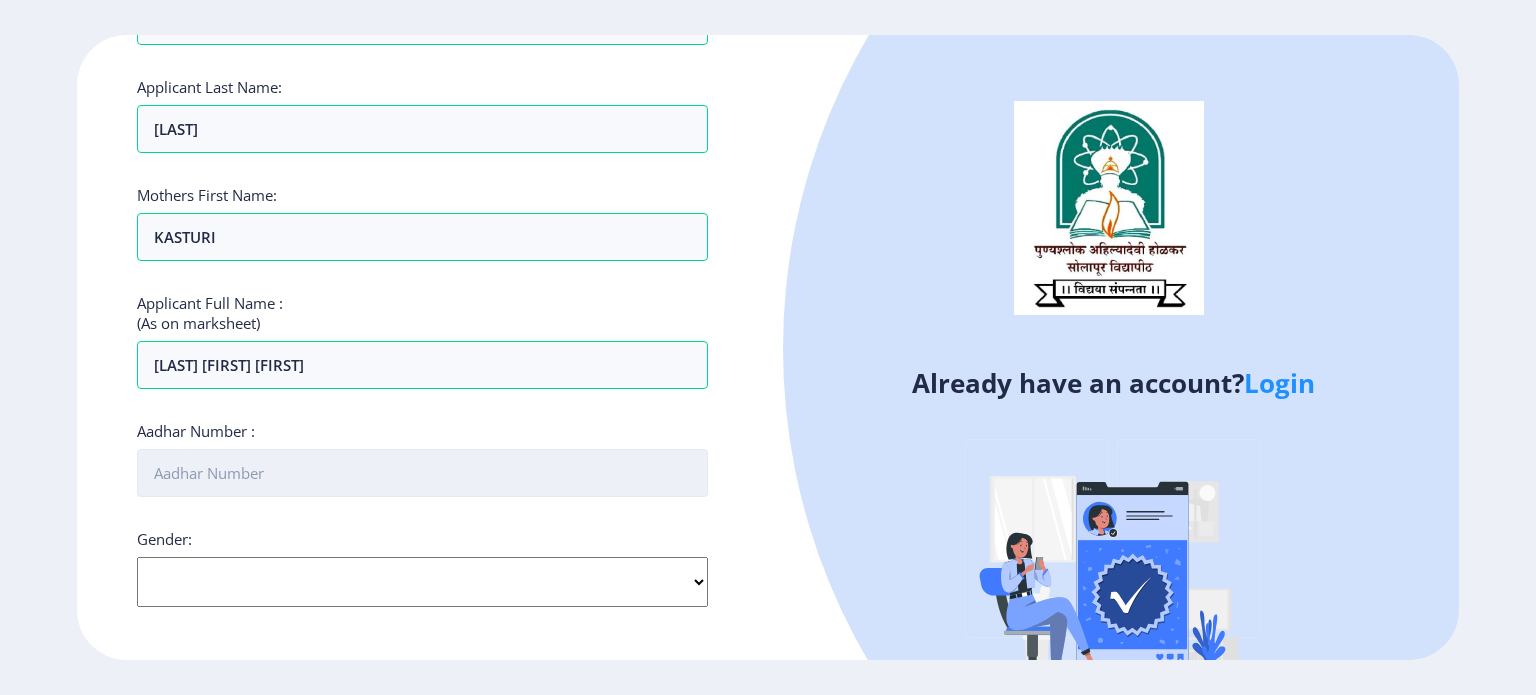 click on "Aadhar Number :" at bounding box center (422, 473) 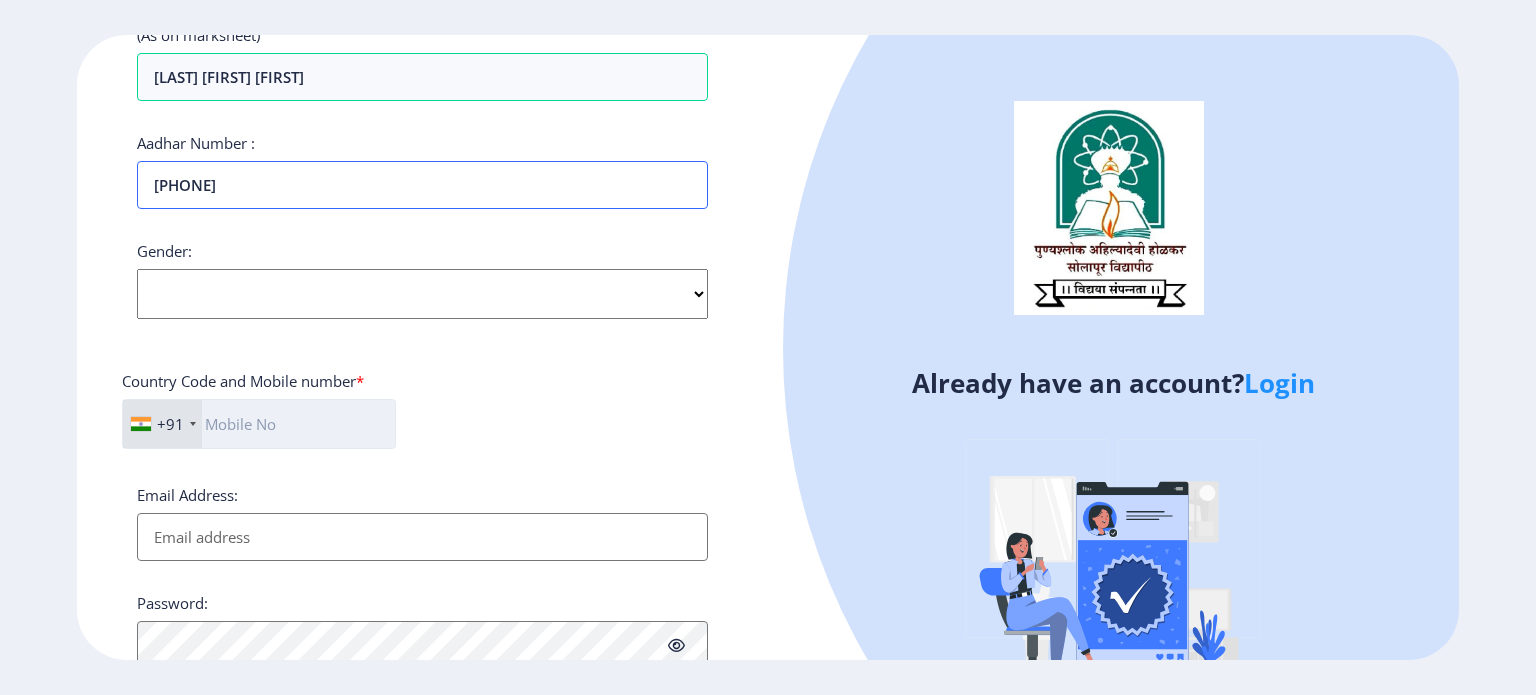 scroll, scrollTop: 600, scrollLeft: 0, axis: vertical 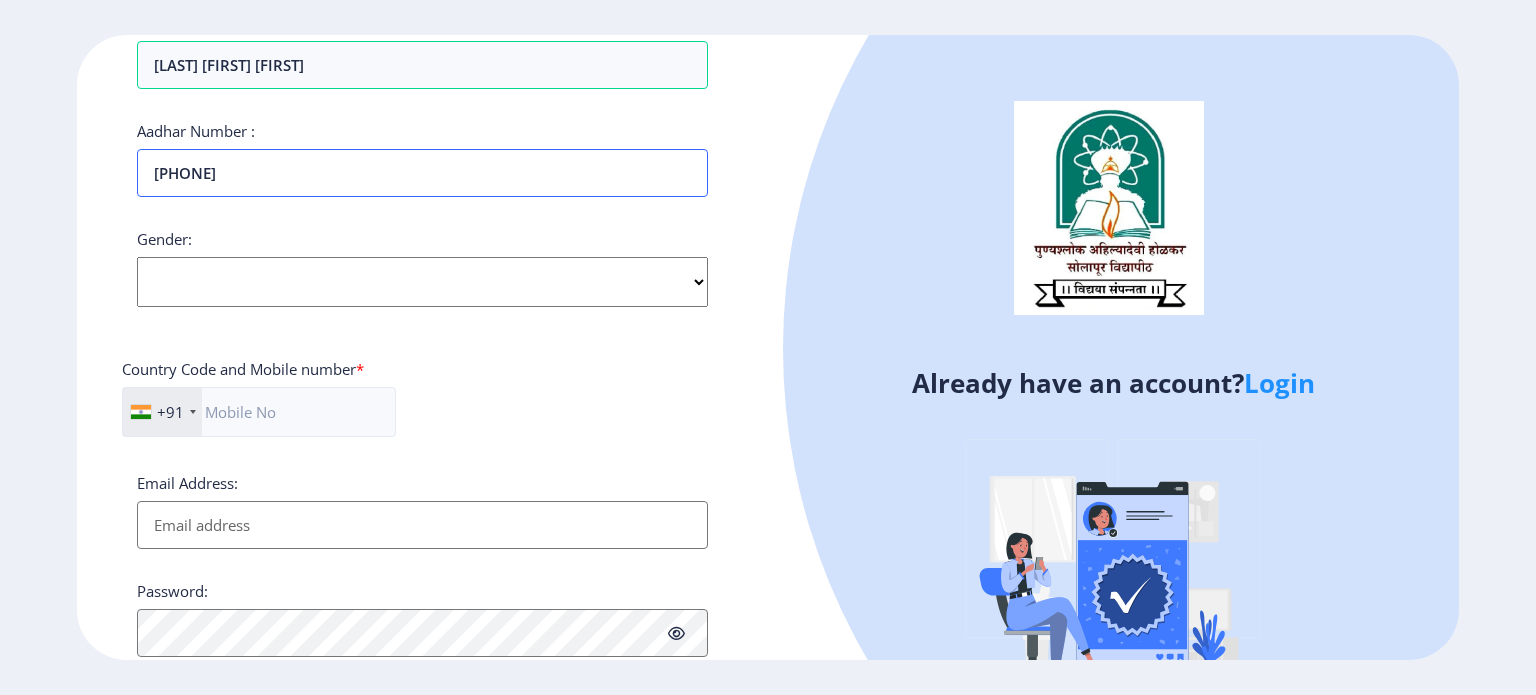 type on "812367026601" 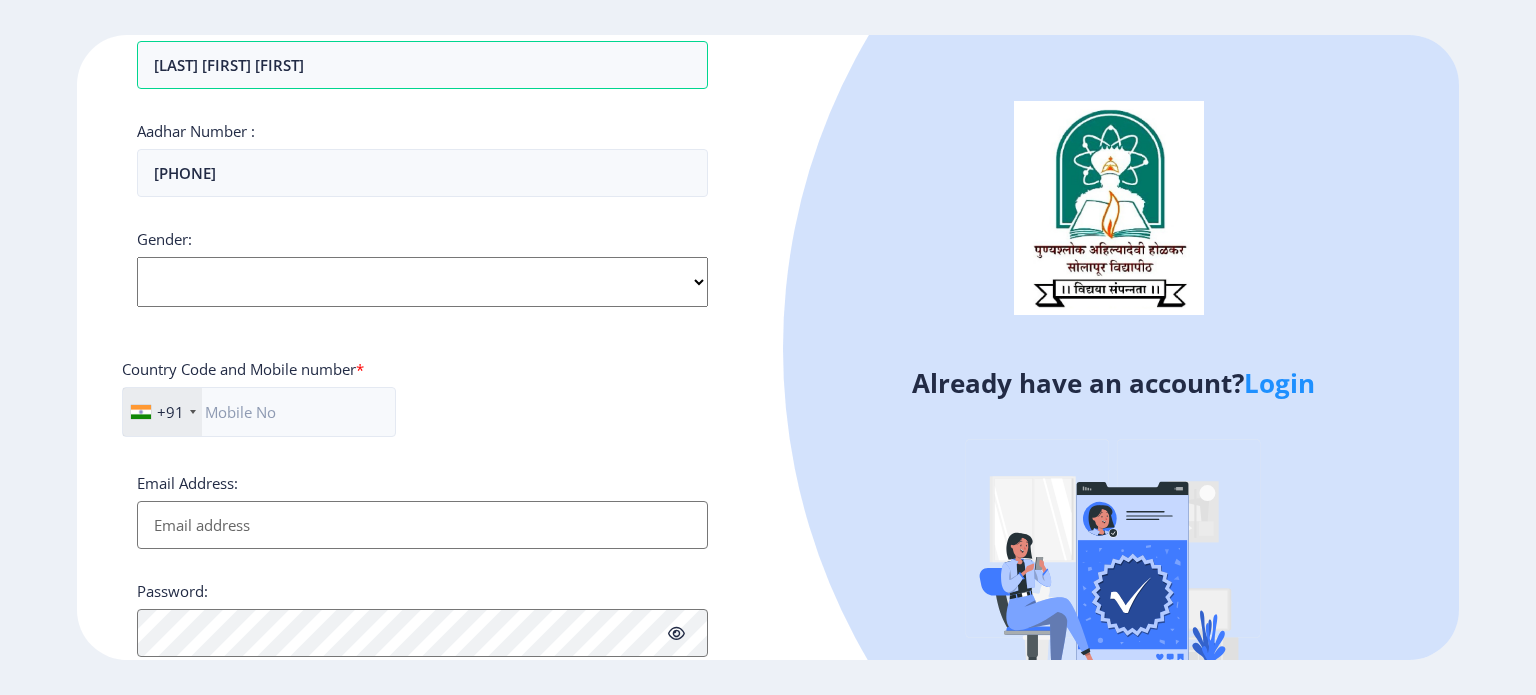 click on "Select Gender Male Female Other" 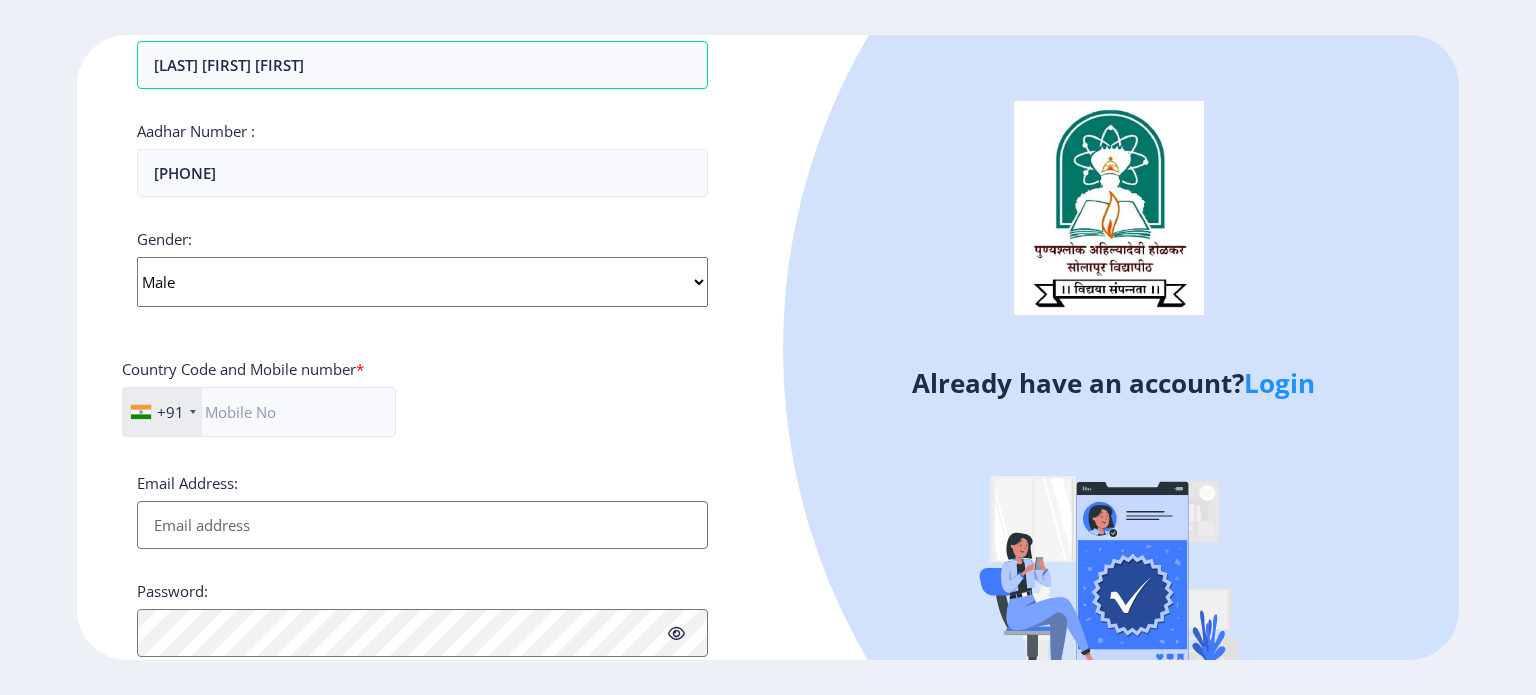 click on "Select Gender Male Female Other" 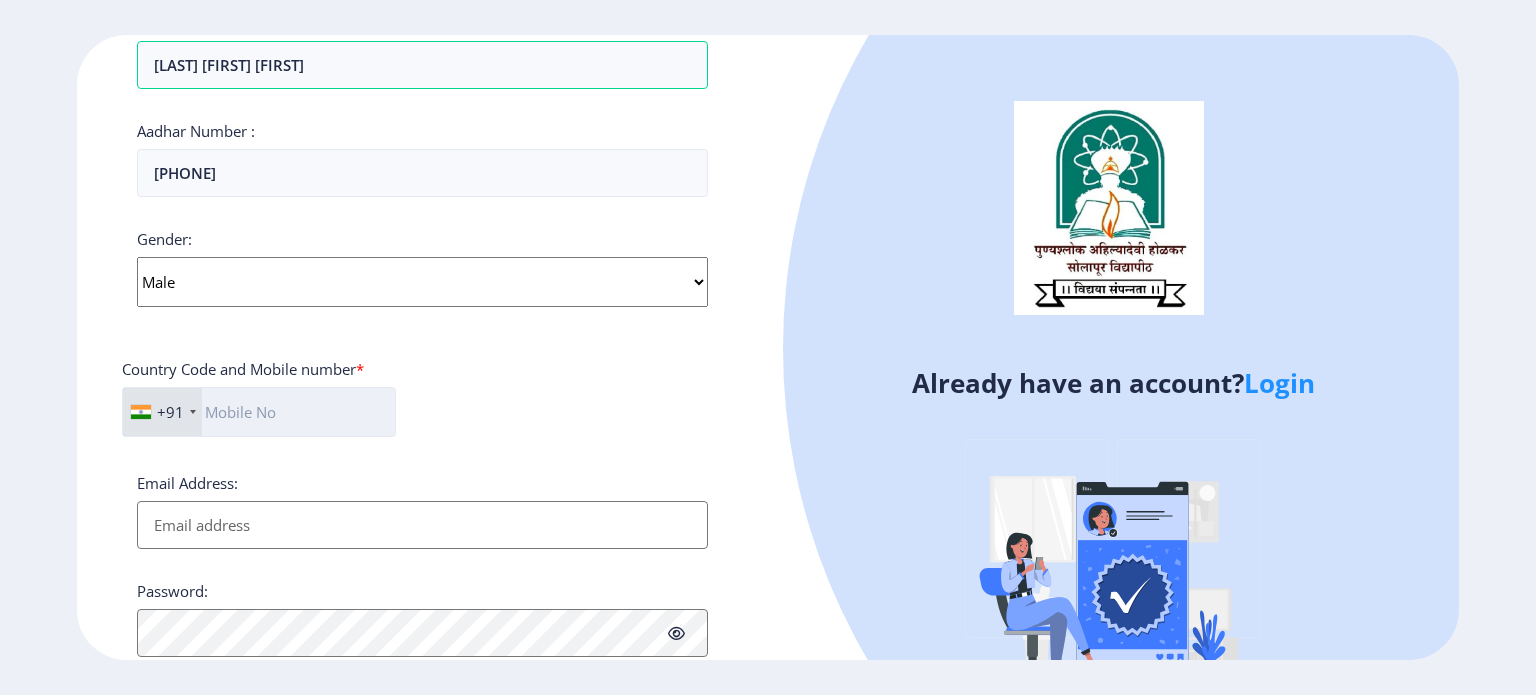 click 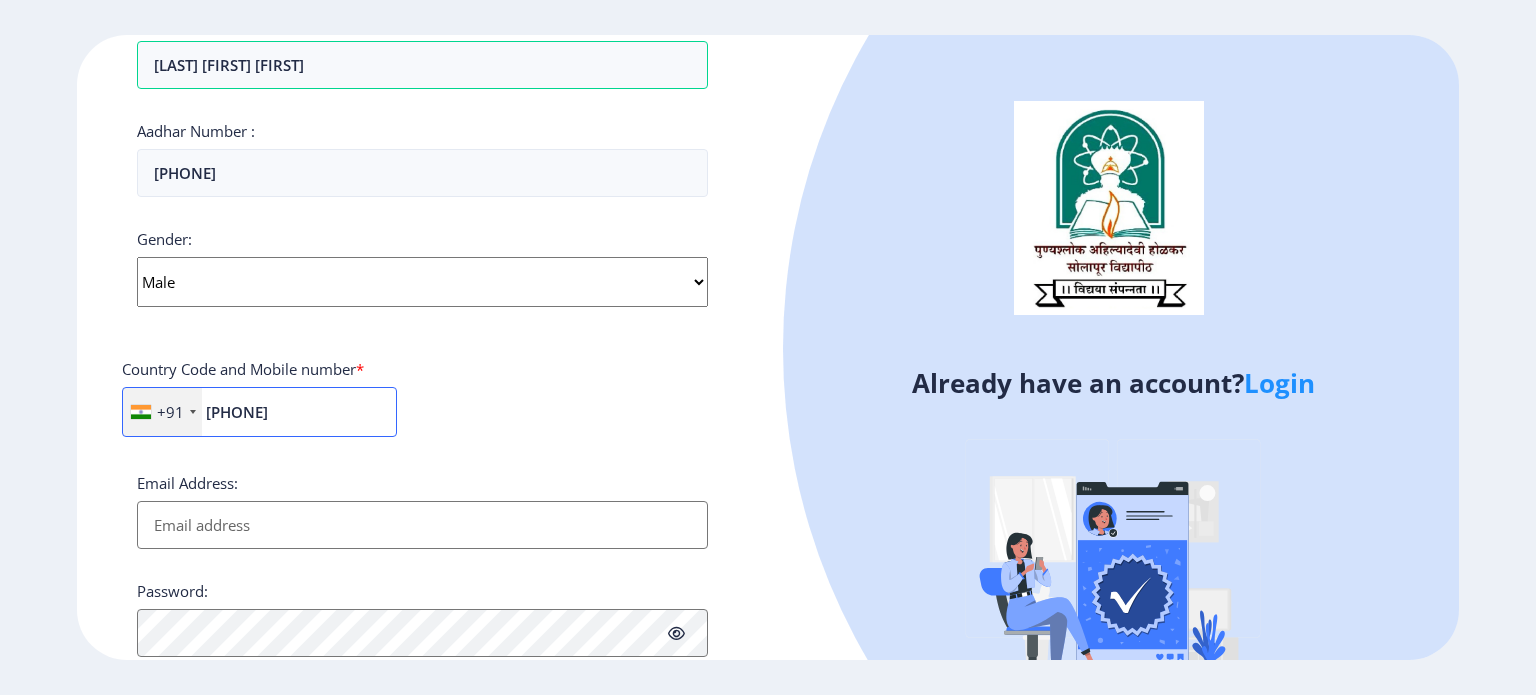 type on "[PHONE]" 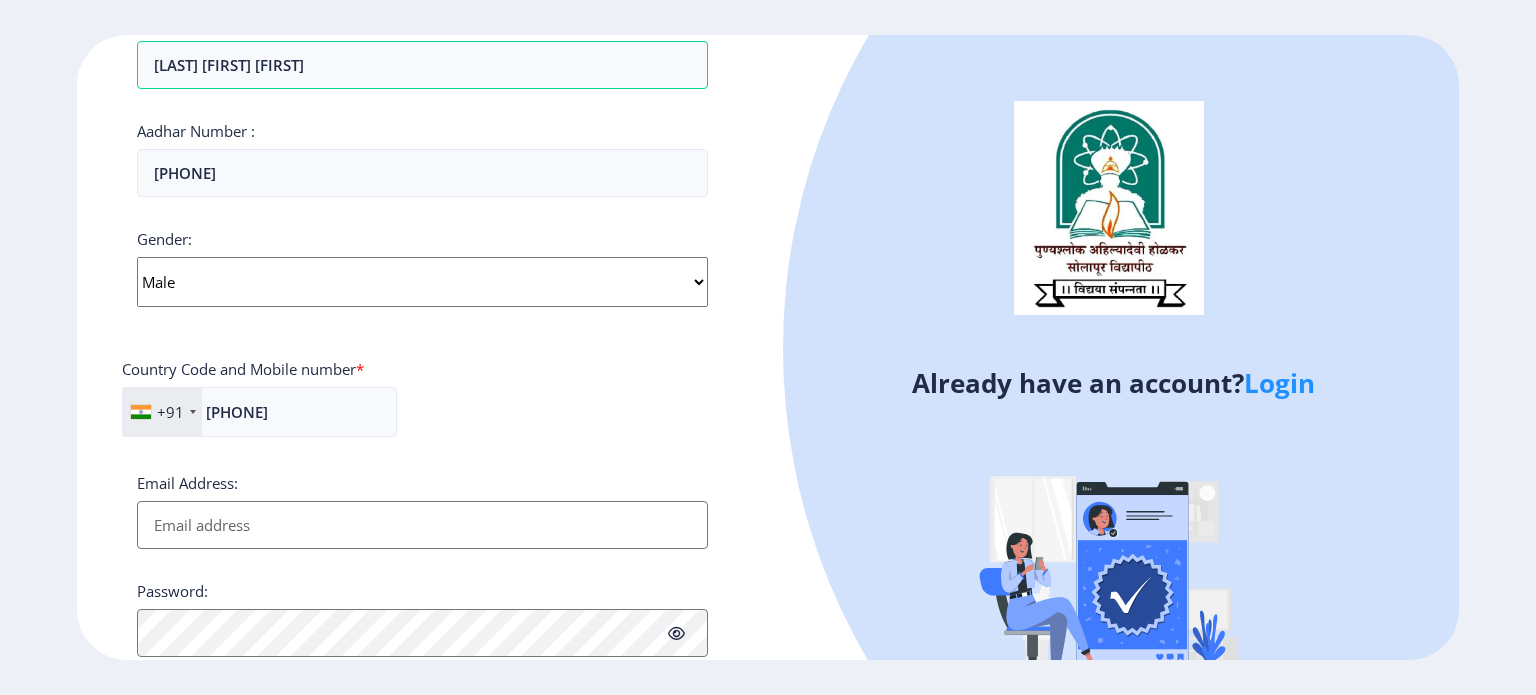 drag, startPoint x: 728, startPoint y: 399, endPoint x: 627, endPoint y: 431, distance: 105.9481 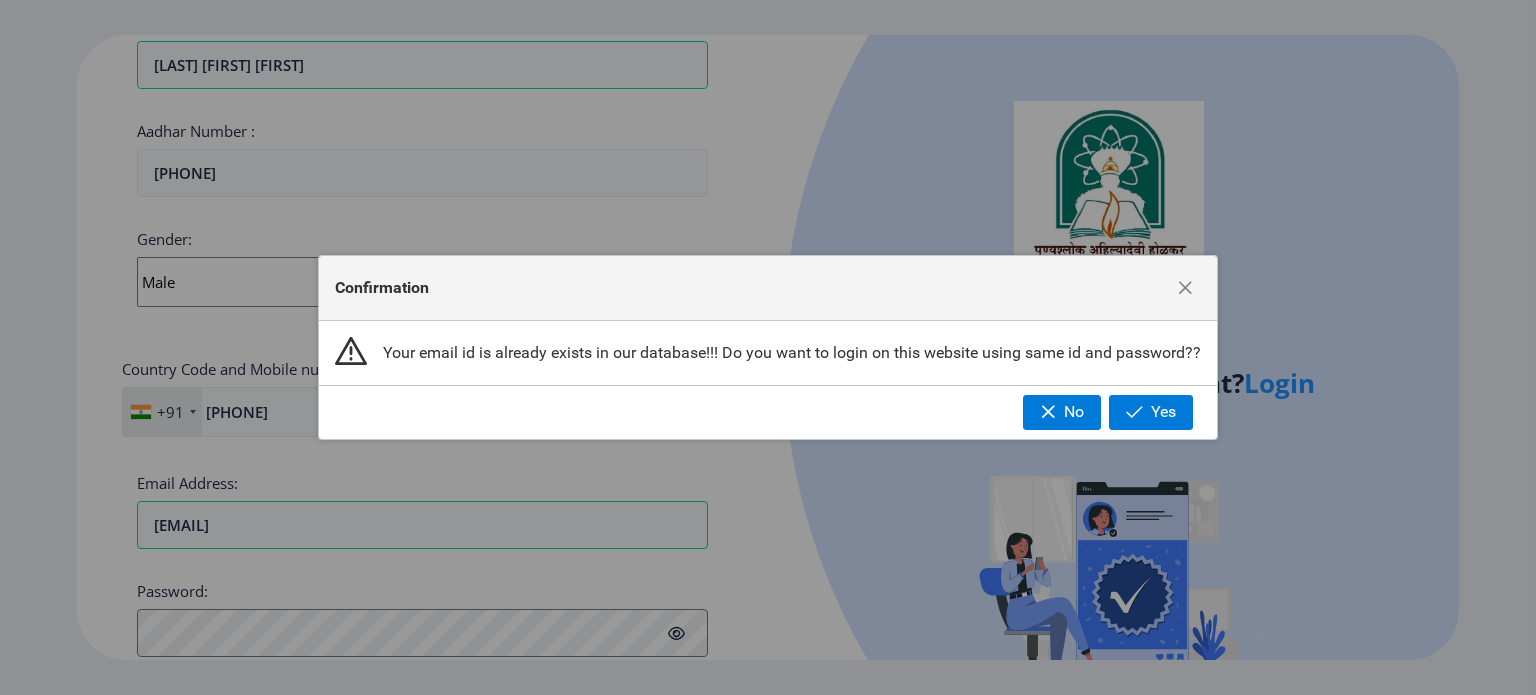 click on "Confirmation Your email id is already exists in our database!!! Do you want to login on this website using same id and password?? No Yes" 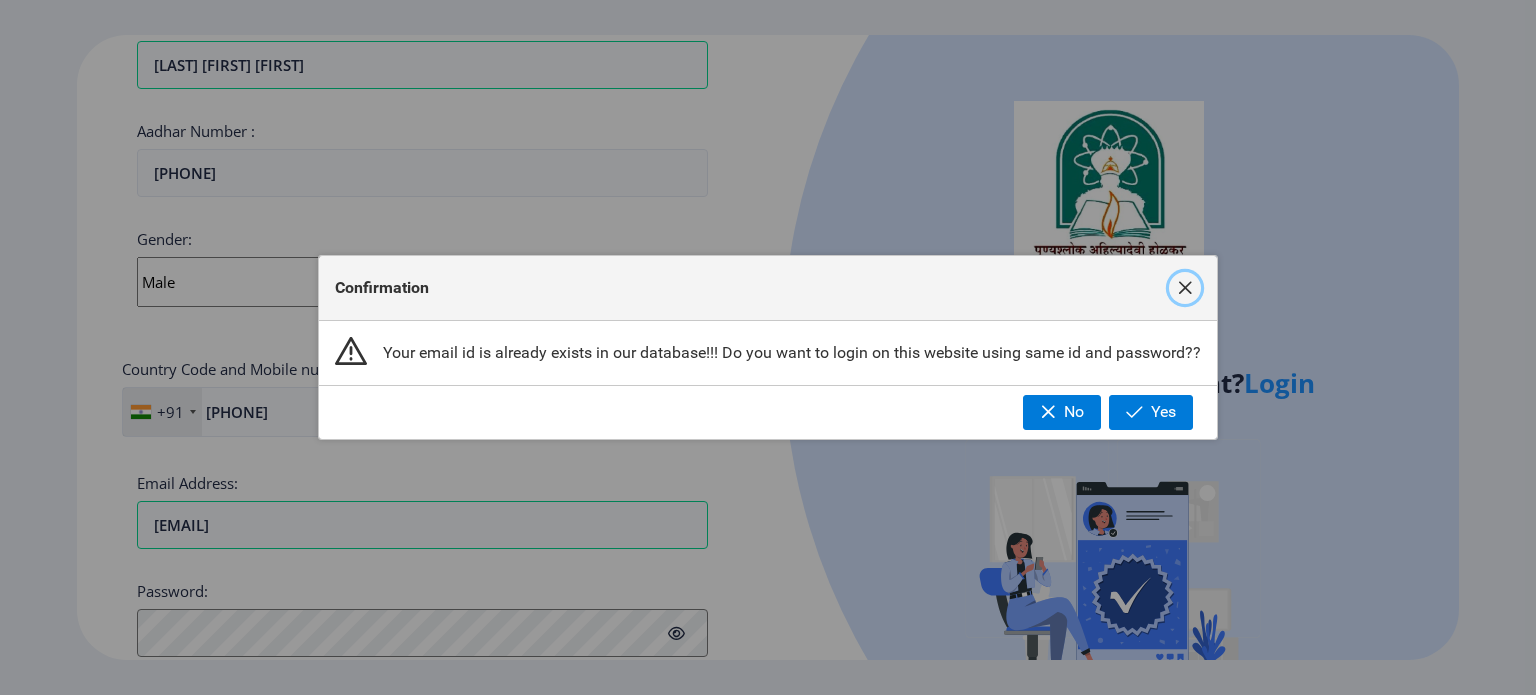 click 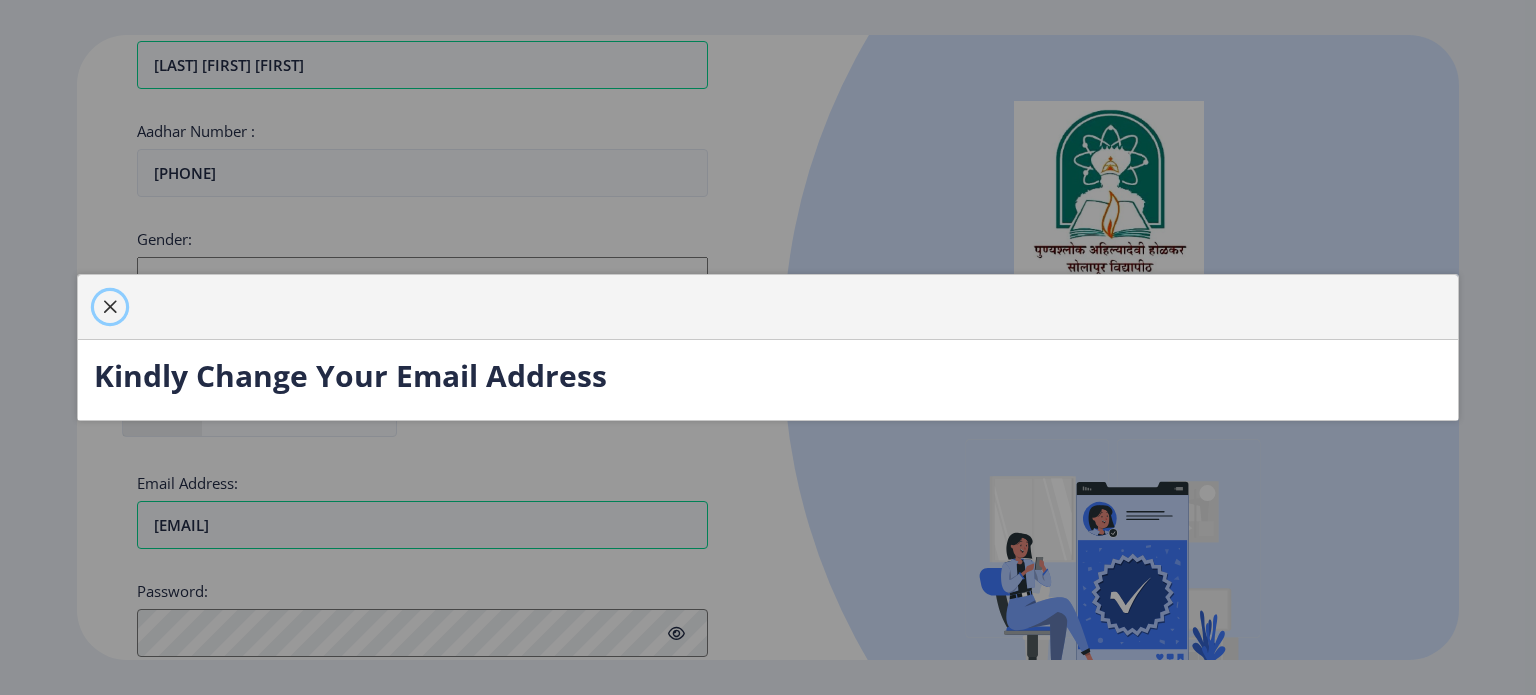 click 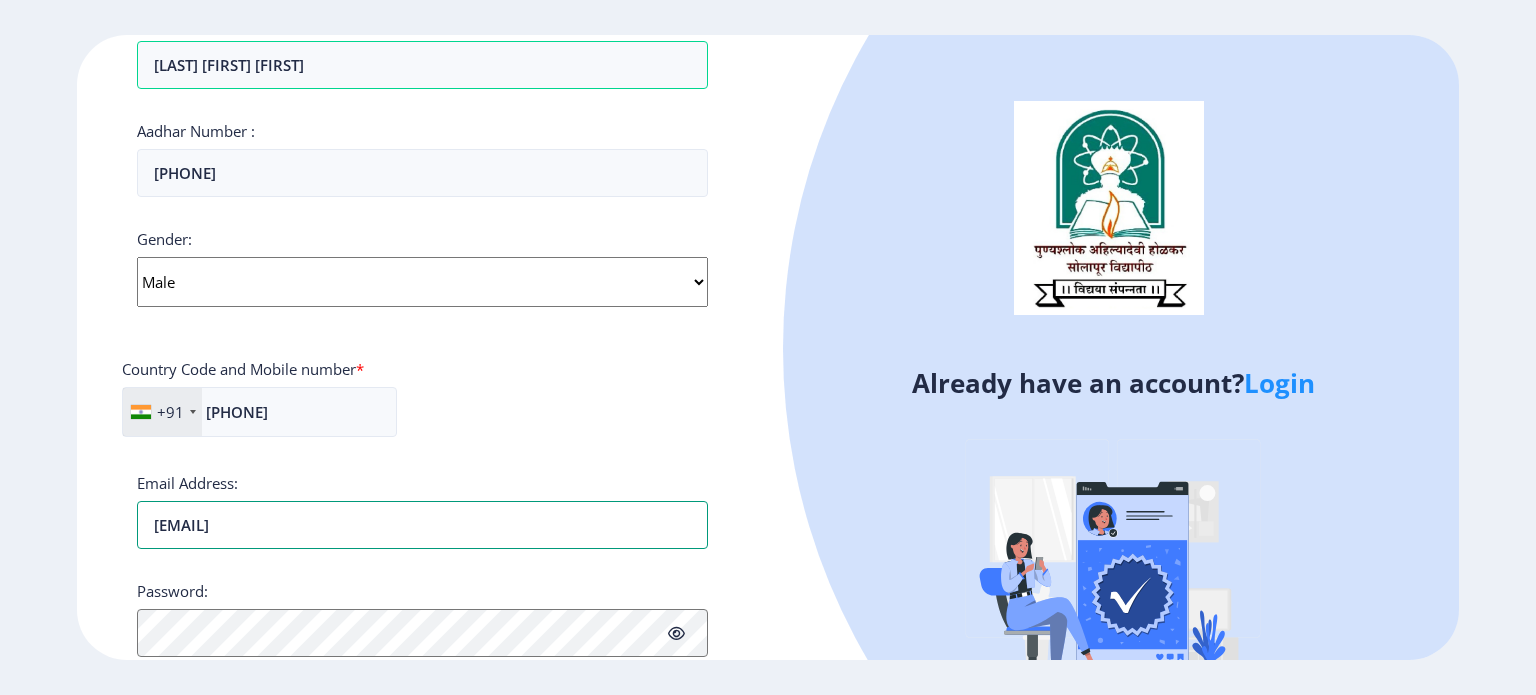 drag, startPoint x: 307, startPoint y: 521, endPoint x: 136, endPoint y: 518, distance: 171.0263 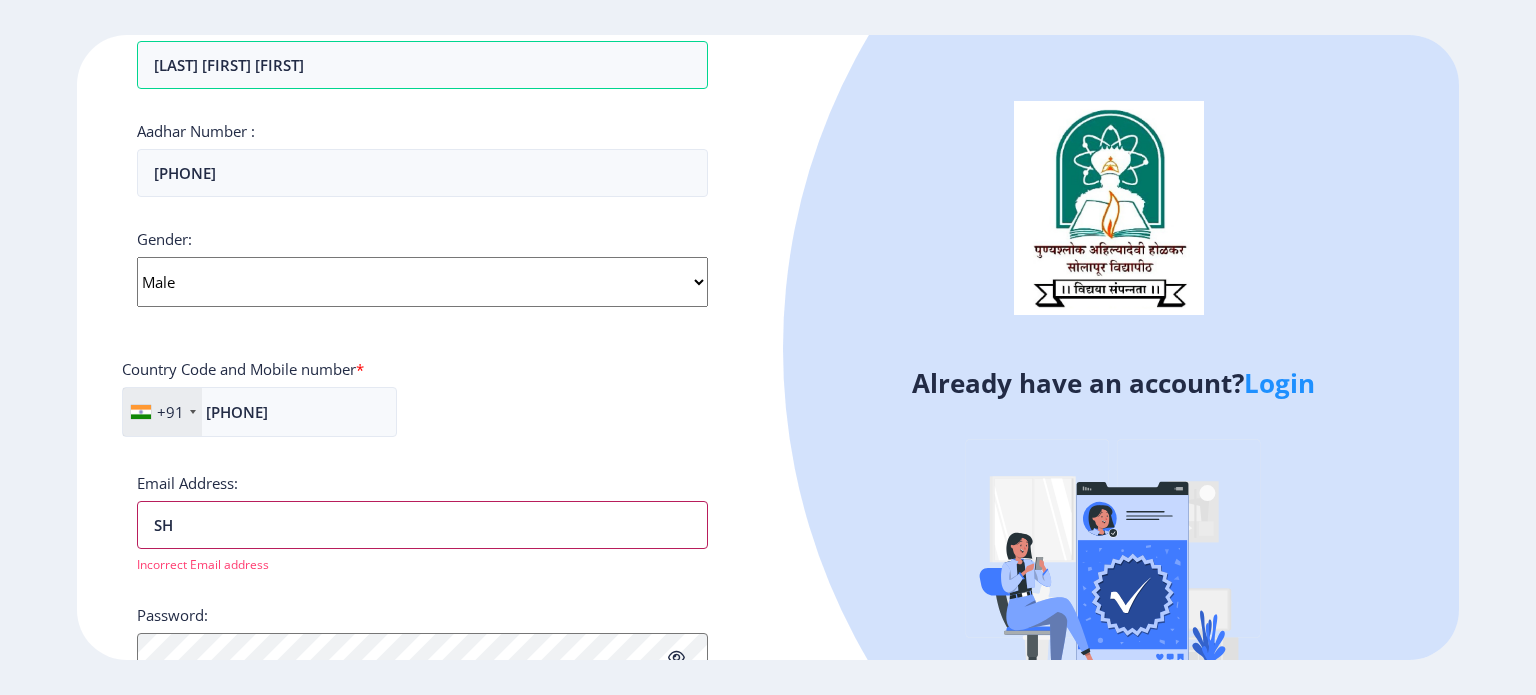 type on "S" 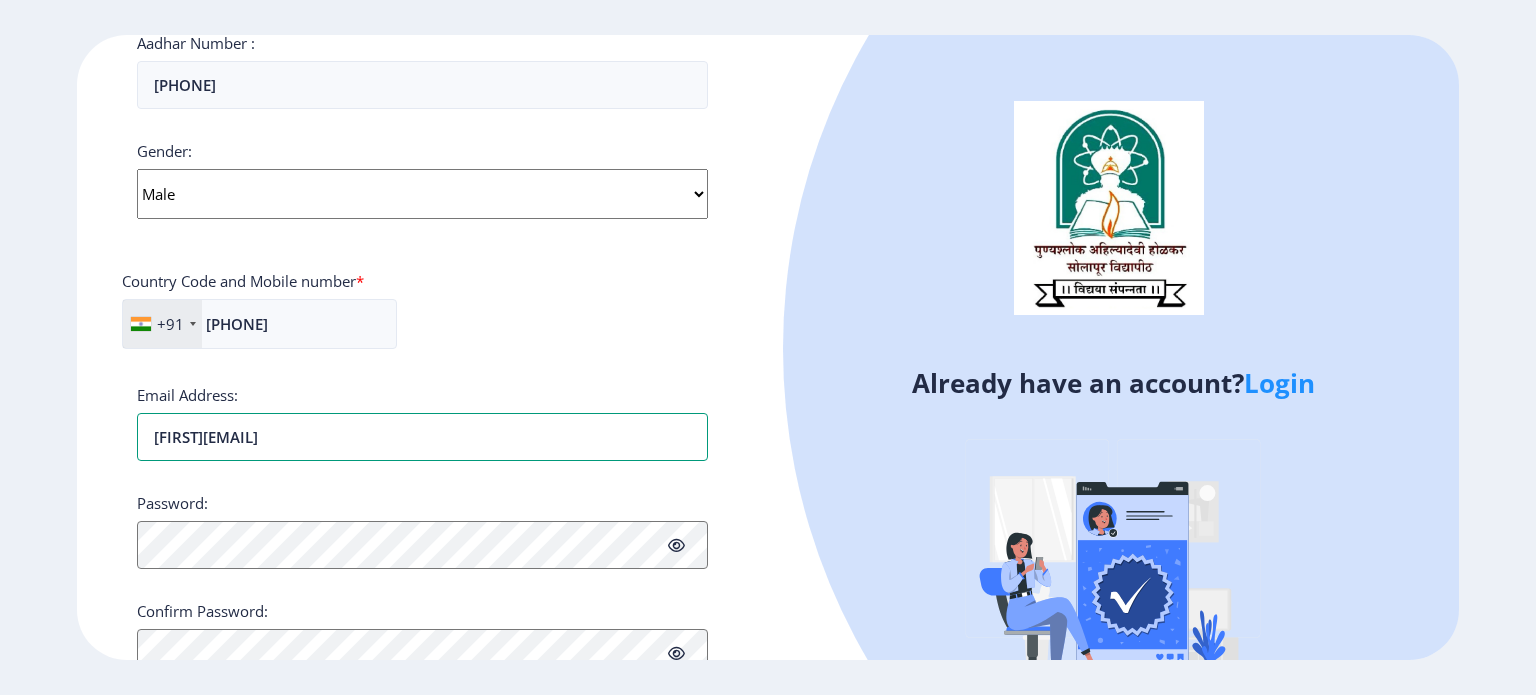 scroll, scrollTop: 763, scrollLeft: 0, axis: vertical 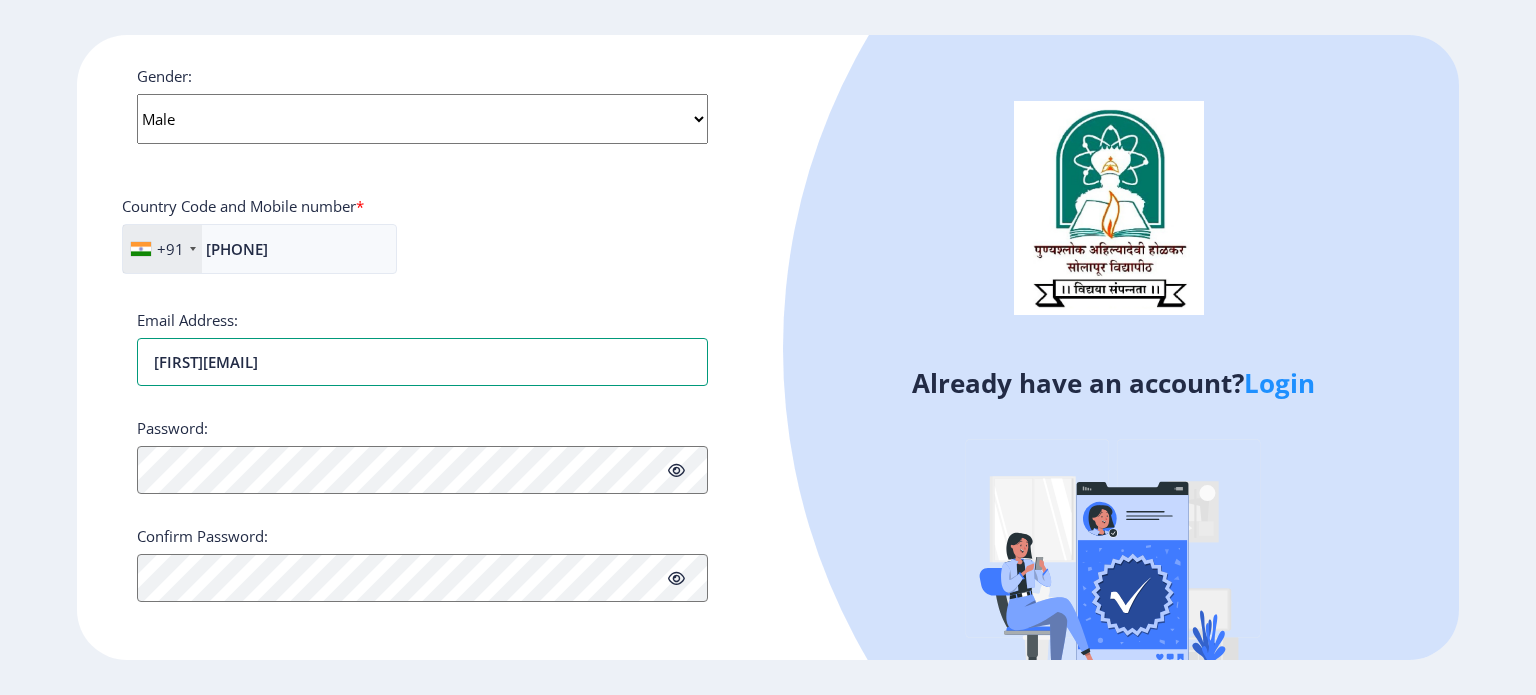 type on "shrirajpadshetti@gmail.com" 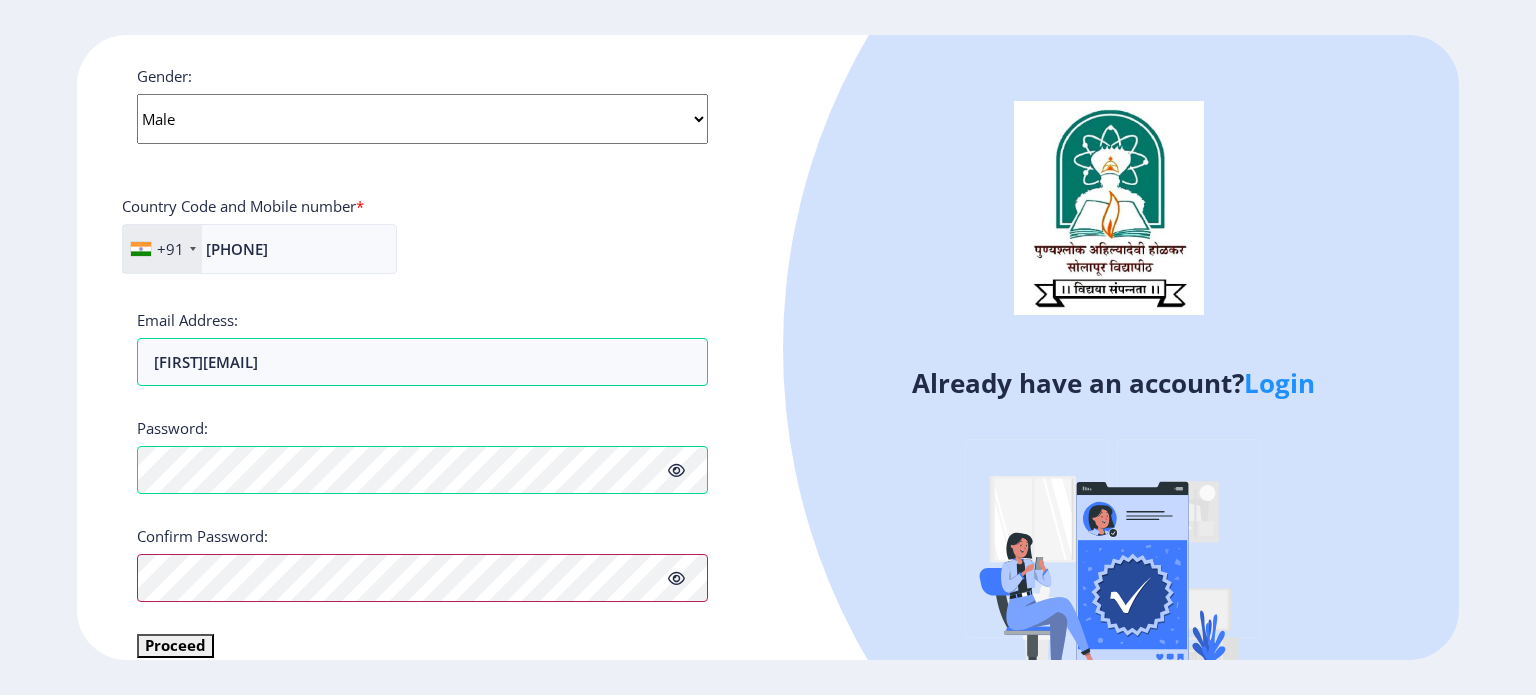 scroll, scrollTop: 786, scrollLeft: 0, axis: vertical 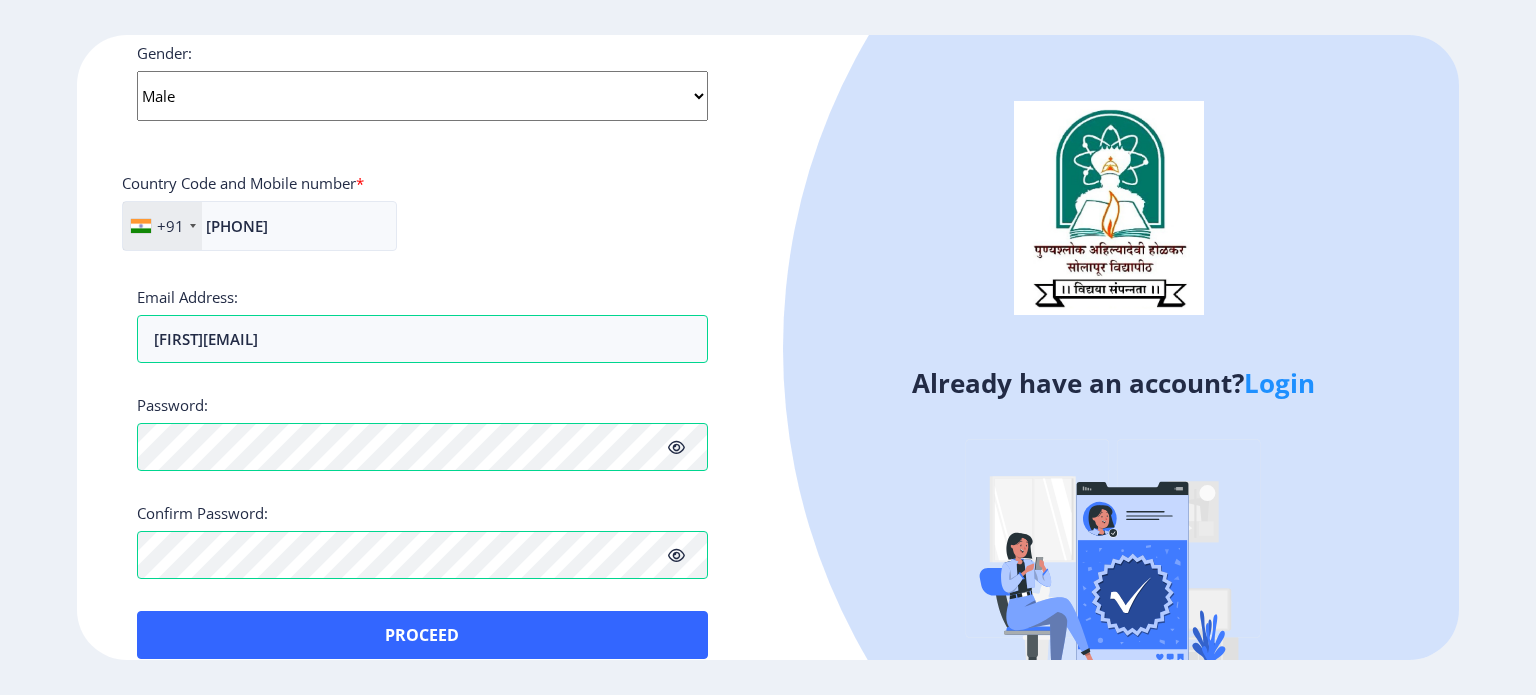 click on "Applicant First Name: sHANKAR Applicant Middle Name: SIDDHESHWAR Applicant Last Name: PADSHETTI Mothers First Name: KASTURI Applicant Full Name : (As on marksheet) PADSHETTI SHANKAR SIDDHESHWAR Aadhar Number :  812367026601 Gender: Select Gender Male Female Other  Country Code and Mobile number  *  +91 India (भारत) +91 Afghanistan (‫افغانستان‬‎) +93 Albania (Shqipëri) +355 Algeria (‫الجزائر‬‎) +213 American Samoa +1 Andorra +376 Angola +244 Anguilla +1 Antigua and Barbuda +1 Argentina +54 Armenia (Հայաստան) +374 Aruba +297 Australia +61 Austria (Österreich) +43 Azerbaijan (Azərbaycan) +994 Bahamas +1 Bahrain (‫البحرين‬‎) +973 Bangladesh (বাংলাদেশ) +880 Barbados +1 Belarus (Беларусь) +375 Belgium (België) +32 Belize +501 Benin (Bénin) +229 Bermuda +1 Bhutan (འབྲུག) +975 Bolivia +591 Bosnia and Herzegovina (Босна и Херцеговина) +387 Botswana +267 Brazil (Brasil) +55 British Indian Ocean Territory +1" 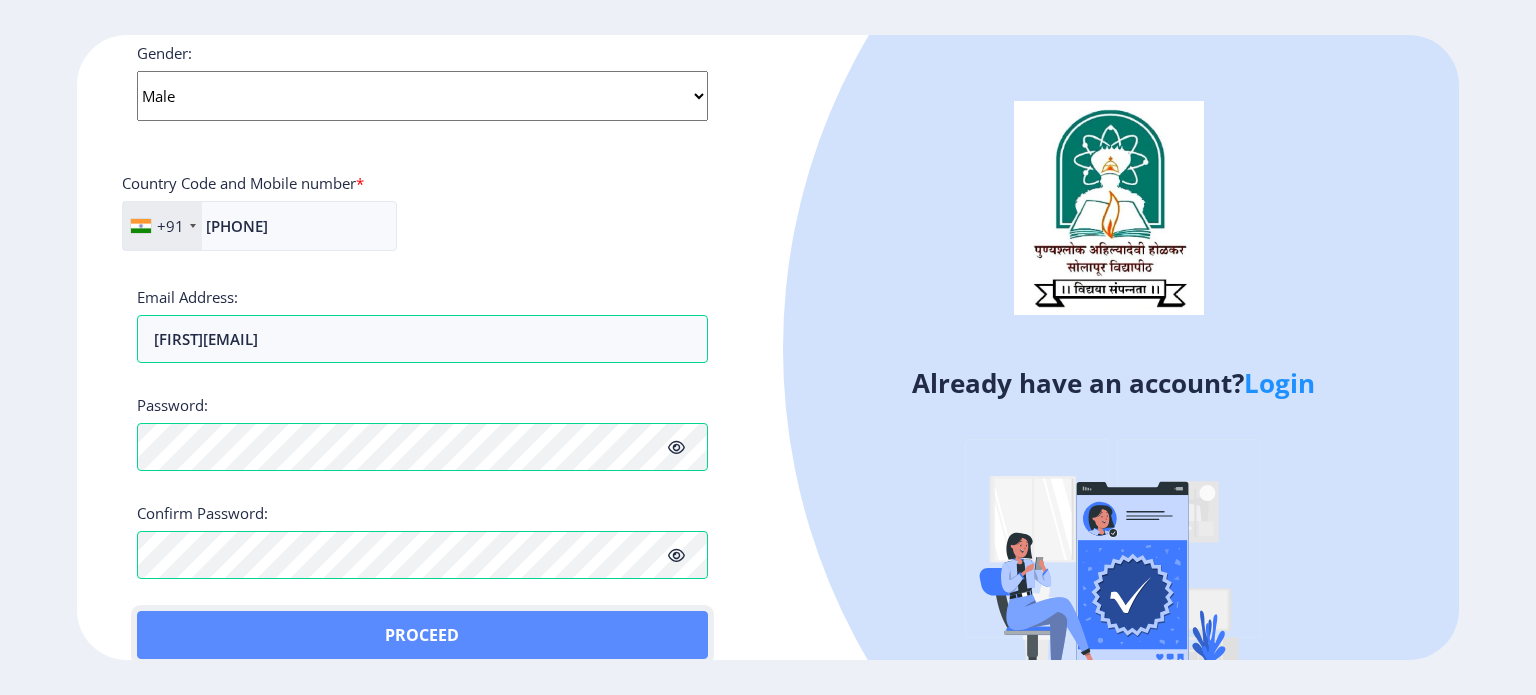 click on "Proceed" 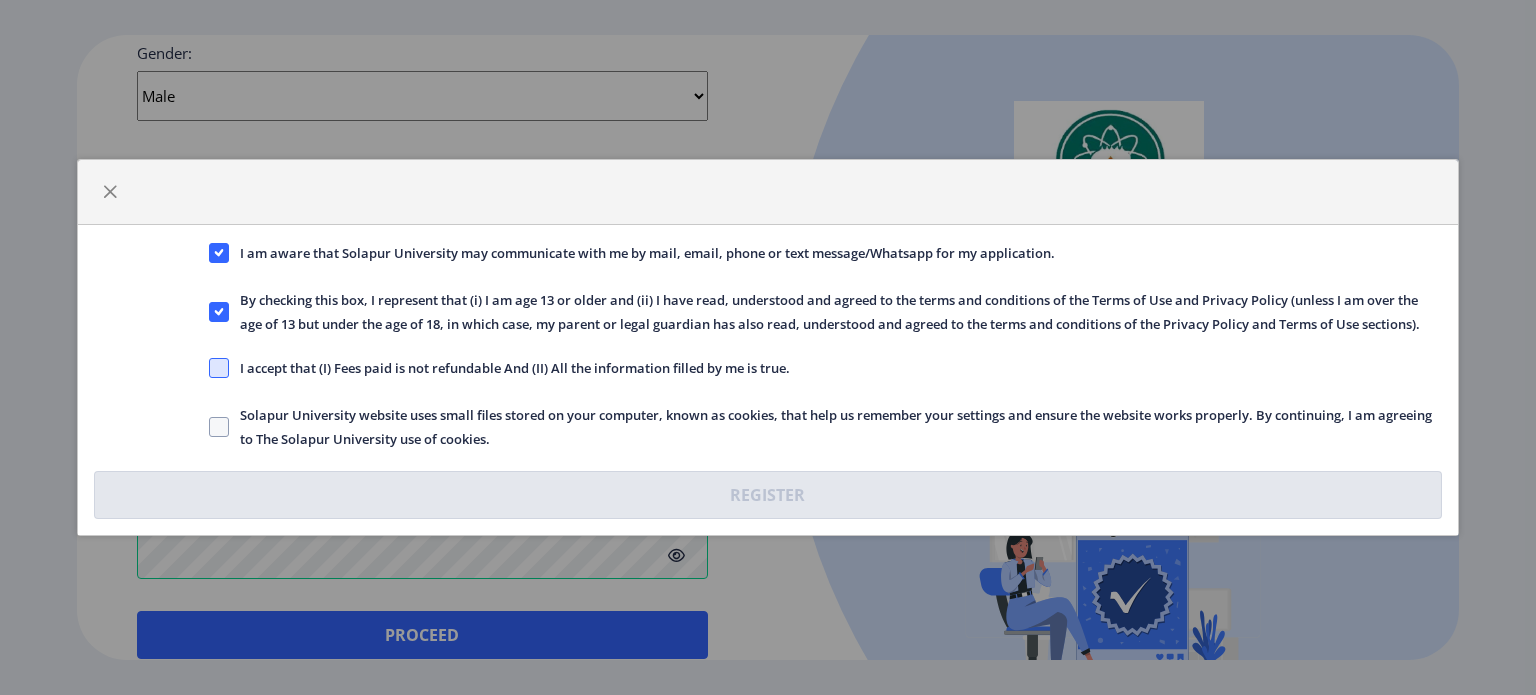 click 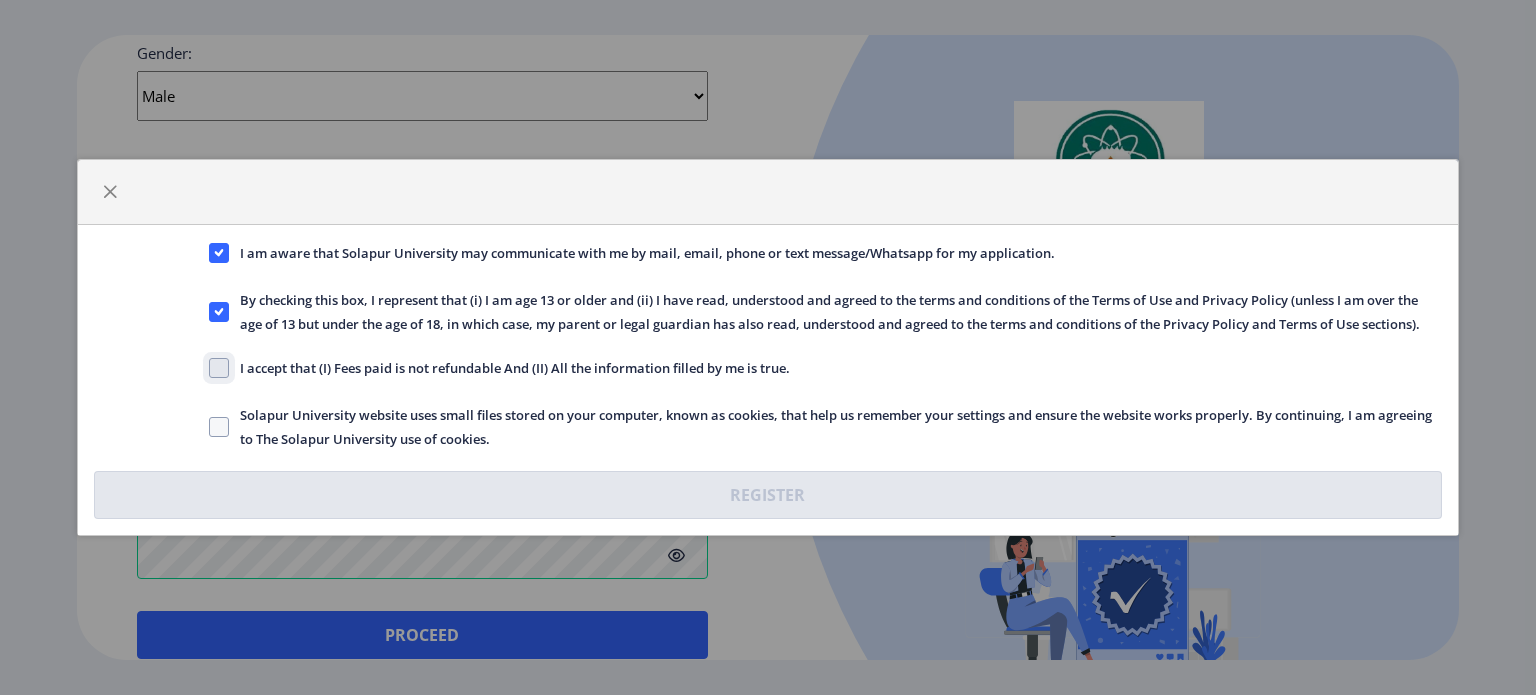 checkbox on "true" 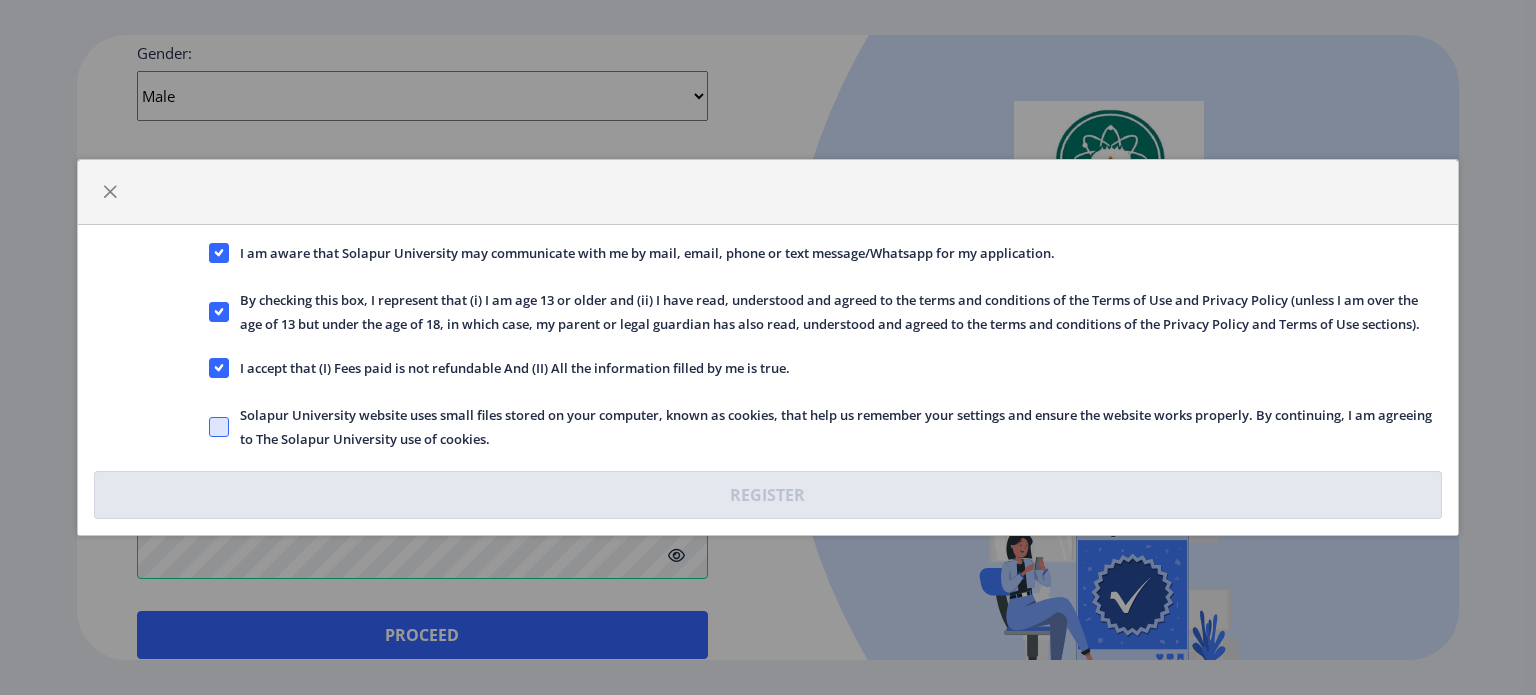 click 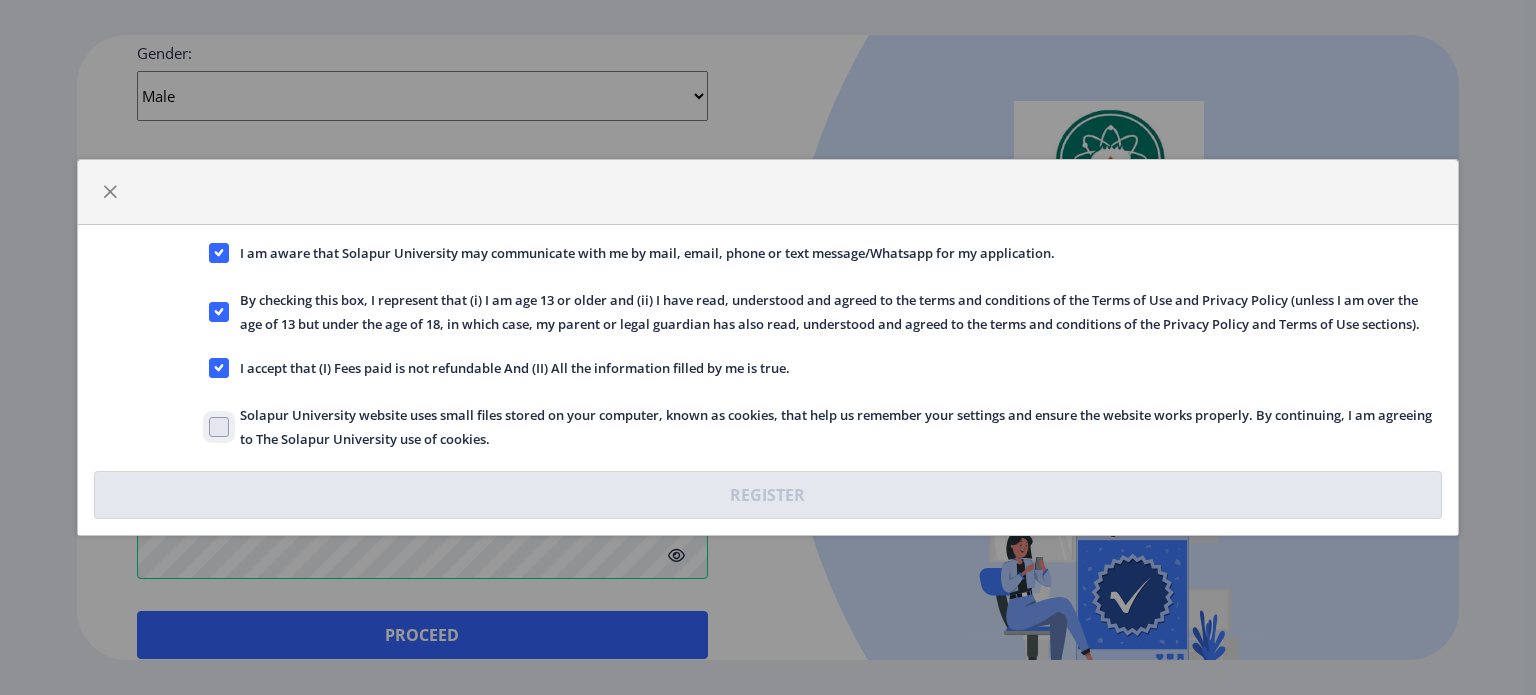 checkbox on "true" 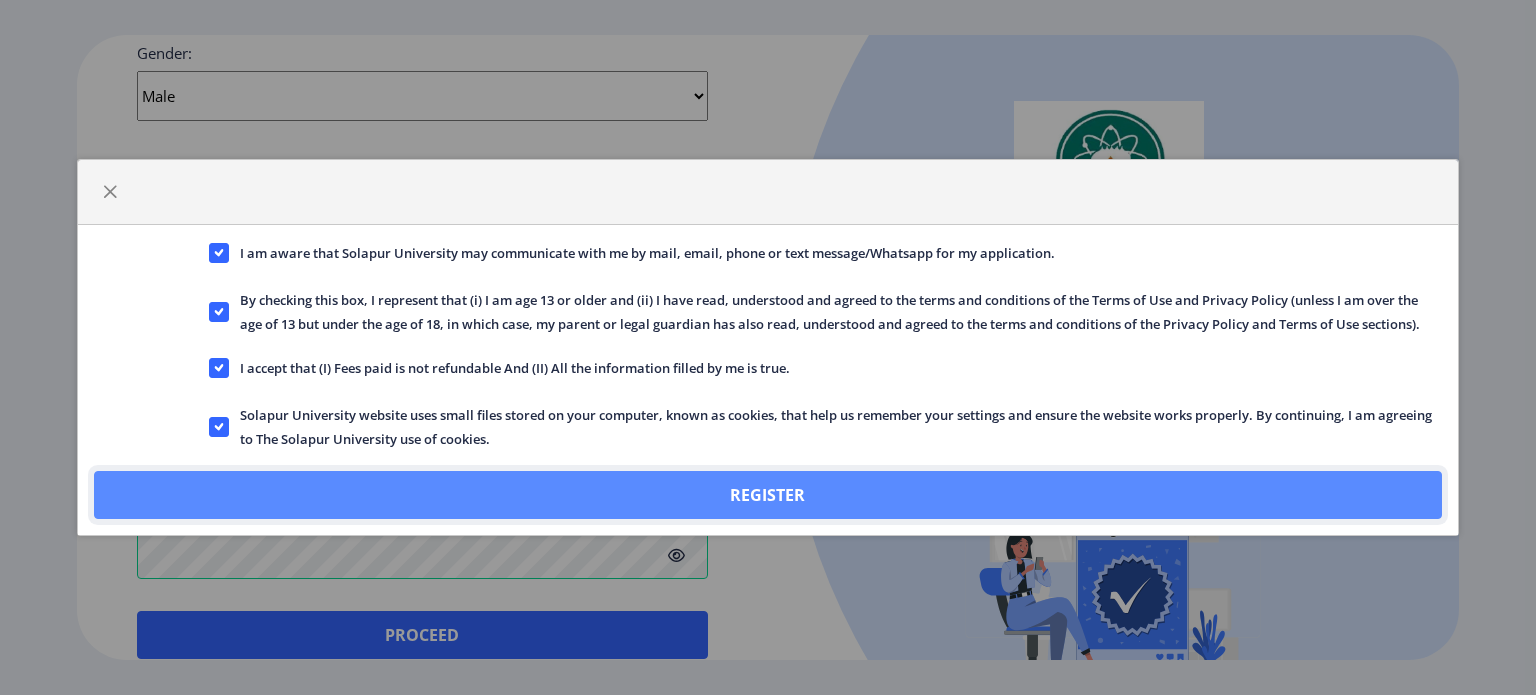 click on "Register" 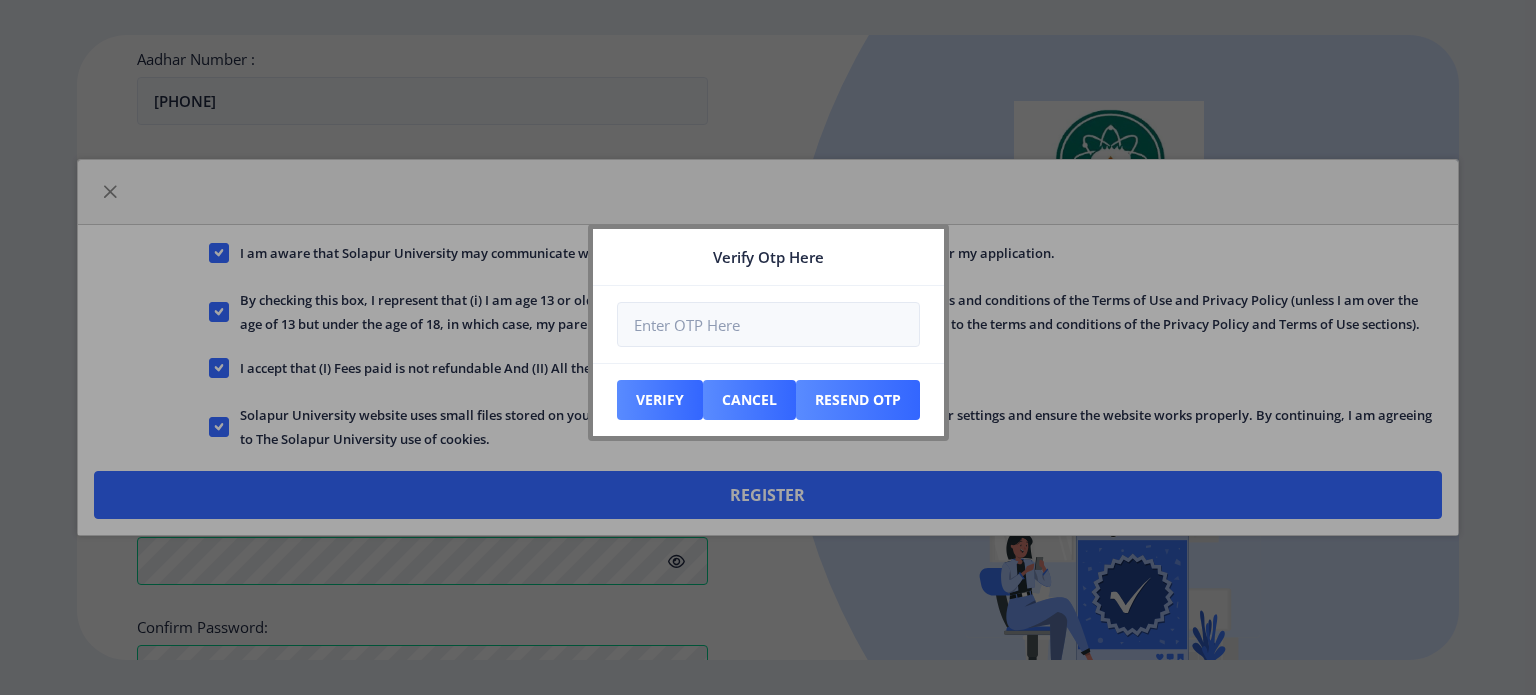 scroll, scrollTop: 900, scrollLeft: 0, axis: vertical 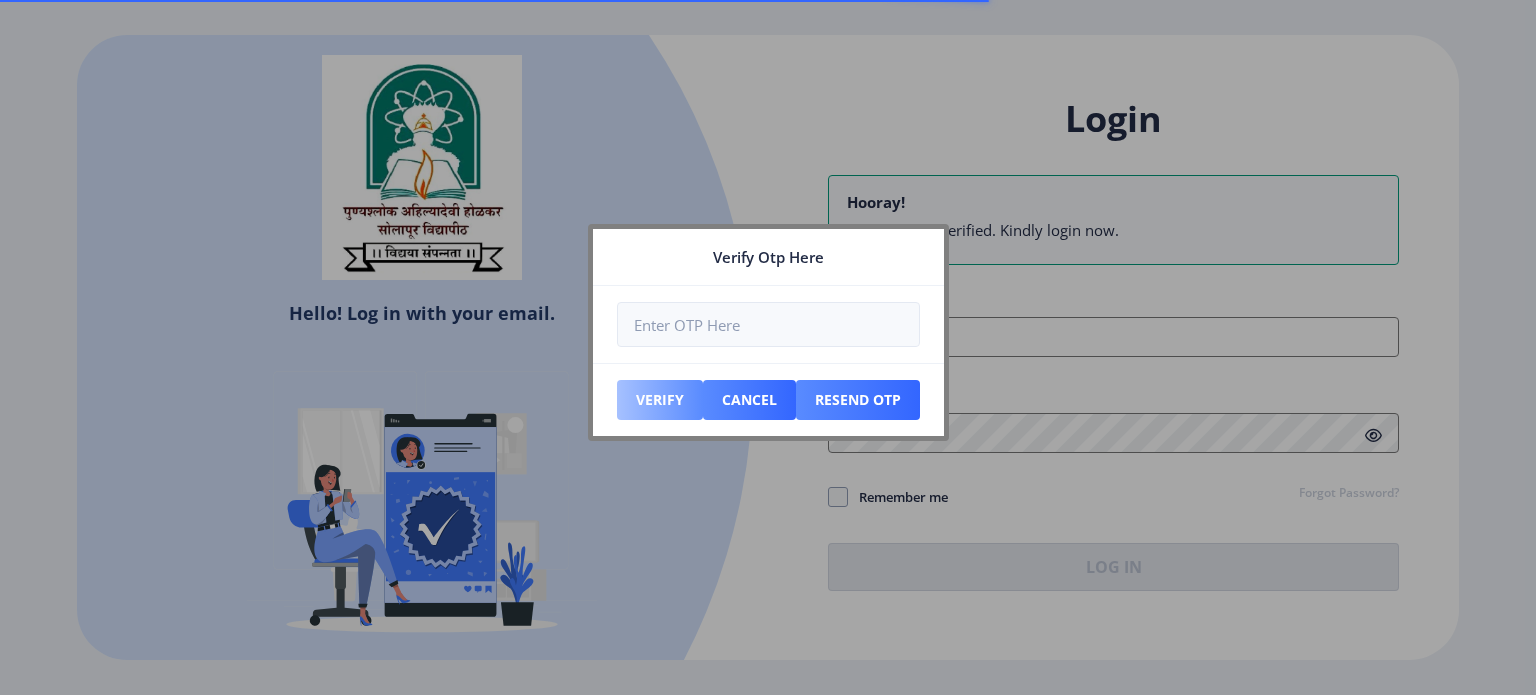 type on "[EMAIL]" 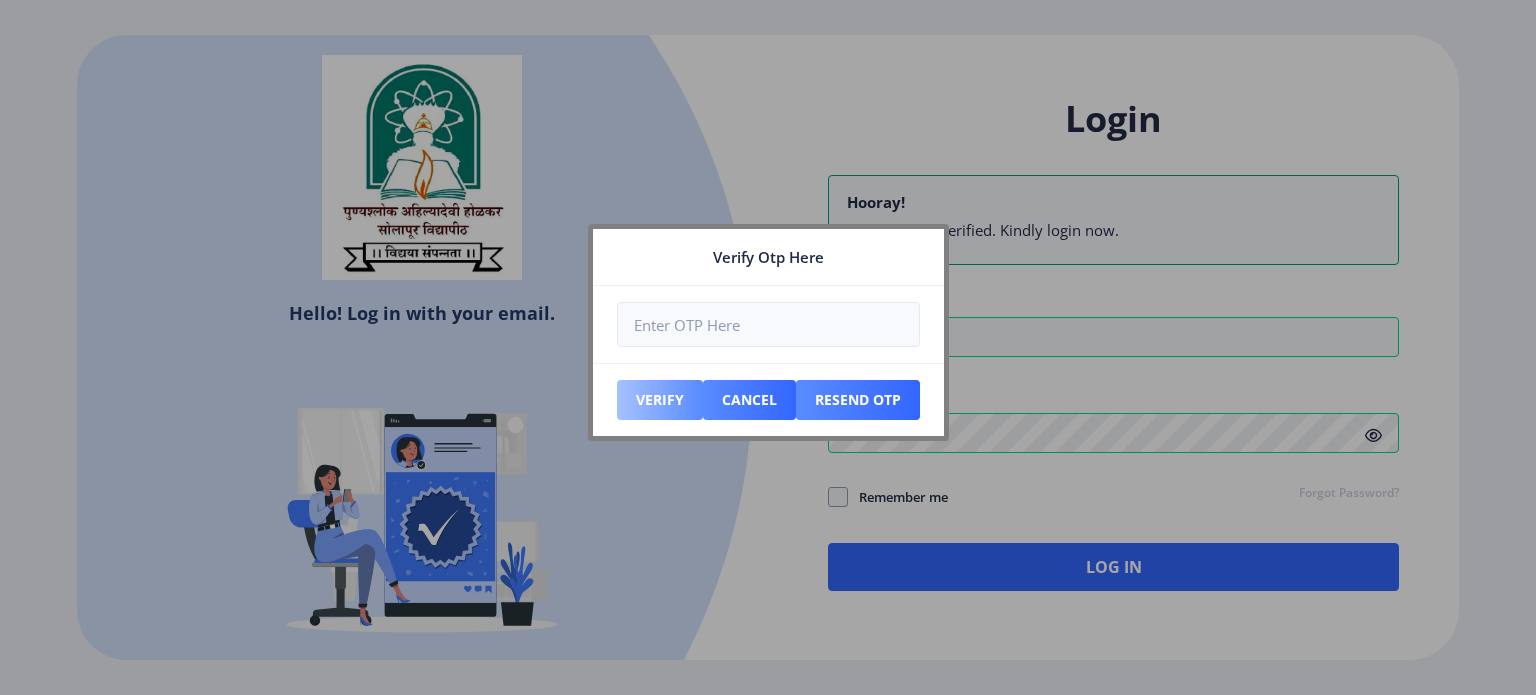 type on "035067" 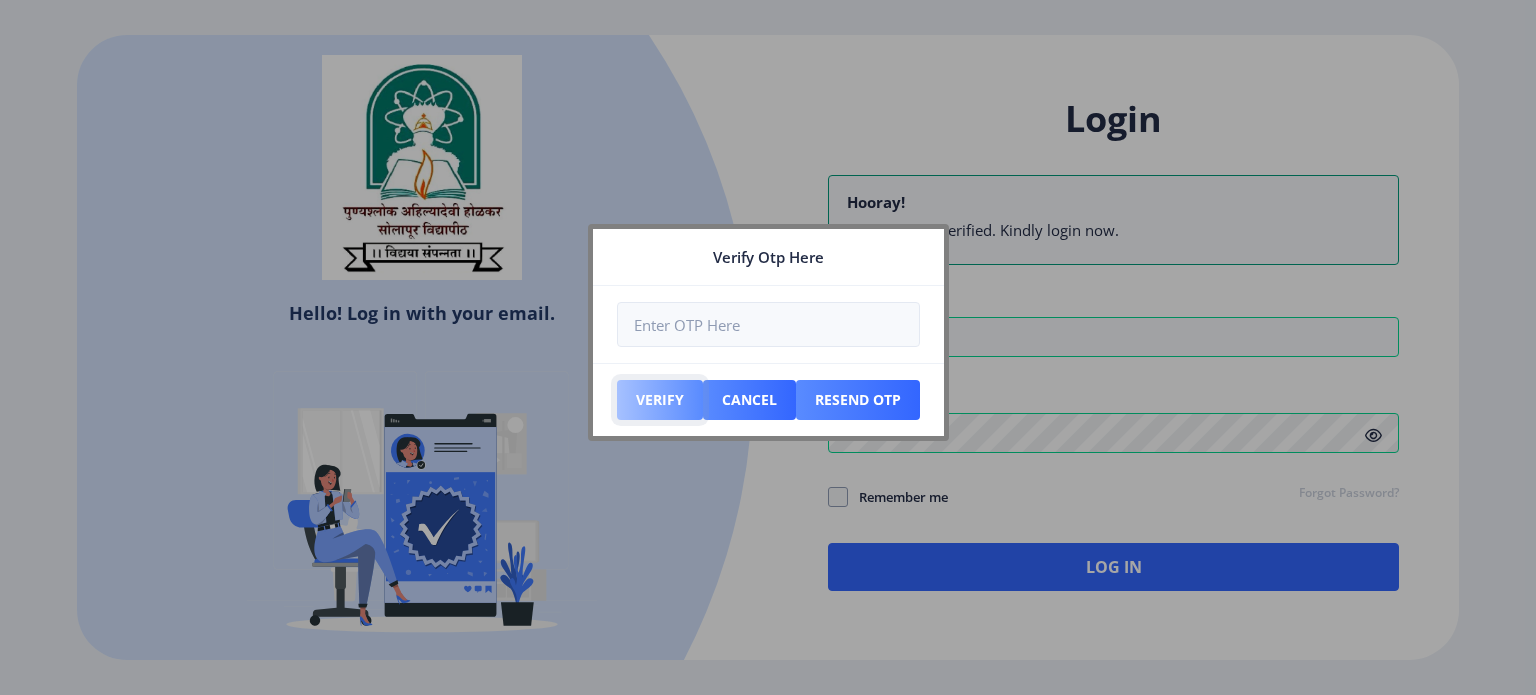 click on "Verify" at bounding box center (660, 400) 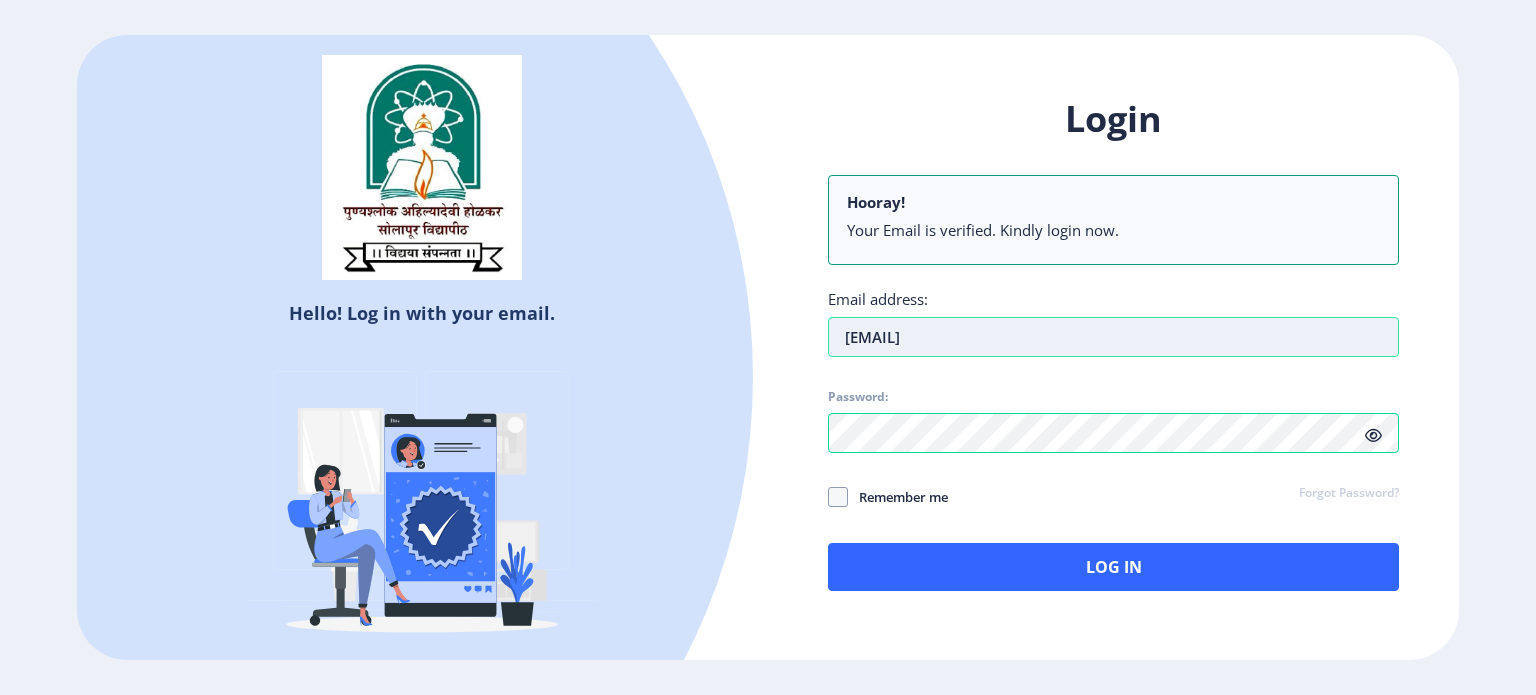 click on "[EMAIL]" at bounding box center [1113, 337] 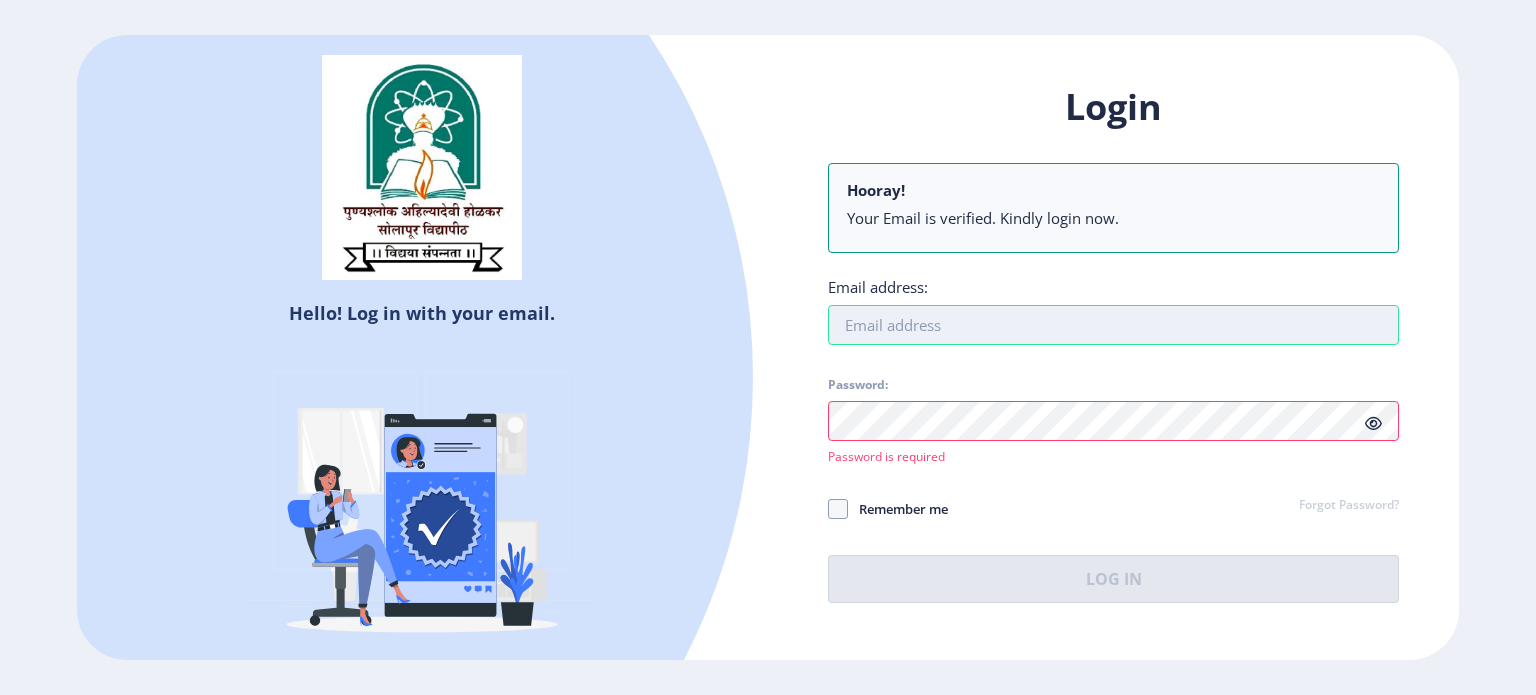 click on "Email address:" at bounding box center [1113, 325] 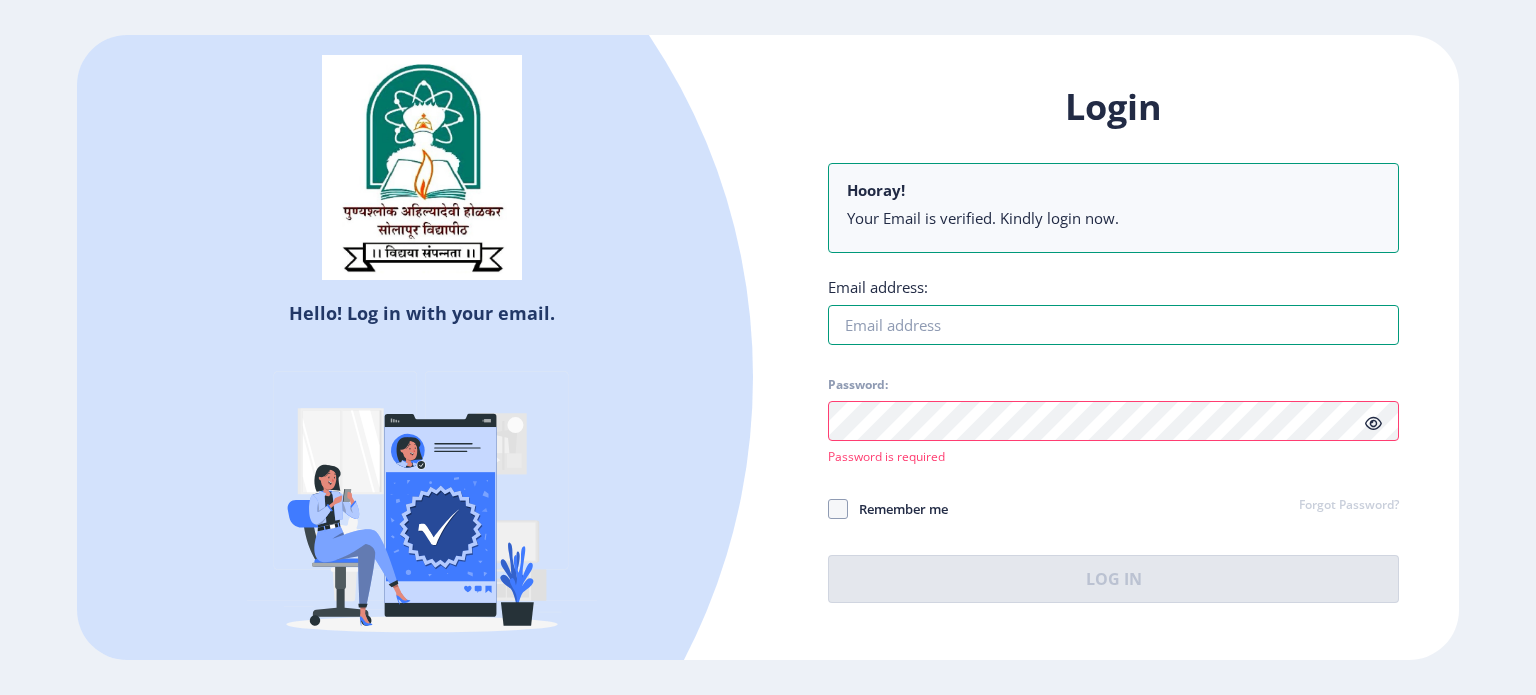 type on "shrirajpadshetti@gmail.com" 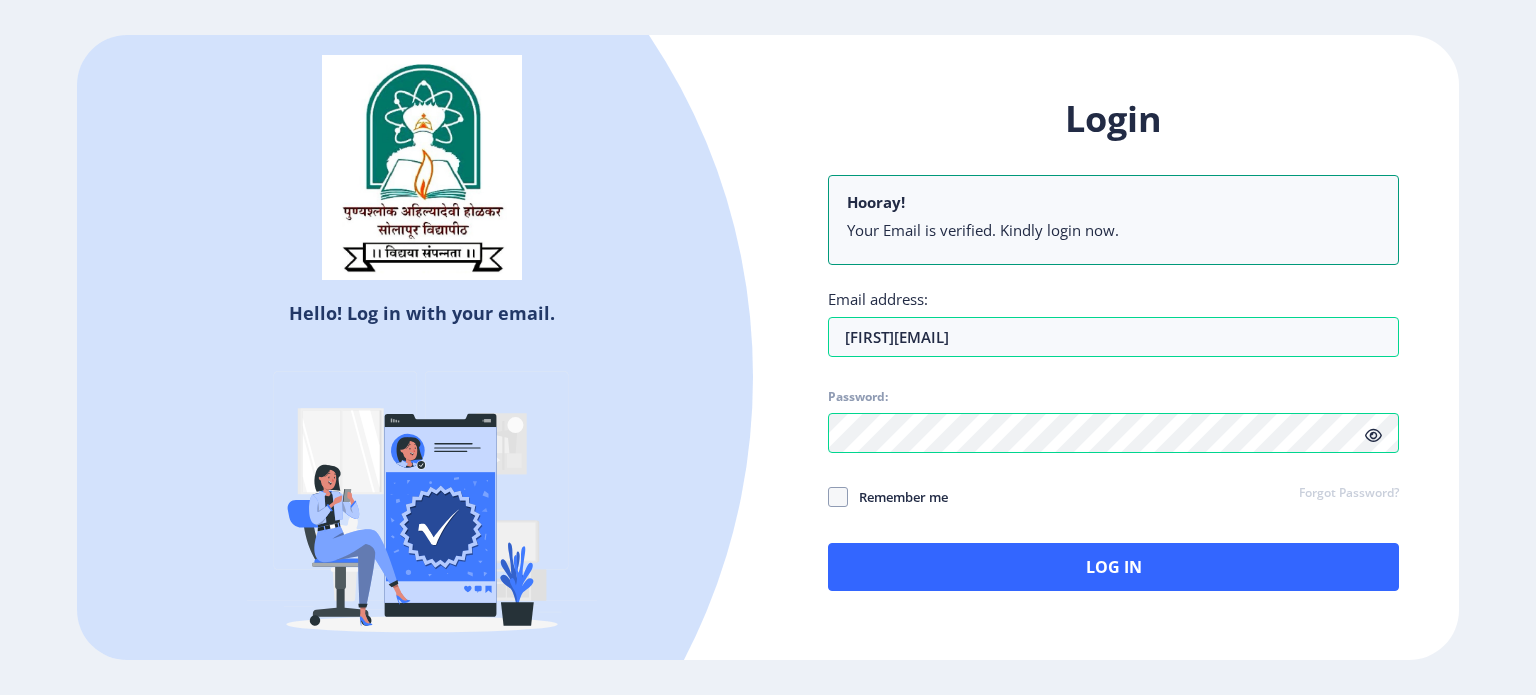 click on "Remember me" 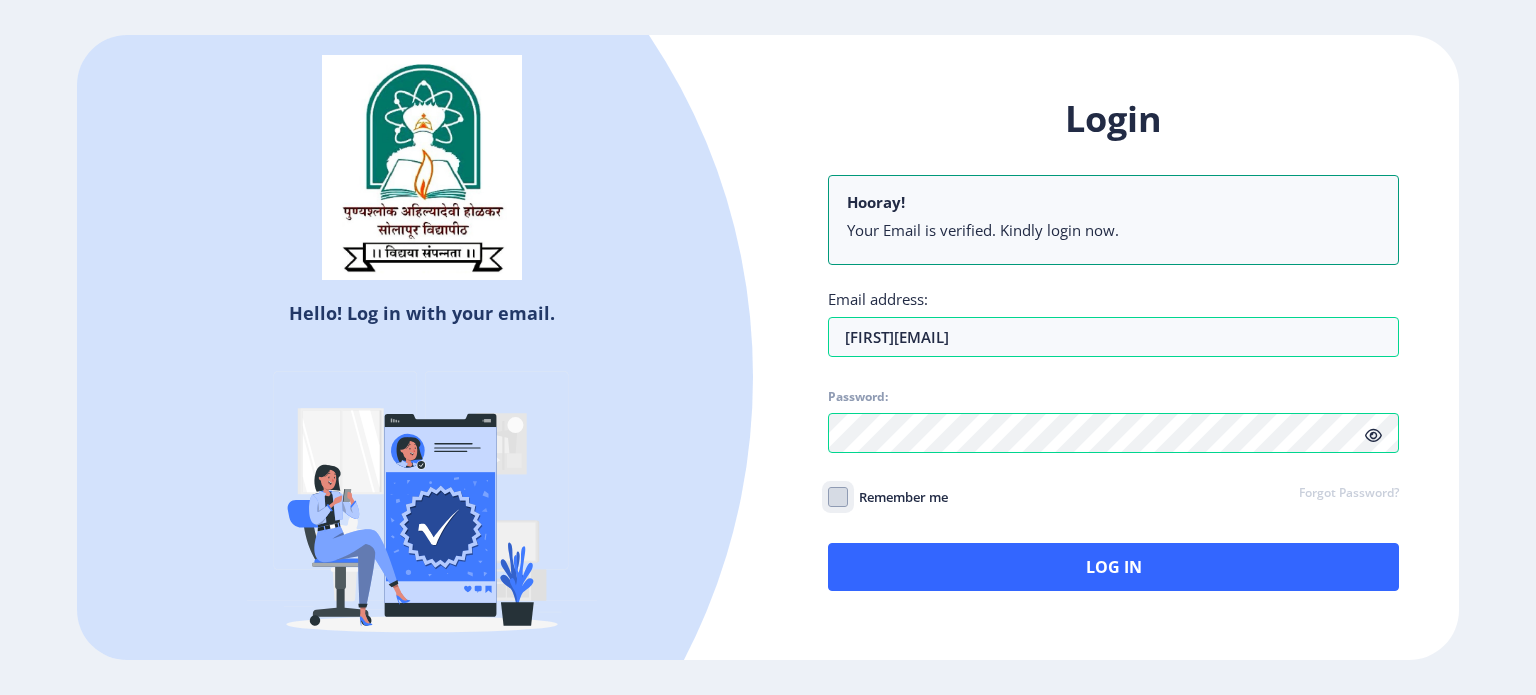 click on "Remember me" 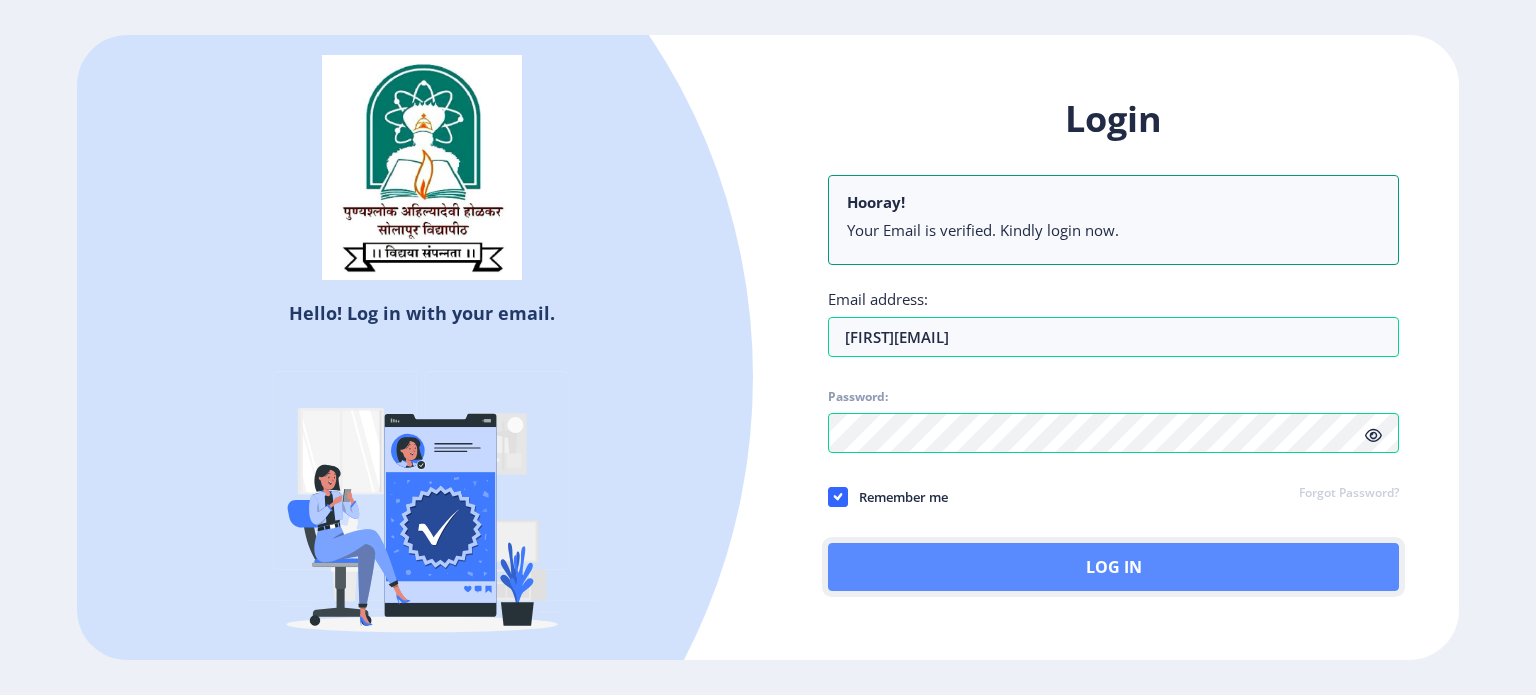 click on "Log In" 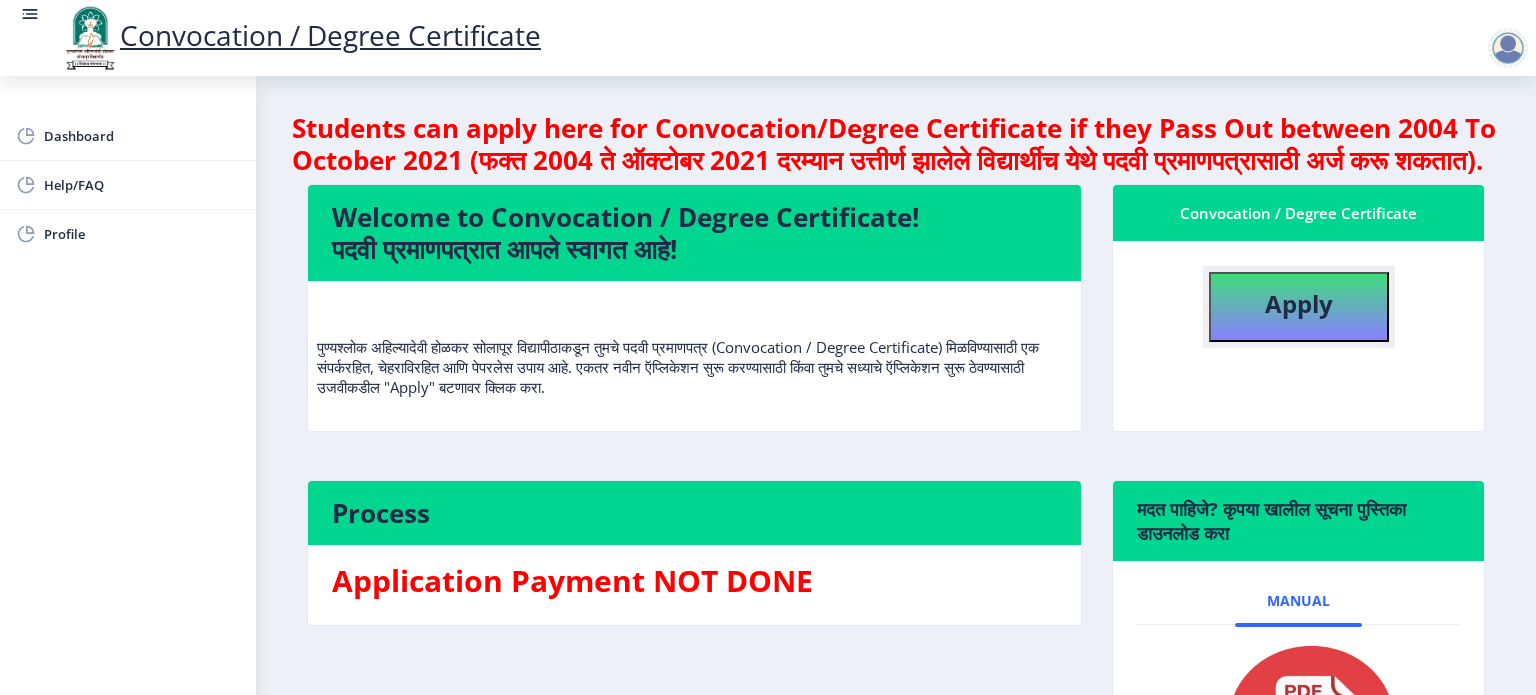 click on "Apply" 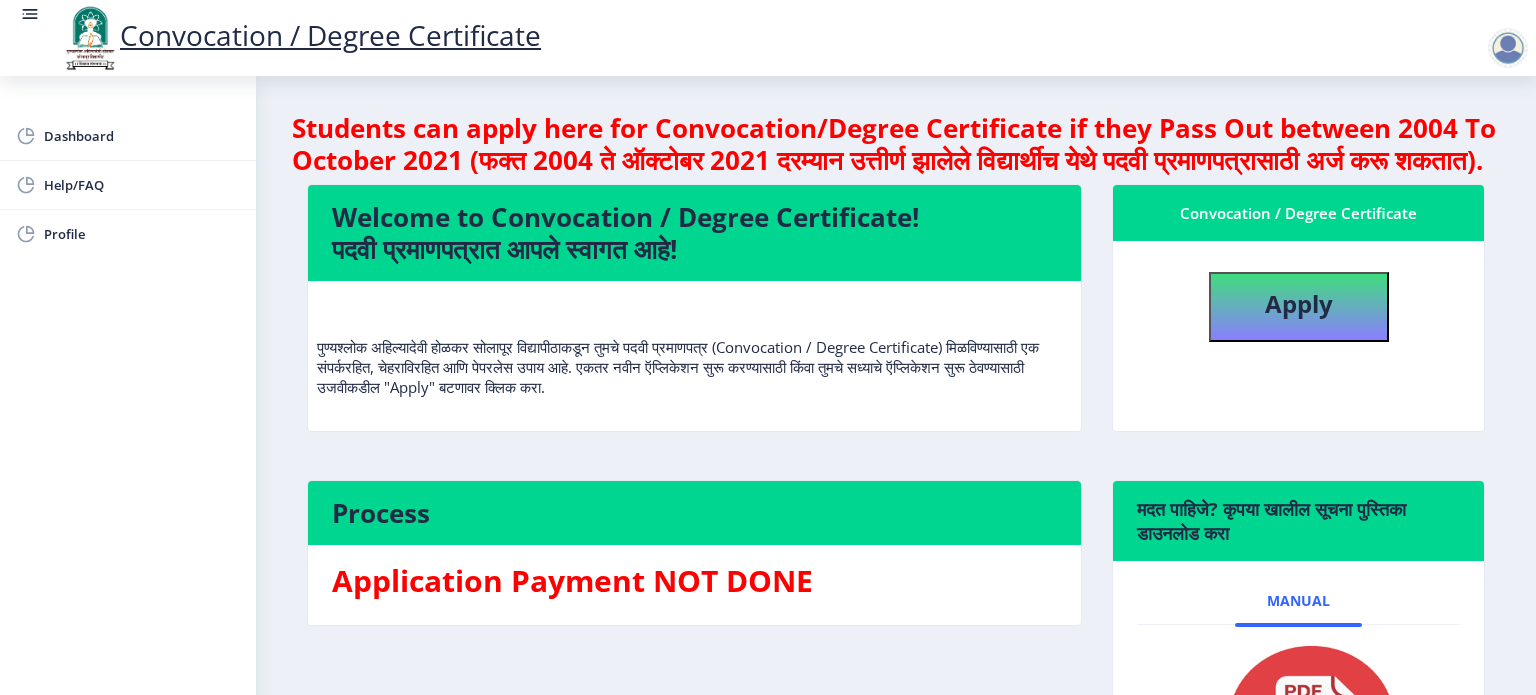 select 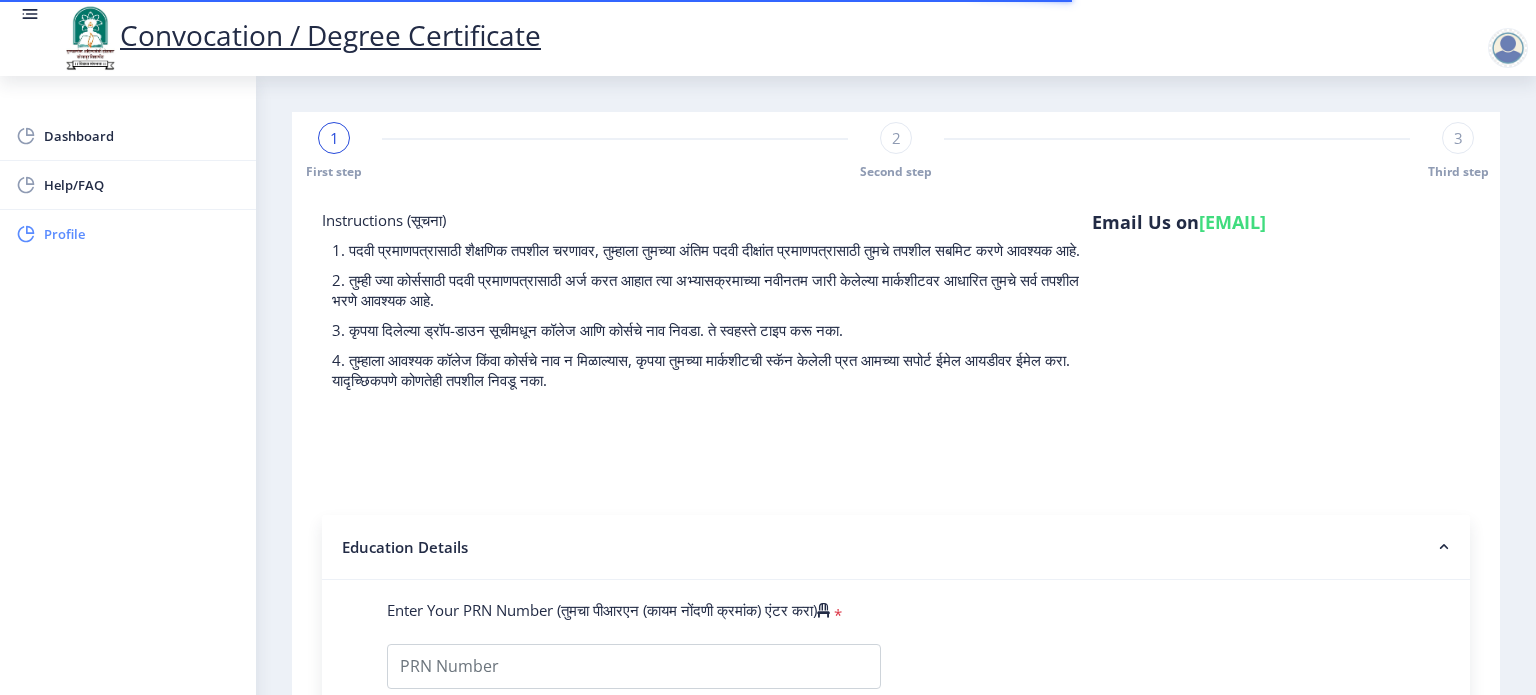 click on "Profile" 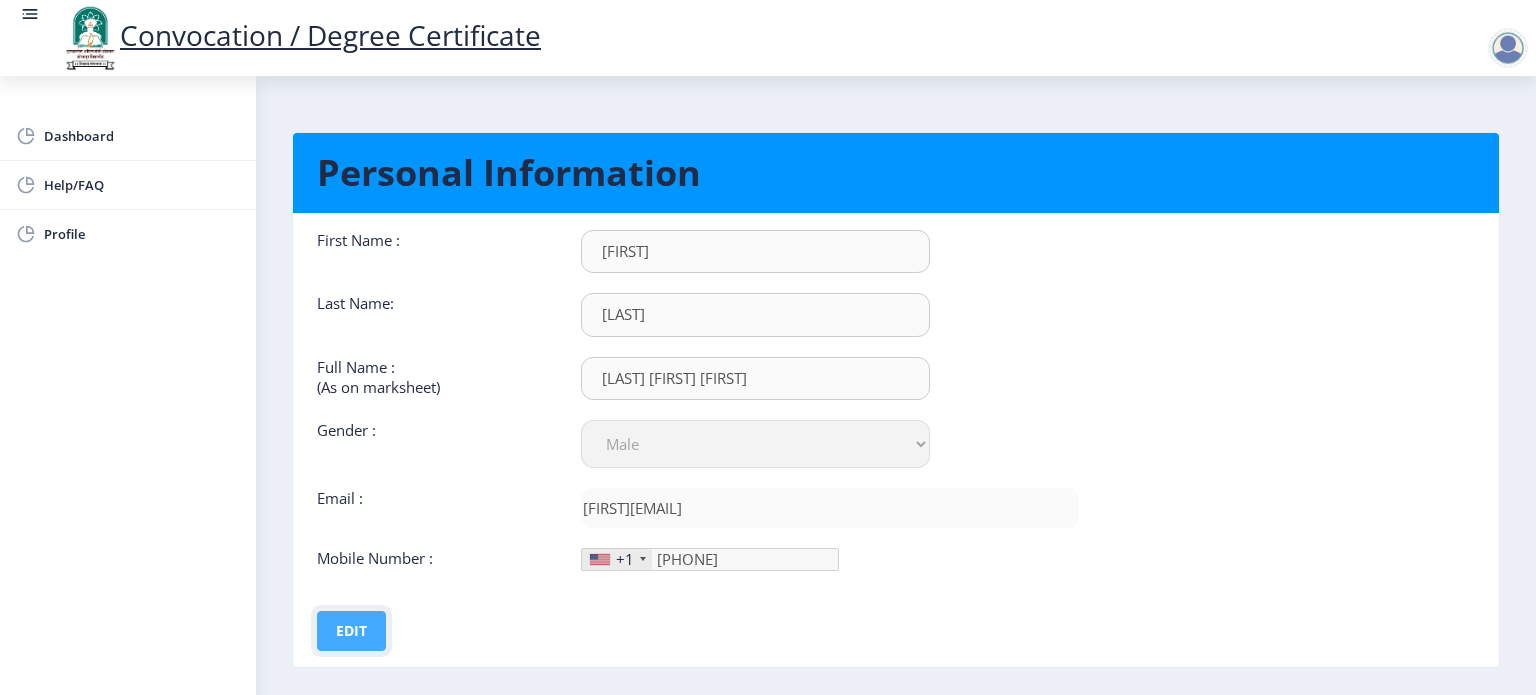 click on "Edit" 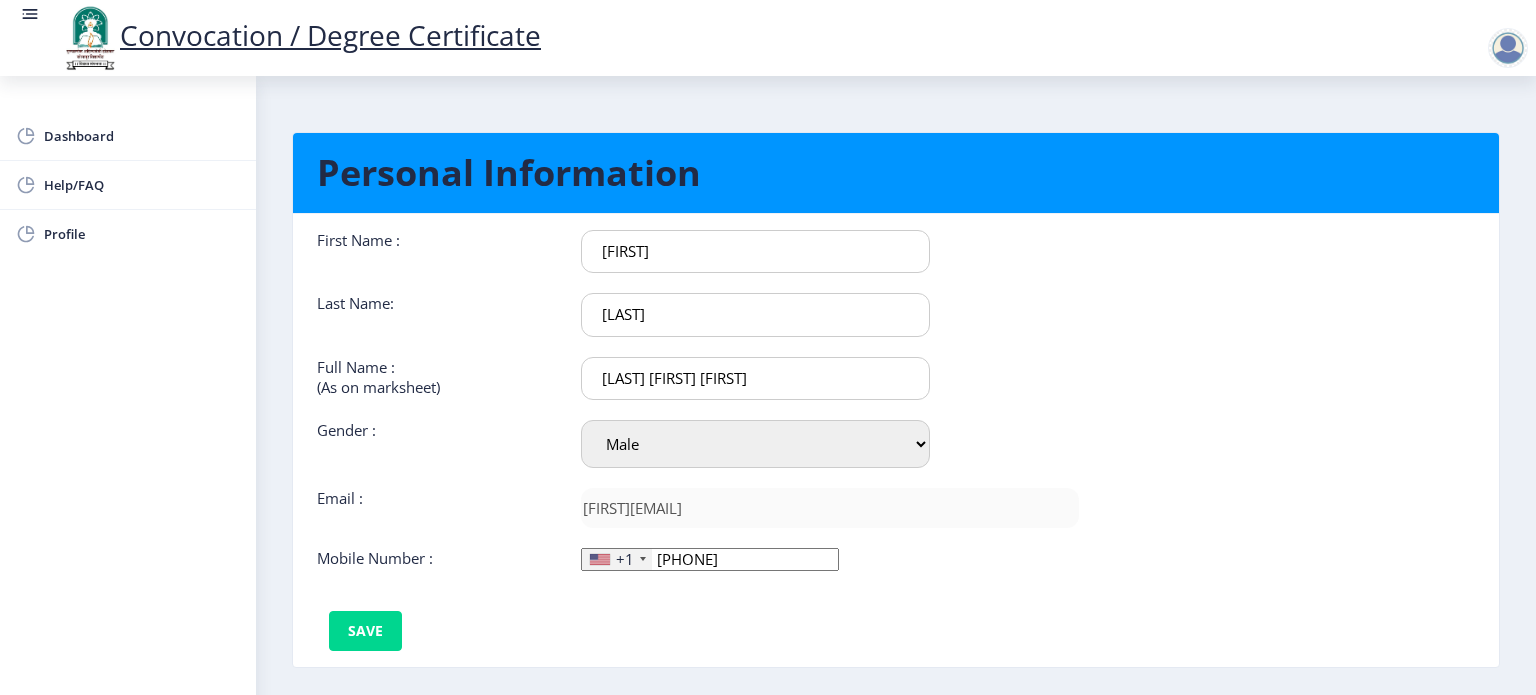 click on "sHANKAR" at bounding box center [755, 251] 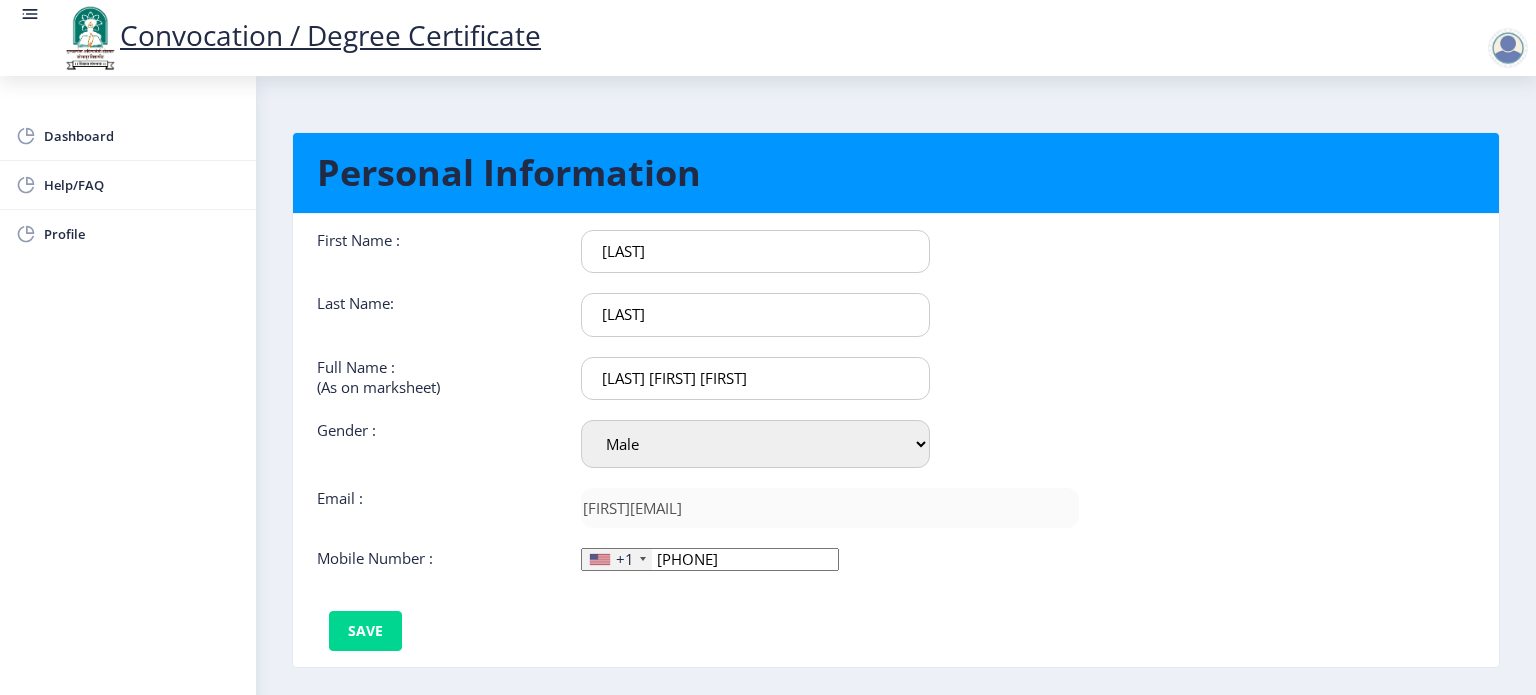 type on "[FIRST]" 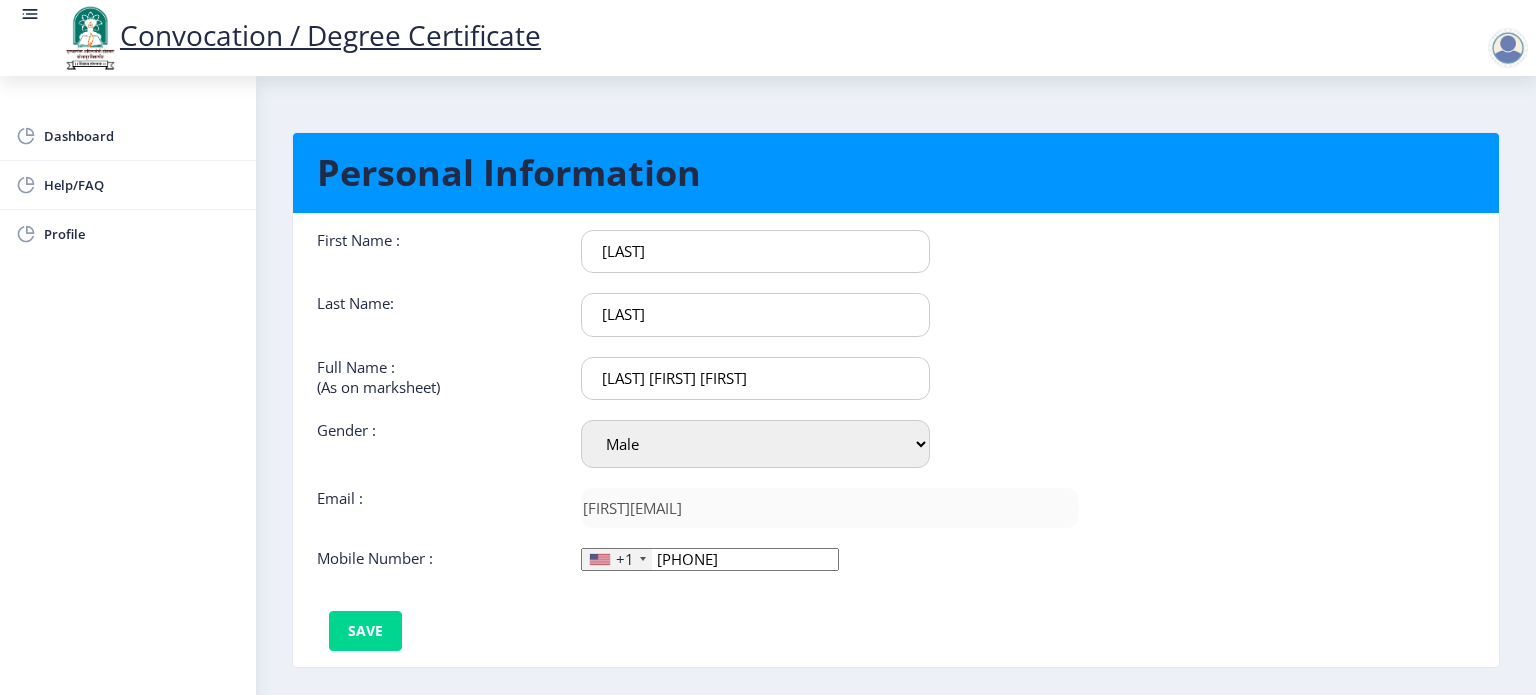 click on "First Name :" 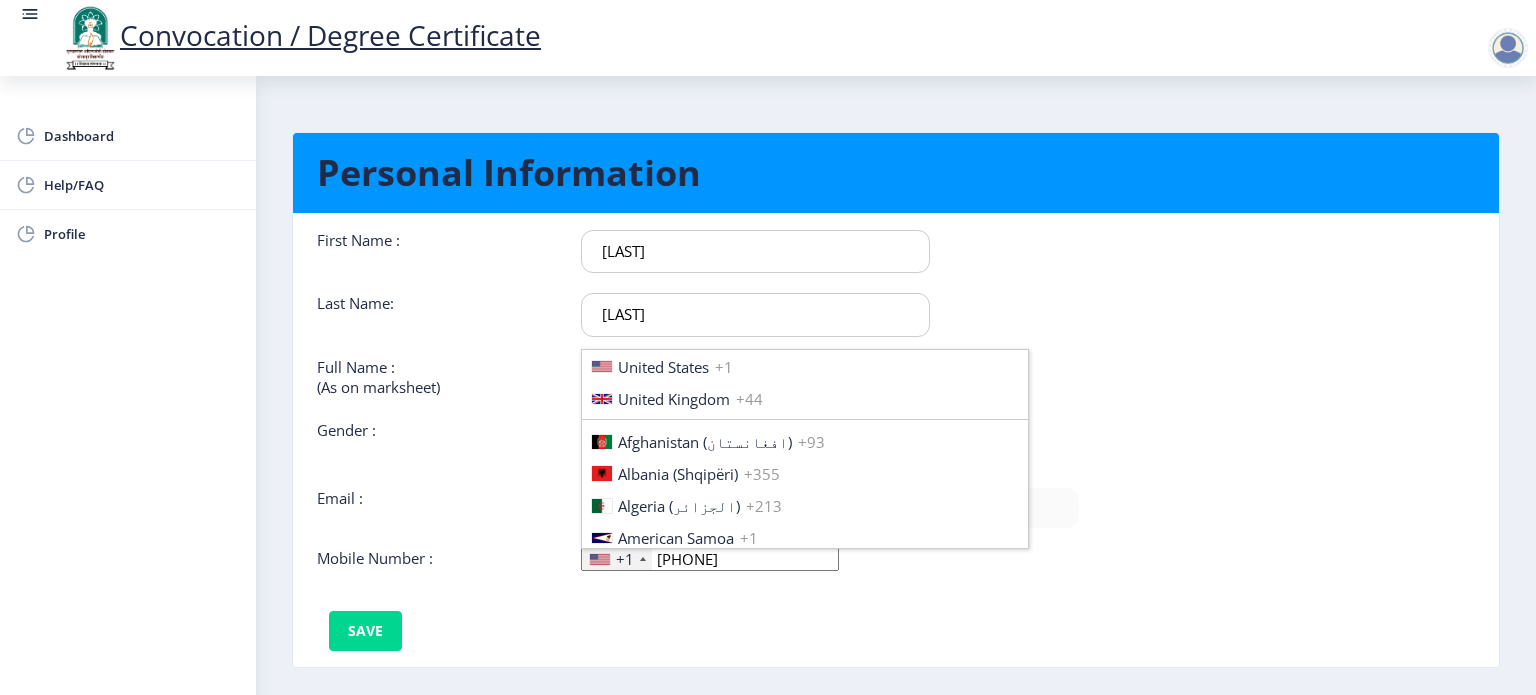scroll, scrollTop: 3062, scrollLeft: 0, axis: vertical 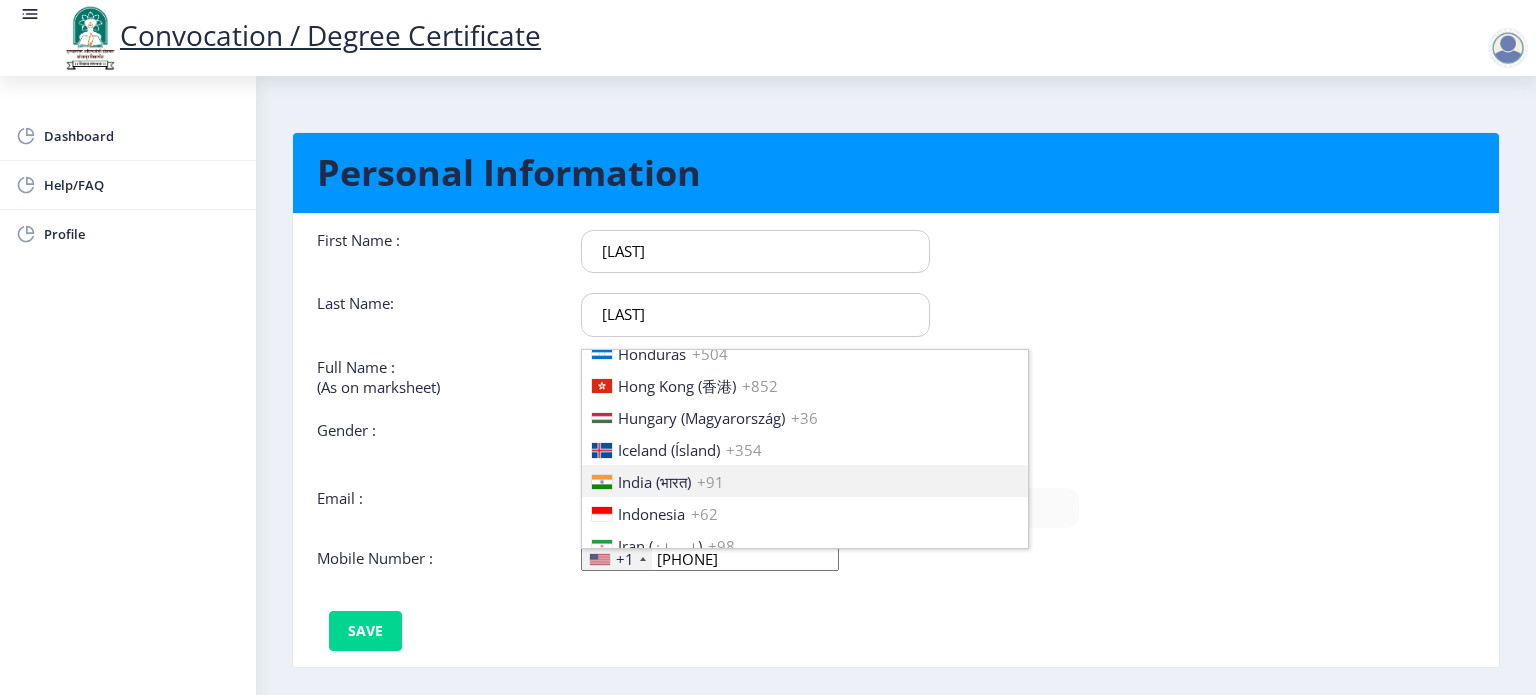 click on "India (भारत)" at bounding box center (654, 482) 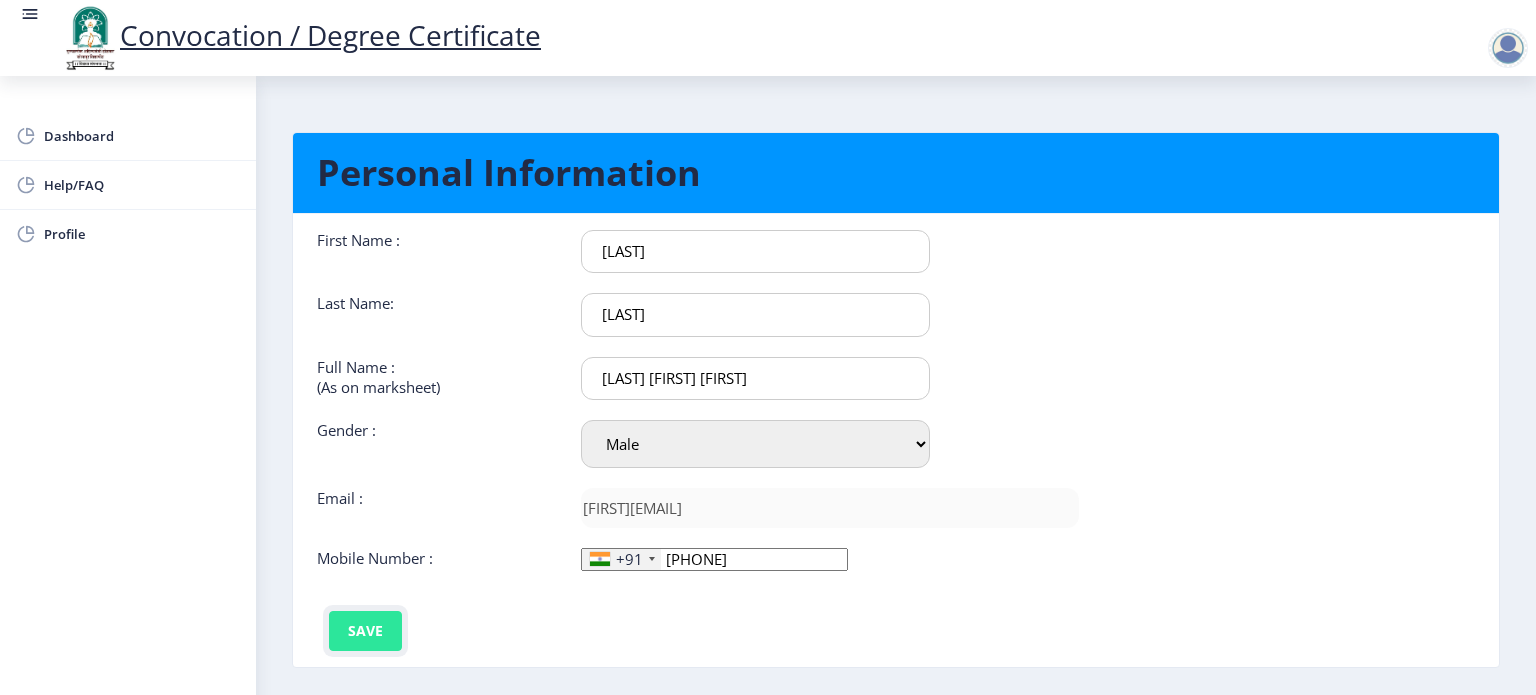 click on "Save" 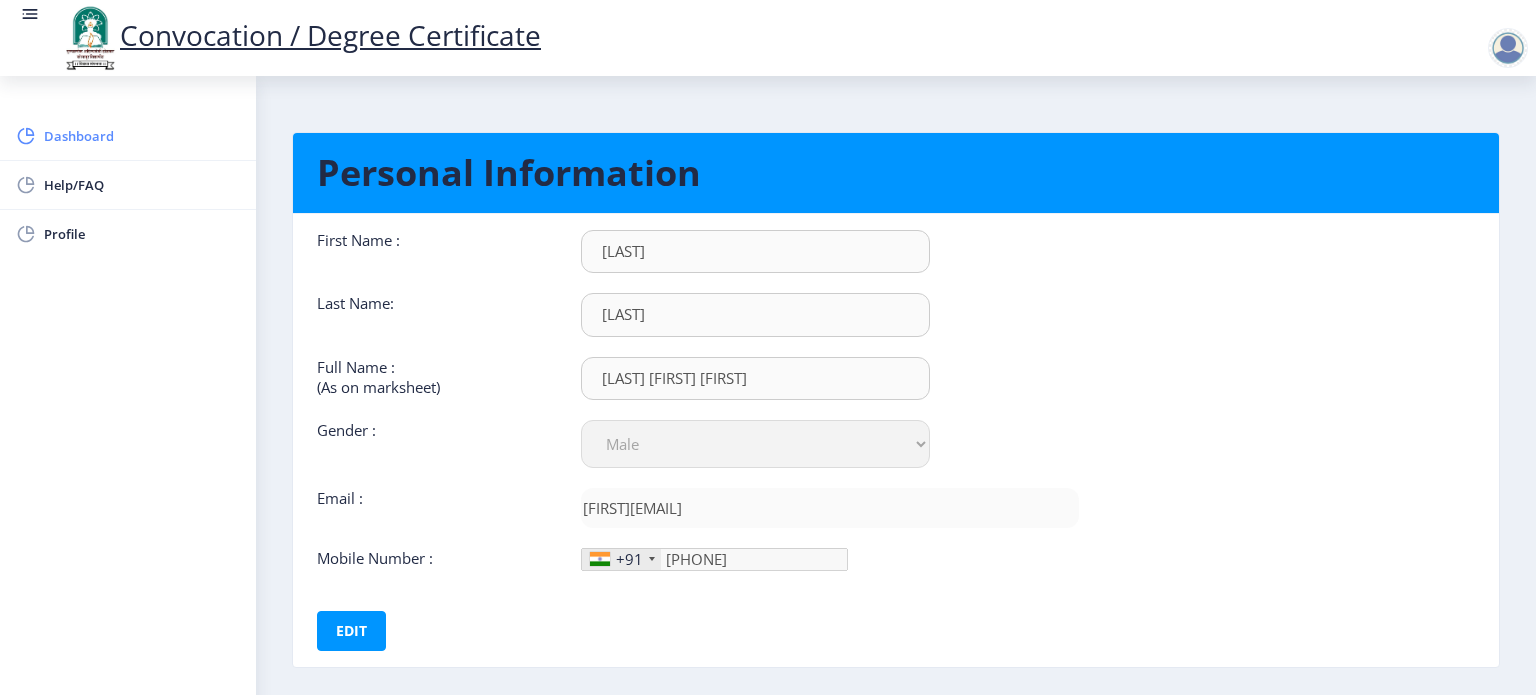 click on "Dashboard" 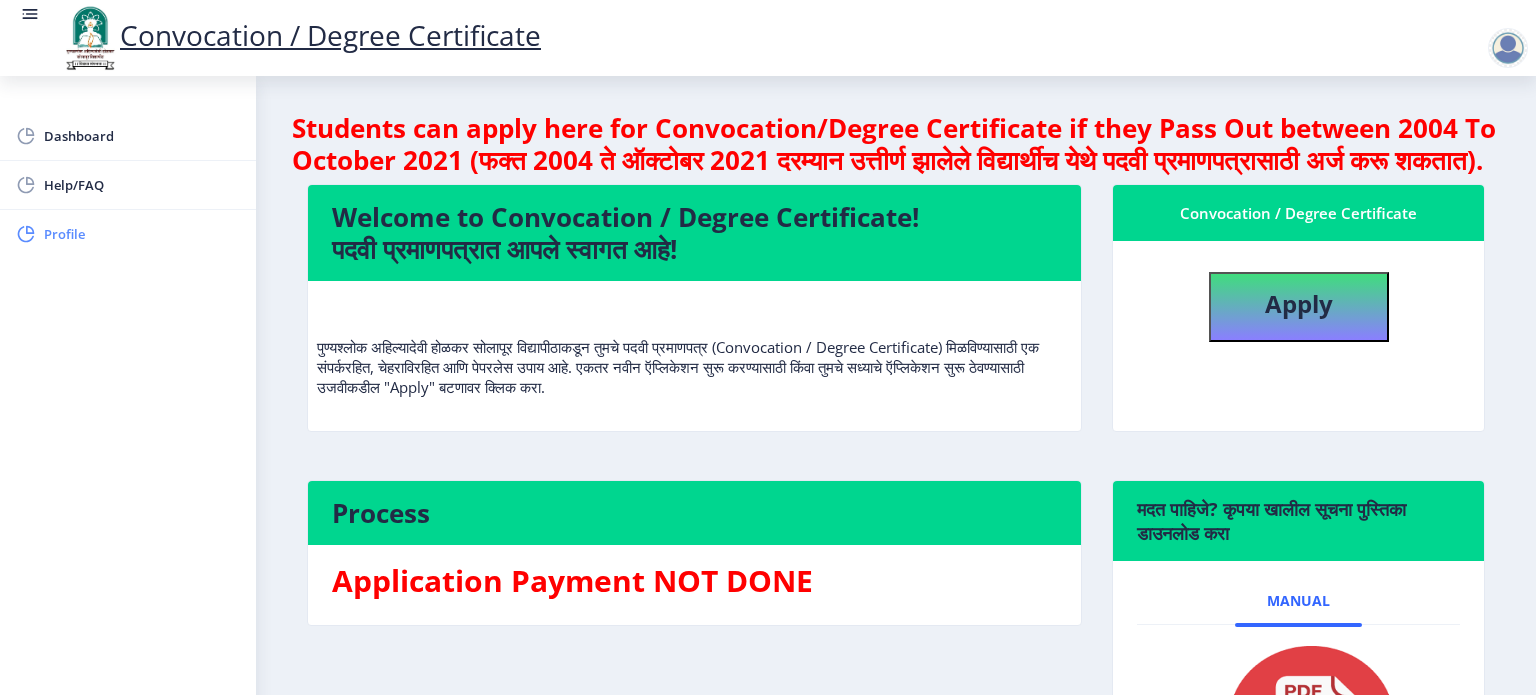 click on "Profile" 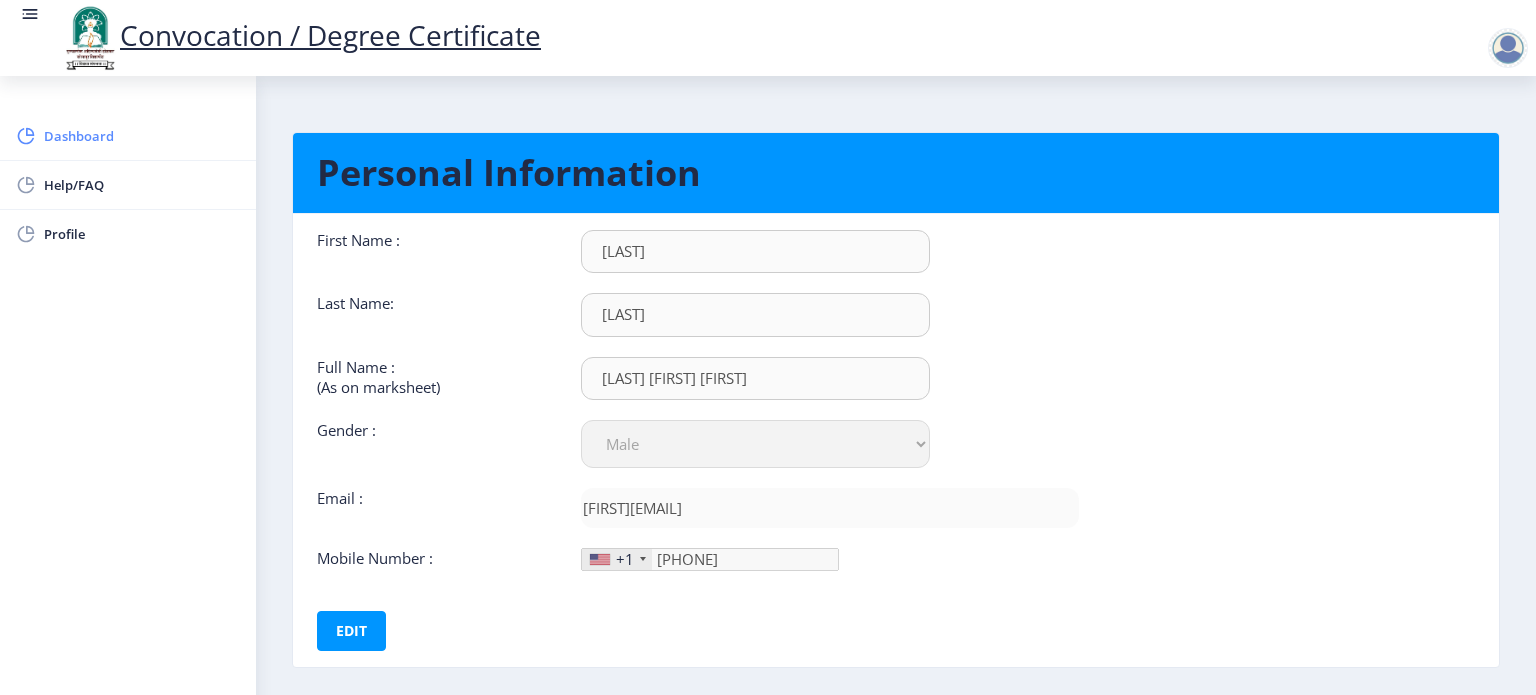 click on "Dashboard" 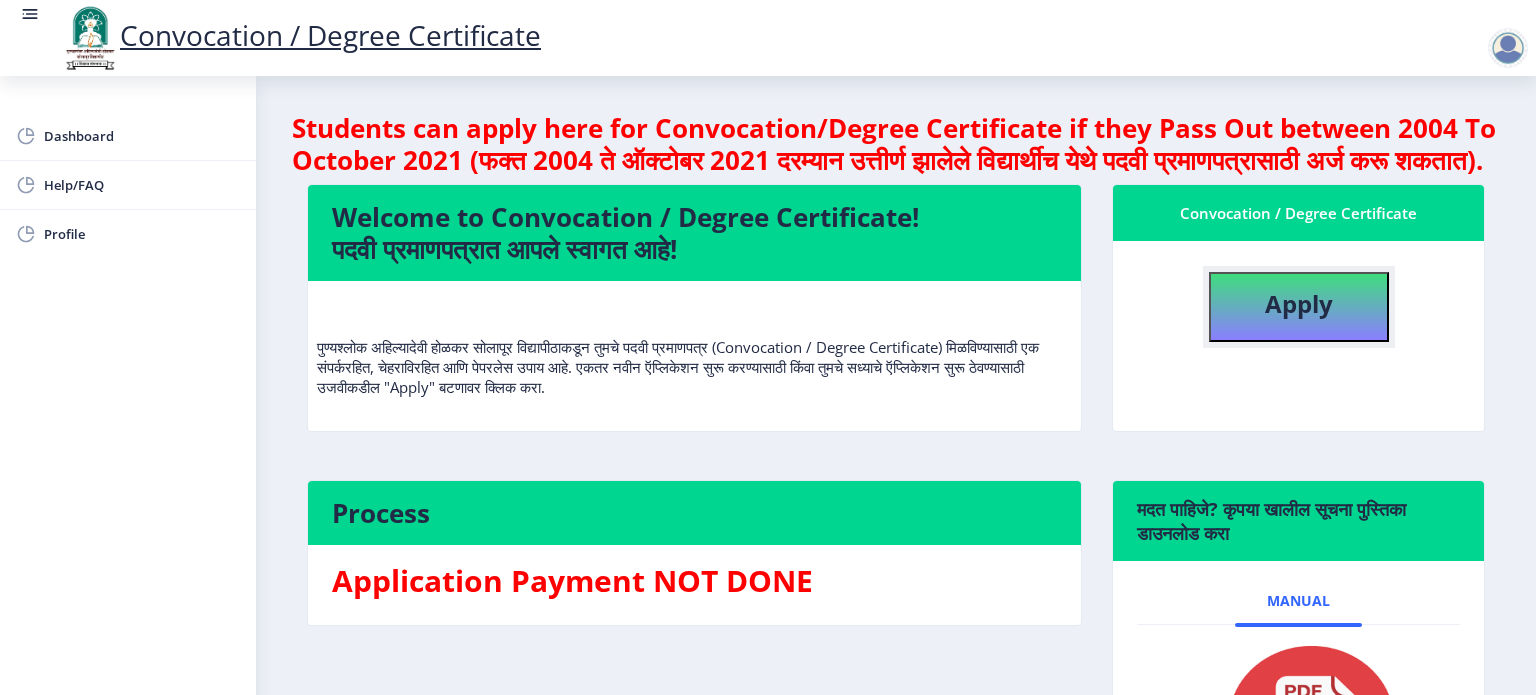 click on "Apply" 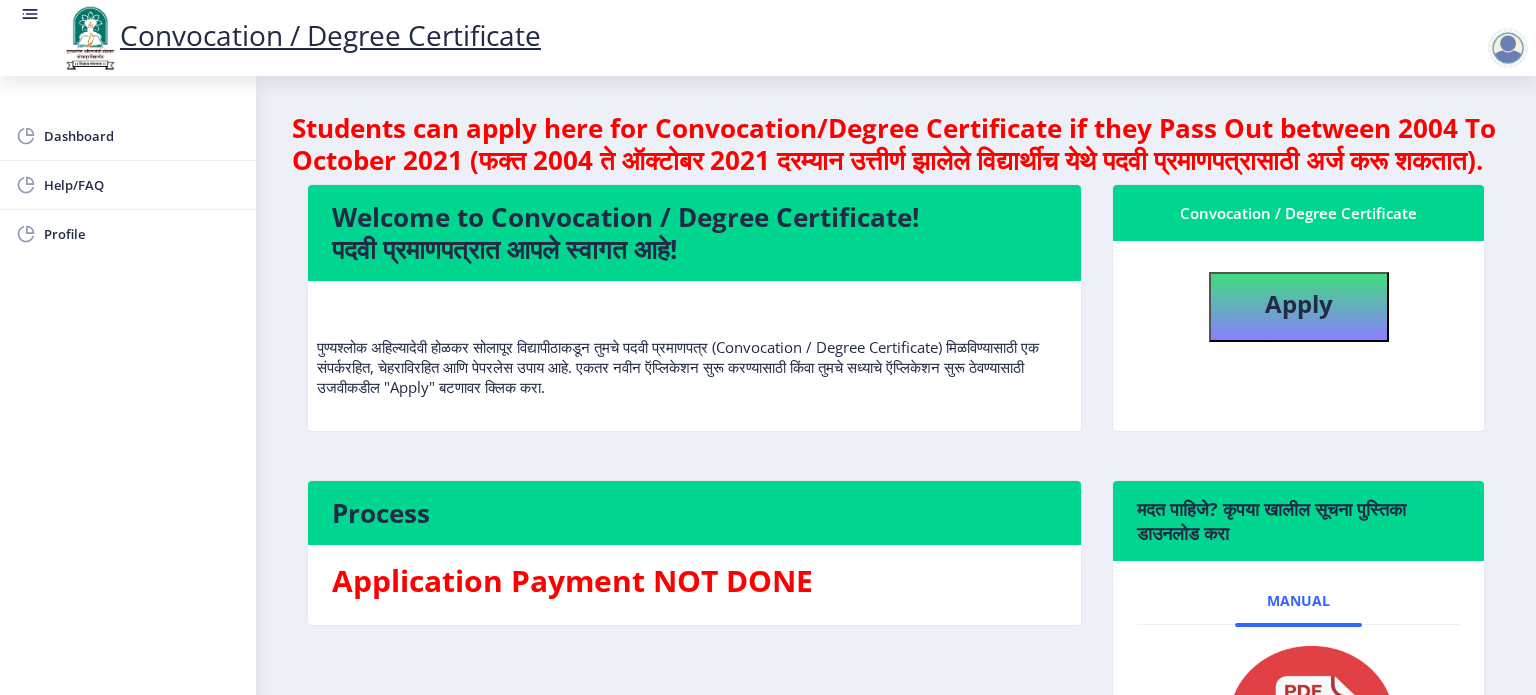 select 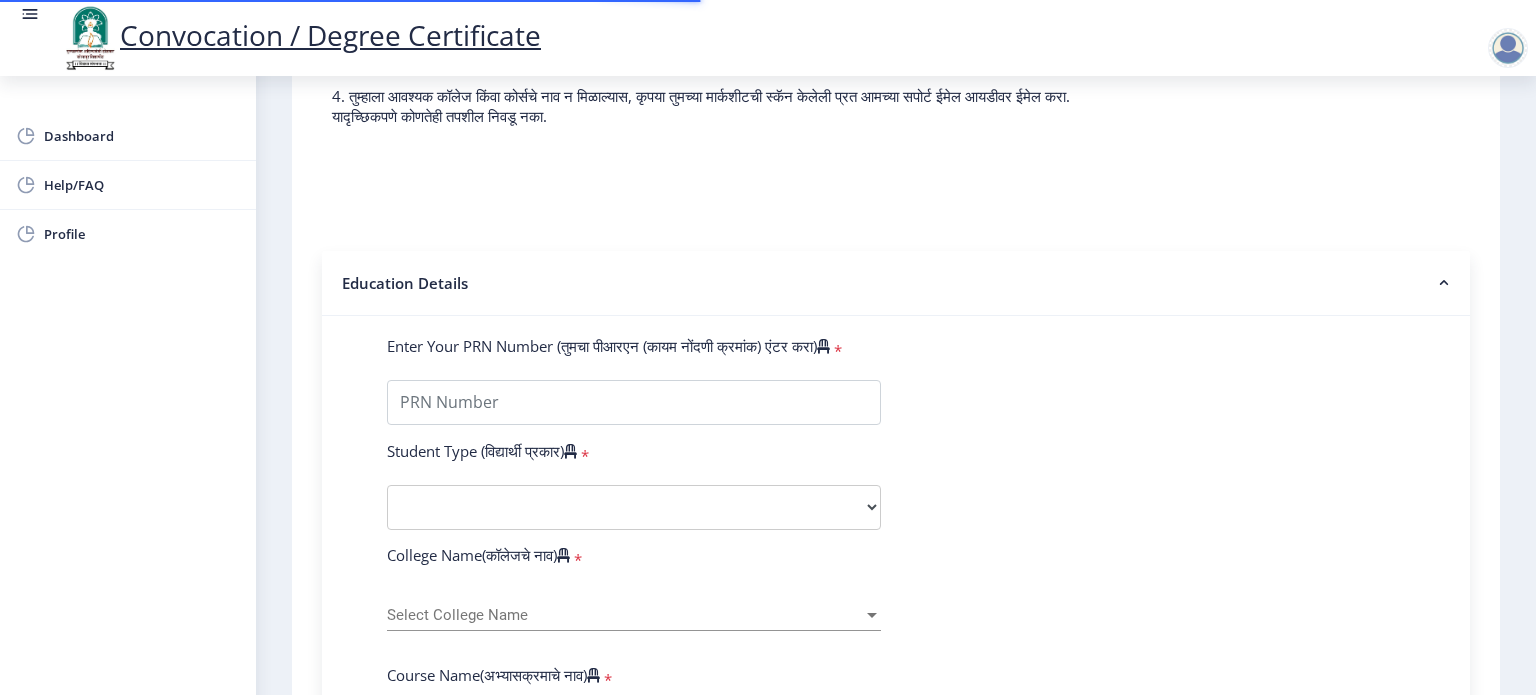 scroll, scrollTop: 500, scrollLeft: 0, axis: vertical 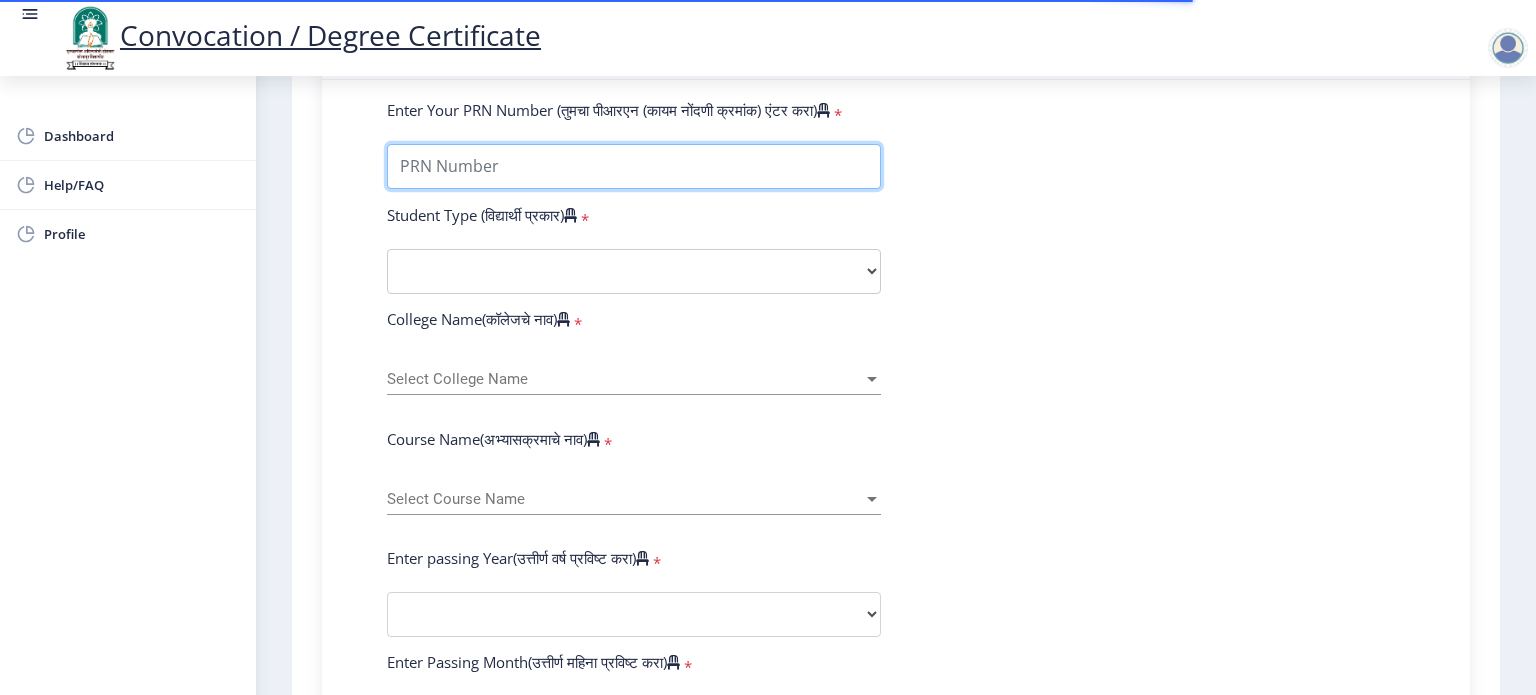 click on "Enter Your PRN Number (तुमचा पीआरएन (कायम नोंदणी क्रमांक) एंटर करा)" at bounding box center (634, 166) 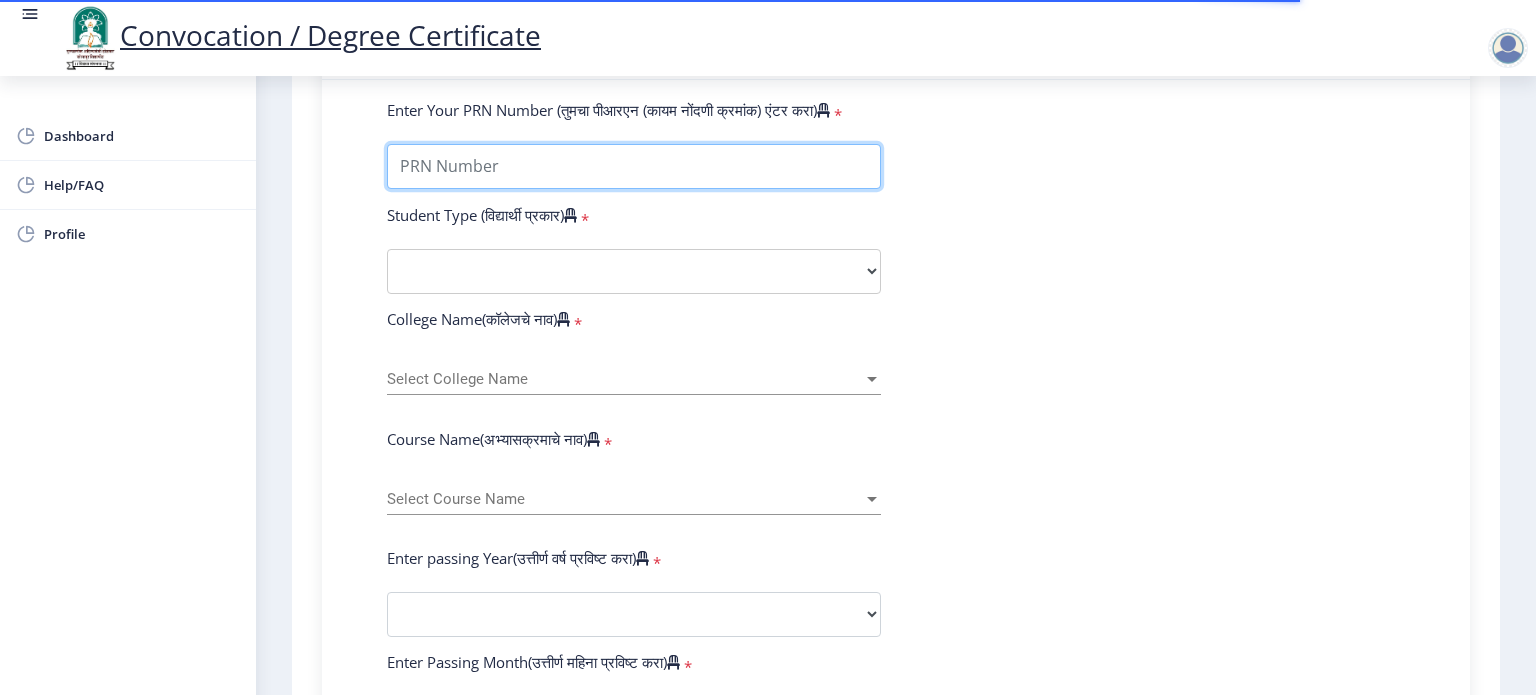 type on "1000000787" 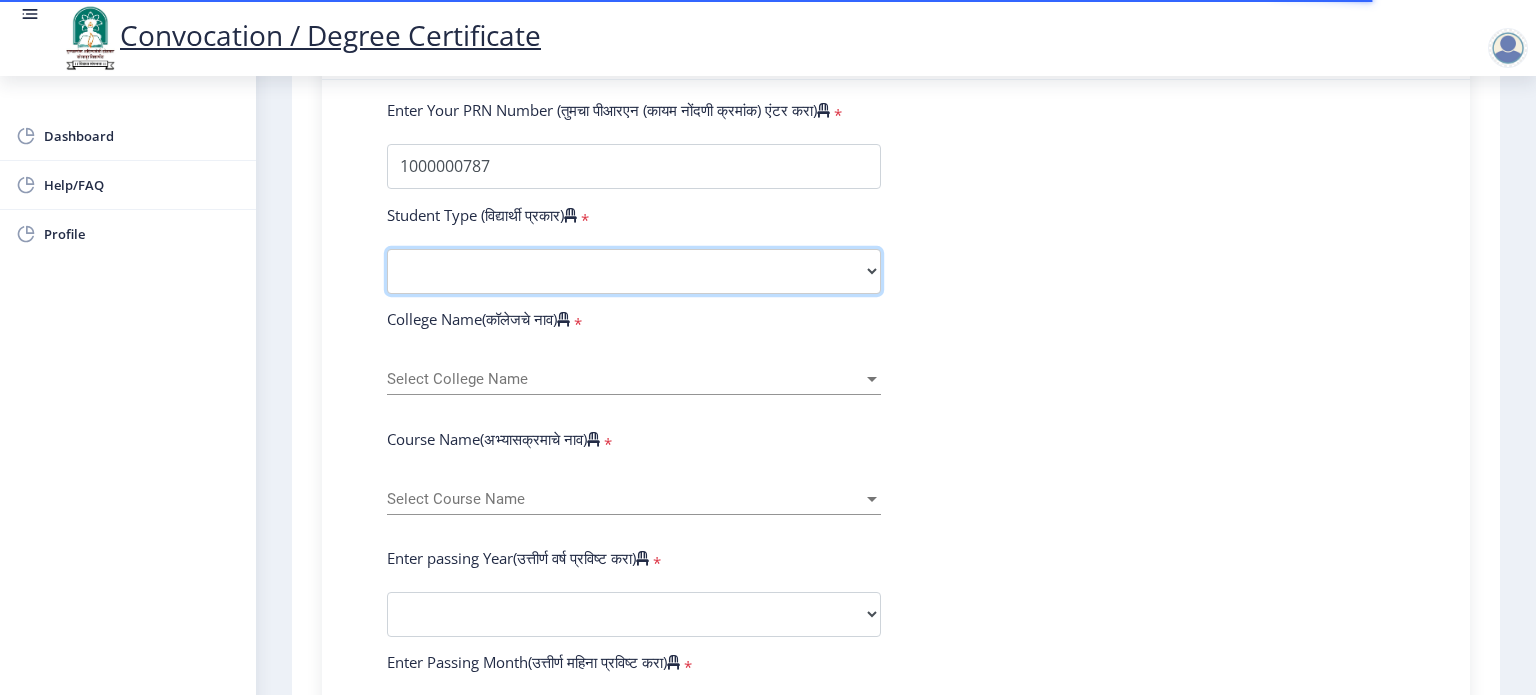 click on "Select Student Type Regular External" at bounding box center (634, 271) 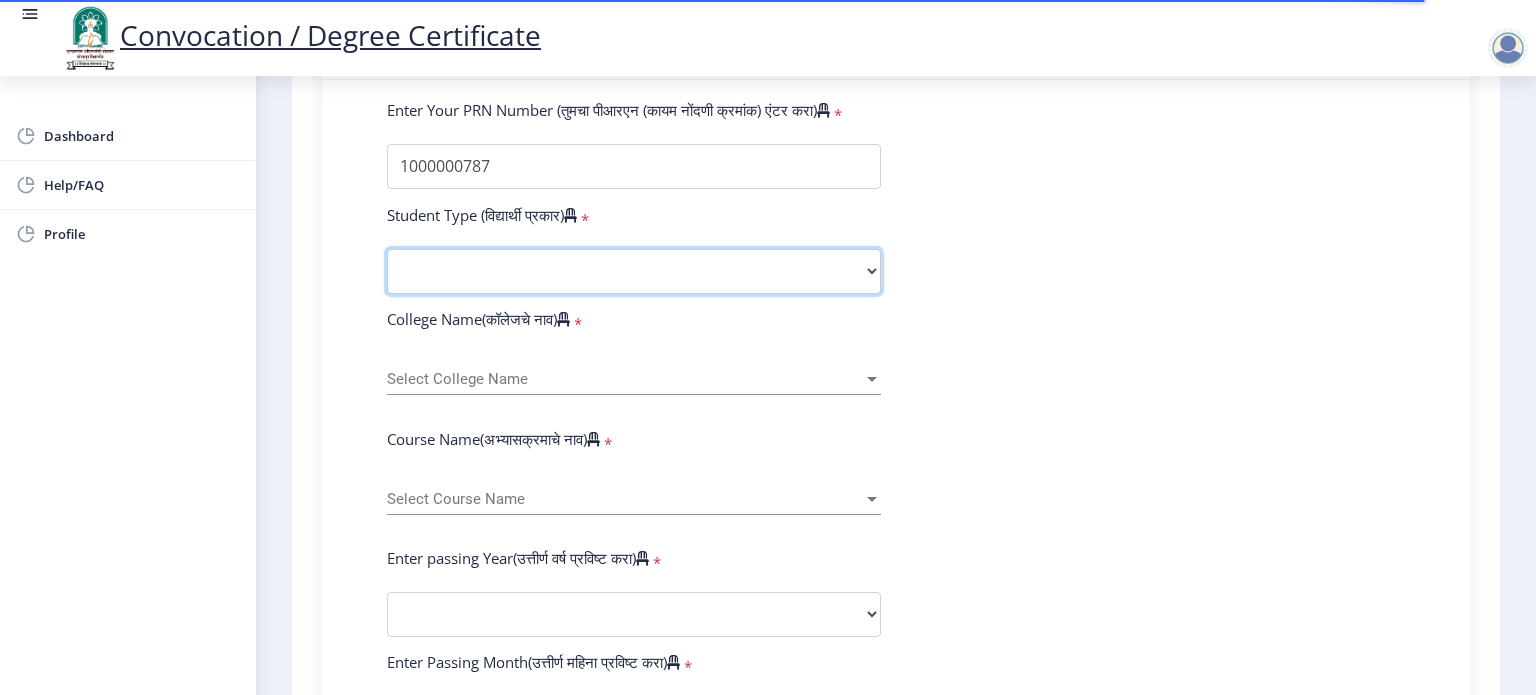 select on "Regular" 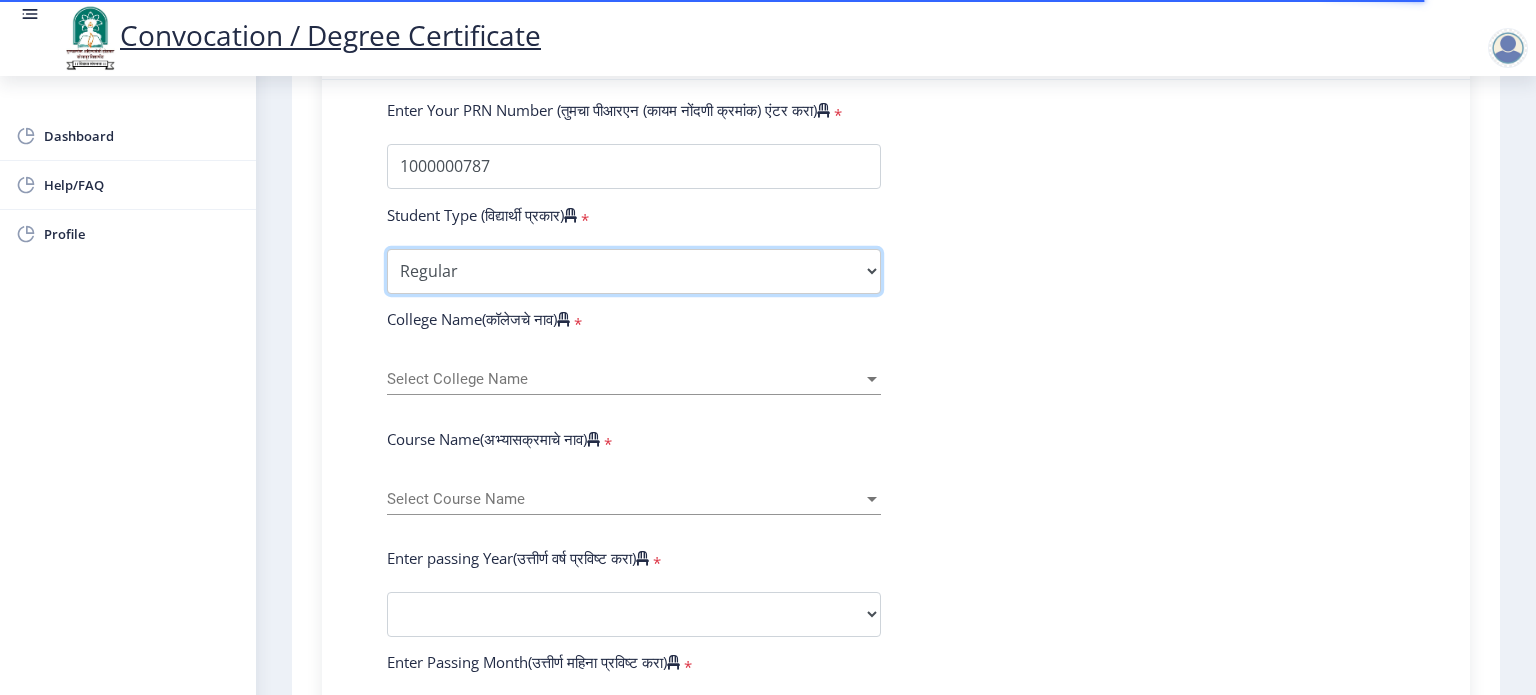 click on "Select Student Type Regular External" at bounding box center [634, 271] 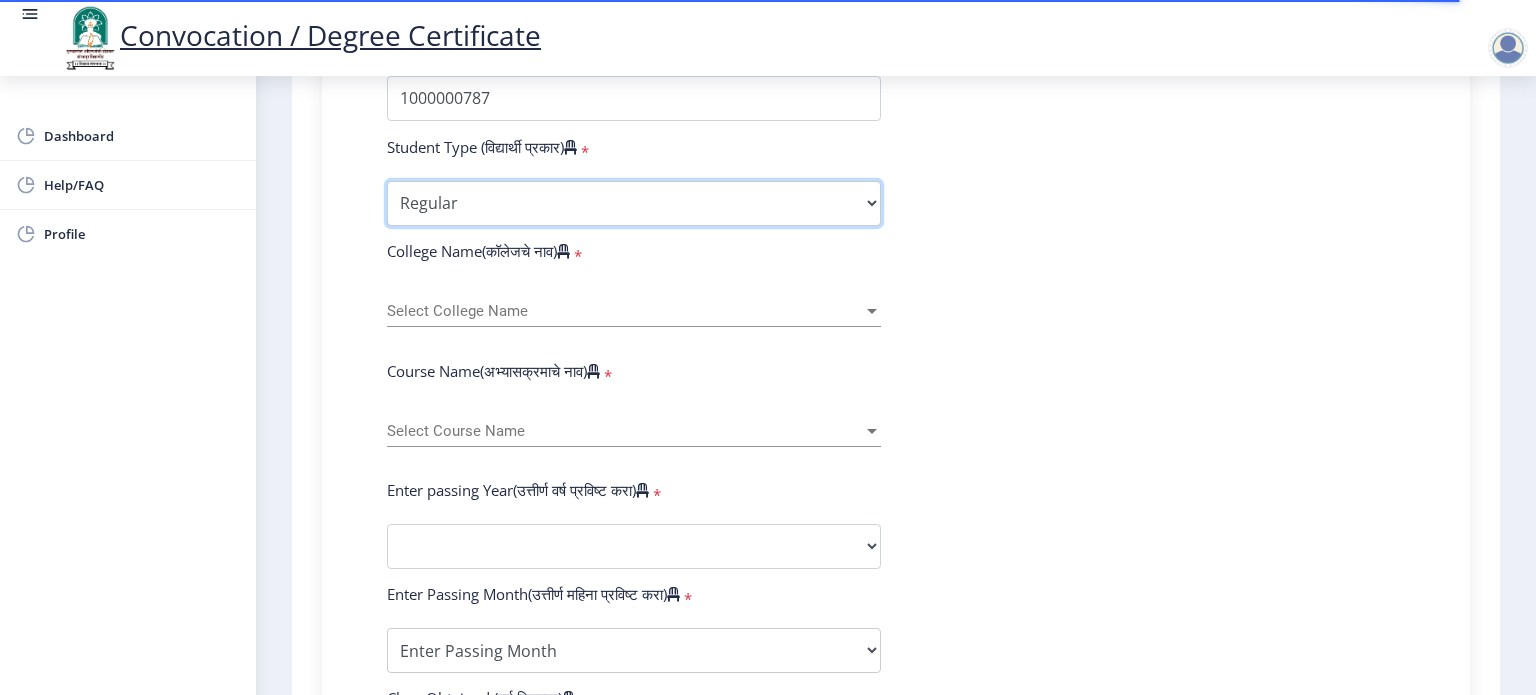 scroll, scrollTop: 600, scrollLeft: 0, axis: vertical 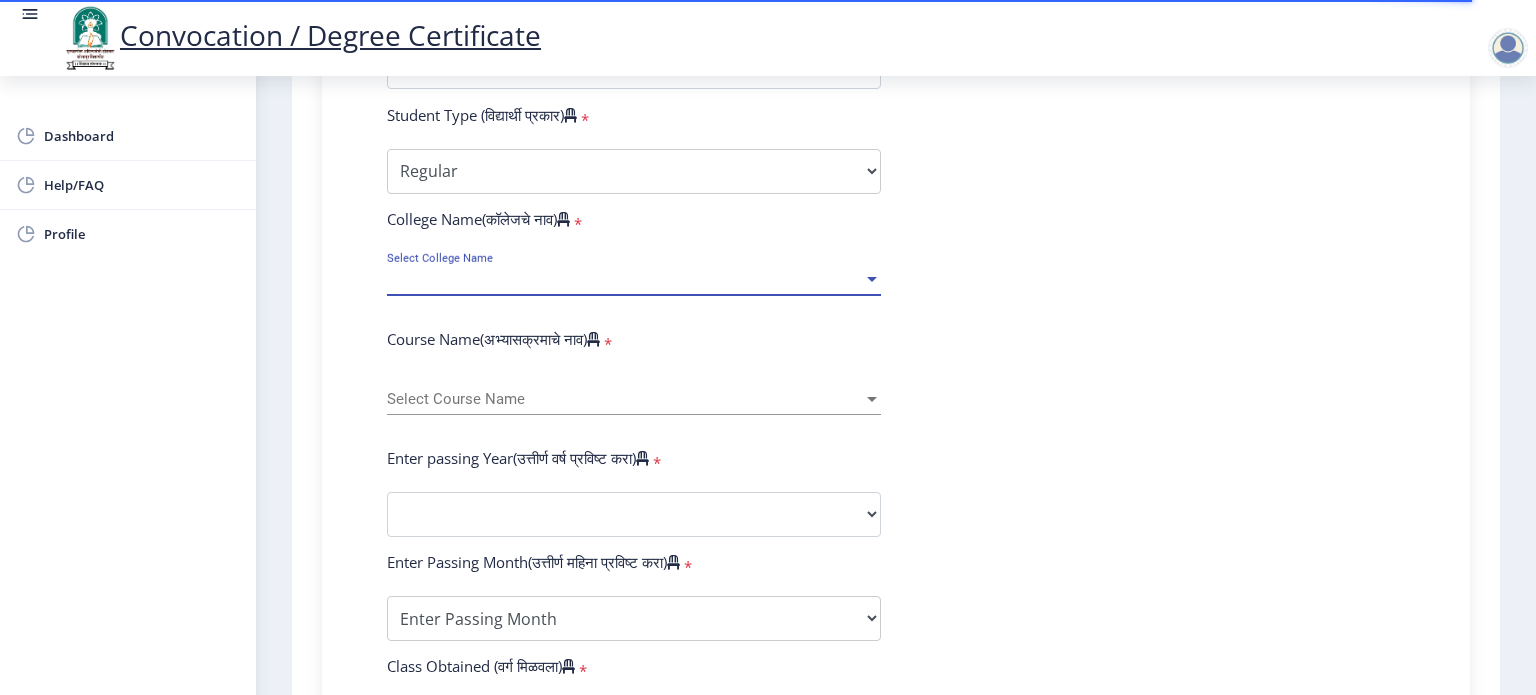 click on "Select College Name" at bounding box center (625, 279) 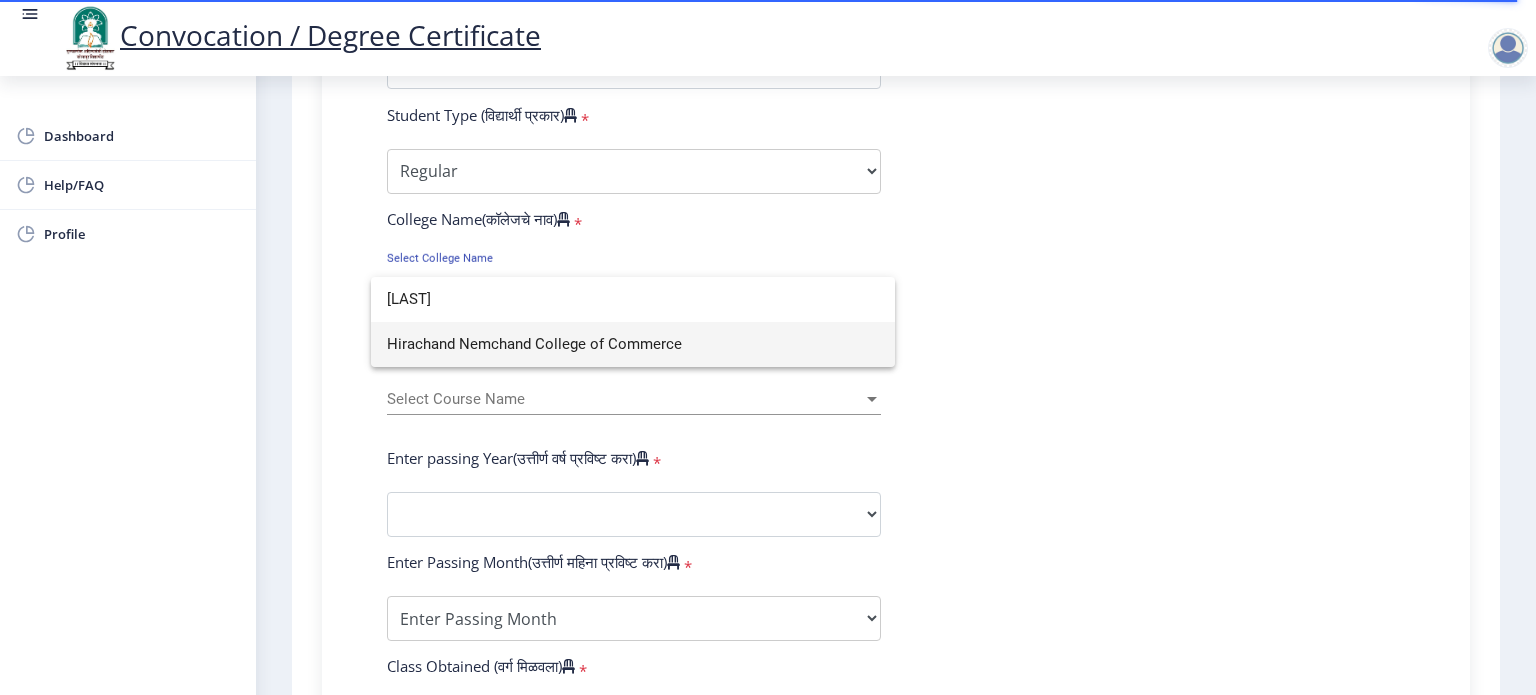 type on "HIRA" 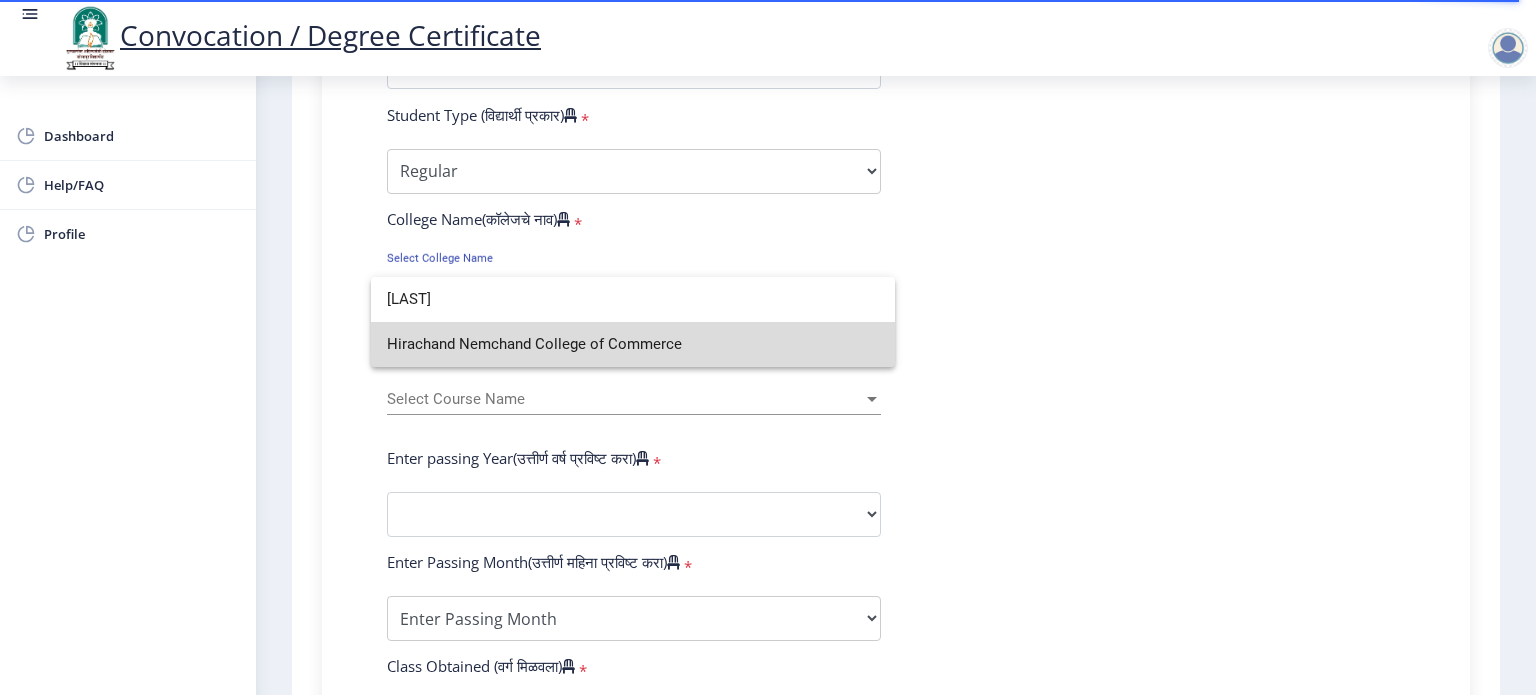 click on "Hirachand Nemchand College of Commerce" at bounding box center [633, 344] 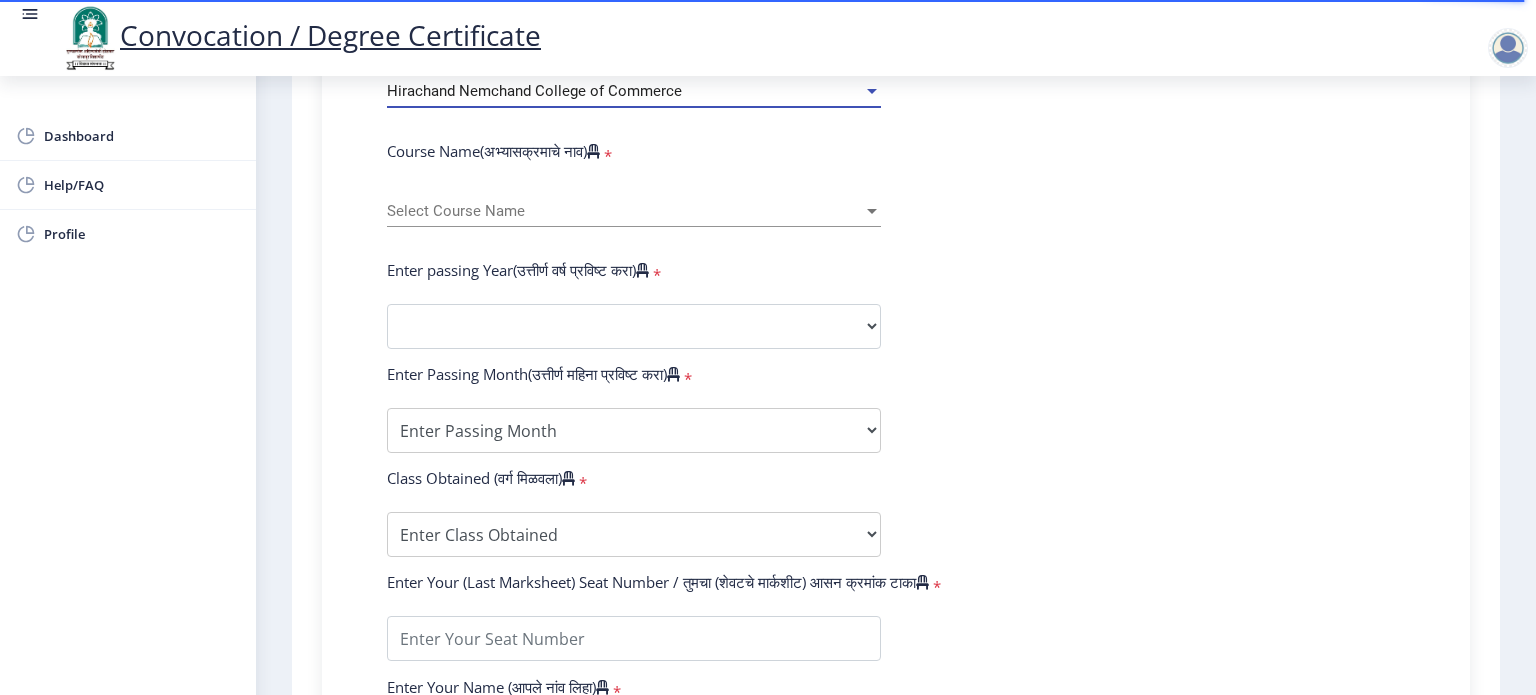 scroll, scrollTop: 800, scrollLeft: 0, axis: vertical 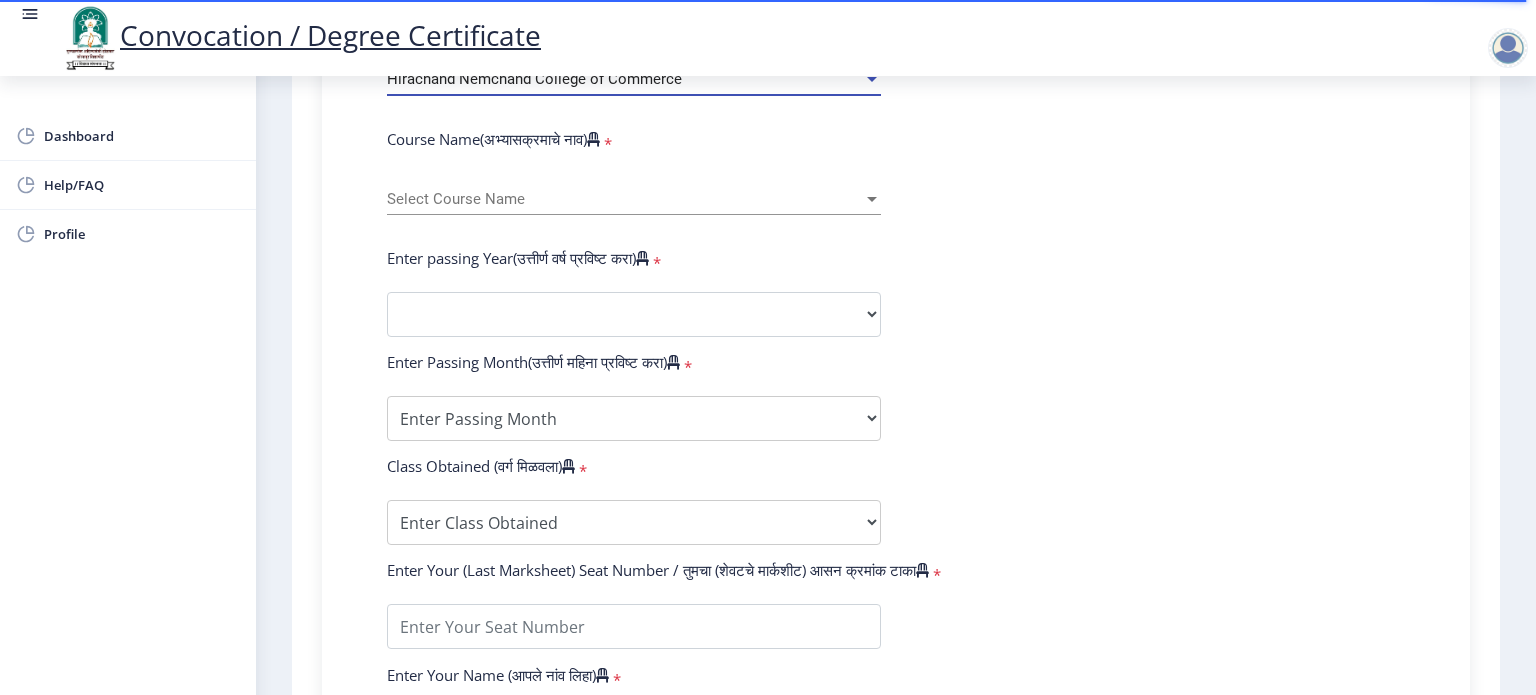 click on "Select Course Name Select Course Name" 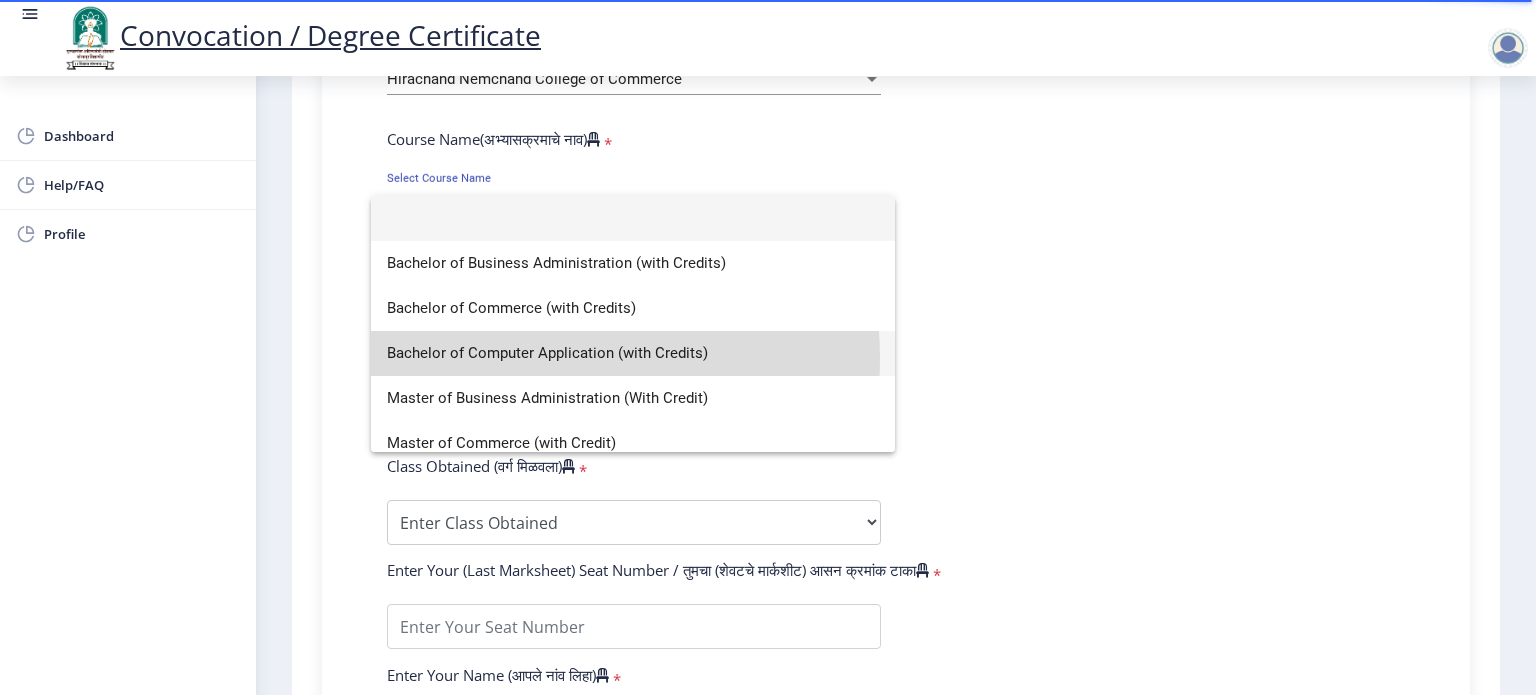 click on "Bachelor of Computer Application (with Credits)" at bounding box center [633, 353] 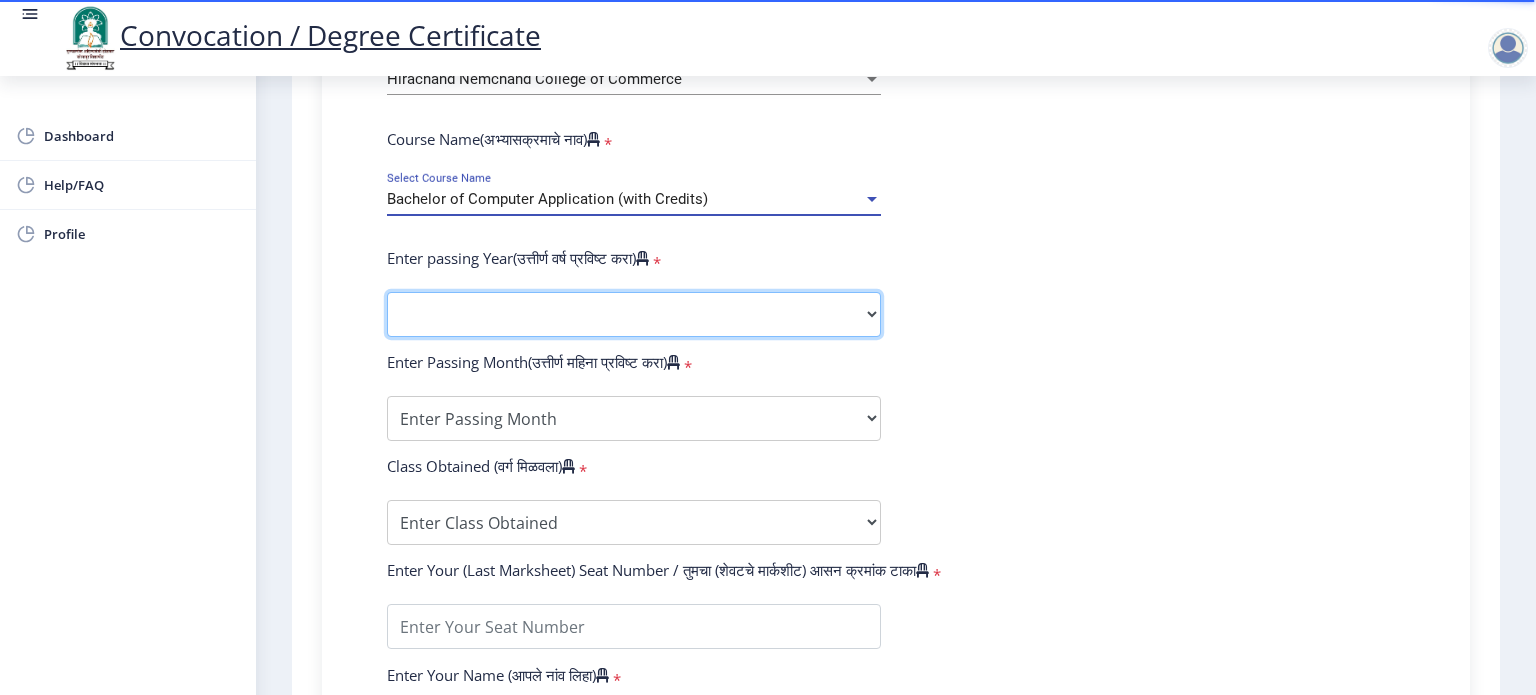 click on "2025   2024   2023   2022   2021   2020   2019   2018   2017   2016   2015   2014   2013   2012   2011   2010   2009   2008   2007   2006   2005   2004   2003   2002   2001   2000   1999   1998   1997   1996   1995   1994   1993   1992   1991   1990   1989   1988   1987   1986   1985   1984   1983   1982   1981   1980   1979   1978   1977   1976" 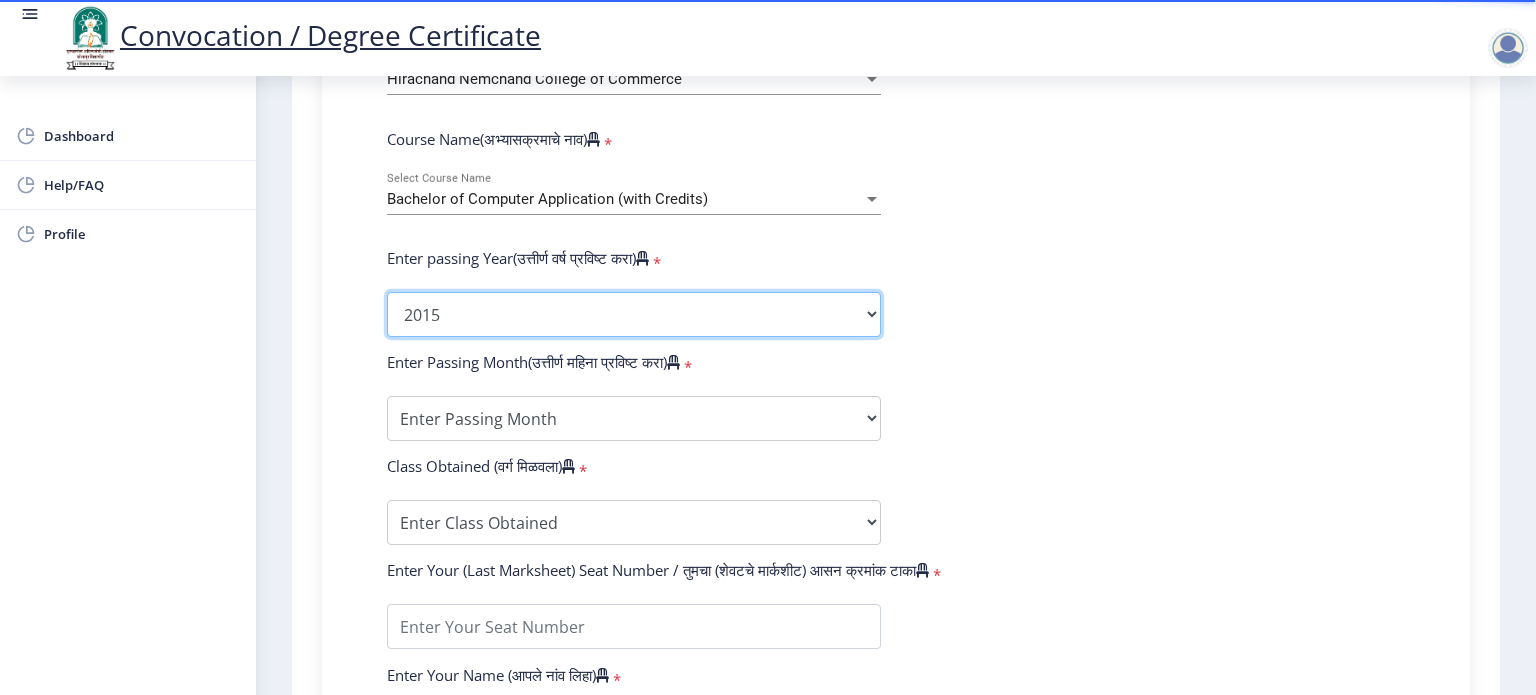 click on "2025   2024   2023   2022   2021   2020   2019   2018   2017   2016   2015   2014   2013   2012   2011   2010   2009   2008   2007   2006   2005   2004   2003   2002   2001   2000   1999   1998   1997   1996   1995   1994   1993   1992   1991   1990   1989   1988   1987   1986   1985   1984   1983   1982   1981   1980   1979   1978   1977   1976" 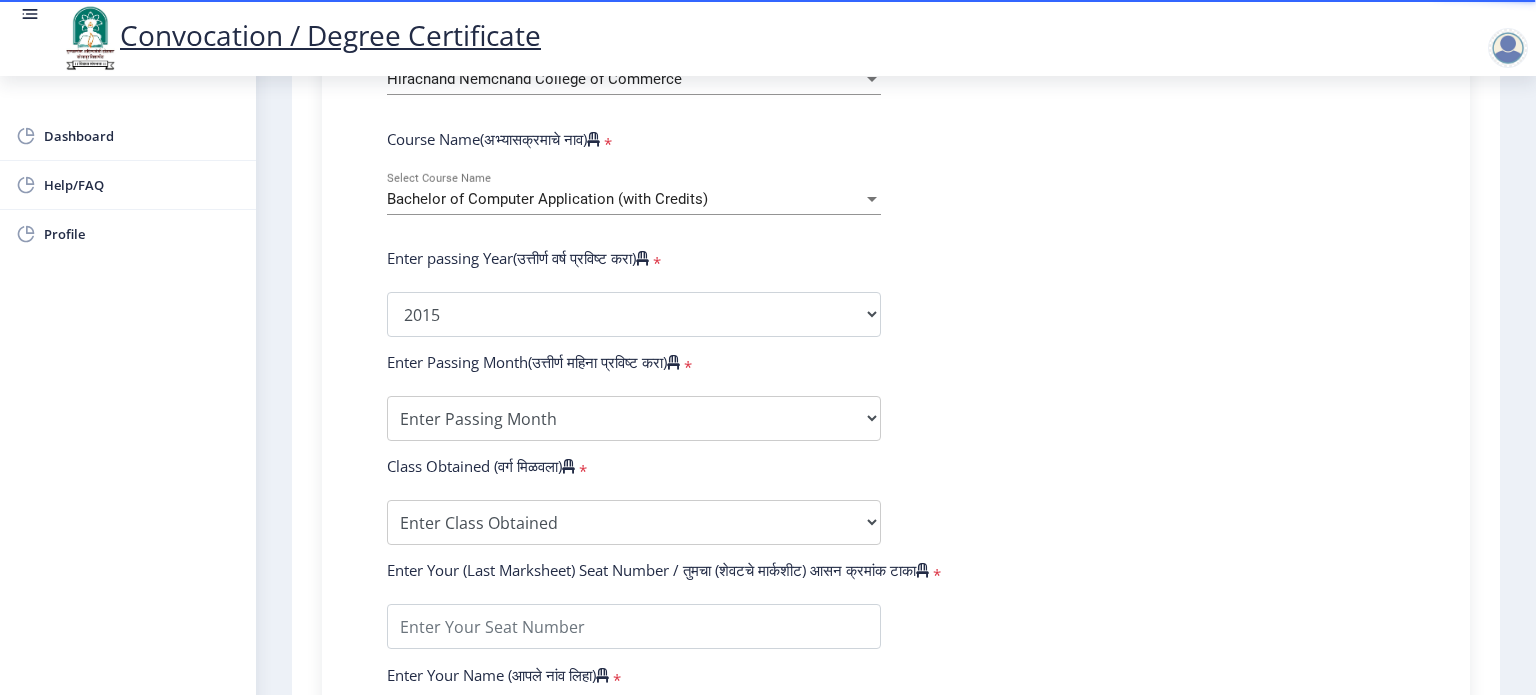 click on "Instructions (सूचना) 1. पदवी प्रमाणपत्रासाठी शैक्षणिक तपशील चरणावर, तुम्हाला तुमच्या अंतिम पदवी दीक्षांत प्रमाणपत्रासाठी तुमचे तपशील सबमिट करणे आवश्यक आहे.   2. तुम्ही ज्या कोर्ससाठी पदवी प्रमाणपत्रासाठी अर्ज करत आहात त्या अभ्यासक्रमाच्या नवीनतम जारी केलेल्या मार्कशीटवर आधारित तुमचे सर्व तपशील भरणे आवश्यक आहे.  Email Us on   su.sfc@studentscenter.in Education Details   Enter Your PRN Number (तुमचा पीआरएन (कायम नोंदणी क्रमांक) एंटर करा)   * * Regular * *" 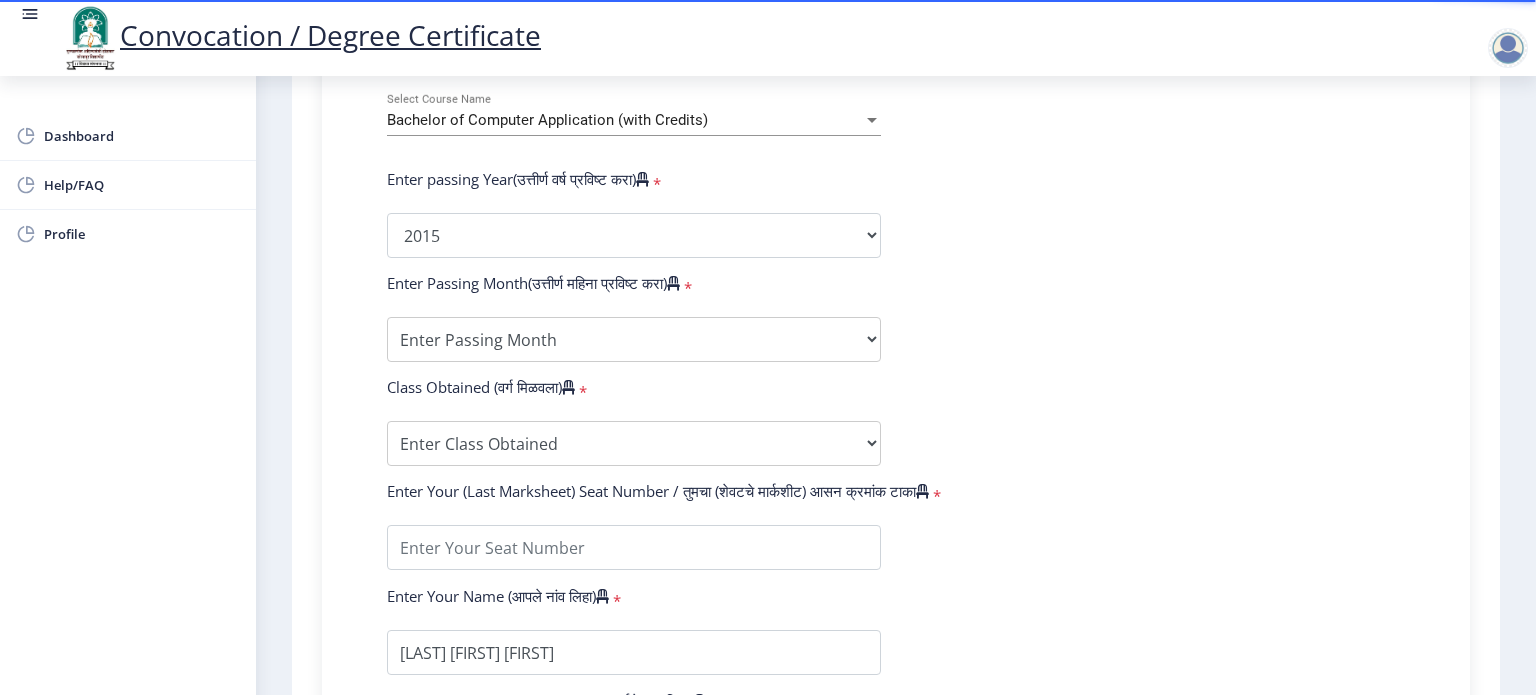 scroll, scrollTop: 1000, scrollLeft: 0, axis: vertical 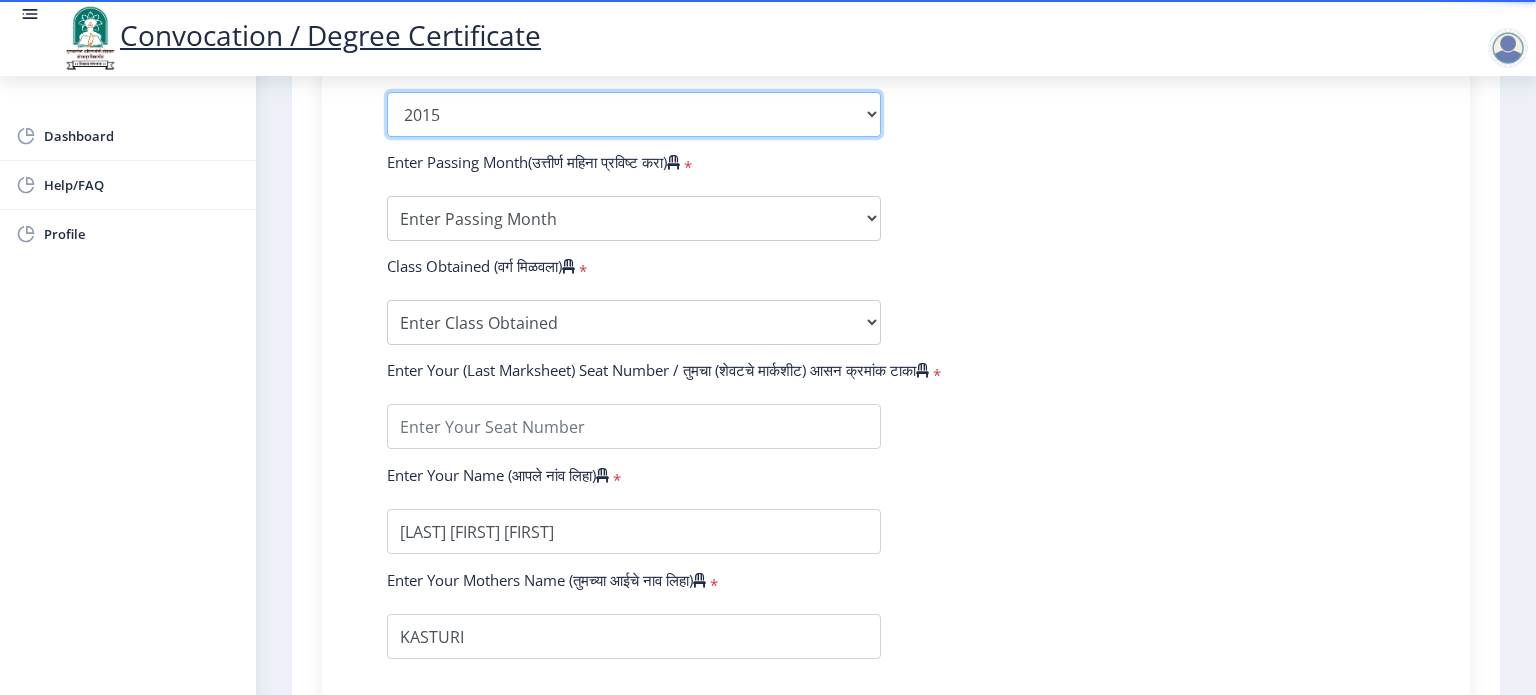 click on "2025   2024   2023   2022   2021   2020   2019   2018   2017   2016   2015   2014   2013   2012   2011   2010   2009   2008   2007   2006   2005   2004   2003   2002   2001   2000   1999   1998   1997   1996   1995   1994   1993   1992   1991   1990   1989   1988   1987   1986   1985   1984   1983   1982   1981   1980   1979   1978   1977   1976" 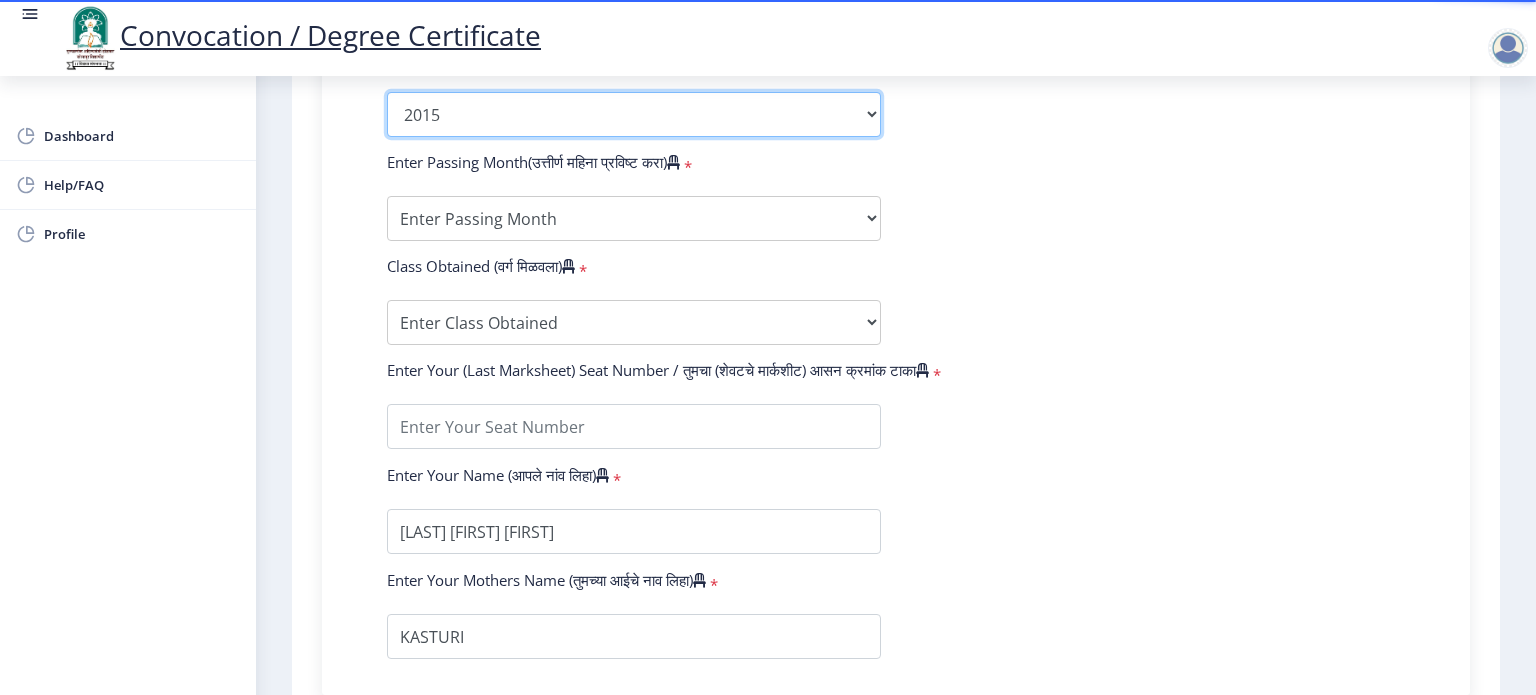 select on "2013" 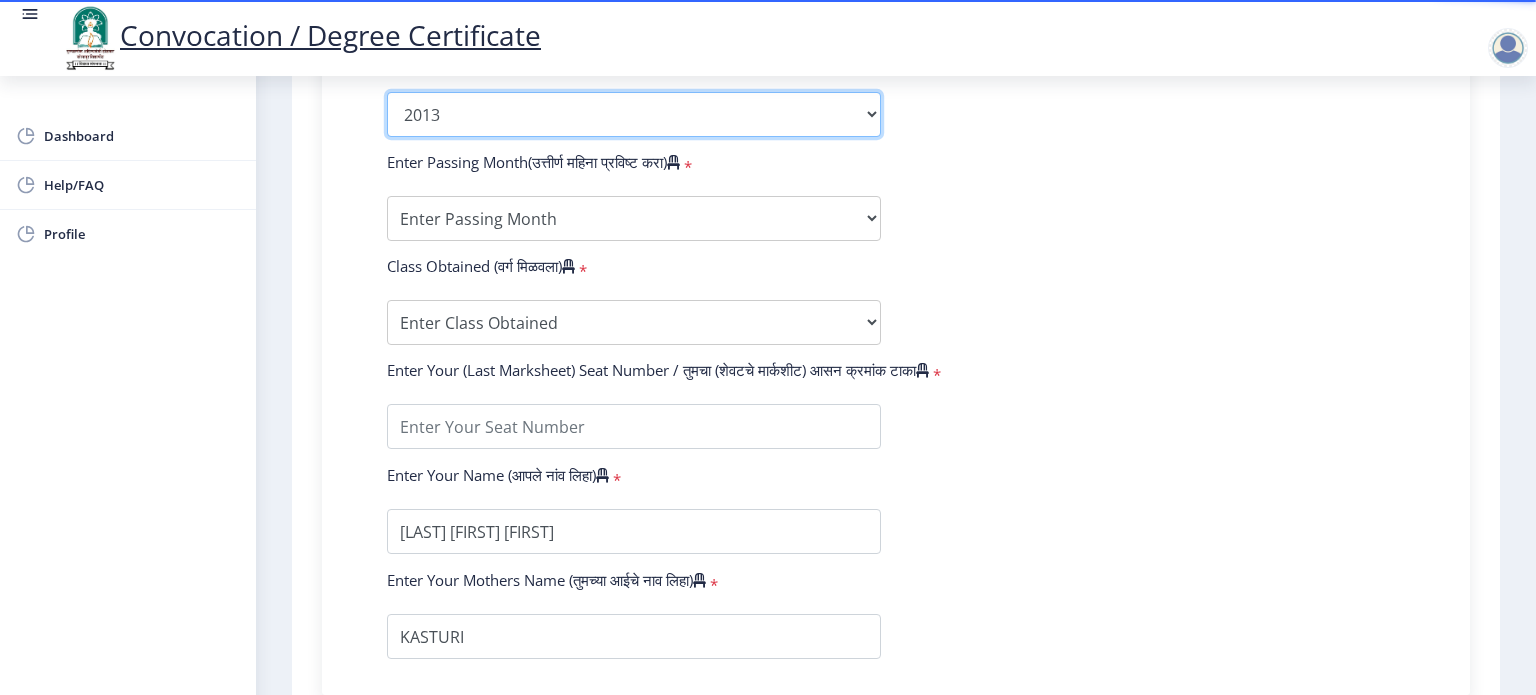 click on "2025   2024   2023   2022   2021   2020   2019   2018   2017   2016   2015   2014   2013   2012   2011   2010   2009   2008   2007   2006   2005   2004   2003   2002   2001   2000   1999   1998   1997   1996   1995   1994   1993   1992   1991   1990   1989   1988   1987   1986   1985   1984   1983   1982   1981   1980   1979   1978   1977   1976" 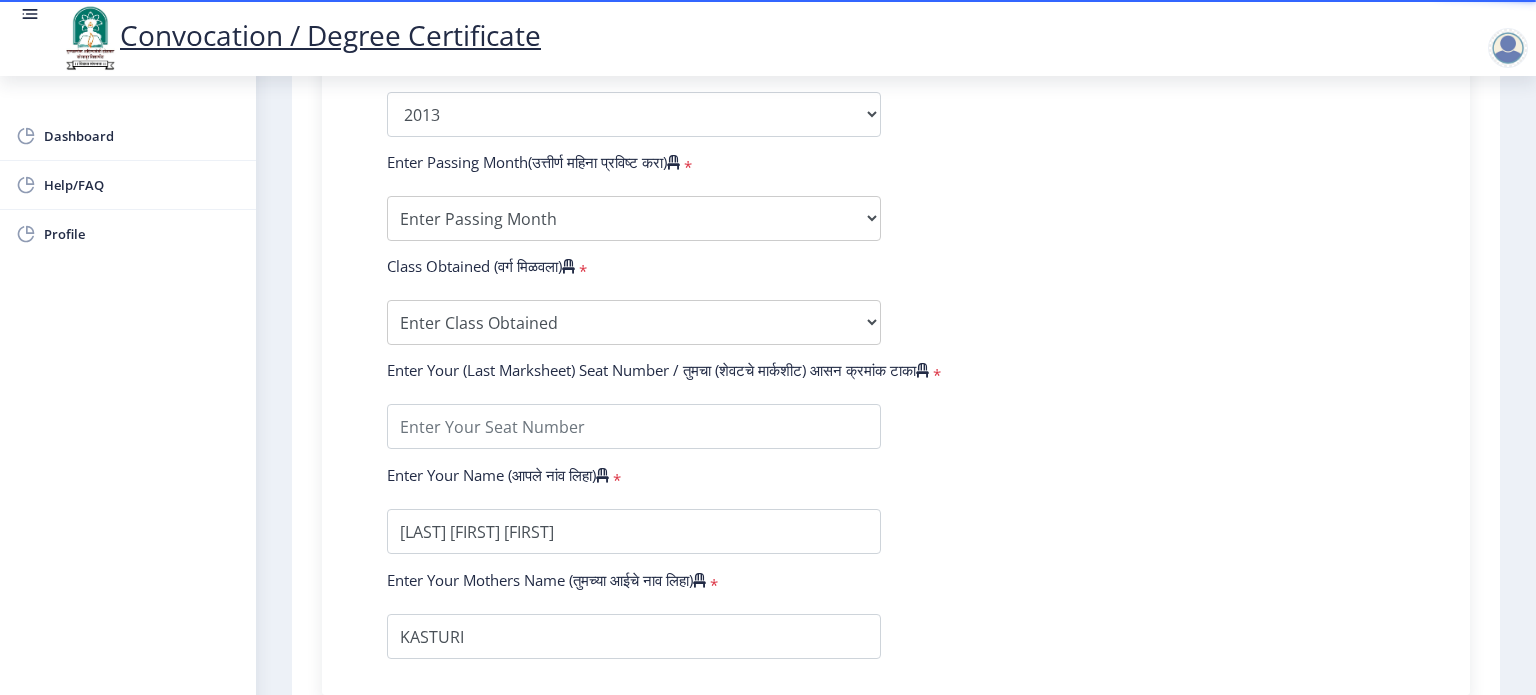 click on "Instructions (सूचना) 1. पदवी प्रमाणपत्रासाठी शैक्षणिक तपशील चरणावर, तुम्हाला तुमच्या अंतिम पदवी दीक्षांत प्रमाणपत्रासाठी तुमचे तपशील सबमिट करणे आवश्यक आहे.   2. तुम्ही ज्या कोर्ससाठी पदवी प्रमाणपत्रासाठी अर्ज करत आहात त्या अभ्यासक्रमाच्या नवीनतम जारी केलेल्या मार्कशीटवर आधारित तुमचे सर्व तपशील भरणे आवश्यक आहे.  Email Us on   su.sfc@studentscenter.in Education Details   Enter Your PRN Number (तुमचा पीआरएन (कायम नोंदणी क्रमांक) एंटर करा)   * * Regular * *" 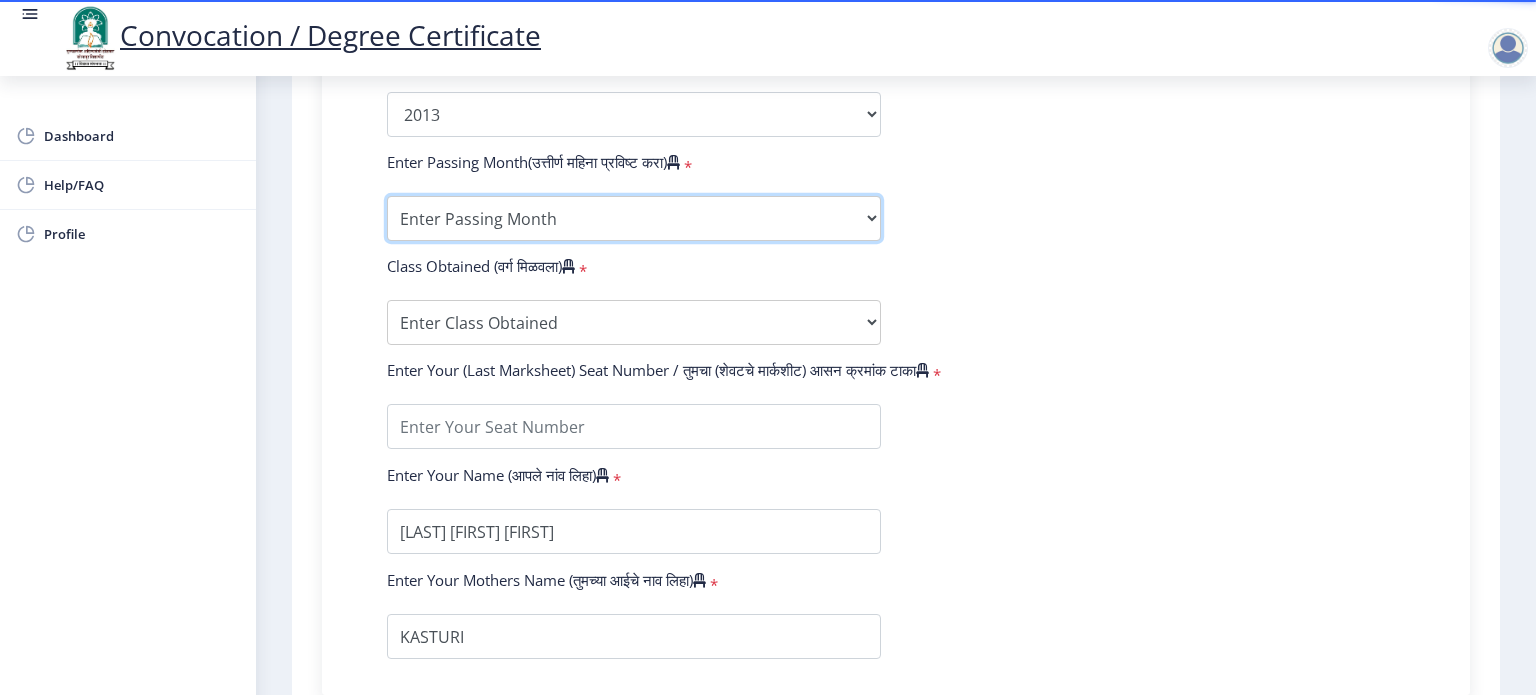 click on "Enter Passing Month March April May October November December" at bounding box center (634, 218) 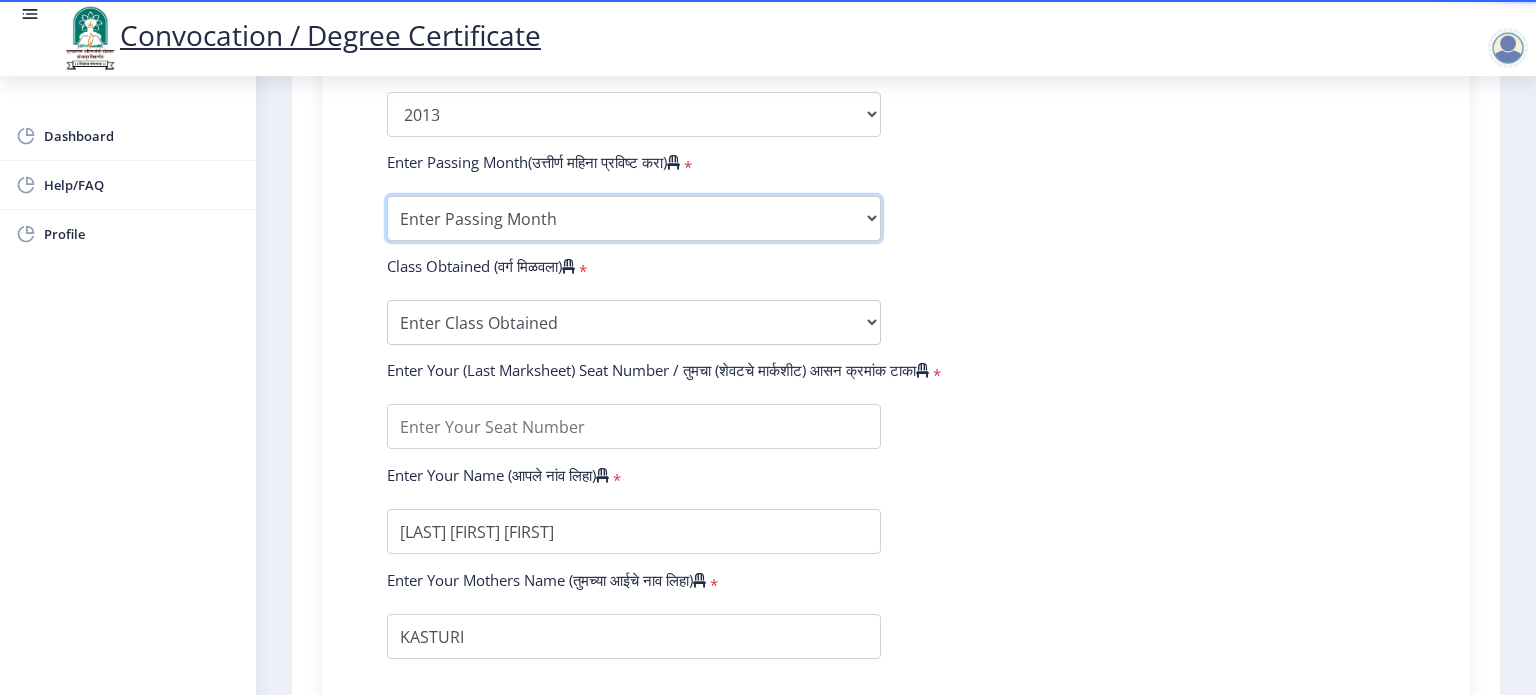 select on "April" 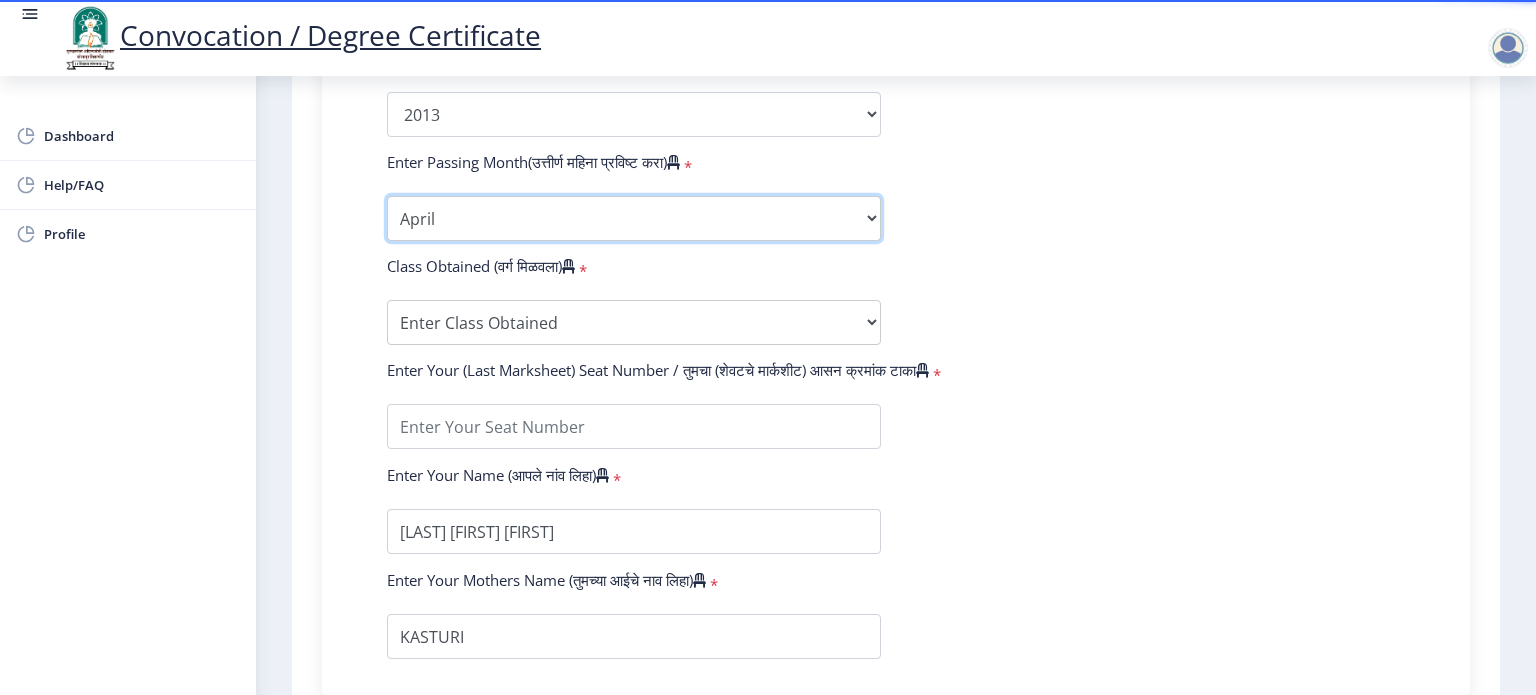 click on "Enter Passing Month March April May October November December" at bounding box center [634, 218] 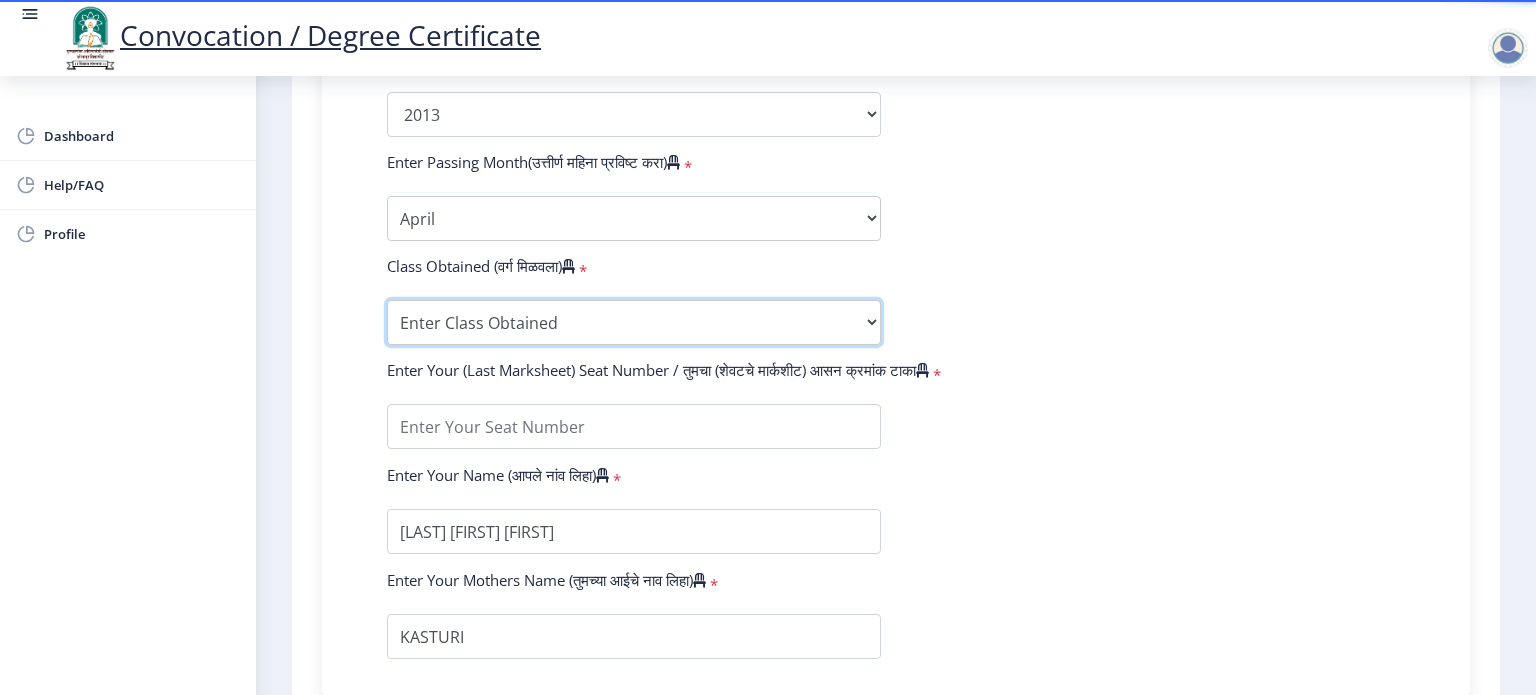 click on "Enter Class Obtained FIRST CLASS WITH DISTINCTION FIRST CLASS HIGHER SECOND CLASS SECOND CLASS PASS CLASS Grade O Grade A+ Grade A Grade B+ Grade B Grade C+ Grade C Grade D Grade E" at bounding box center (634, 322) 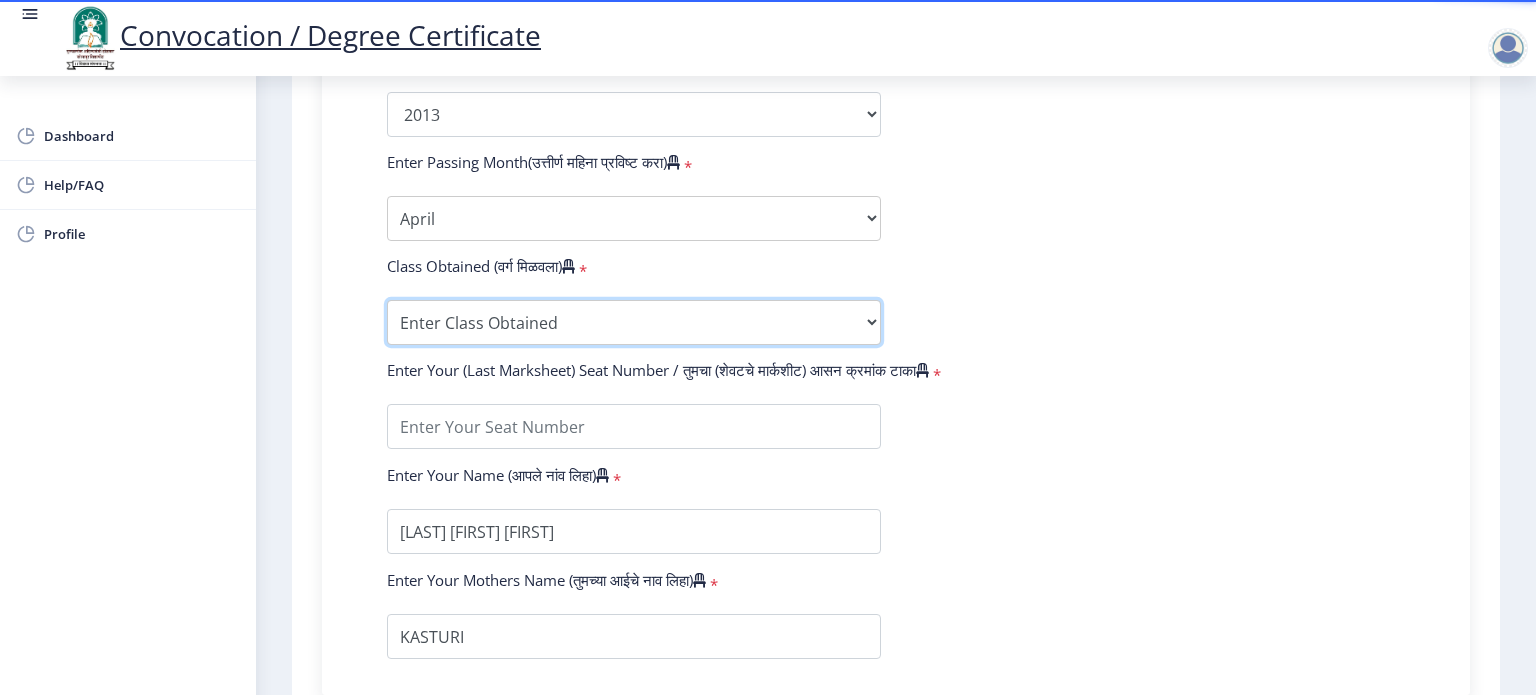 select on "FIRST CLASS" 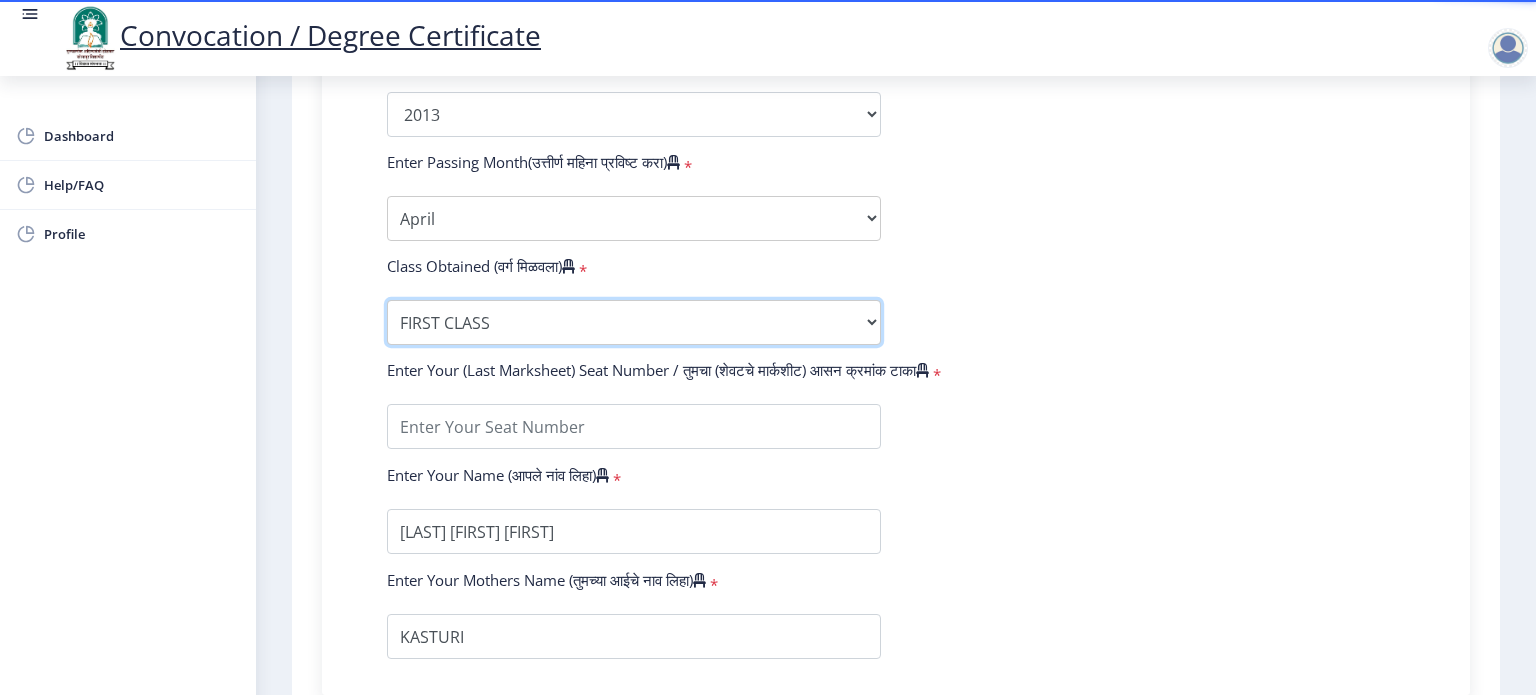 click on "Enter Class Obtained FIRST CLASS WITH DISTINCTION FIRST CLASS HIGHER SECOND CLASS SECOND CLASS PASS CLASS Grade O Grade A+ Grade A Grade B+ Grade B Grade C+ Grade C Grade D Grade E" at bounding box center (634, 322) 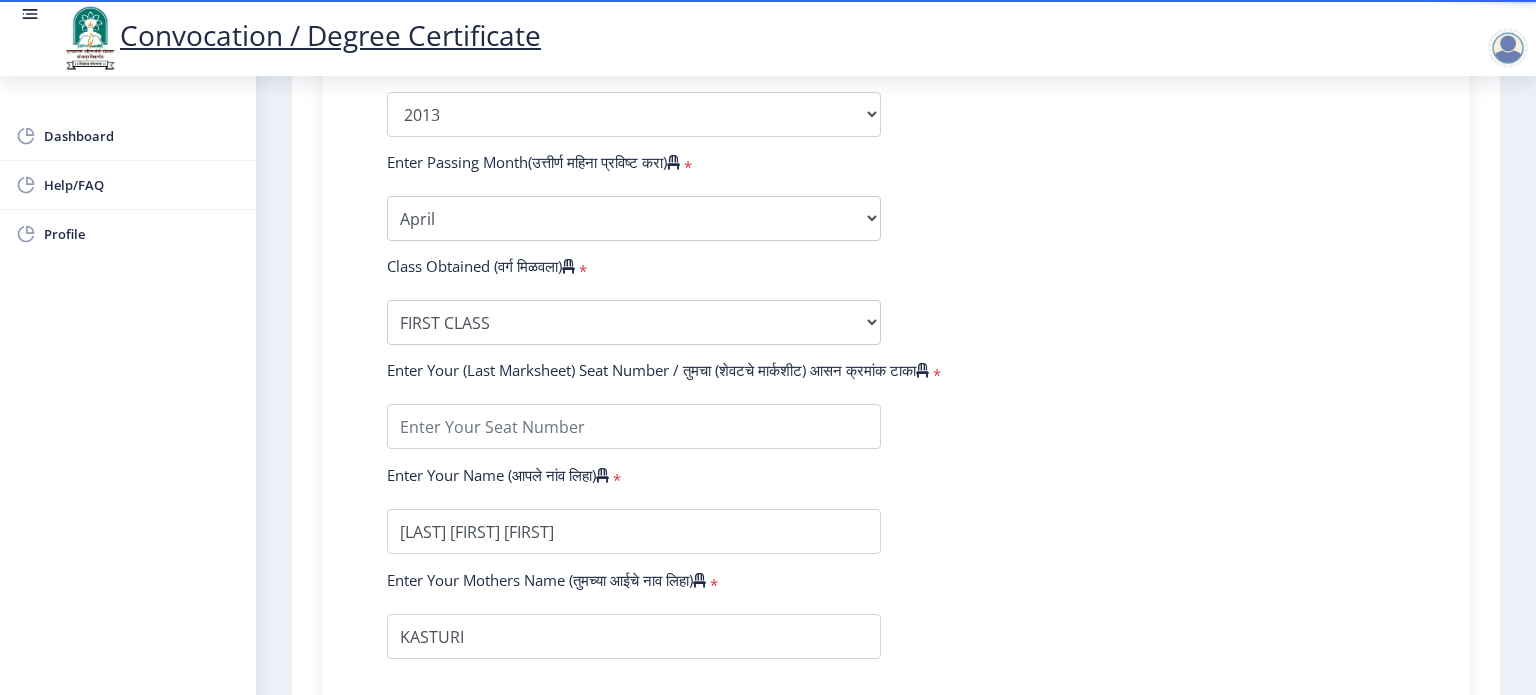 click on "Instructions (सूचना) 1. पदवी प्रमाणपत्रासाठी शैक्षणिक तपशील चरणावर, तुम्हाला तुमच्या अंतिम पदवी दीक्षांत प्रमाणपत्रासाठी तुमचे तपशील सबमिट करणे आवश्यक आहे.   2. तुम्ही ज्या कोर्ससाठी पदवी प्रमाणपत्रासाठी अर्ज करत आहात त्या अभ्यासक्रमाच्या नवीनतम जारी केलेल्या मार्कशीटवर आधारित तुमचे सर्व तपशील भरणे आवश्यक आहे.  Email Us on   su.sfc@studentscenter.in Education Details   Enter Your PRN Number (तुमचा पीआरएन (कायम नोंदणी क्रमांक) एंटर करा)   * * Regular * *" 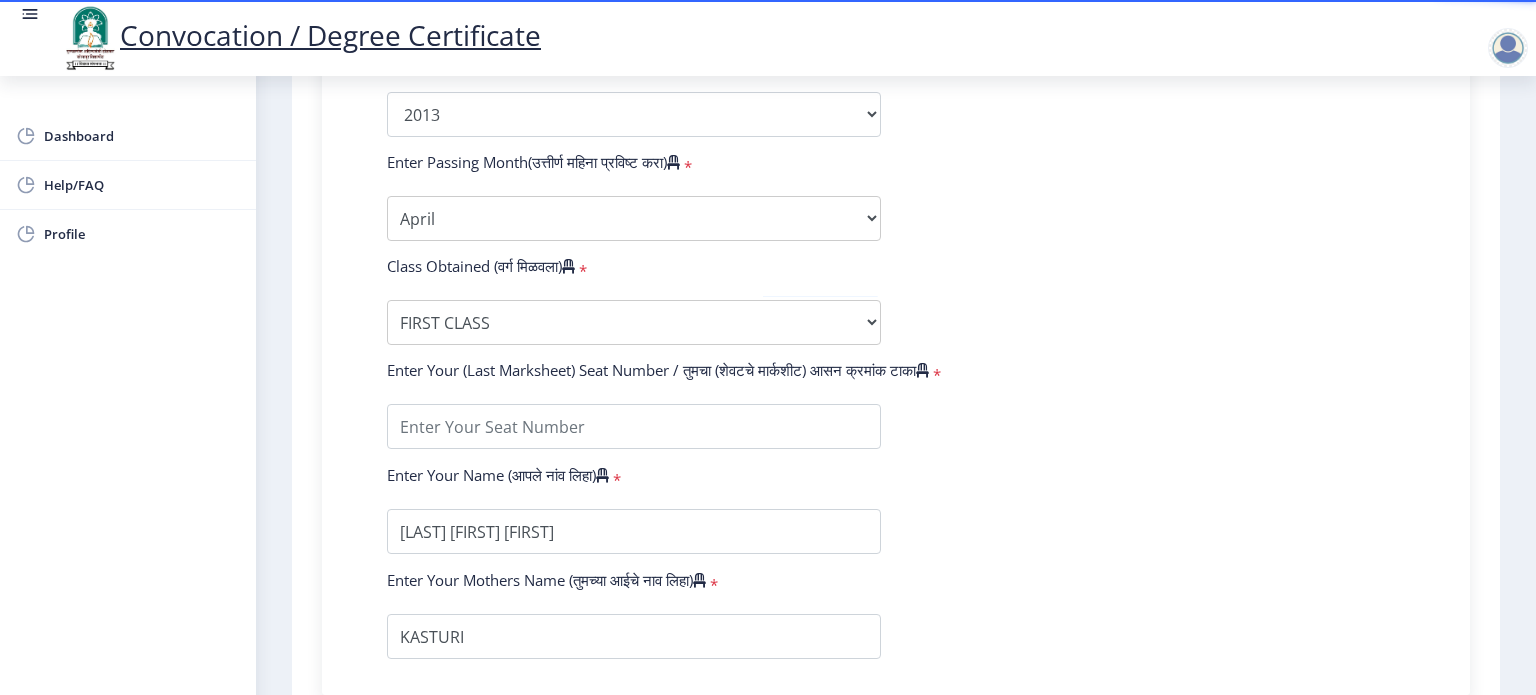 scroll, scrollTop: 1100, scrollLeft: 0, axis: vertical 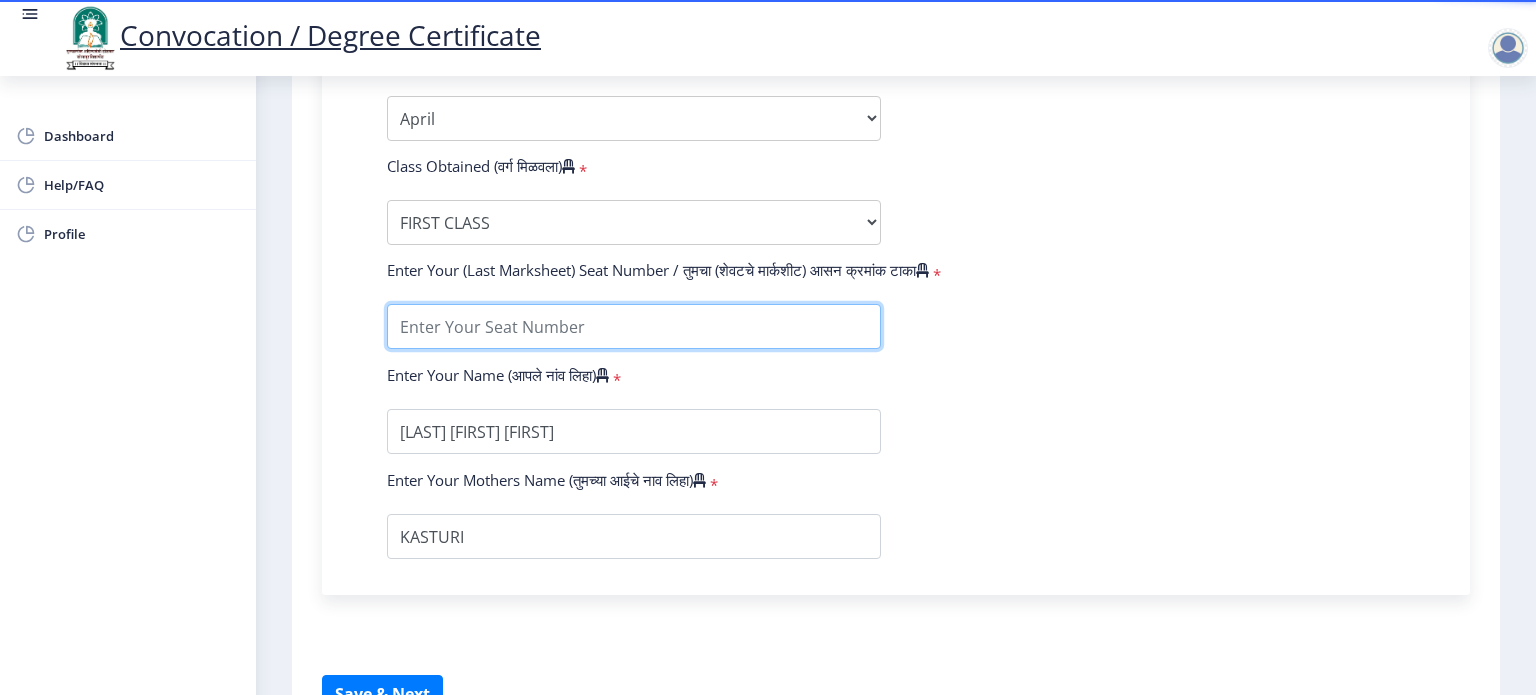 click at bounding box center (634, 326) 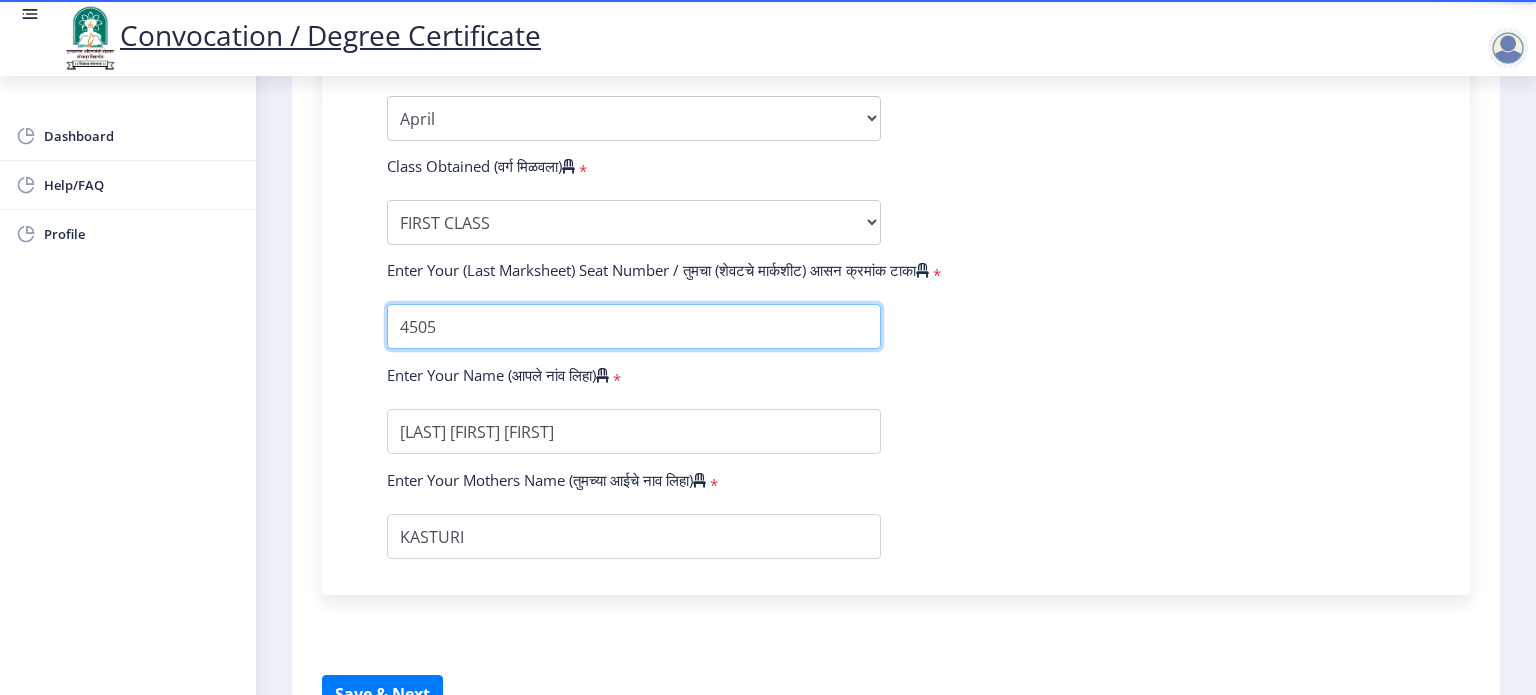 scroll, scrollTop: 1200, scrollLeft: 0, axis: vertical 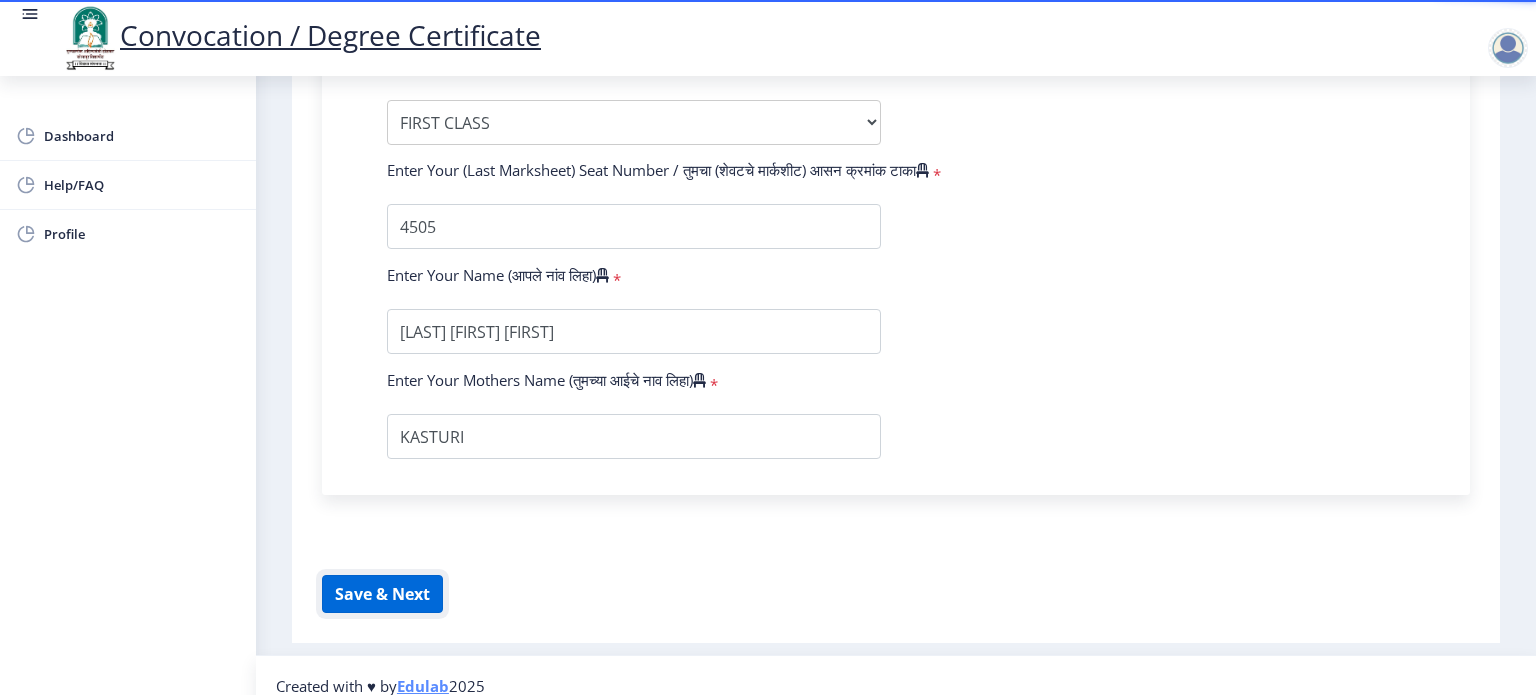 click on "Save & Next" 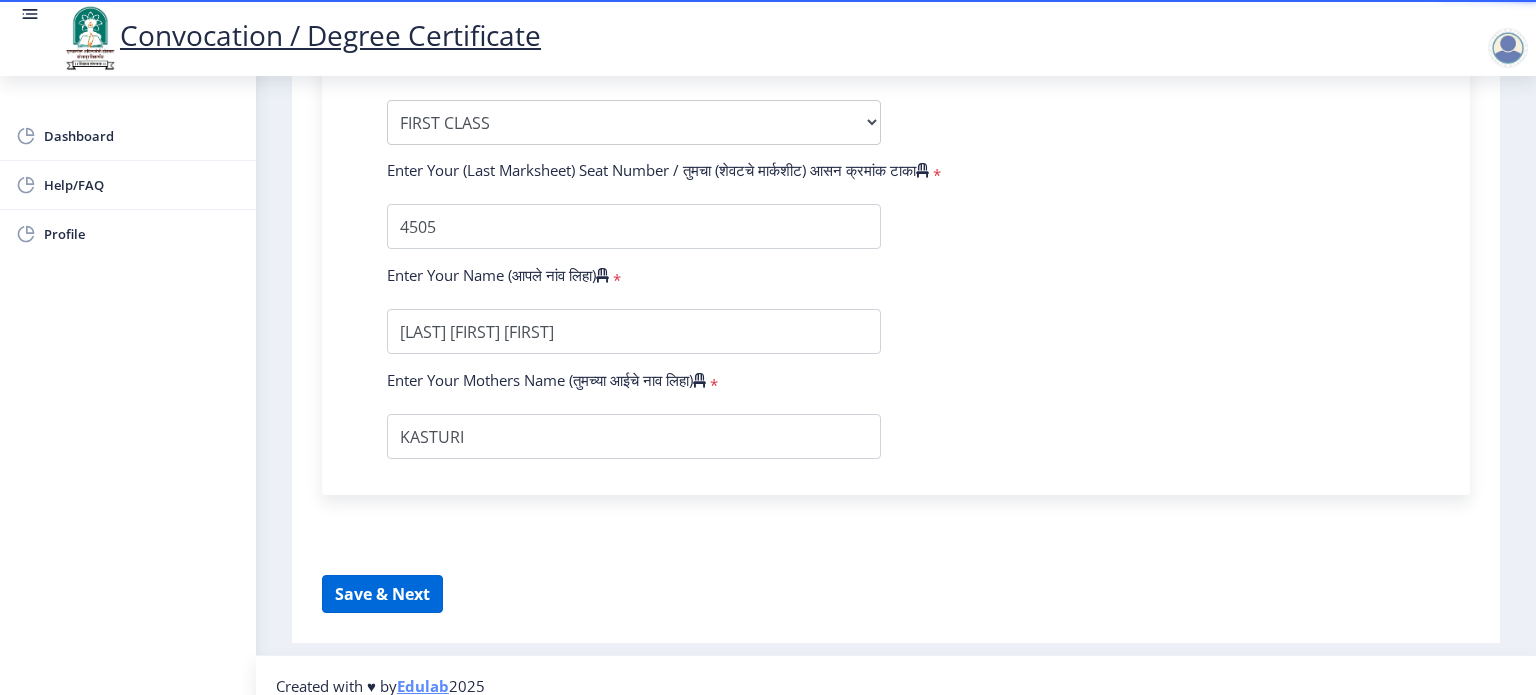 select 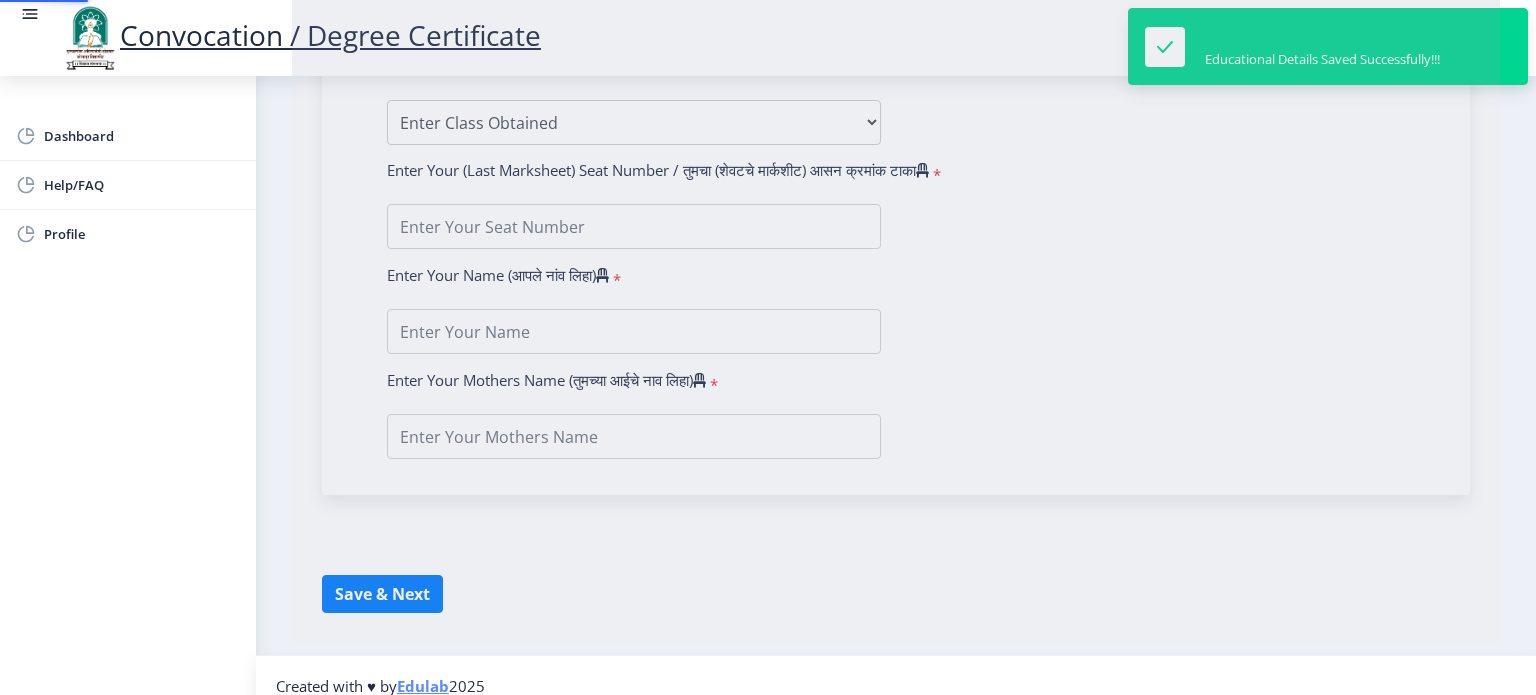 type on "[FIRST] [LAST] [MIDDLE]" 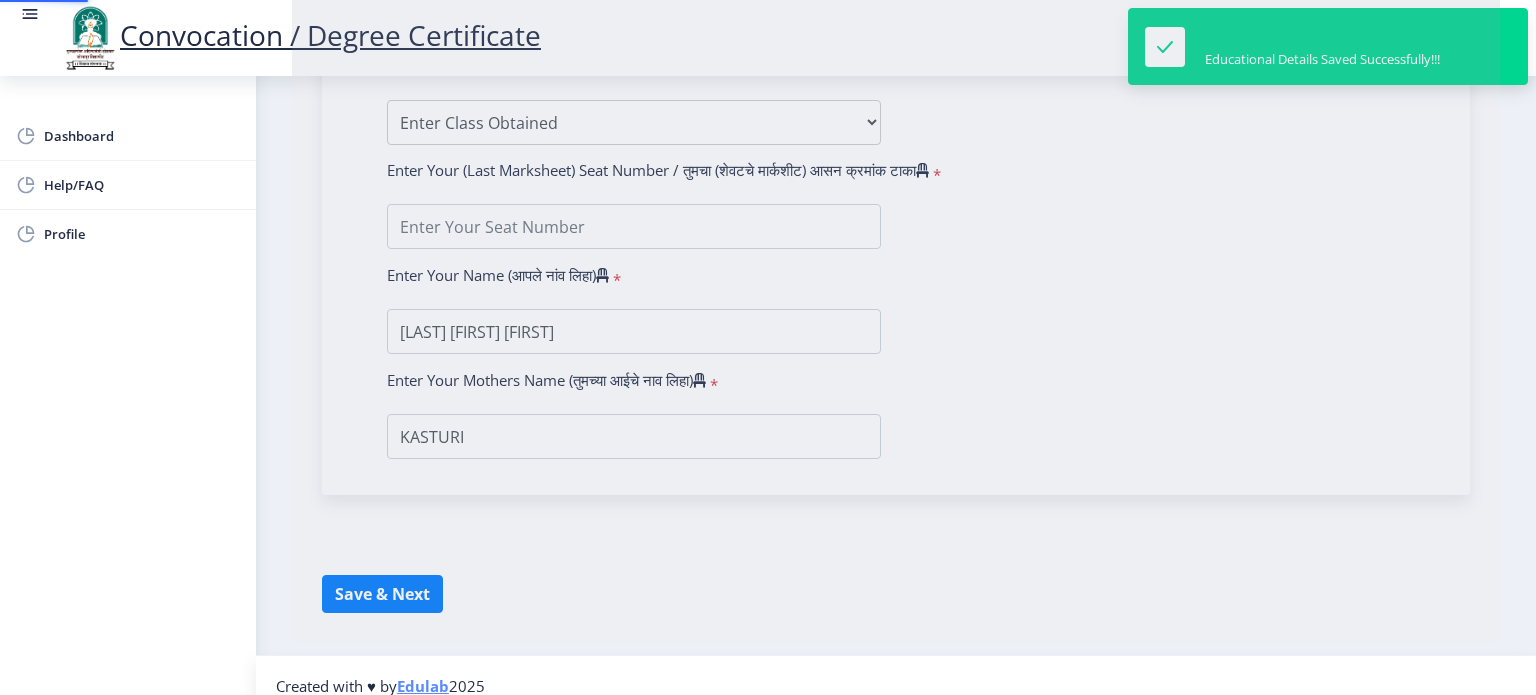 scroll, scrollTop: 0, scrollLeft: 0, axis: both 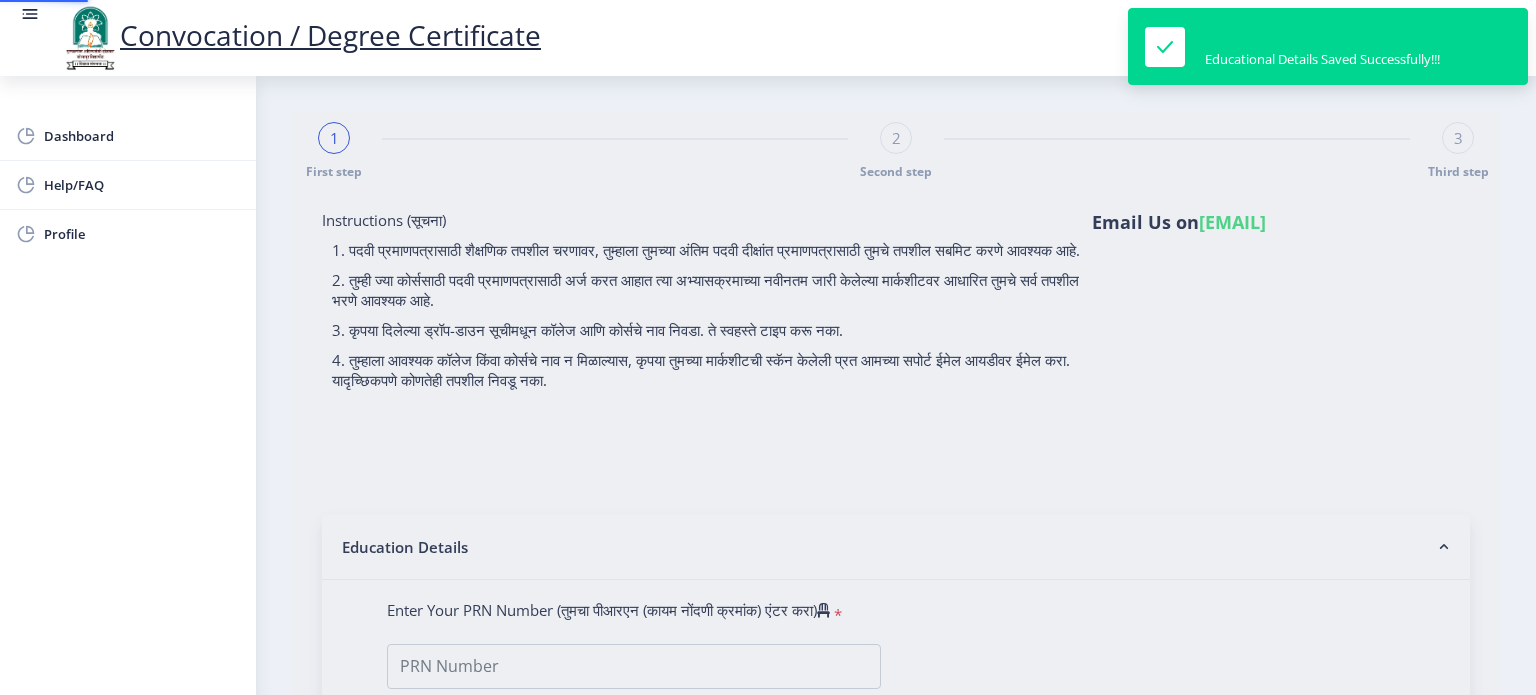 type on "1000000787" 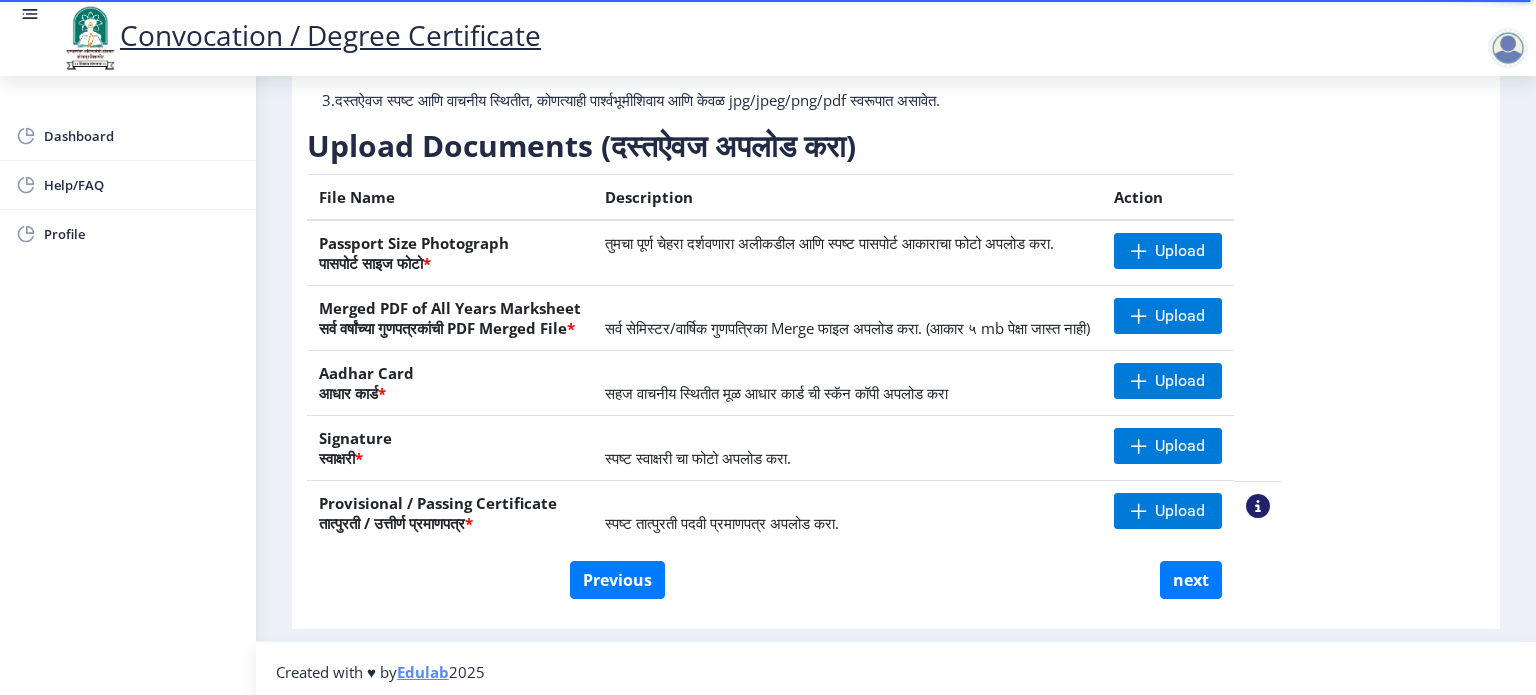 scroll, scrollTop: 252, scrollLeft: 0, axis: vertical 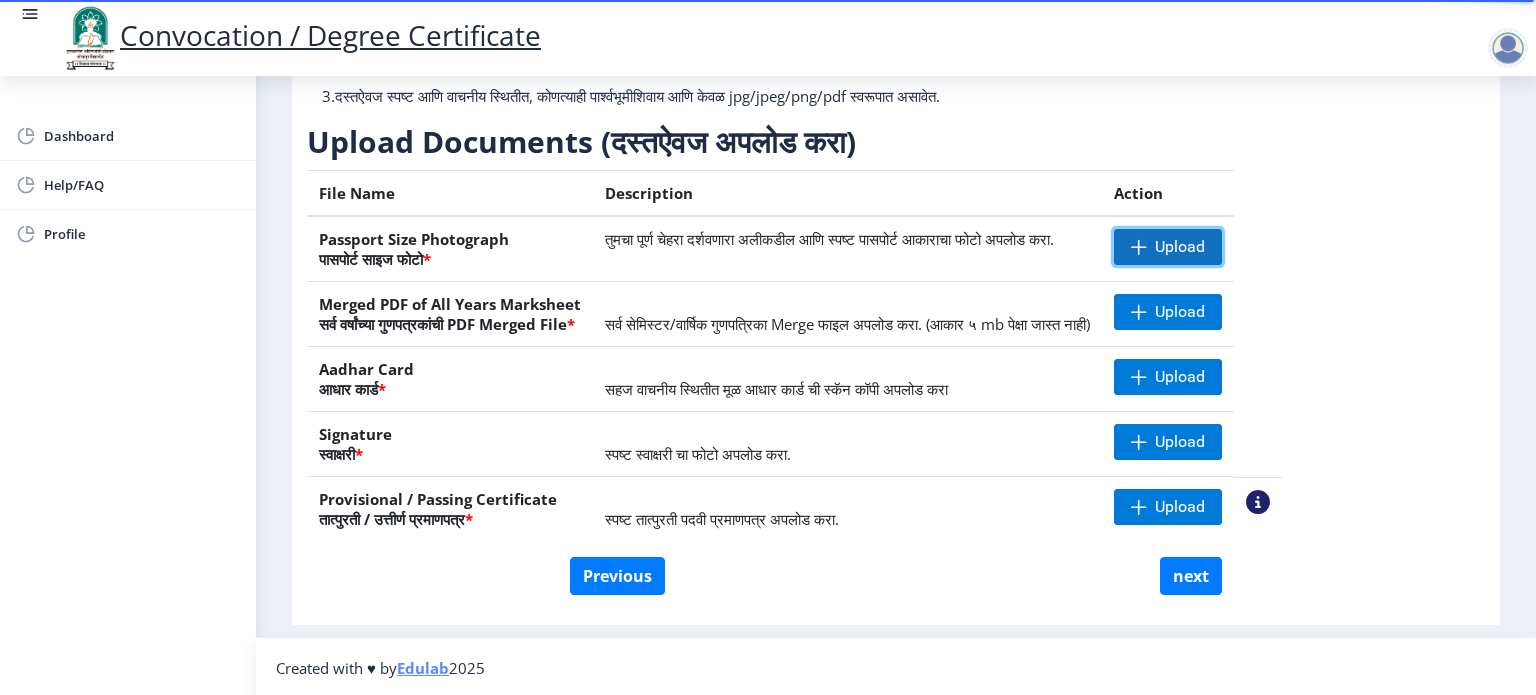 click on "Upload" 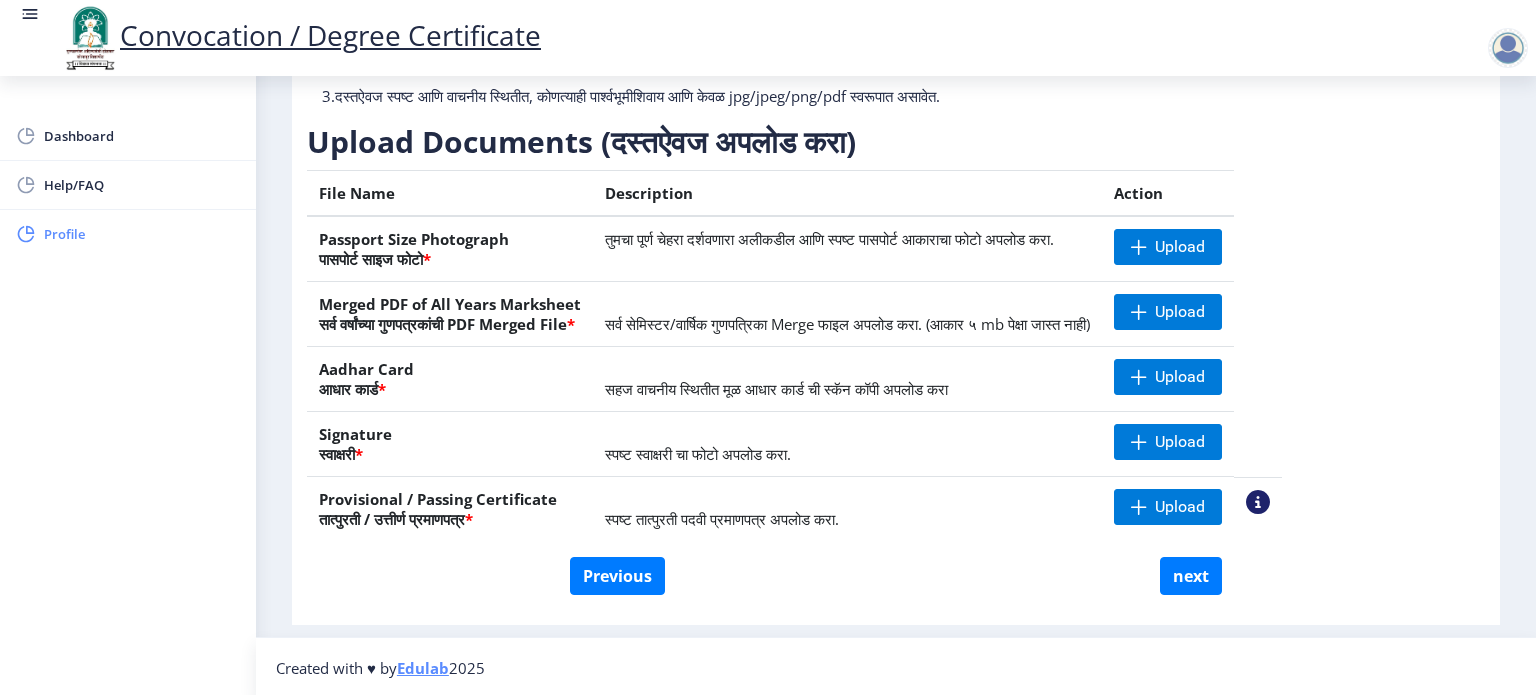 click on "Profile" 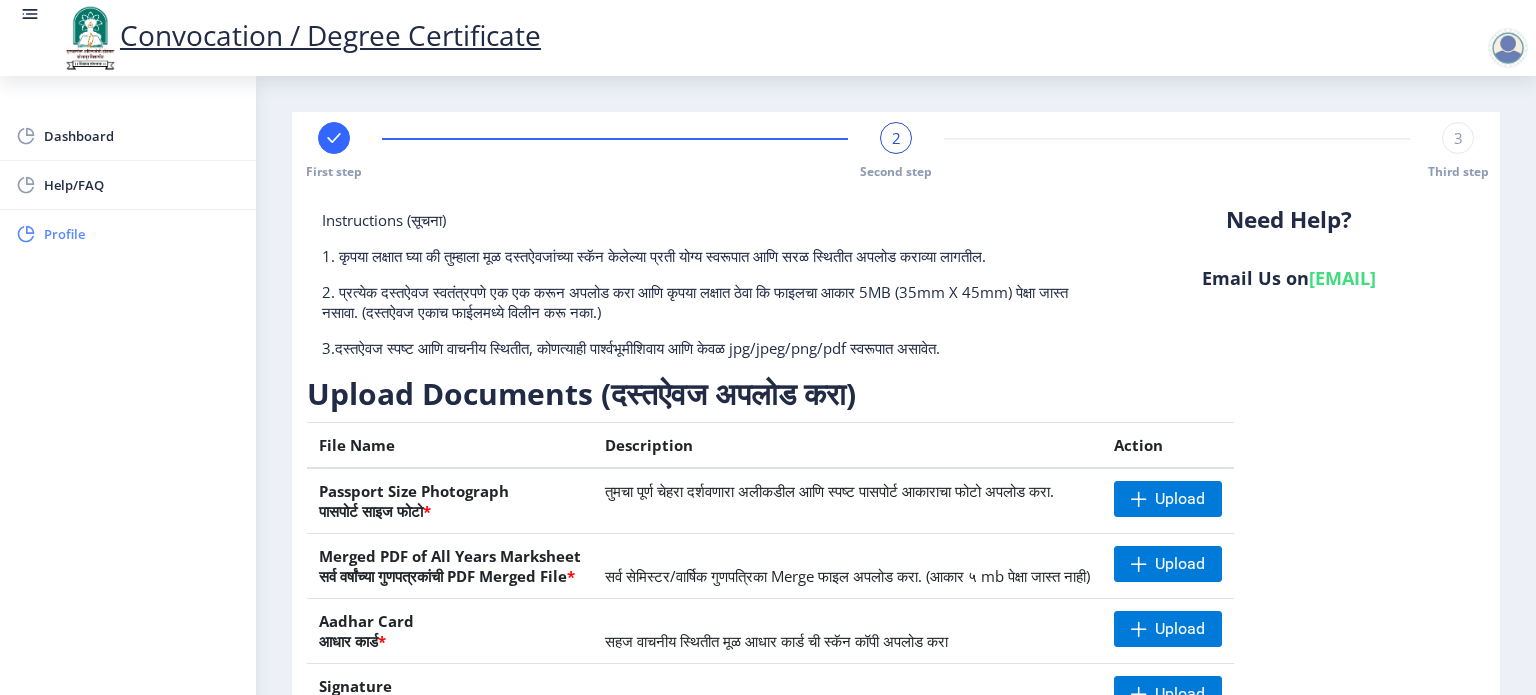 select on "Male" 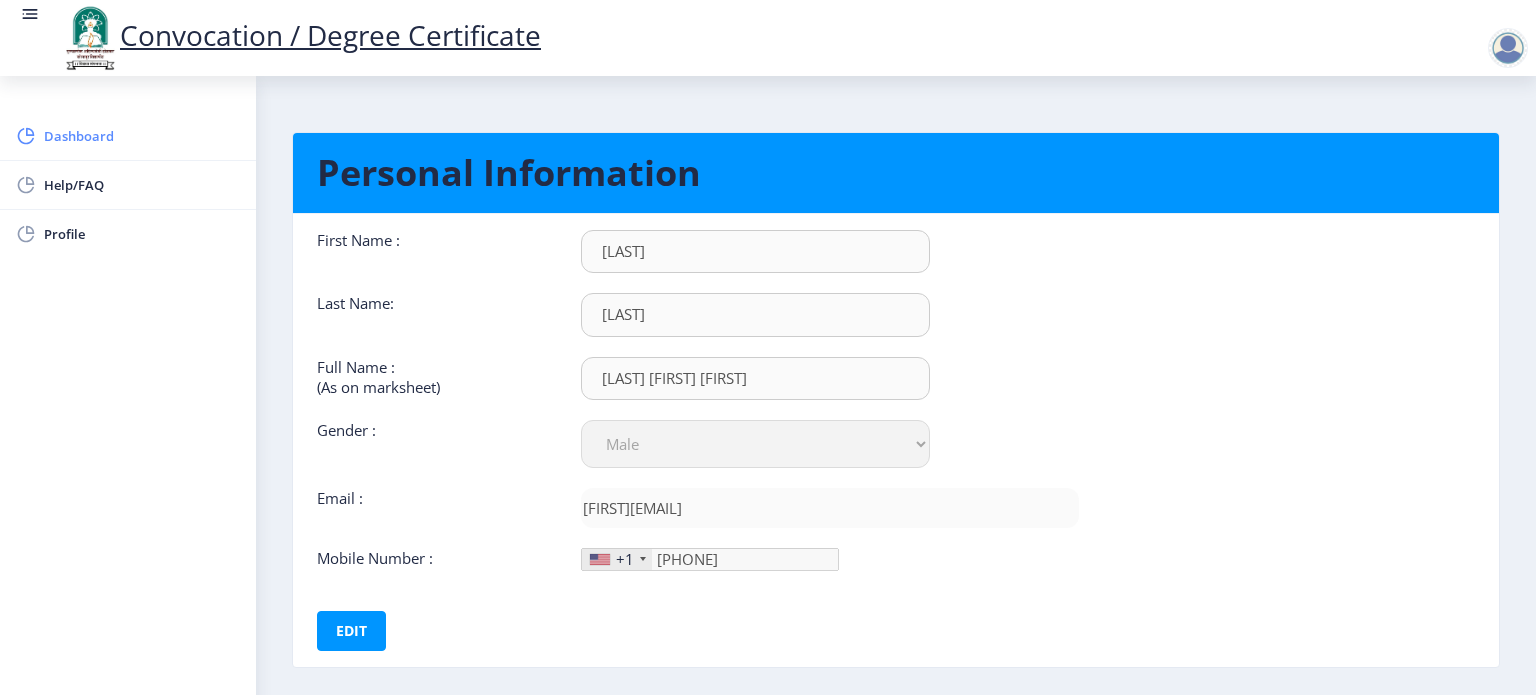 click on "Dashboard" 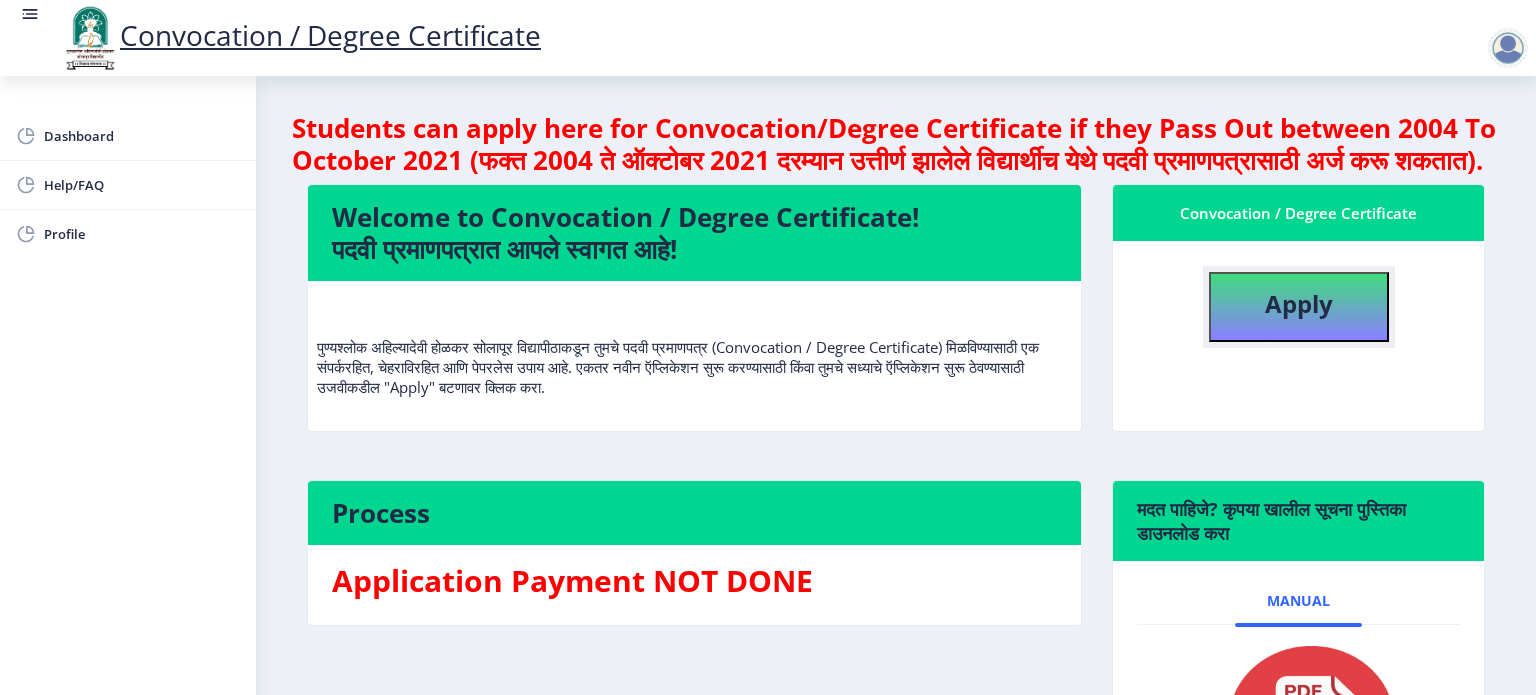click on "Apply" 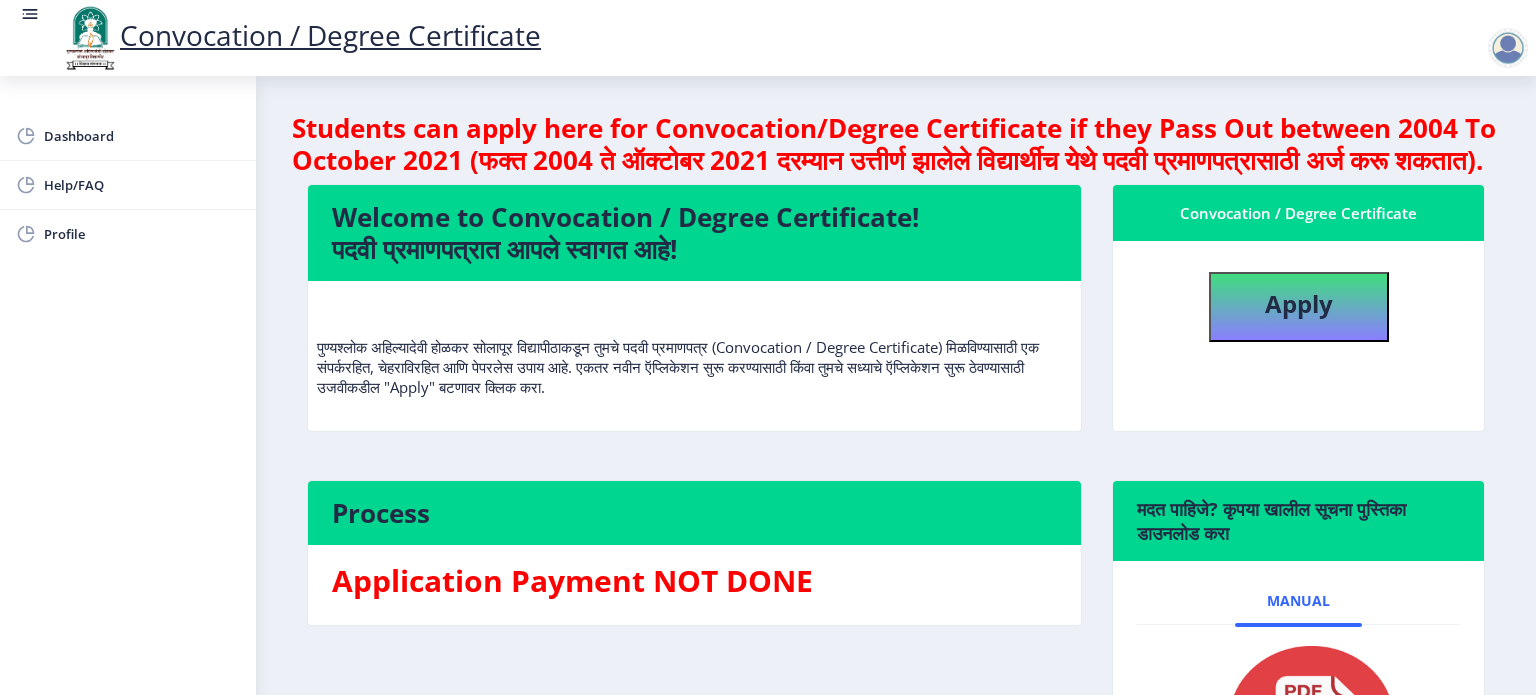 select 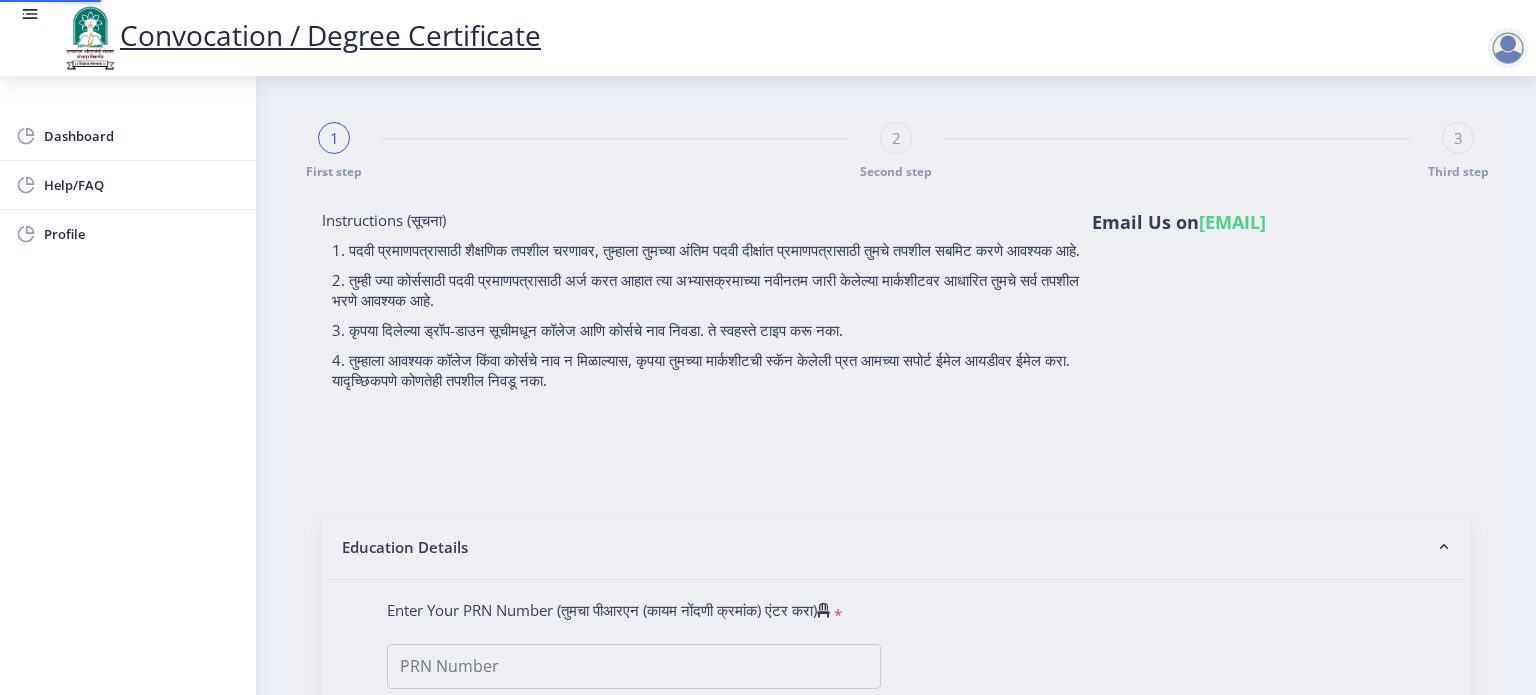 type on "1000000787" 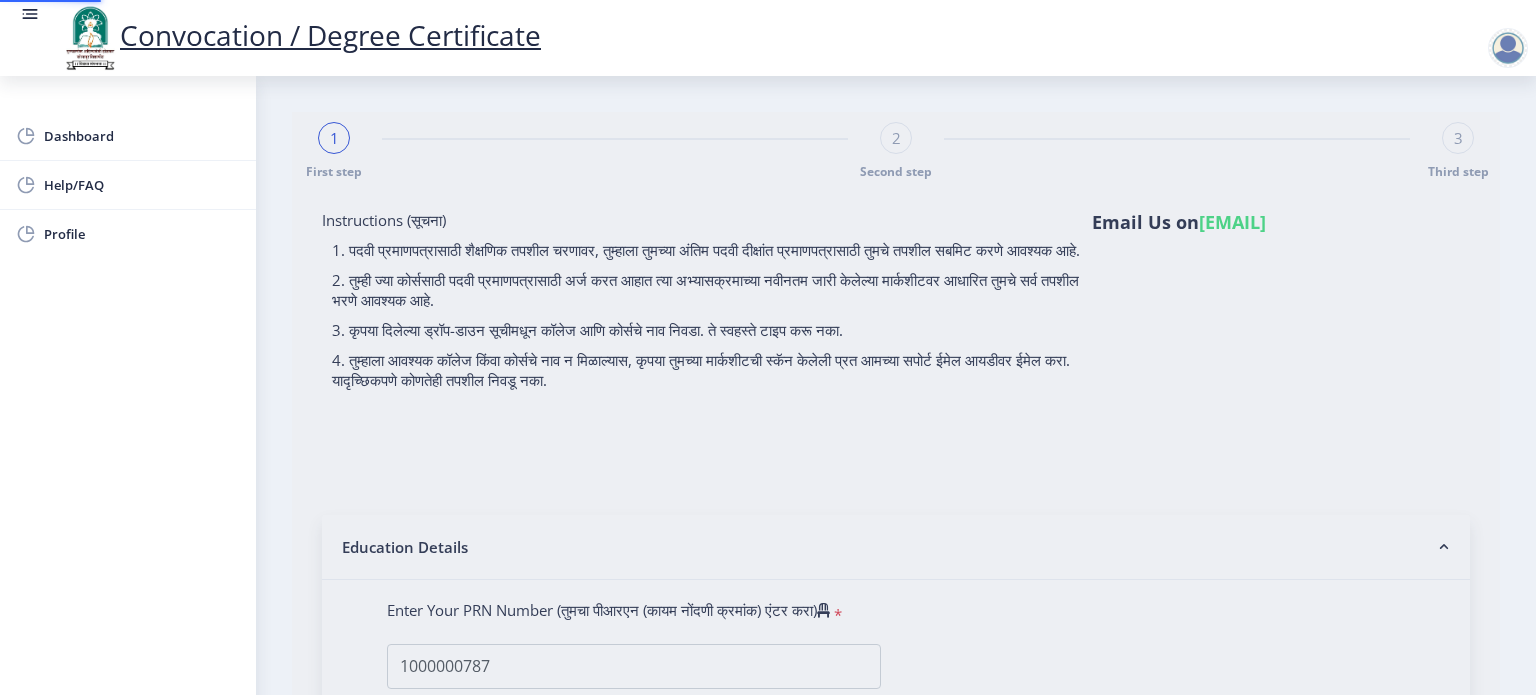 select on "Regular" 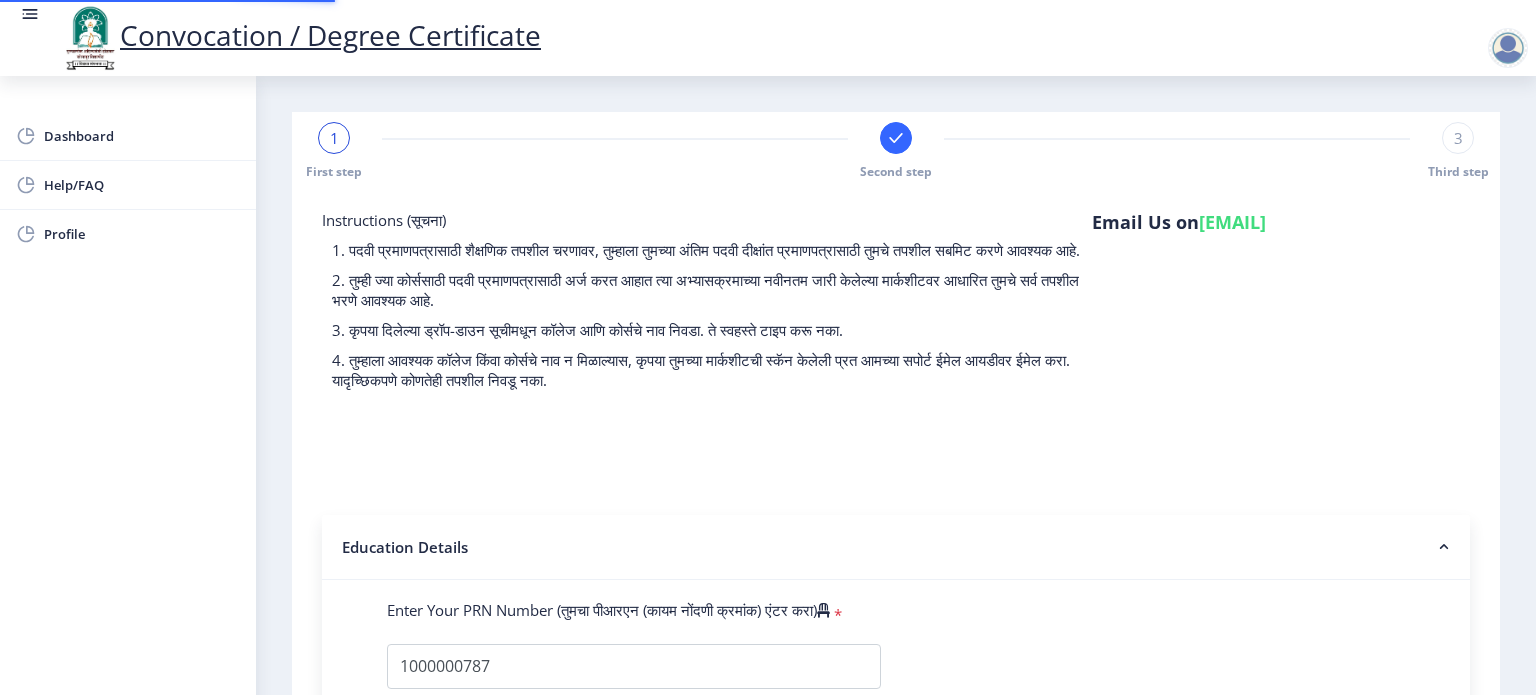 select 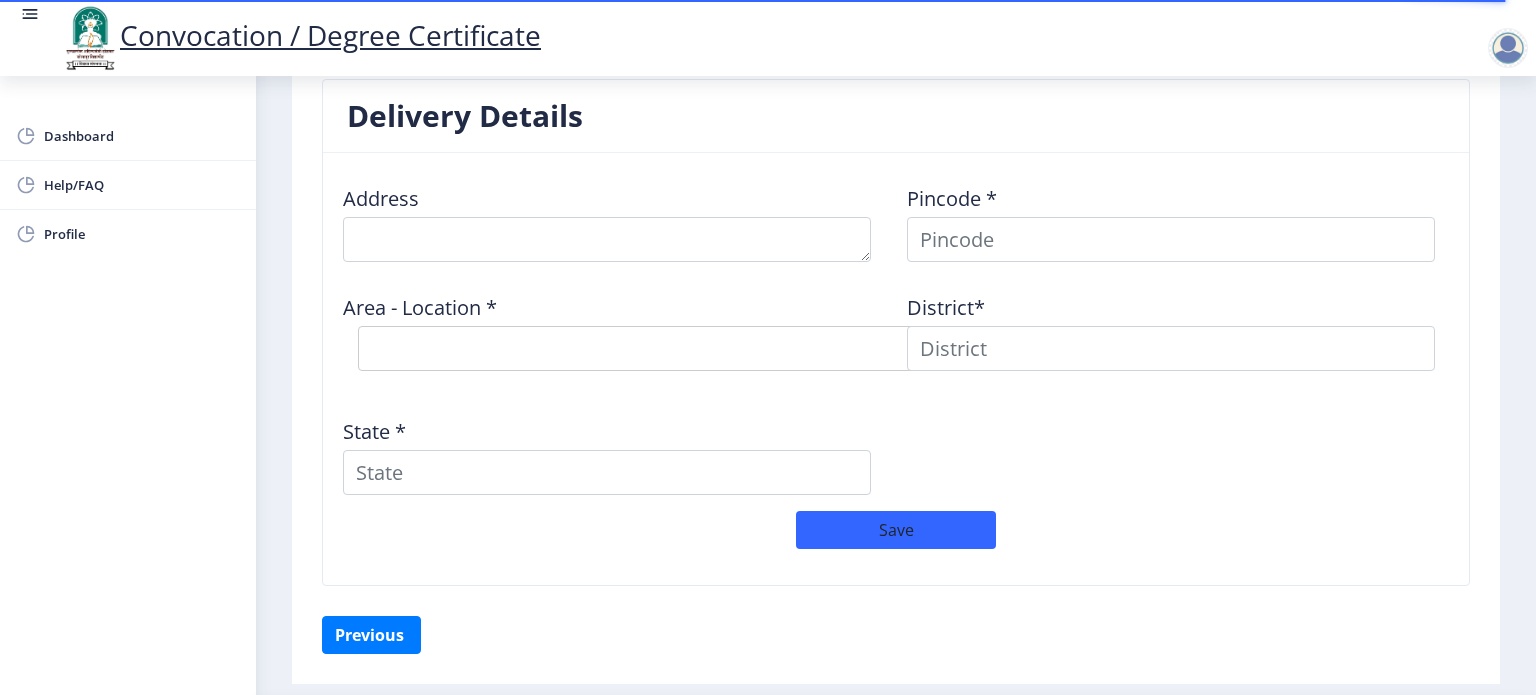 scroll, scrollTop: 1500, scrollLeft: 0, axis: vertical 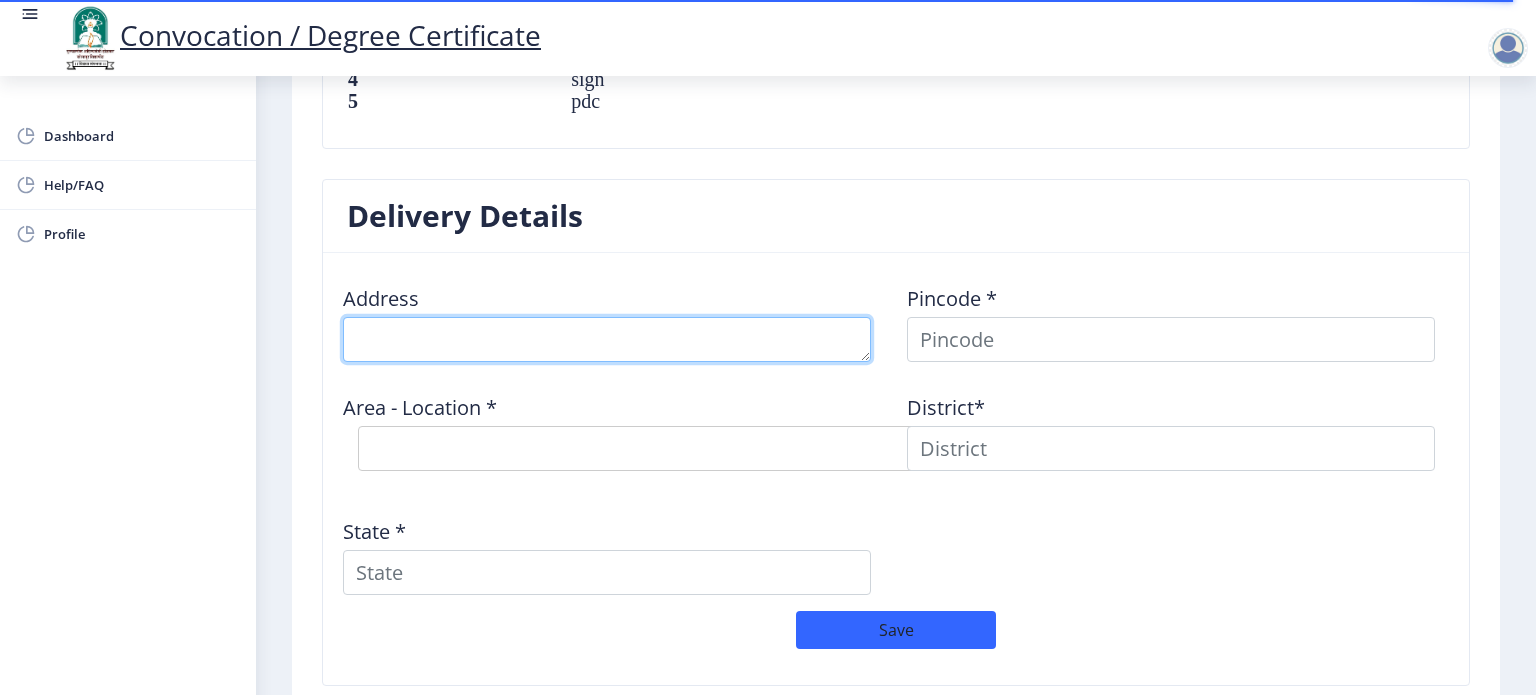 click at bounding box center (607, 339) 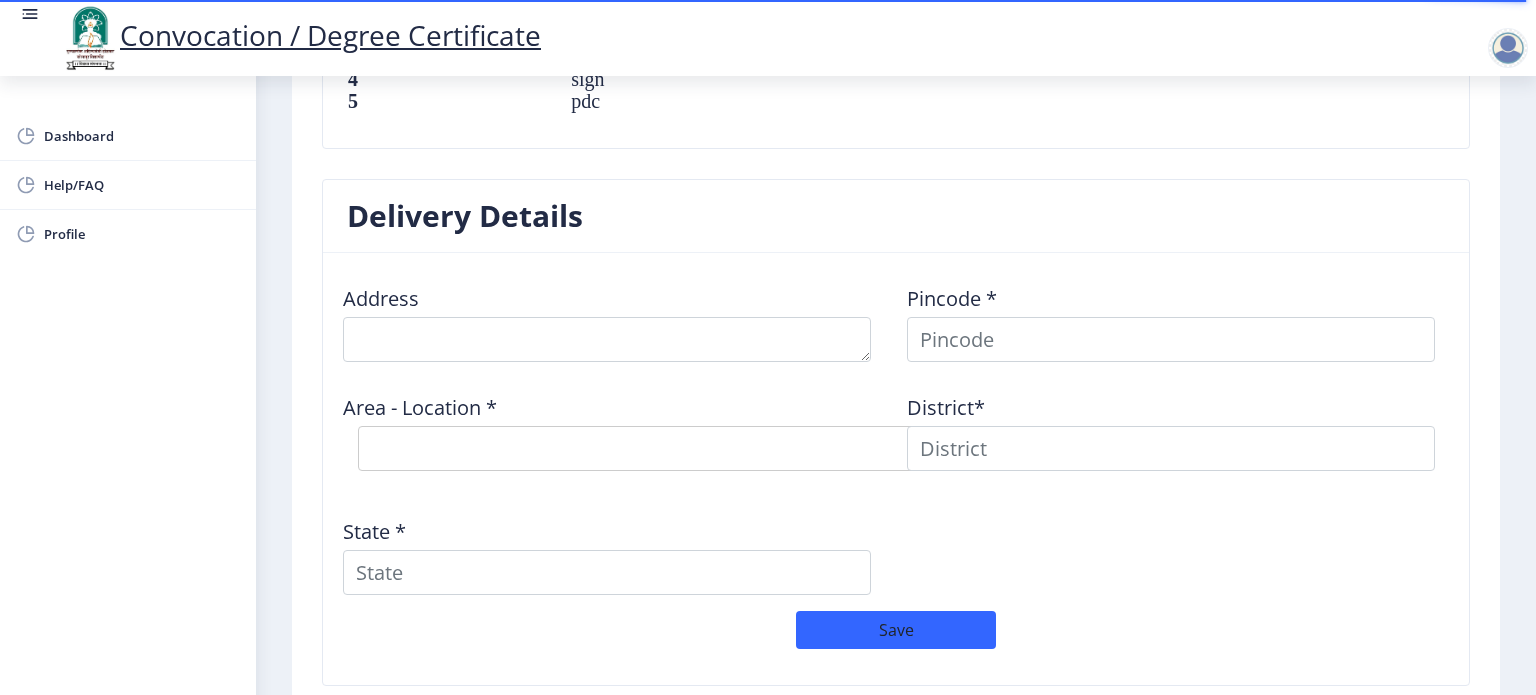 click on "Solapur University Application Form for Convocation / Degree Certificate  Back  Personal Details  Student Name:  PADSHETTI SHANKAR SIDDHESHWAR Email ID:  shrirajpadshetti@gmail.com Mobile NO:  +91 9766173254 Gender:  Male  Preview Certificate -  अशा प्रकारे प्रमाणपत्र छापले जाईल. पुढे जाण्यापूर्वी कृपया ते सत्यापित करा.  These is a Preview Certificate of Course Bachelor of Computer Application (with Credits)  PADSHETTI SHANKAR SIDDHESHWAR Mothers Name - KASTURI of Hirachand Nemchand College of Commerce , Solapur has pursued a course of study in Bachelor of Computer Application (with Credits) and passed the Bachelor of Computer Application (with Credits) Examination in FIRST CLASS Grade in April 2013  Educational Details Degrees/Course:  Bachelor of Computer Application (with Credits)  College Name:  Hirachand Nemchand College of Commerce Seat No:  4505 Passing Year:  2013 April Sr.No" 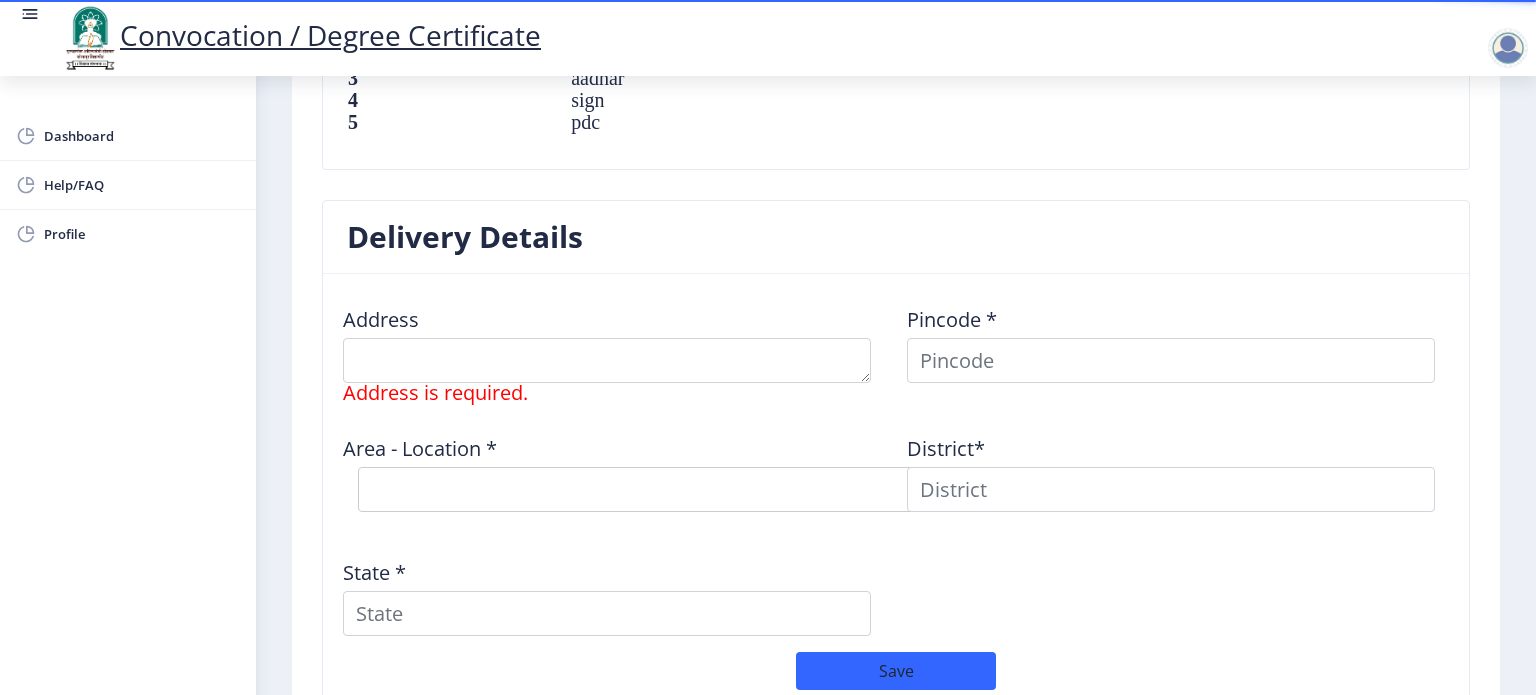 scroll, scrollTop: 1500, scrollLeft: 0, axis: vertical 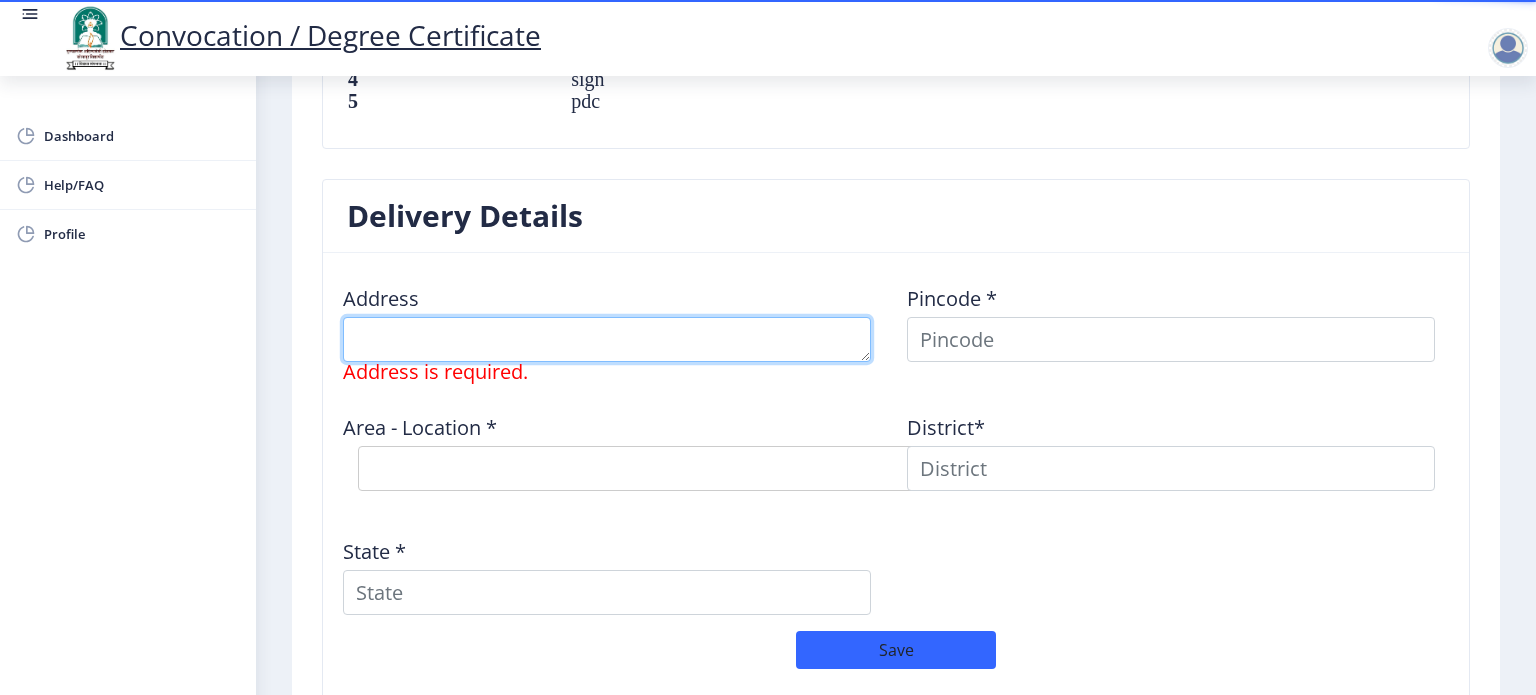 click at bounding box center [607, 339] 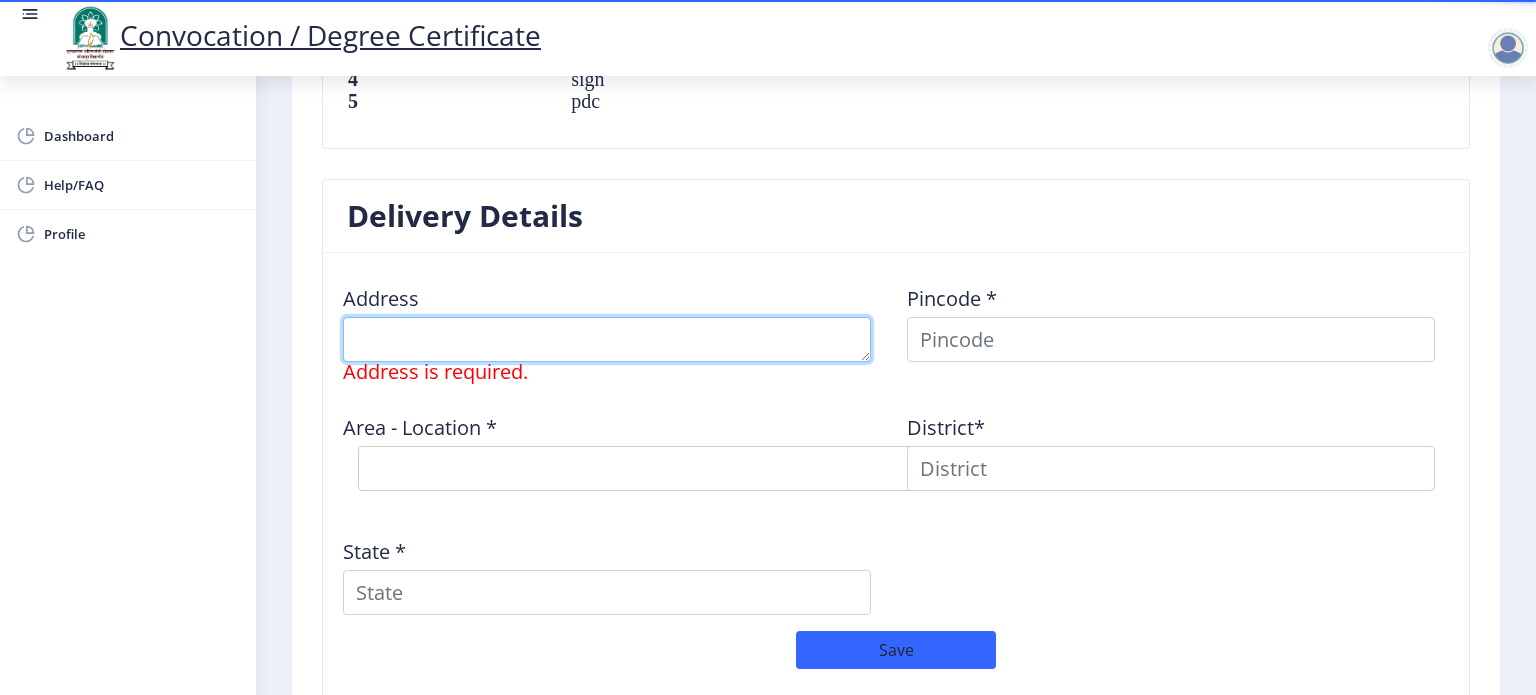 type on "Flat G-11, Rahul Society Phase 2
Off North Main road, Next to rocket momos lane, Koregaon Park" 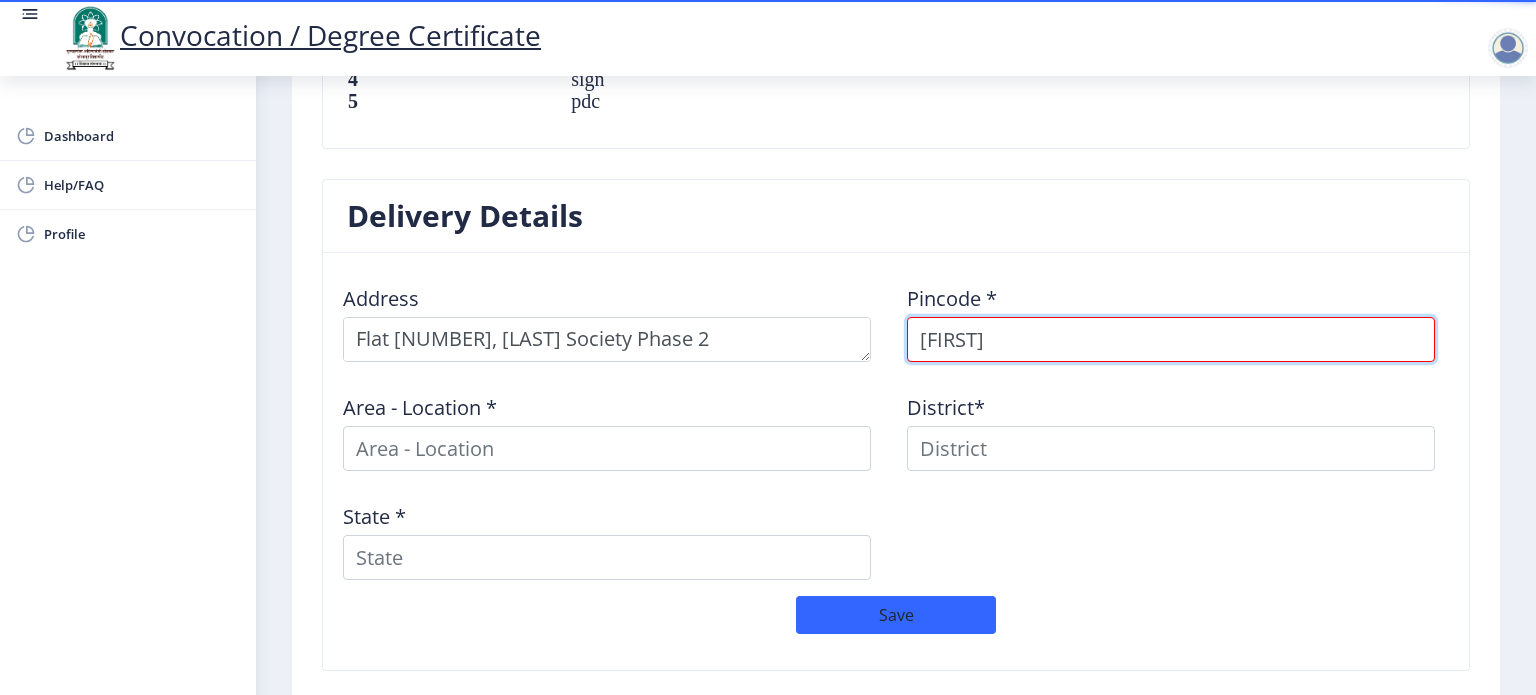 click on "Shriraj" at bounding box center [1171, 339] 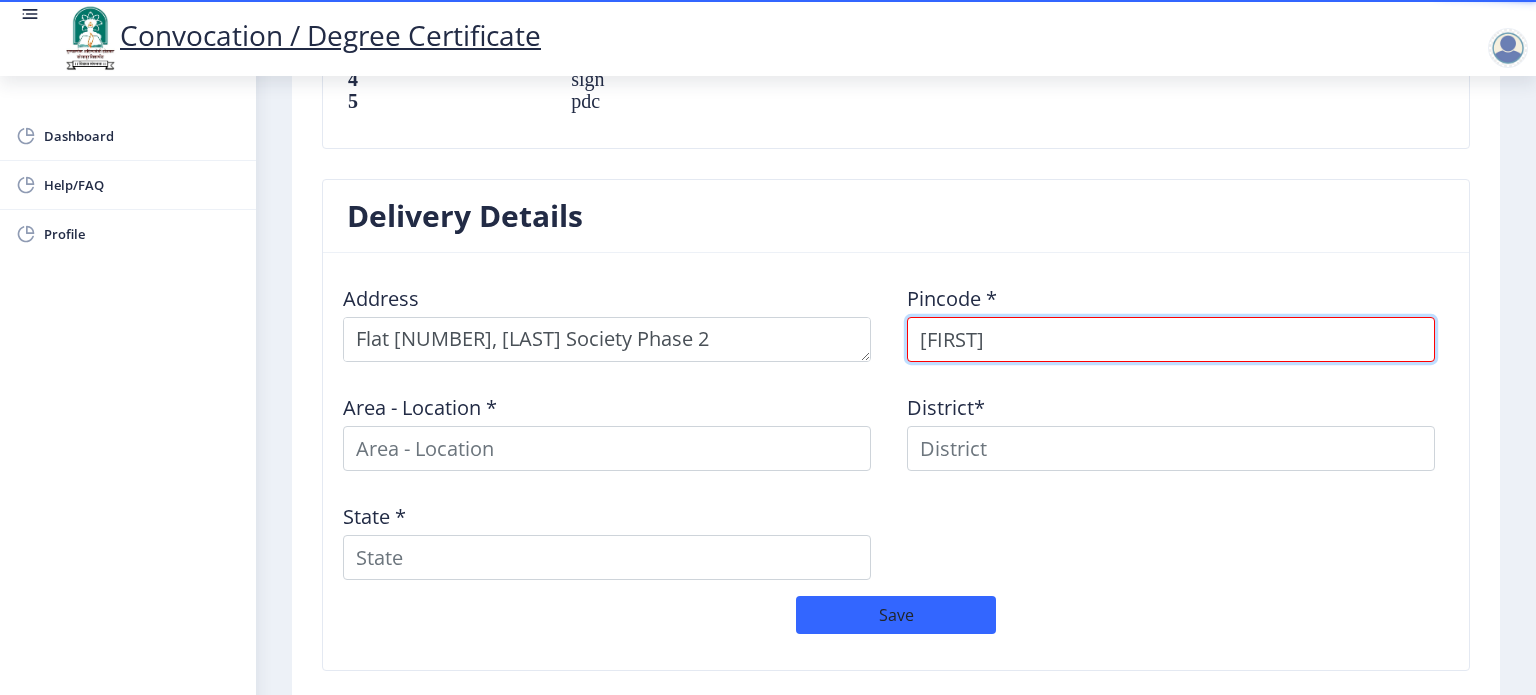 drag, startPoint x: 989, startPoint y: 331, endPoint x: 896, endPoint y: 333, distance: 93.0215 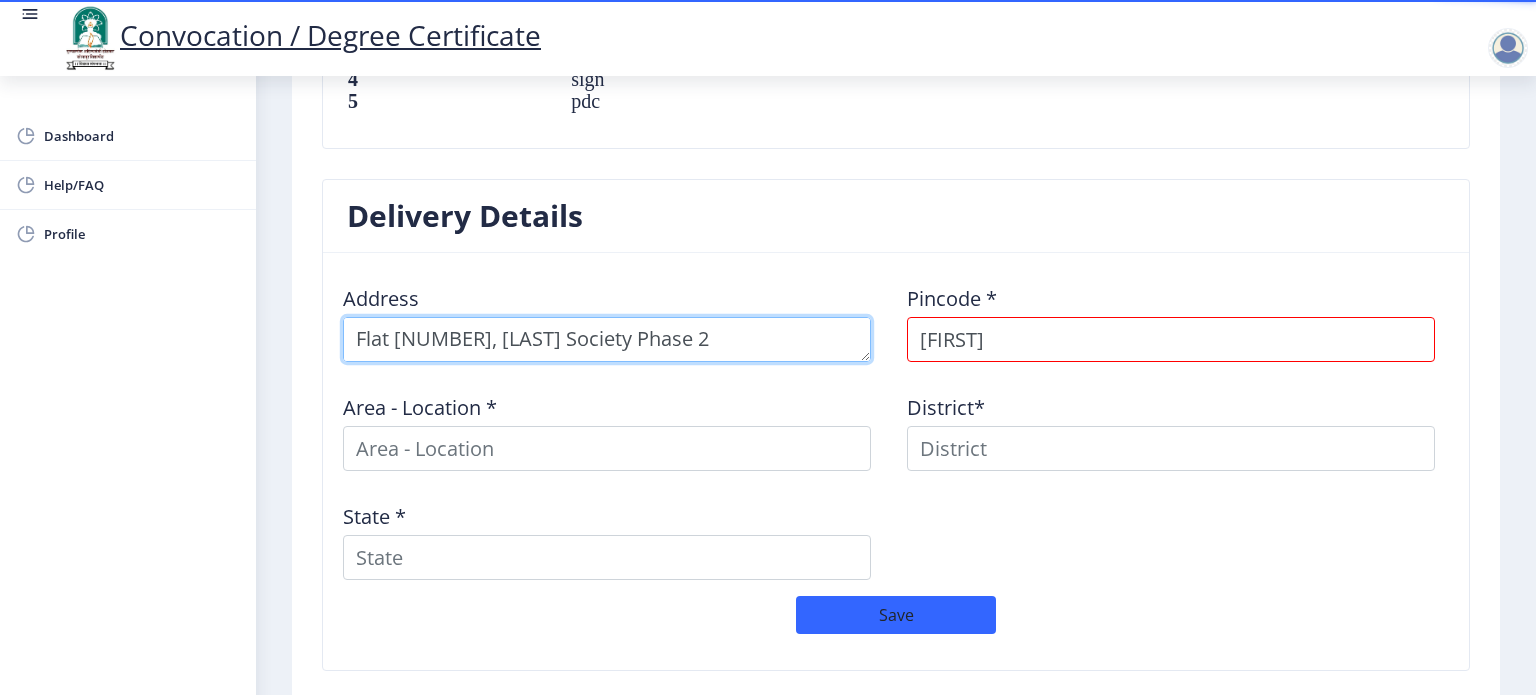 click at bounding box center (607, 339) 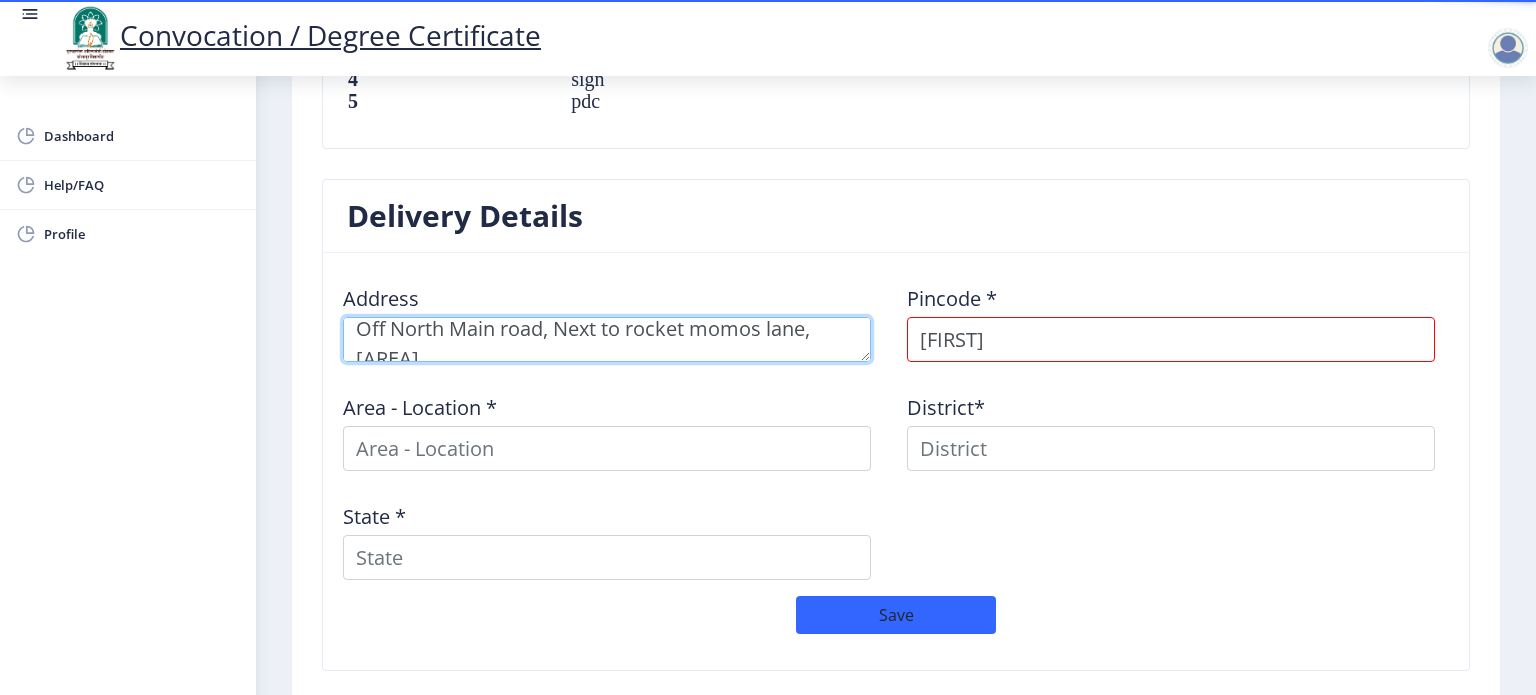 scroll, scrollTop: 58, scrollLeft: 0, axis: vertical 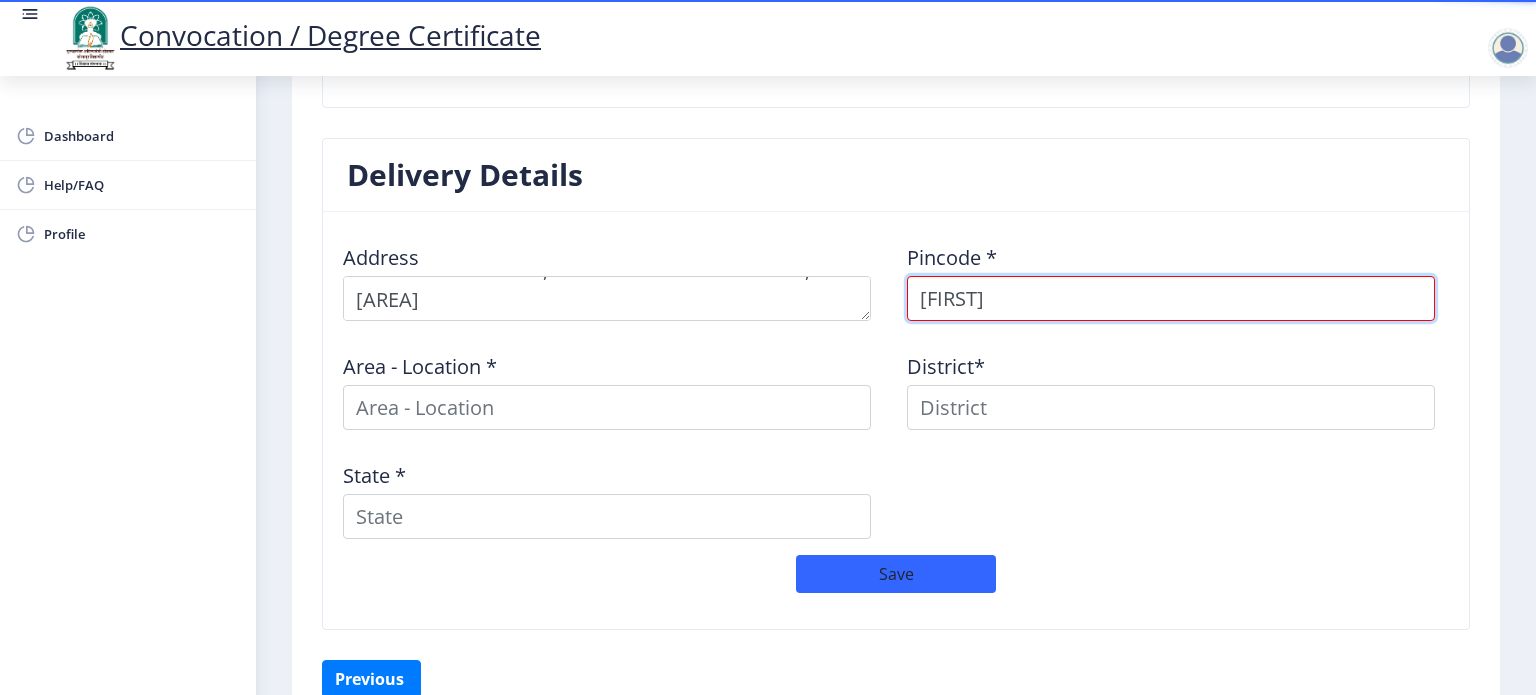 click on "Shriraj" at bounding box center [1171, 298] 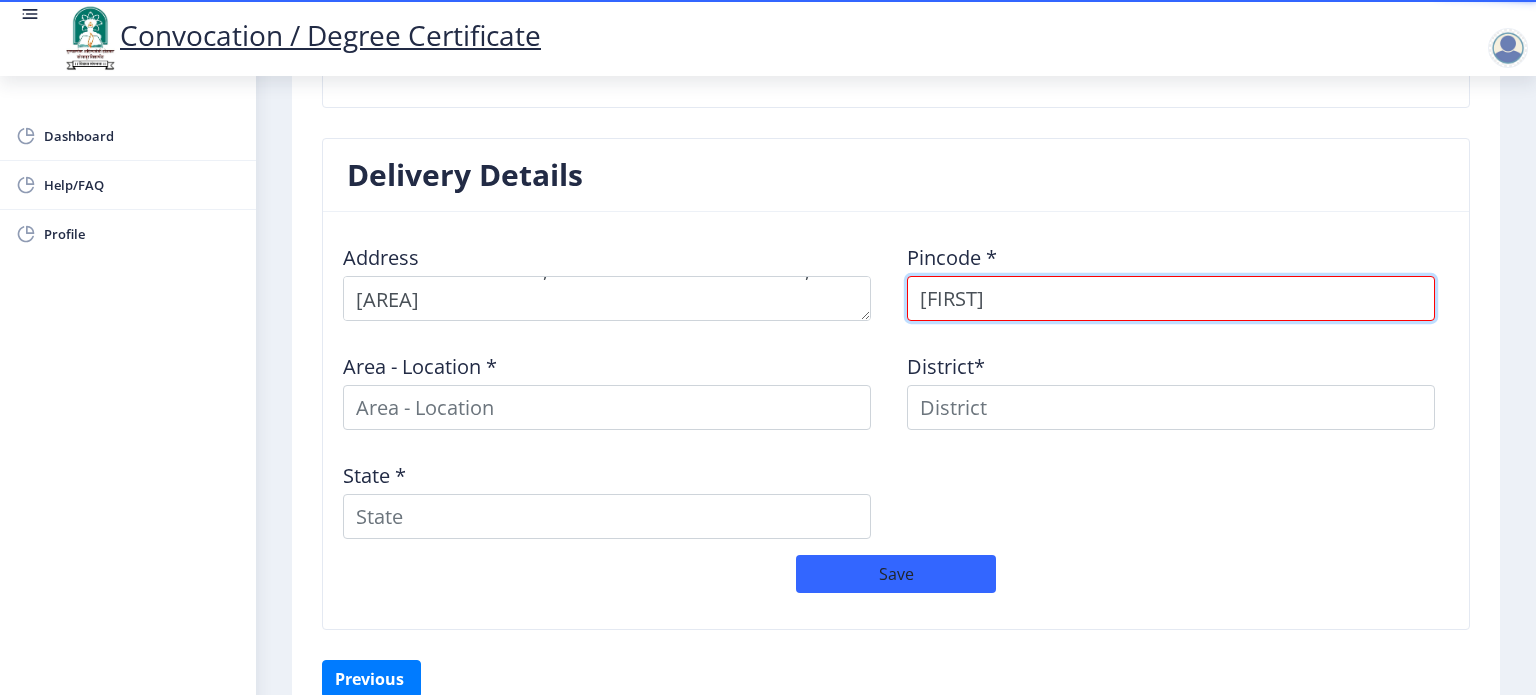 drag, startPoint x: 986, startPoint y: 302, endPoint x: 894, endPoint y: 307, distance: 92.13577 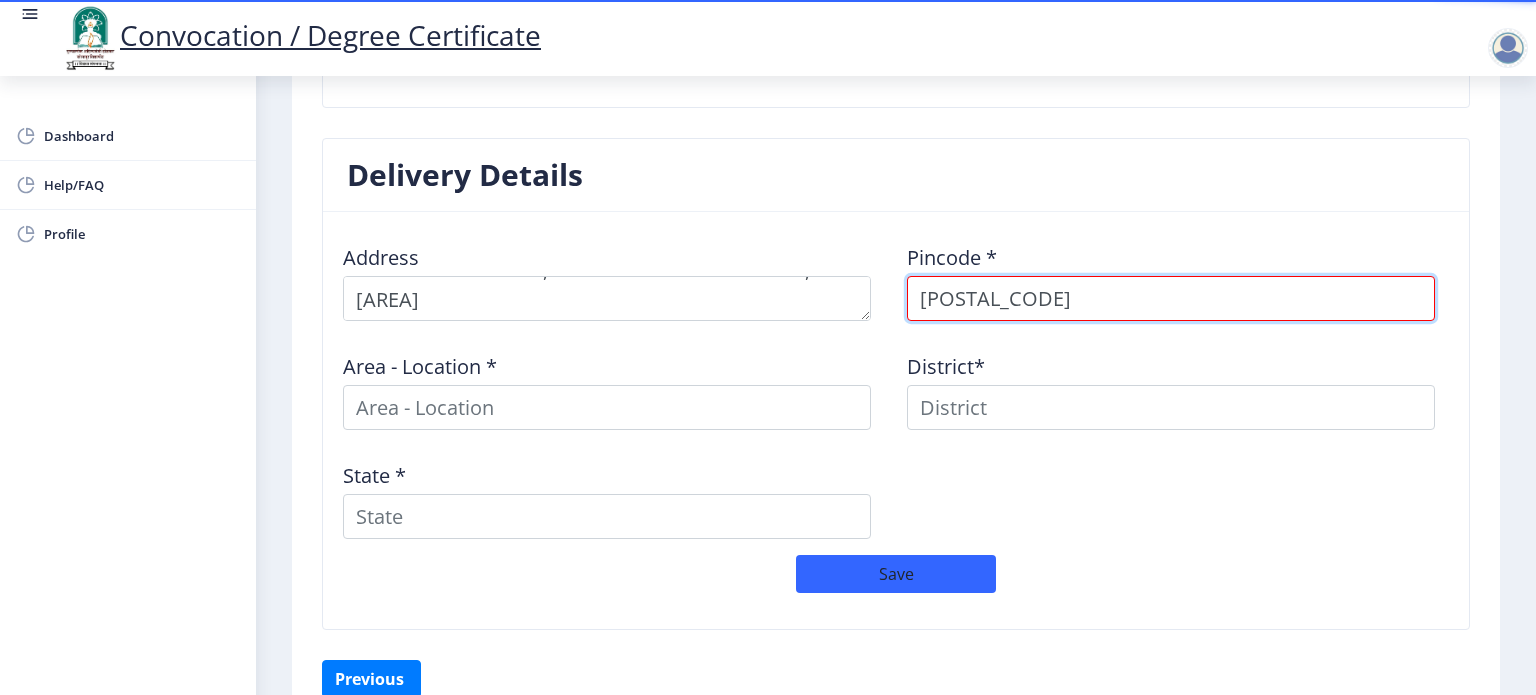 type on "411001" 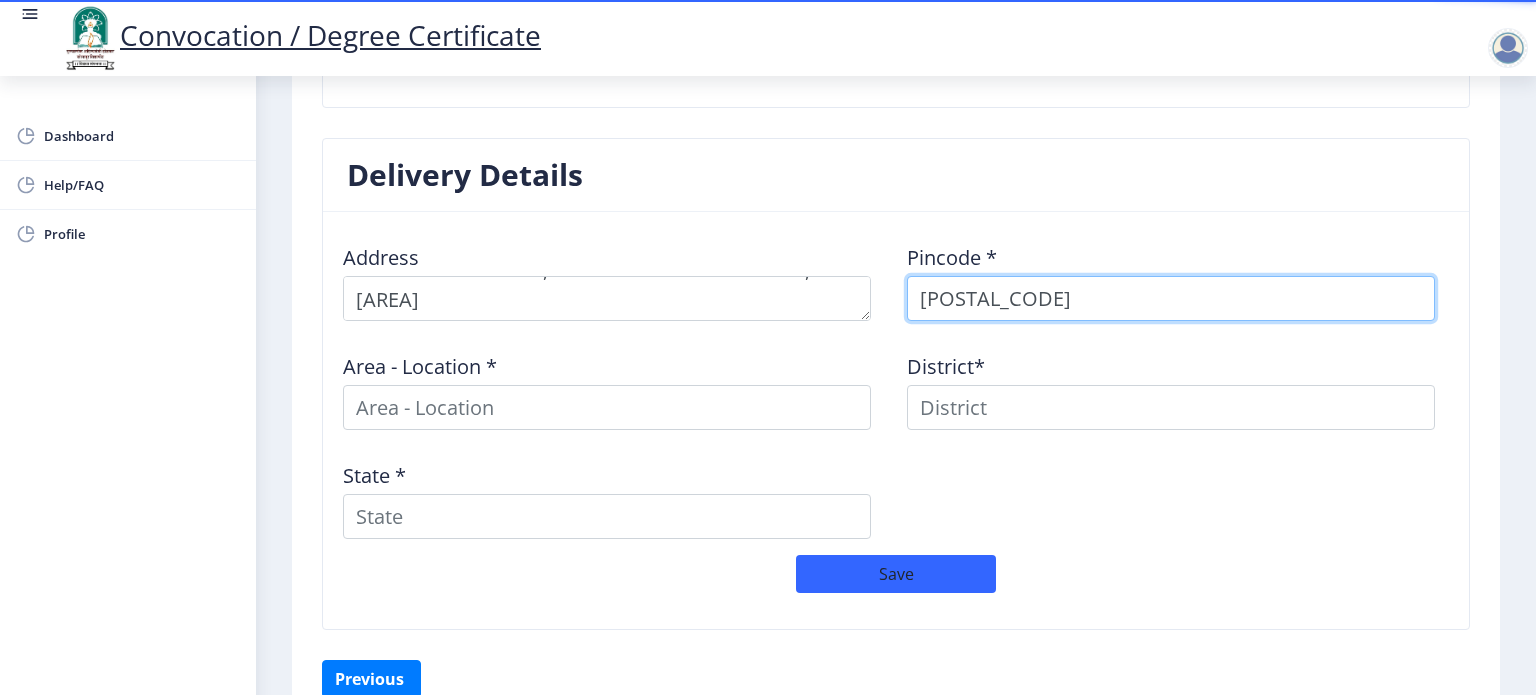 select 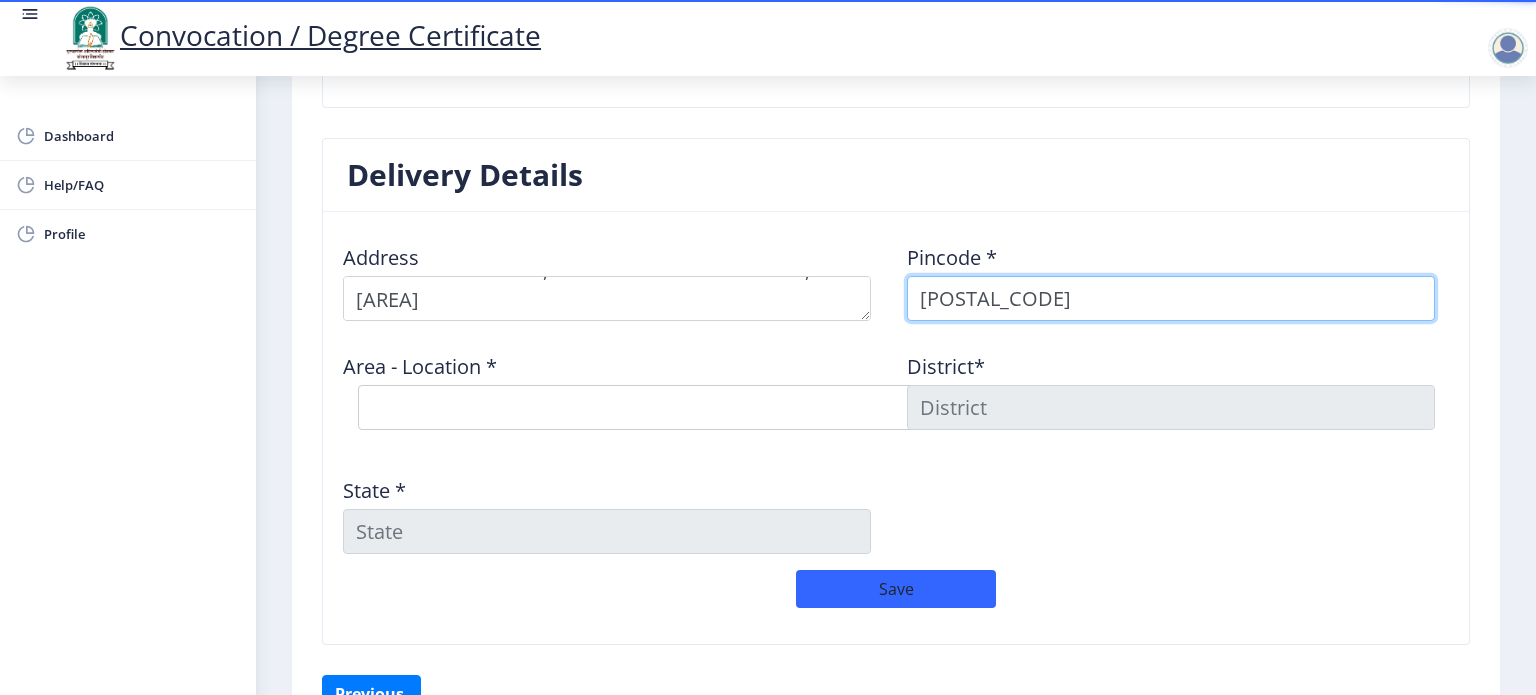 type on "411001" 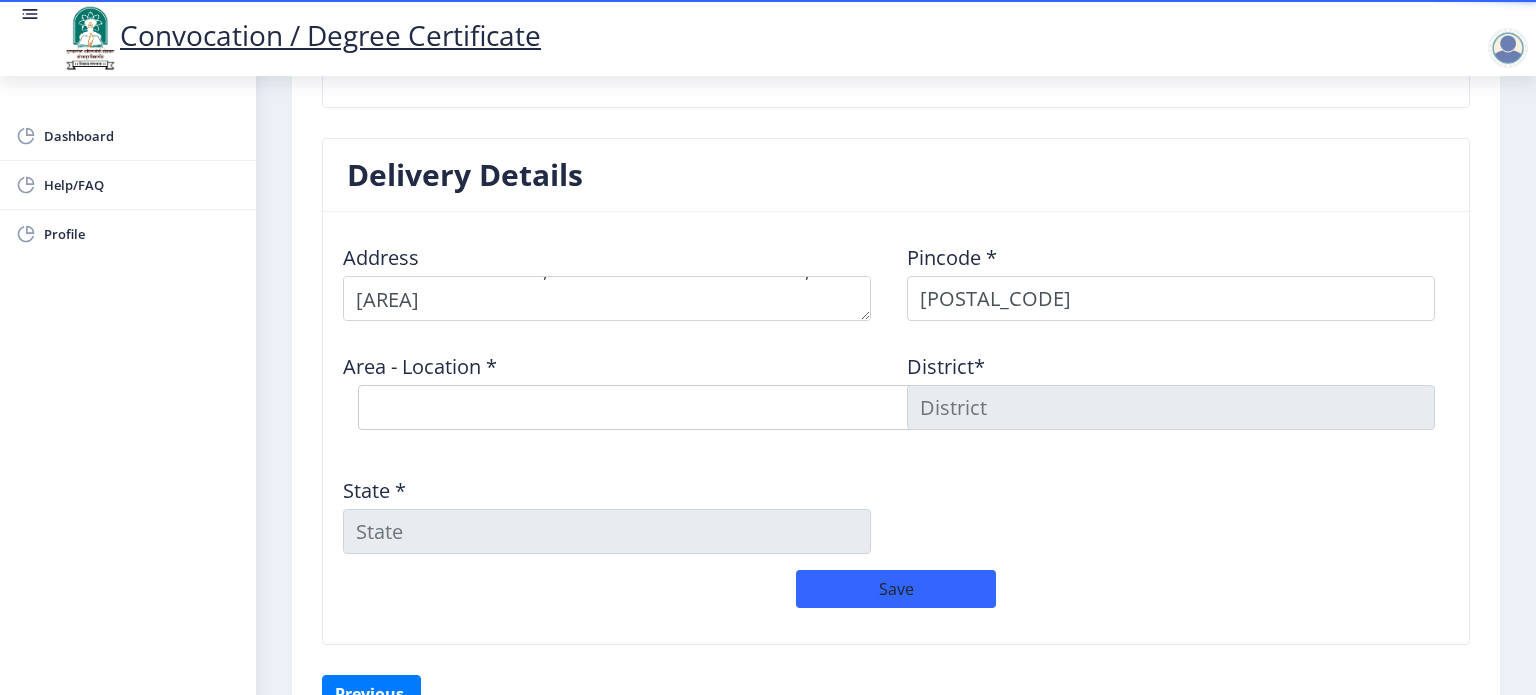 click on "Area - Location *  Select Area Location C D A (O) S.O Dr.B.A. Chowk S.O Ghorpuri Bazar S.O N.W. College S.O Pune Cantt East S.O Pune H.O Pune New Bazar S.O Sachapir Street S.O" 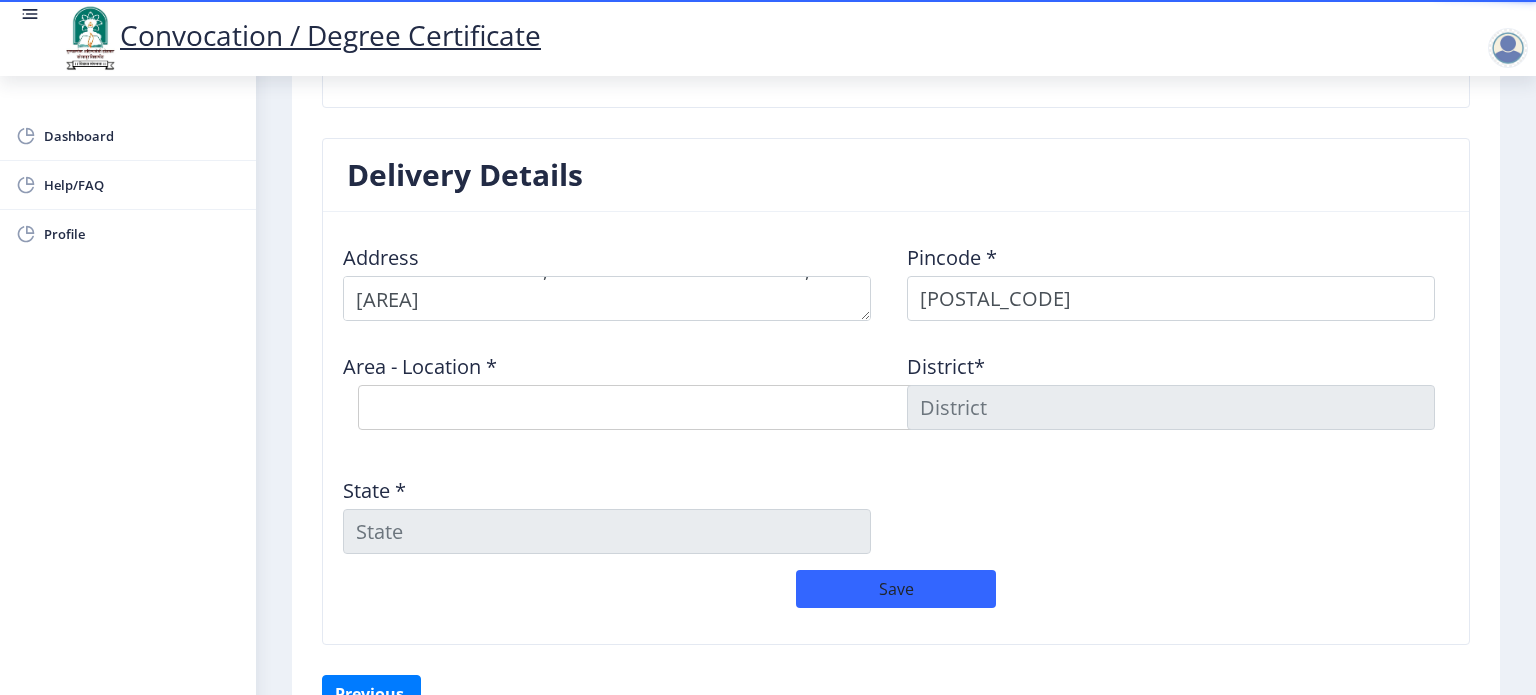 click on "Address    Pincode *  411001 Area - Location *  Select Area Location C D A (O) S.O Dr.B.A. Chowk S.O Ghorpuri Bazar S.O N.W. College S.O Pune Cantt East S.O Pune H.O Pune New Bazar S.O Sachapir Street S.O District*  State *" 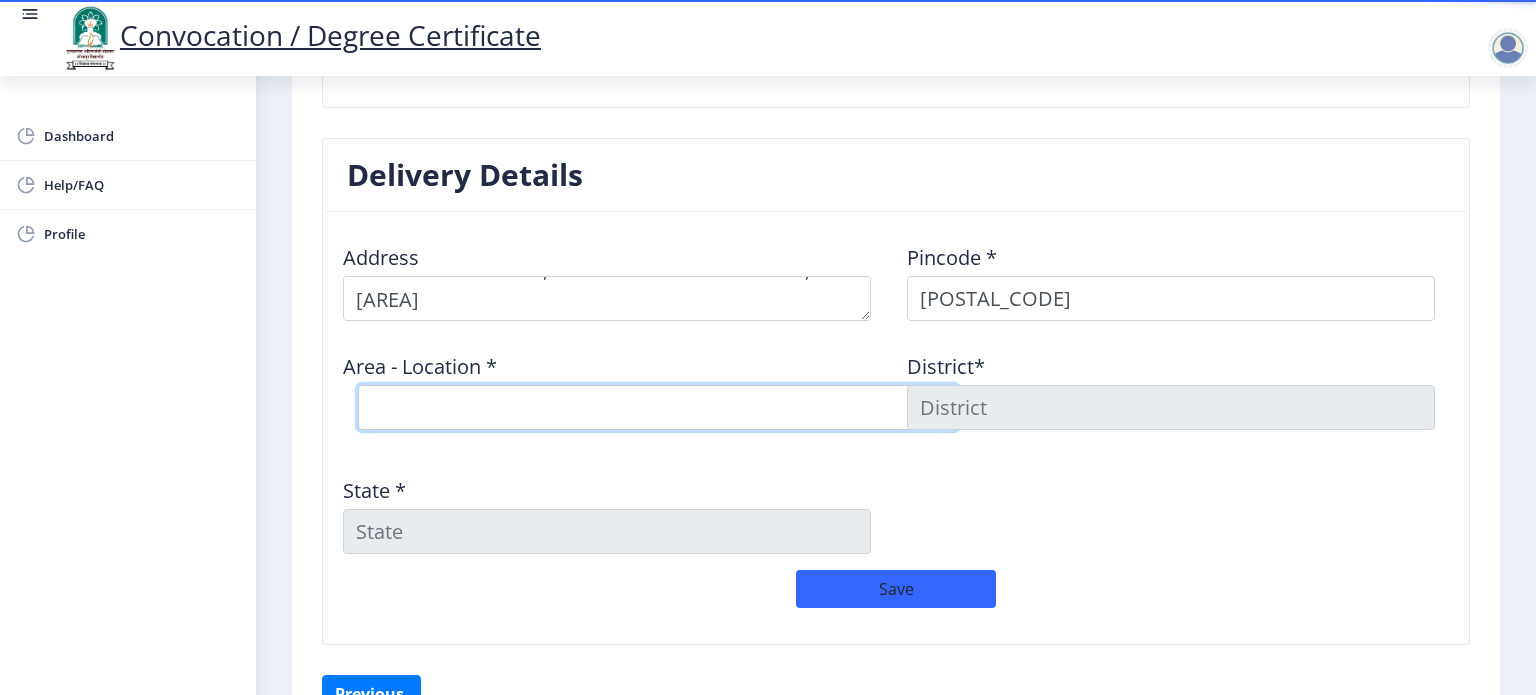 click on "Select Area Location C D A (O) S.O Dr.B.A. Chowk S.O Ghorpuri Bazar S.O N.W. College S.O Pune Cantt East S.O Pune H.O Pune New Bazar S.O Sachapir Street S.O" at bounding box center [658, 407] 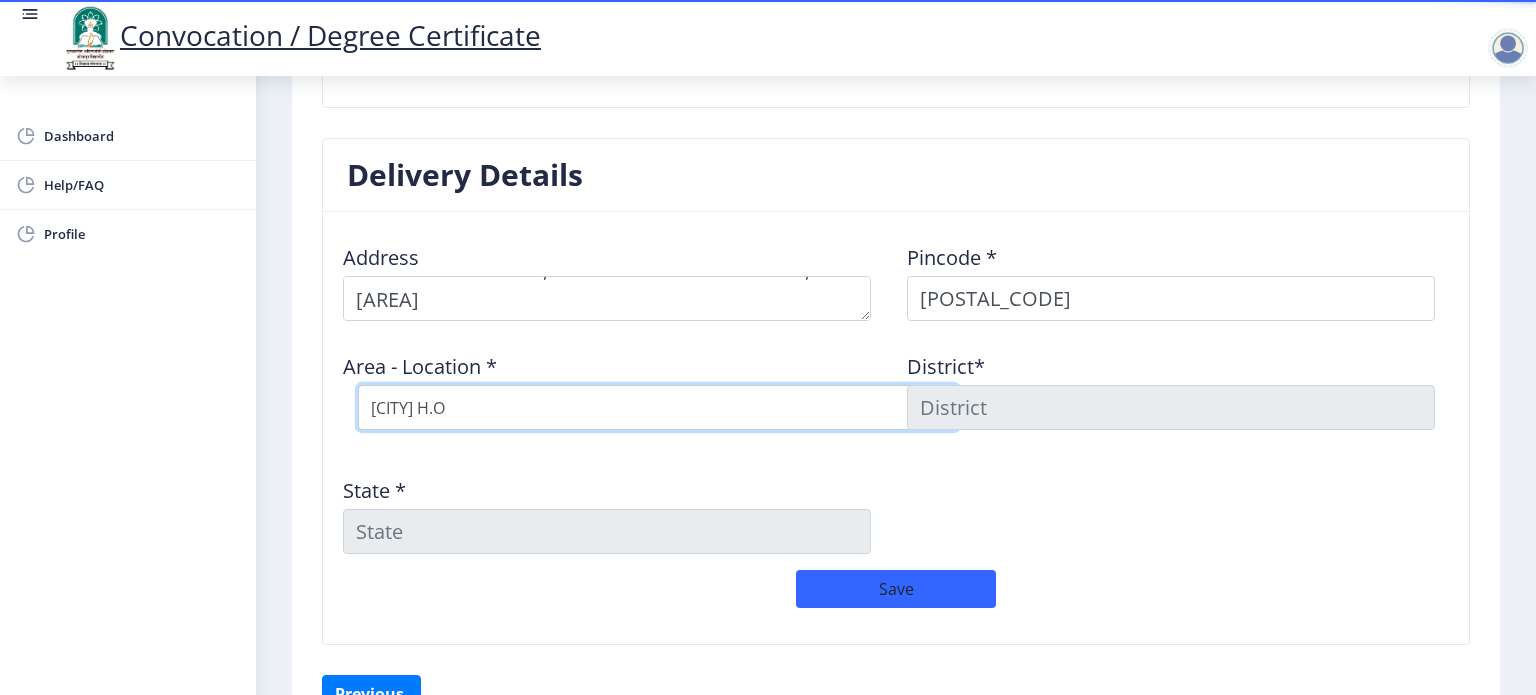 click on "Select Area Location C D A (O) S.O Dr.B.A. Chowk S.O Ghorpuri Bazar S.O N.W. College S.O Pune Cantt East S.O Pune H.O Pune New Bazar S.O Sachapir Street S.O" at bounding box center (658, 407) 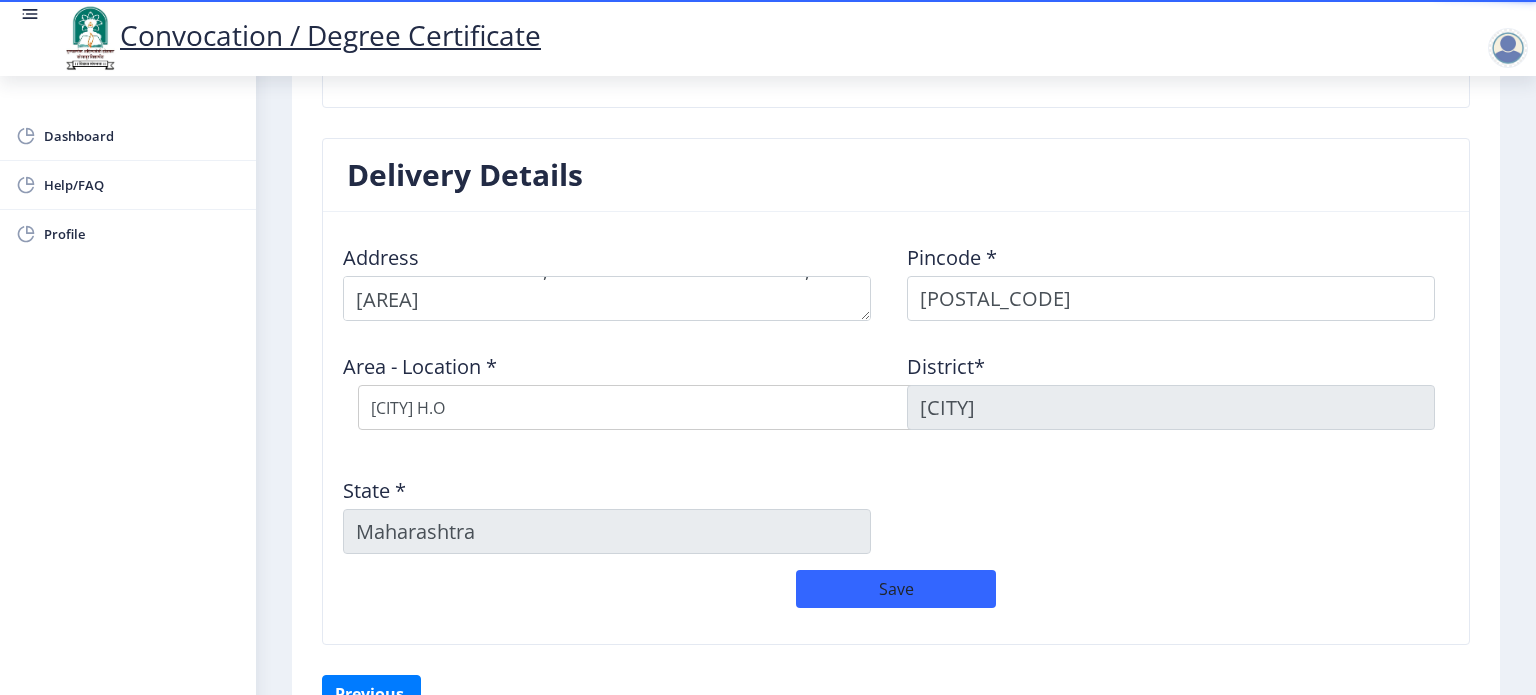 click on "Address    Pincode *  411001 Area - Location *  Select Area Location C D A (O) S.O Dr.B.A. Chowk S.O Ghorpuri Bazar S.O N.W. College S.O Pune Cantt East S.O Pune H.O Pune New Bazar S.O Sachapir Street S.O District*  Pune State *  Maharashtra" 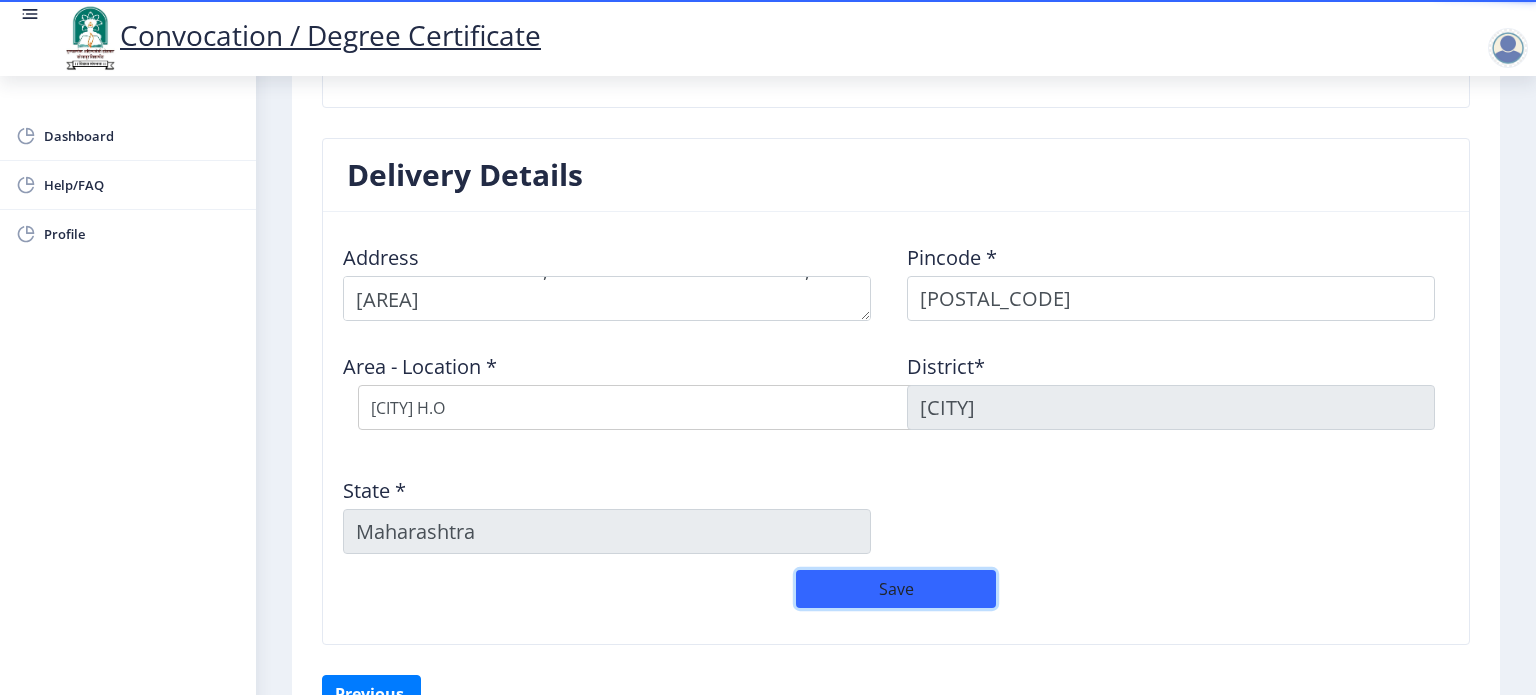 click on "Save" 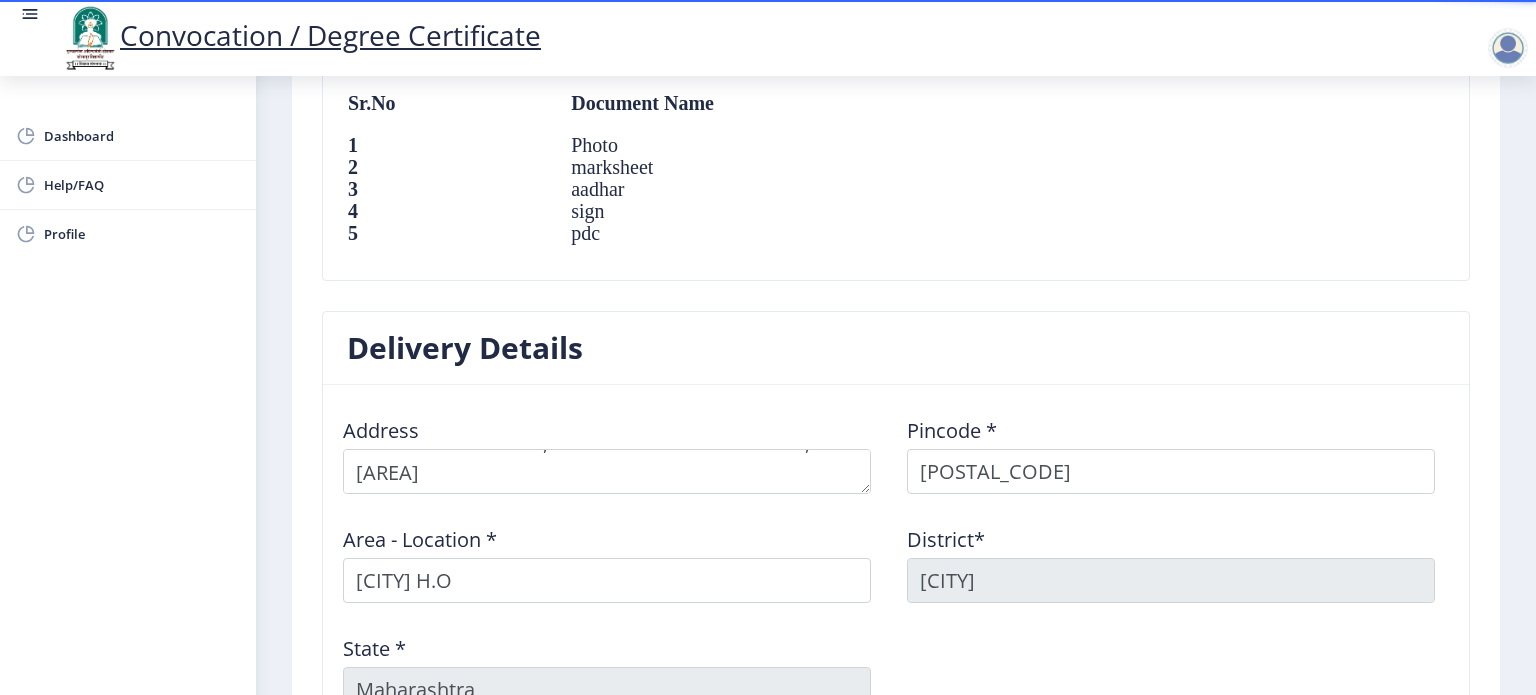 scroll, scrollTop: 1499, scrollLeft: 0, axis: vertical 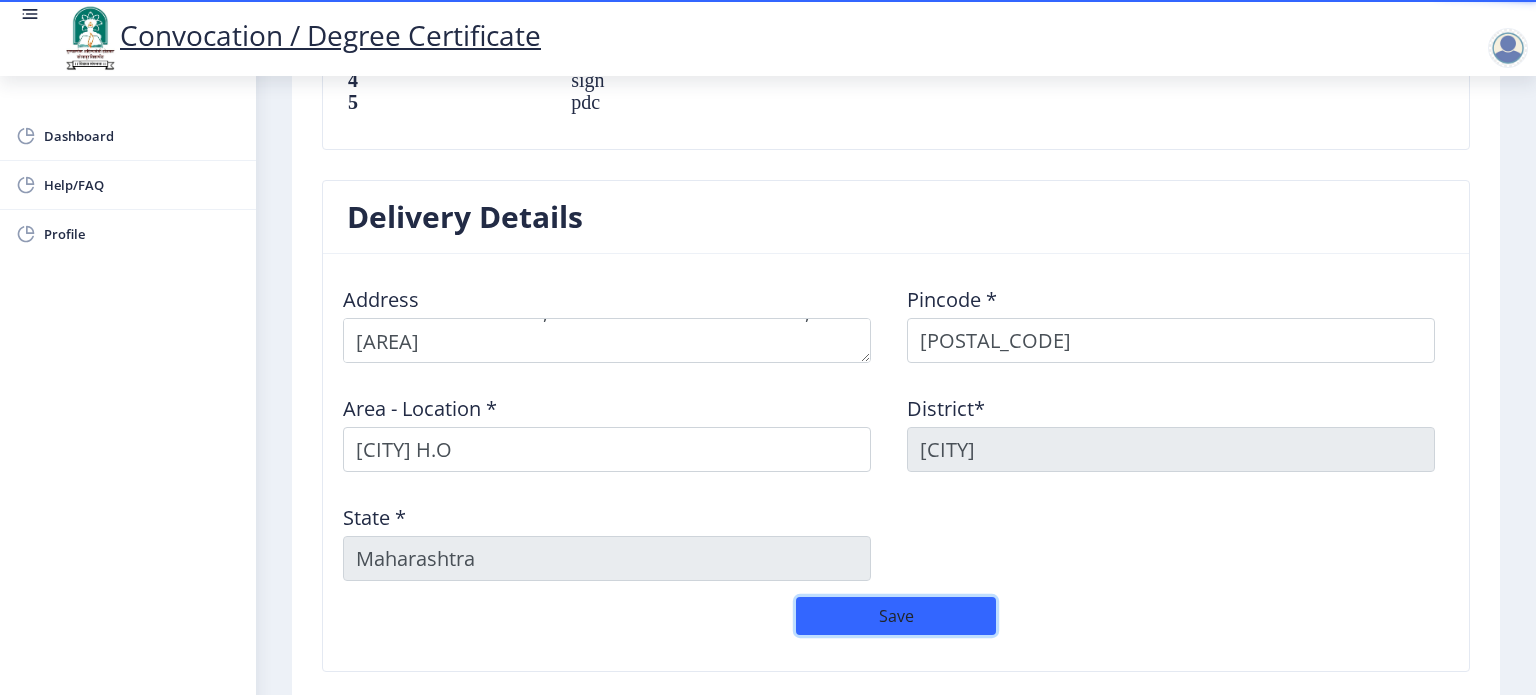 click on "Save" 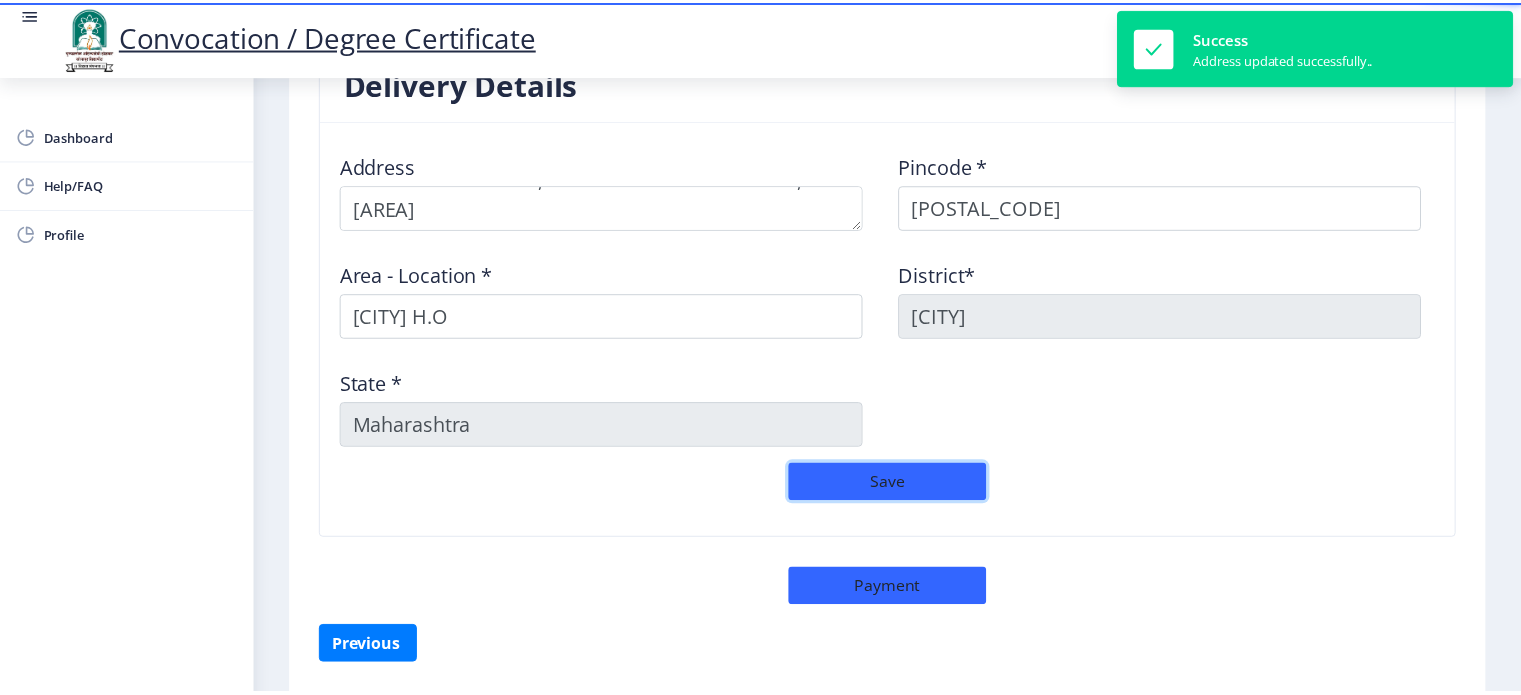 scroll, scrollTop: 1699, scrollLeft: 0, axis: vertical 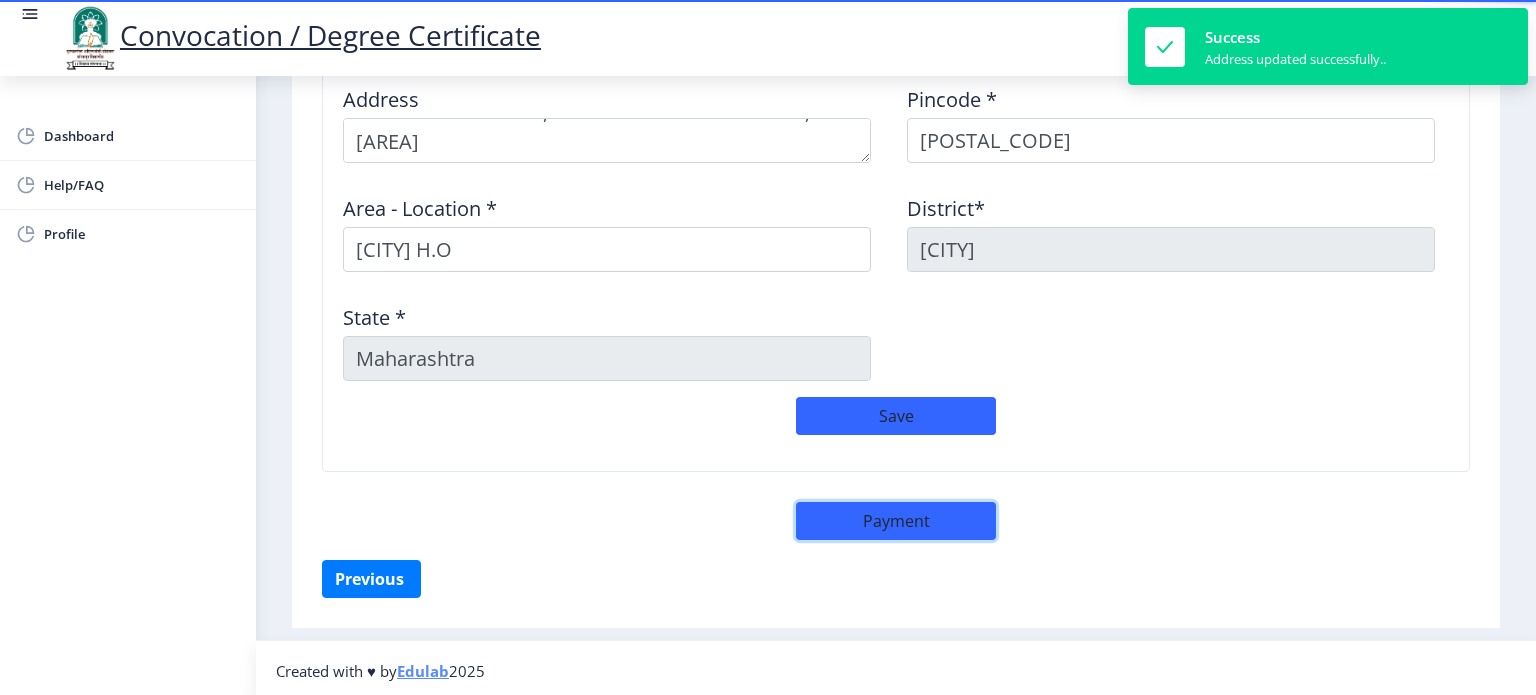 click on "Payment" 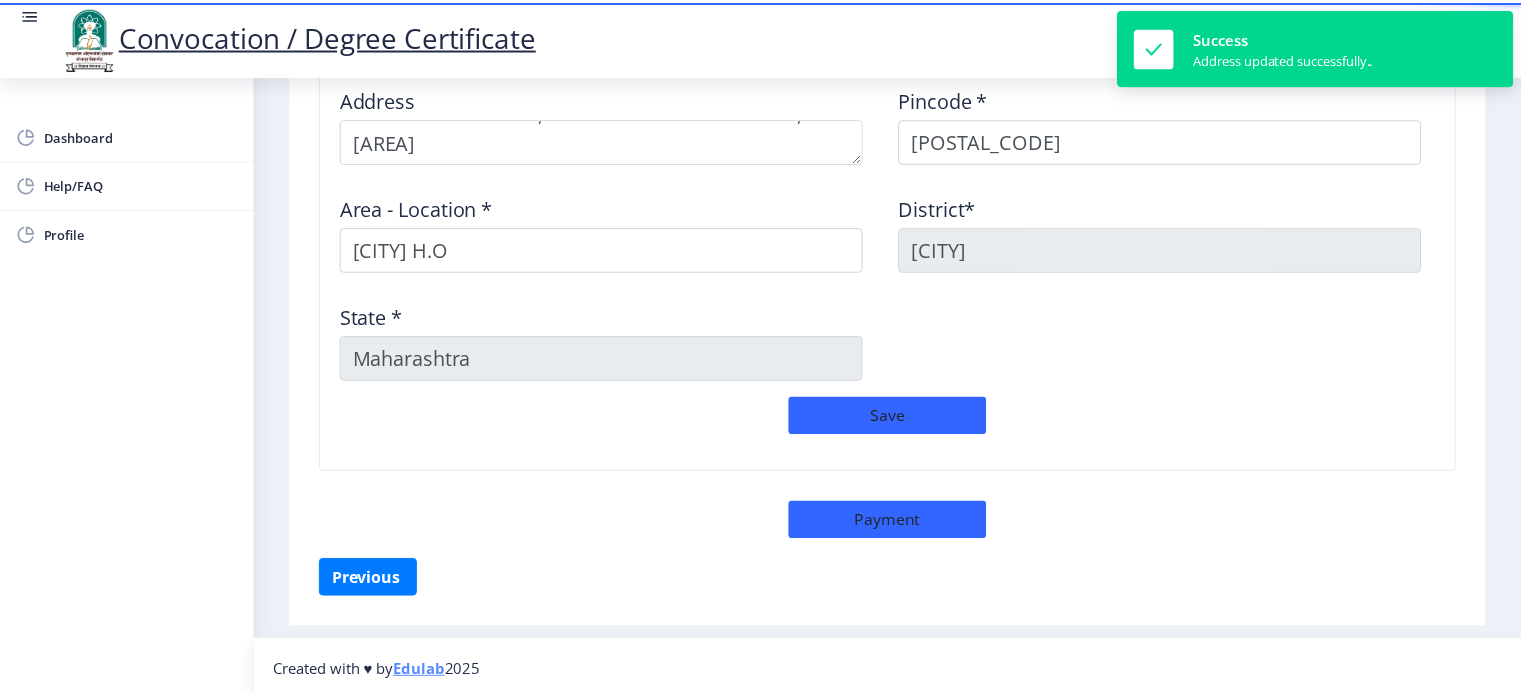 scroll, scrollTop: 1698, scrollLeft: 0, axis: vertical 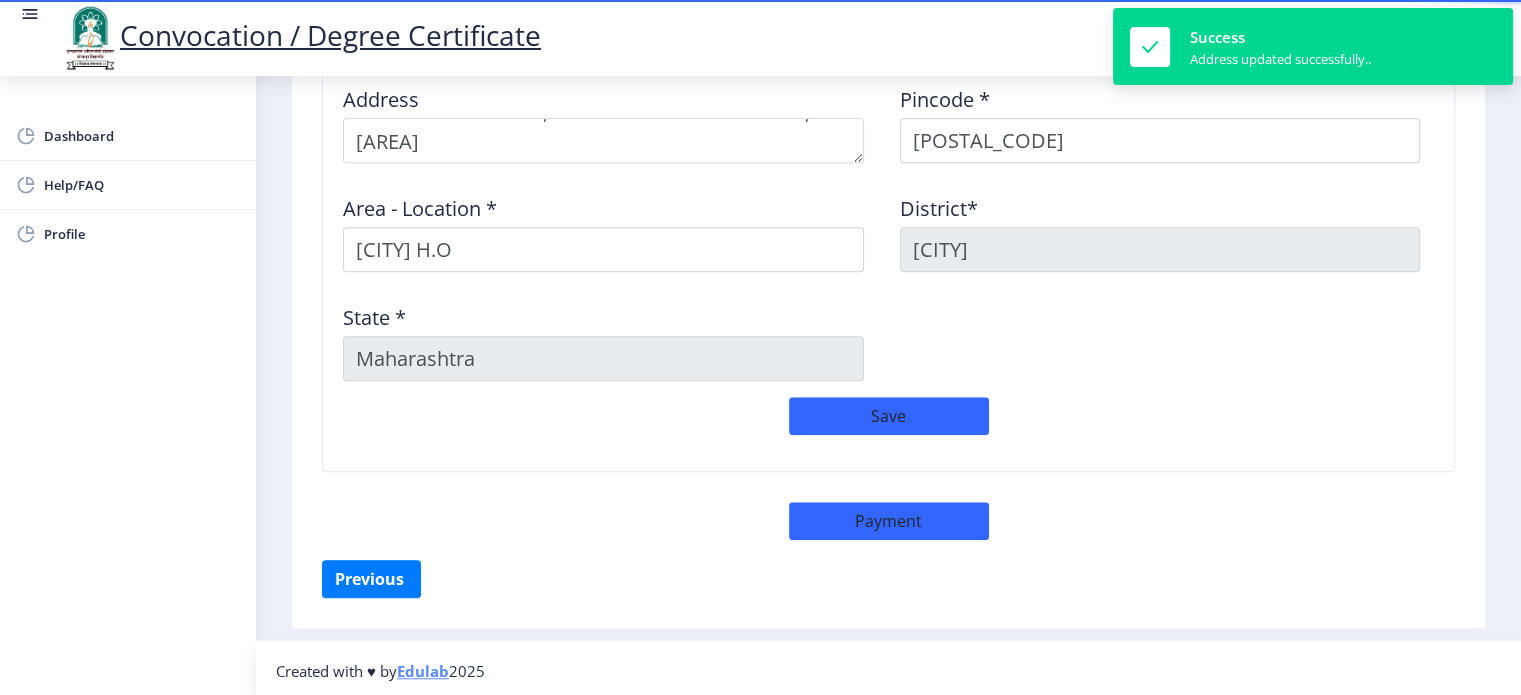 select on "sealed" 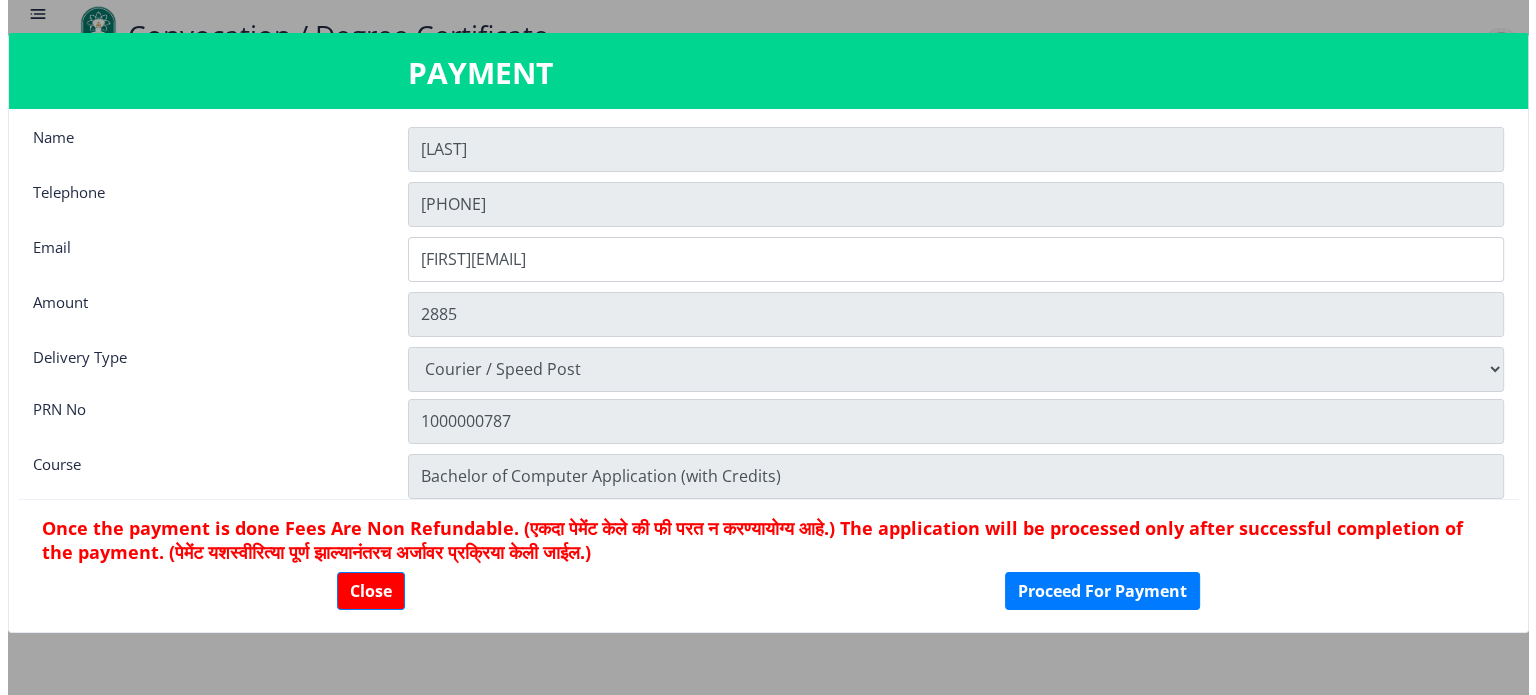 scroll, scrollTop: 0, scrollLeft: 0, axis: both 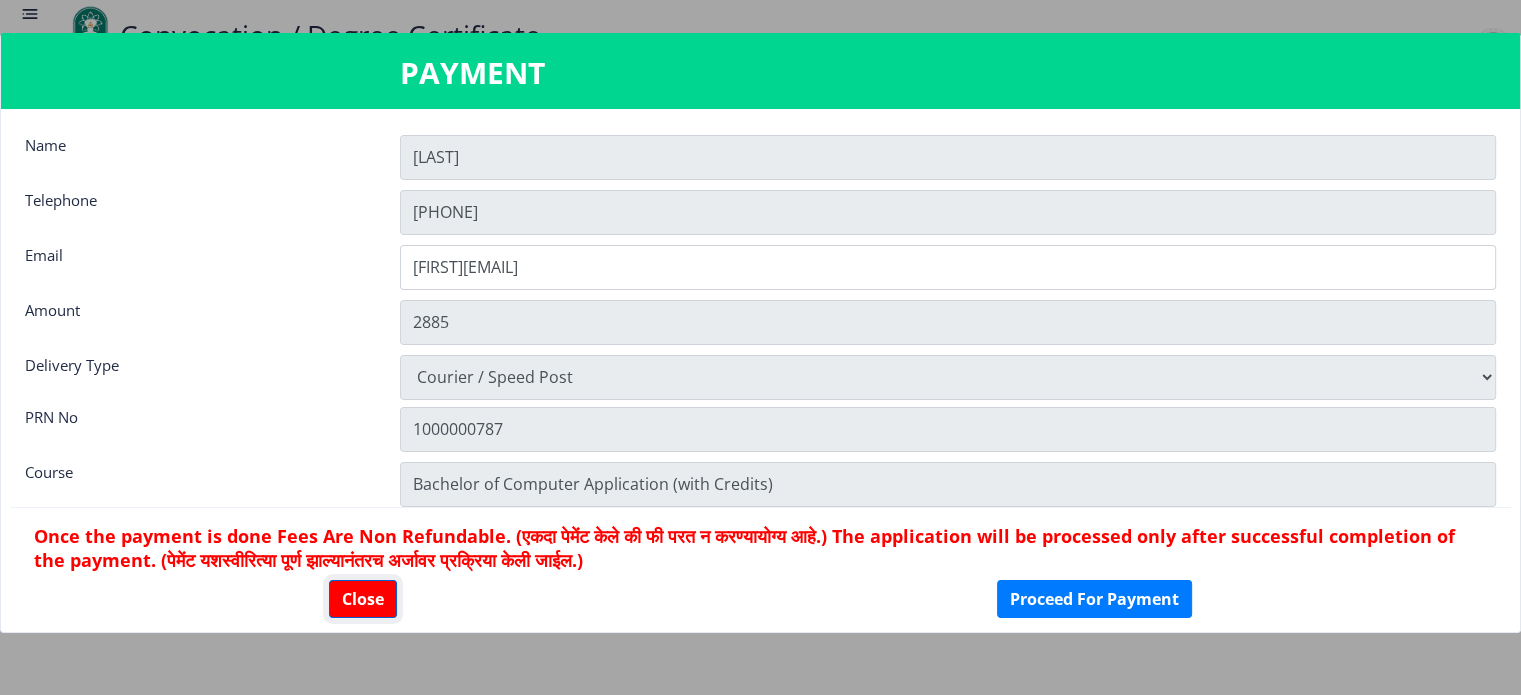 click on "Close" 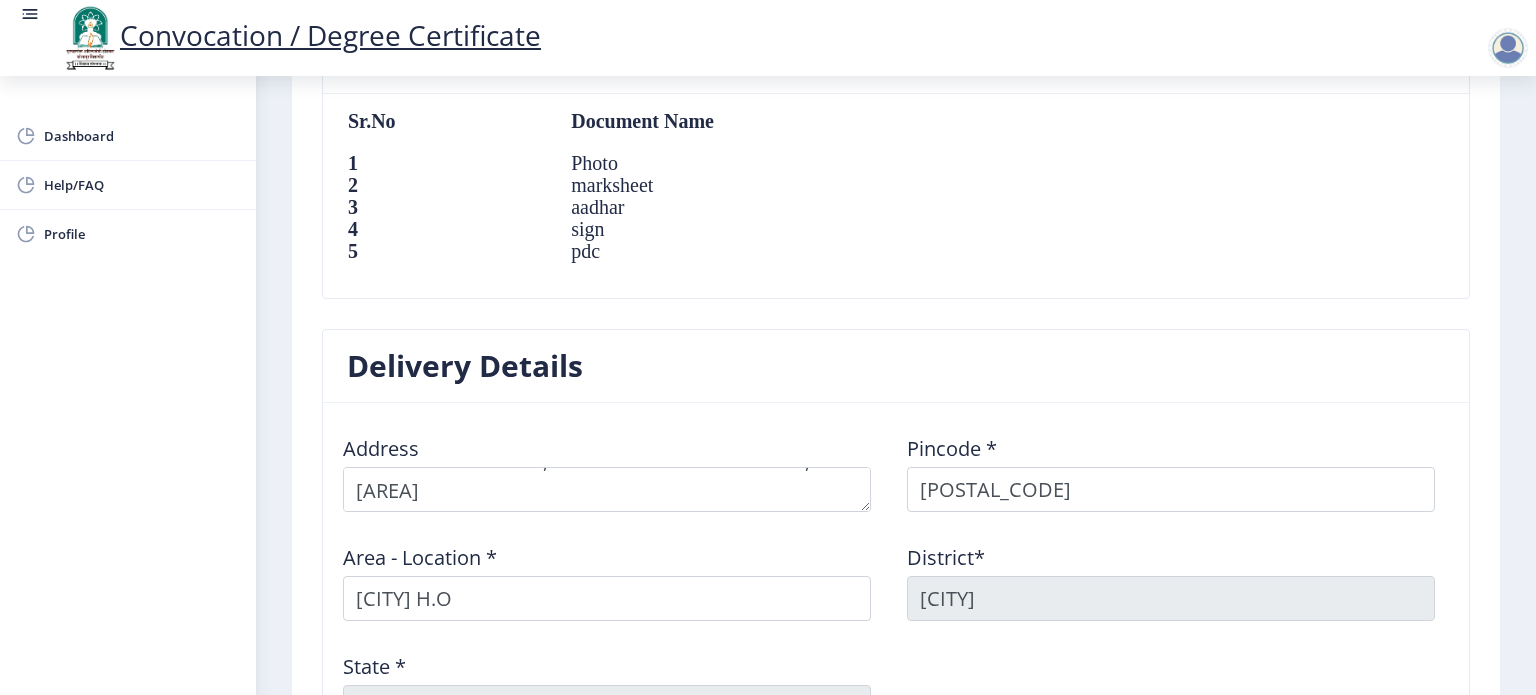 scroll, scrollTop: 1398, scrollLeft: 0, axis: vertical 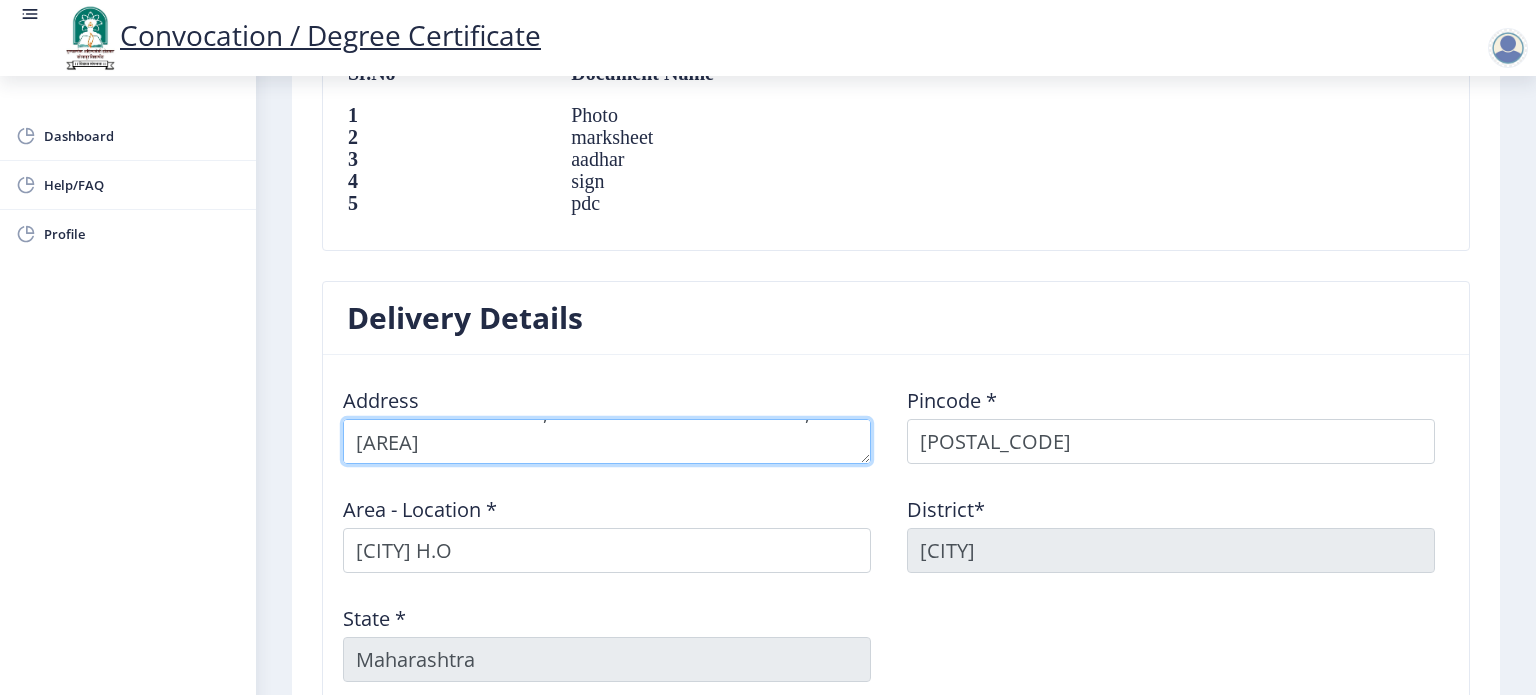 click at bounding box center [607, 441] 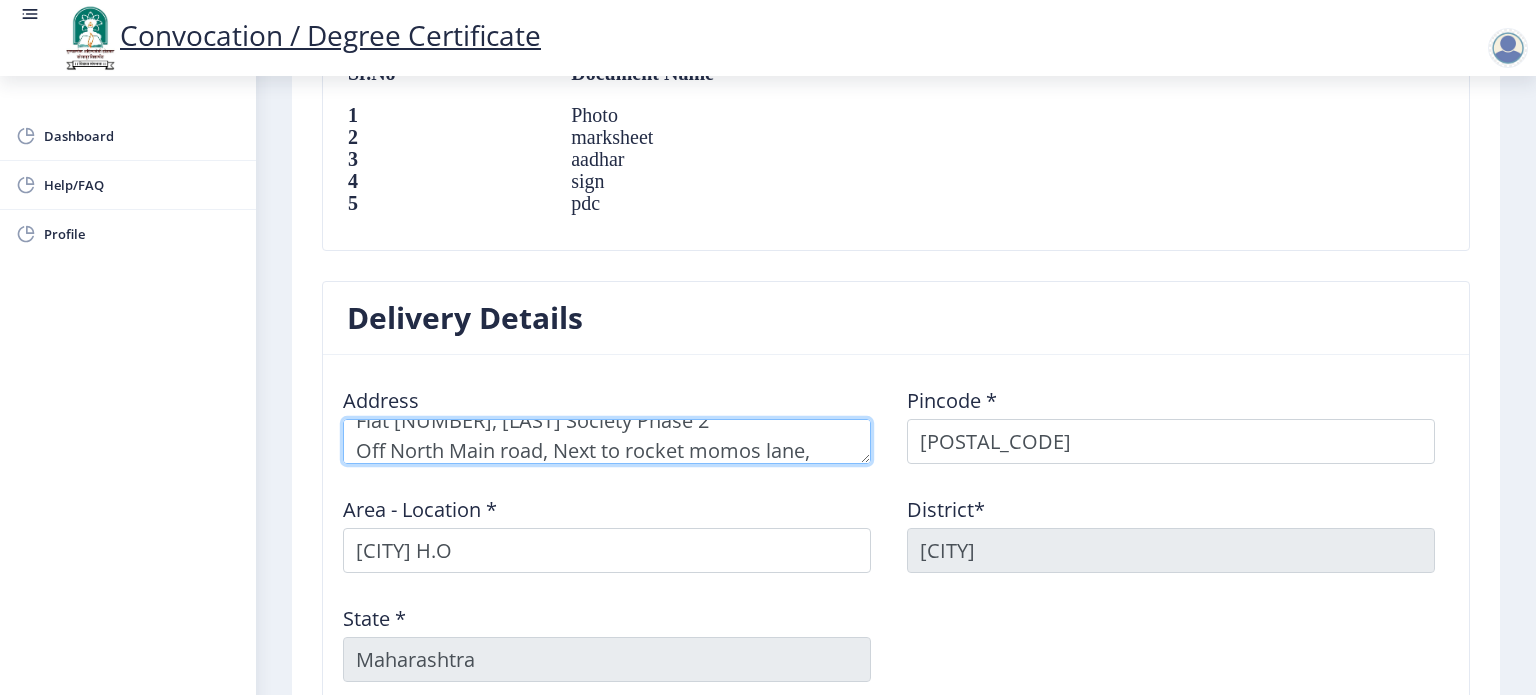 scroll, scrollTop: 0, scrollLeft: 0, axis: both 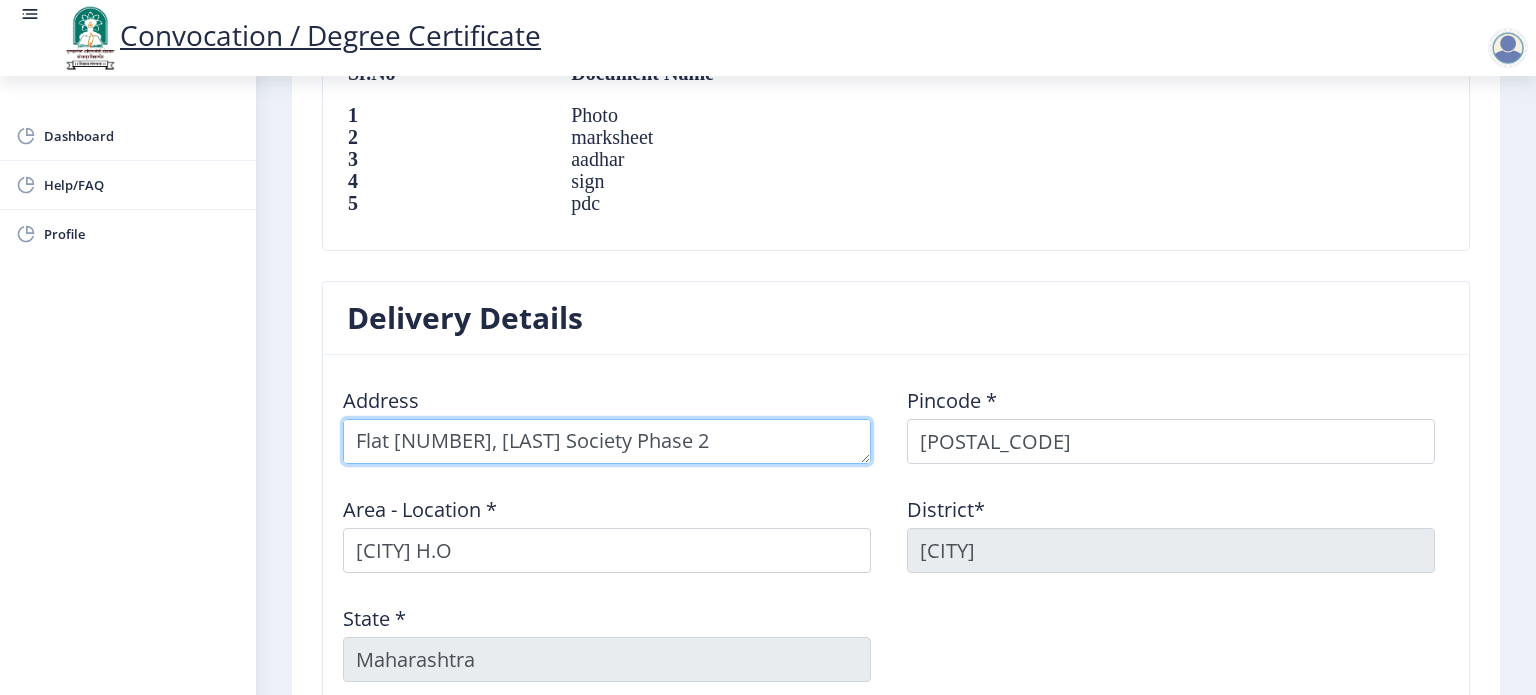 click at bounding box center (607, 441) 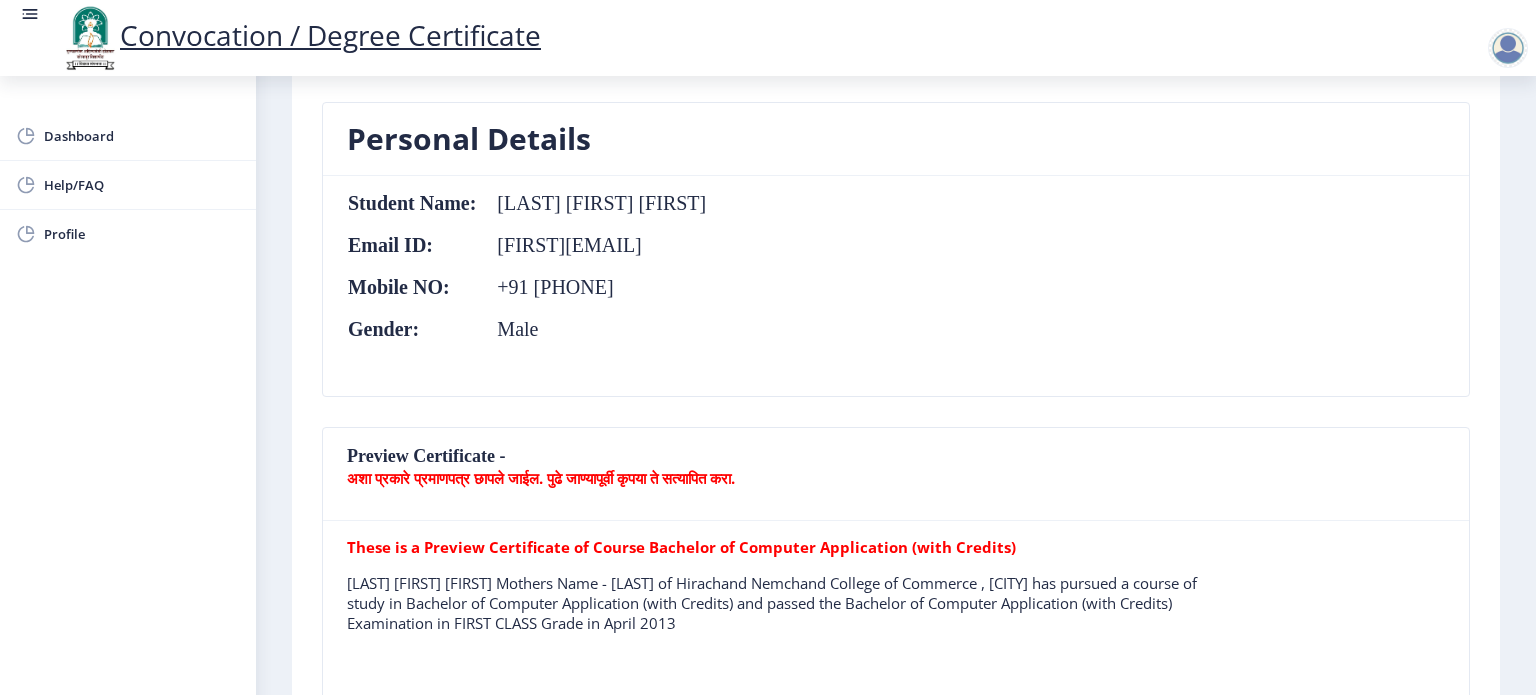 scroll, scrollTop: 500, scrollLeft: 0, axis: vertical 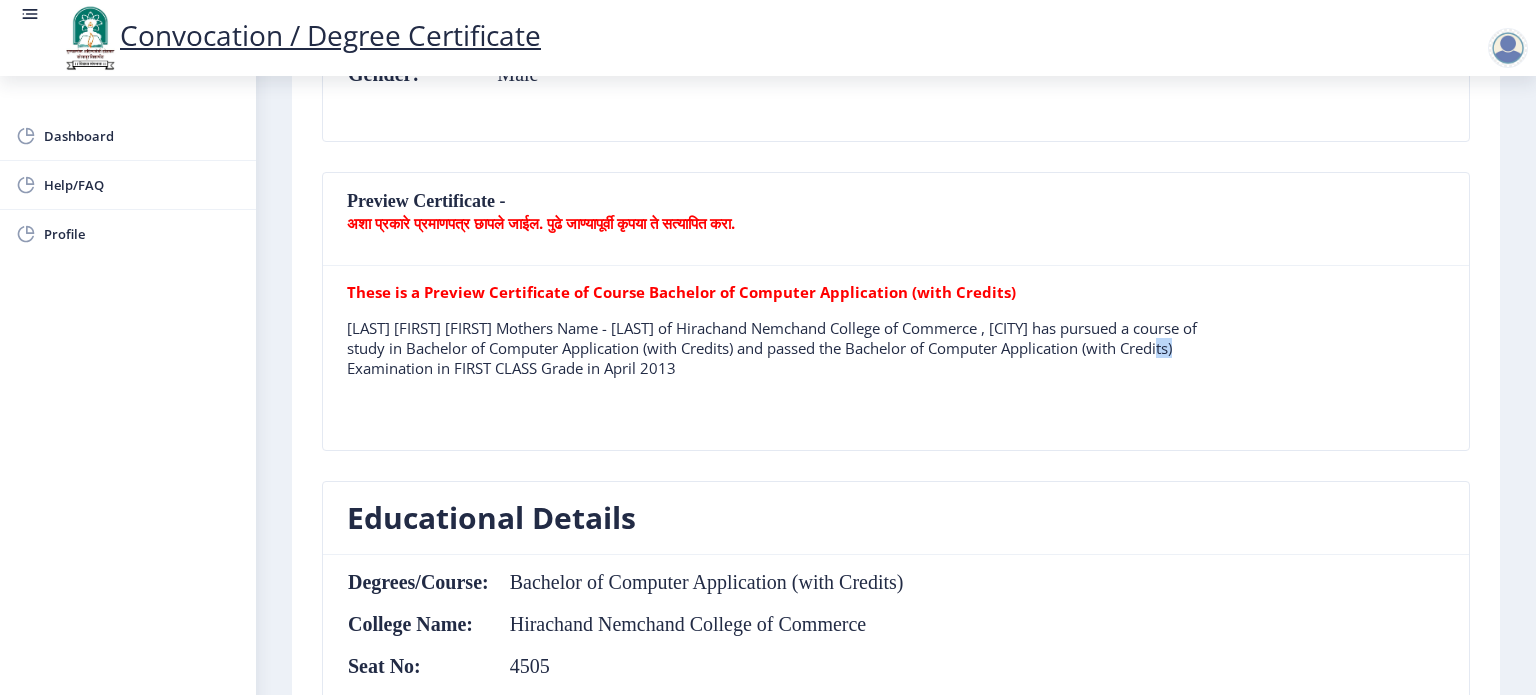 drag, startPoint x: 439, startPoint y: 360, endPoint x: 452, endPoint y: 360, distance: 13 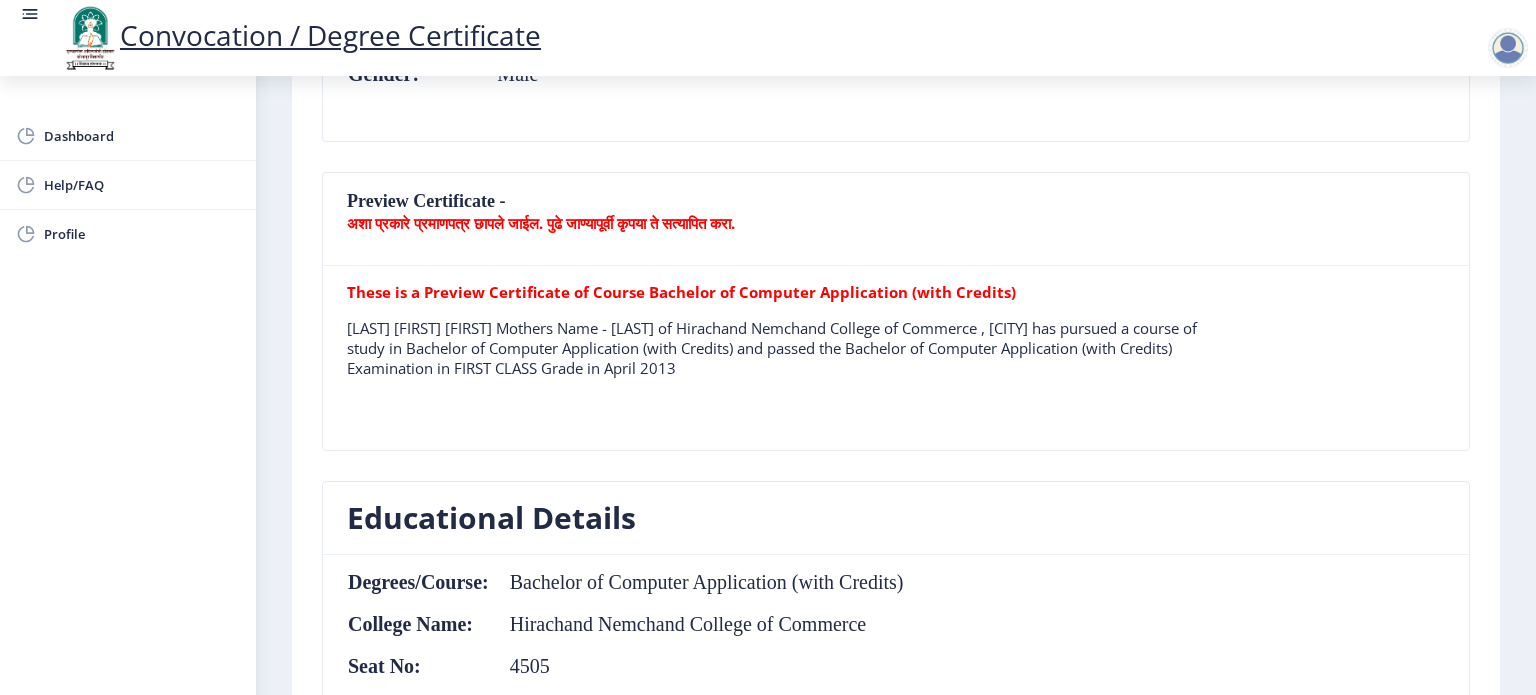 click on "PADSHETTI SHANKAR SIDDHESHWAR Mothers Name - KASTURI of Hirachand Nemchand College of Commerce , Solapur has pursued a course of study in Bachelor of Computer Application (with Credits) and passed the Bachelor of Computer Application (with Credits) Examination in FIRST CLASS Grade in April 2013" 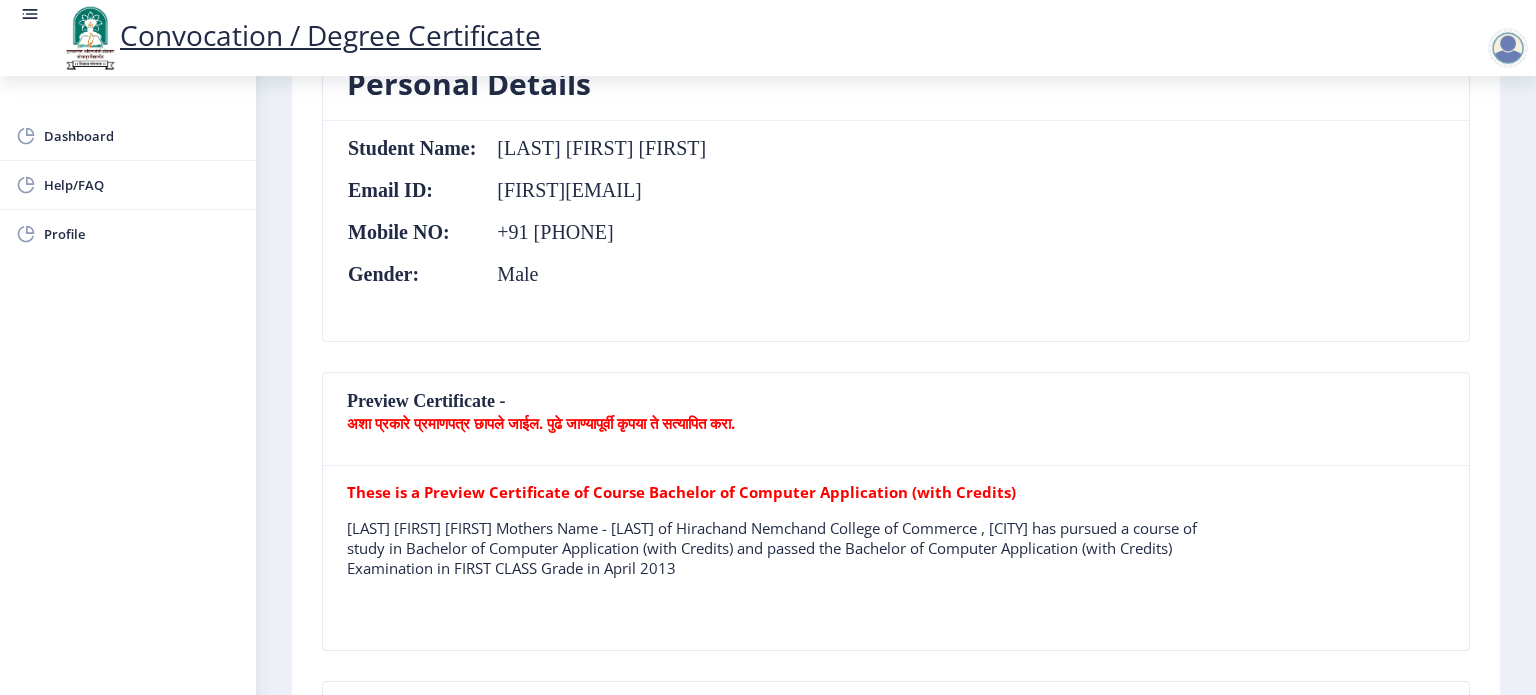 scroll, scrollTop: 299, scrollLeft: 0, axis: vertical 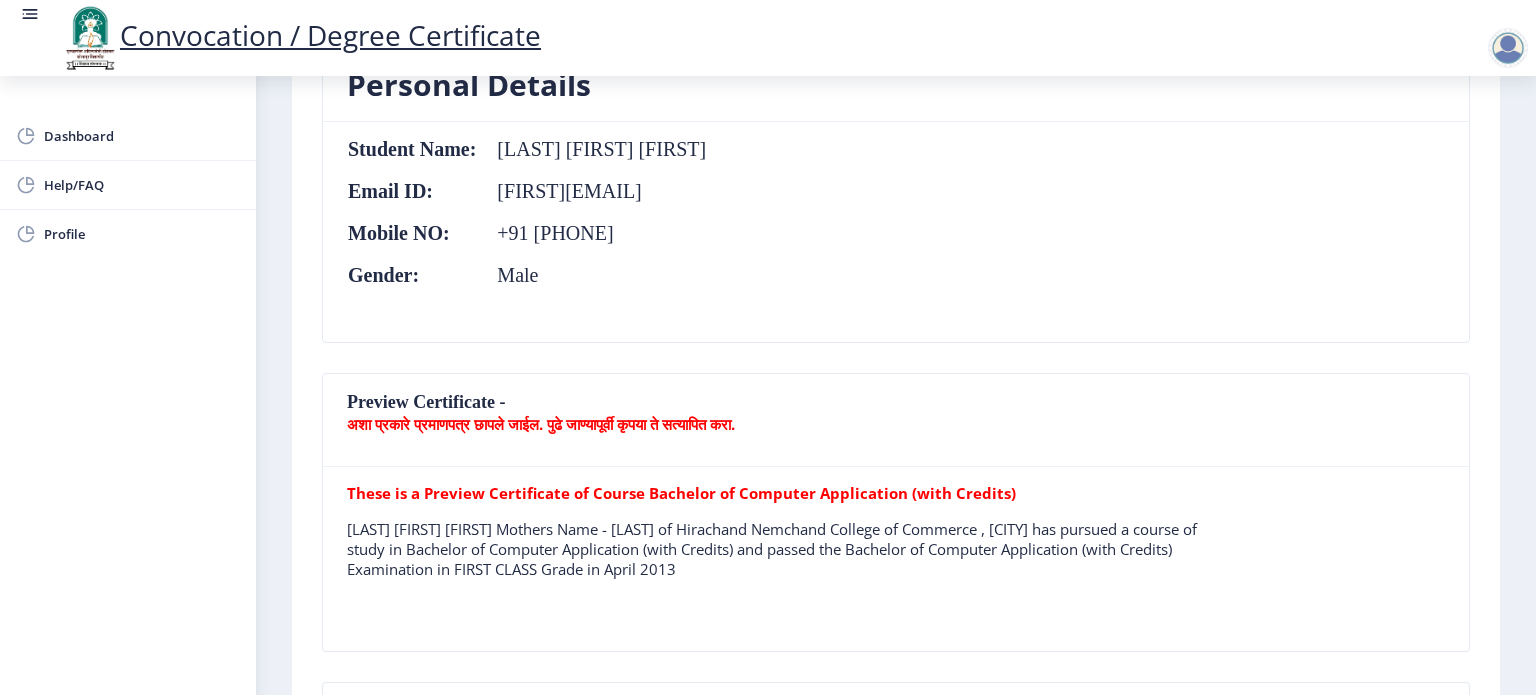click on "Personal Details  Student Name:  PADSHETTI SHANKAR SIDDHESHWAR Email ID:  shrirajpadshetti@gmail.com Mobile NO:  +91 9766173254 Gender:  Male" 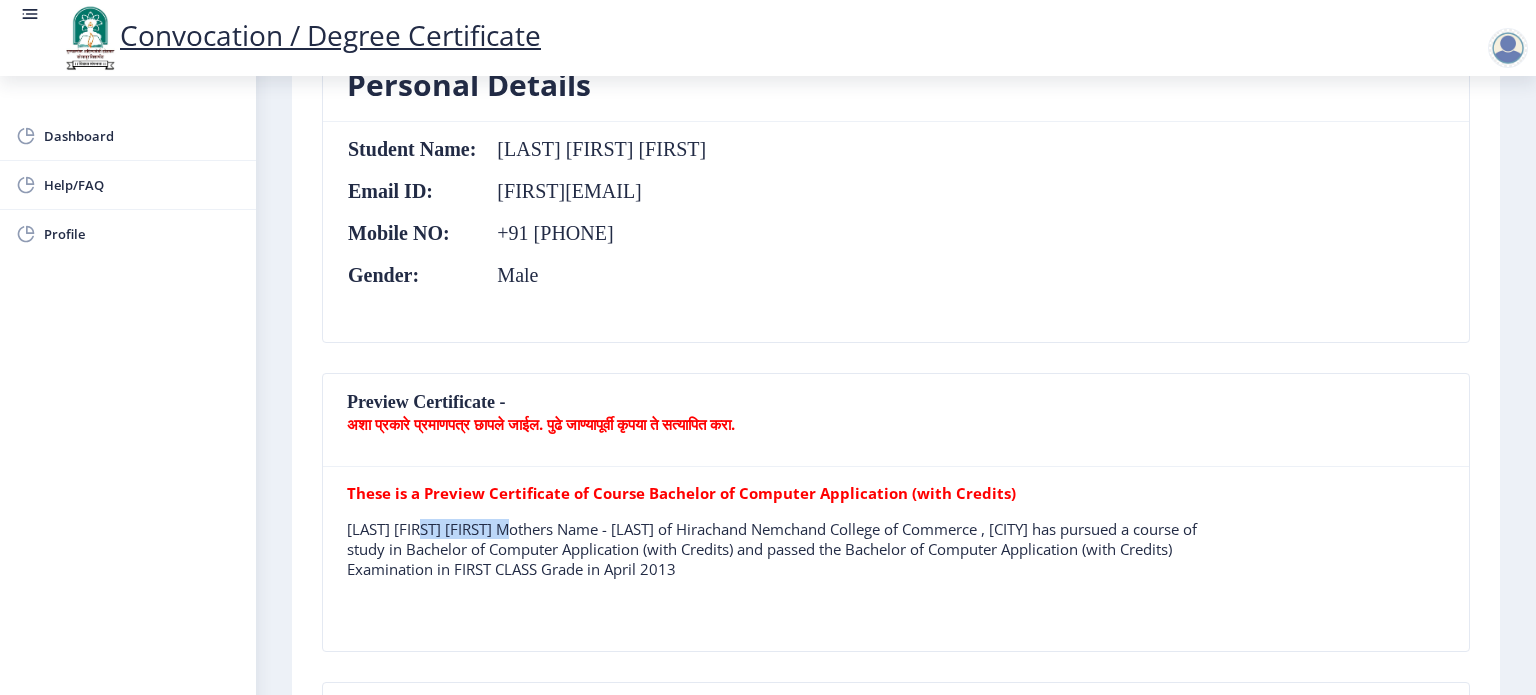 drag, startPoint x: 428, startPoint y: 525, endPoint x: 542, endPoint y: 526, distance: 114.00439 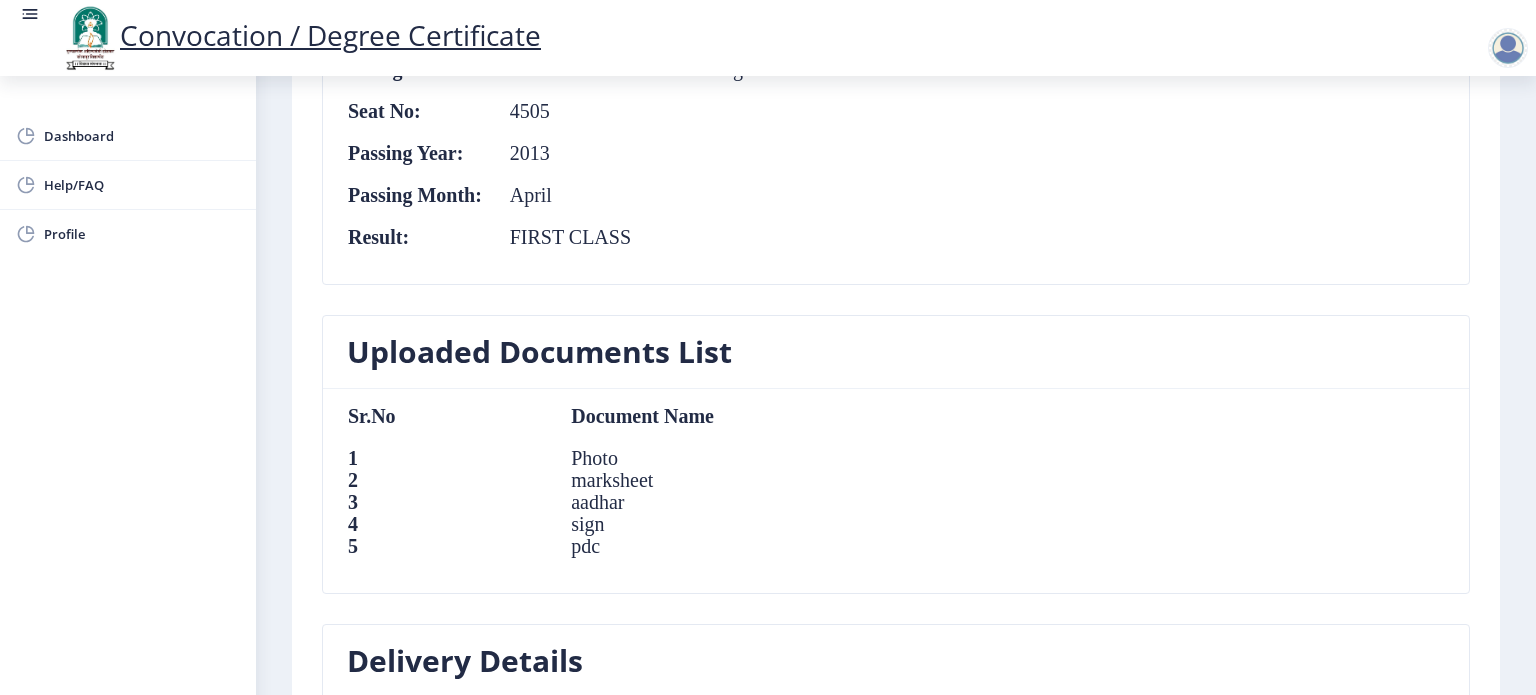 scroll, scrollTop: 1300, scrollLeft: 0, axis: vertical 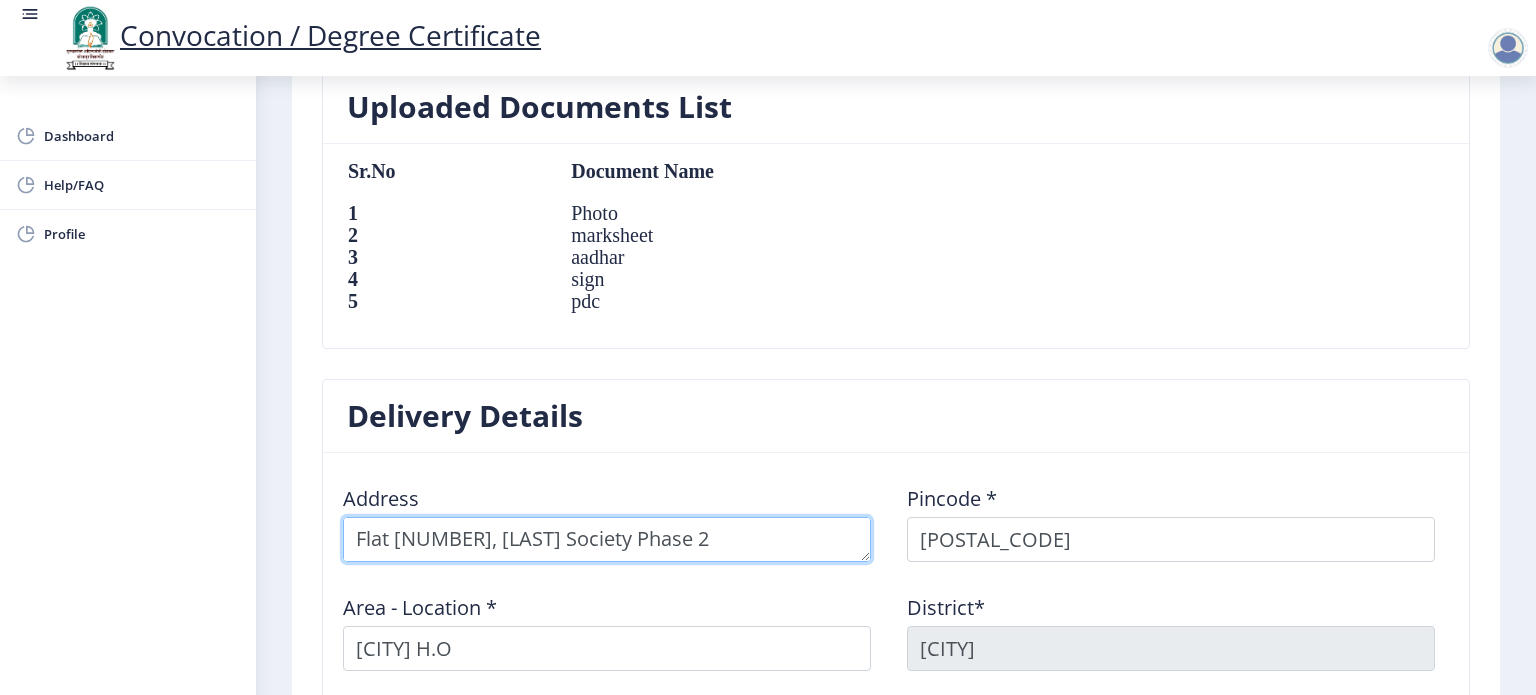 click at bounding box center (607, 539) 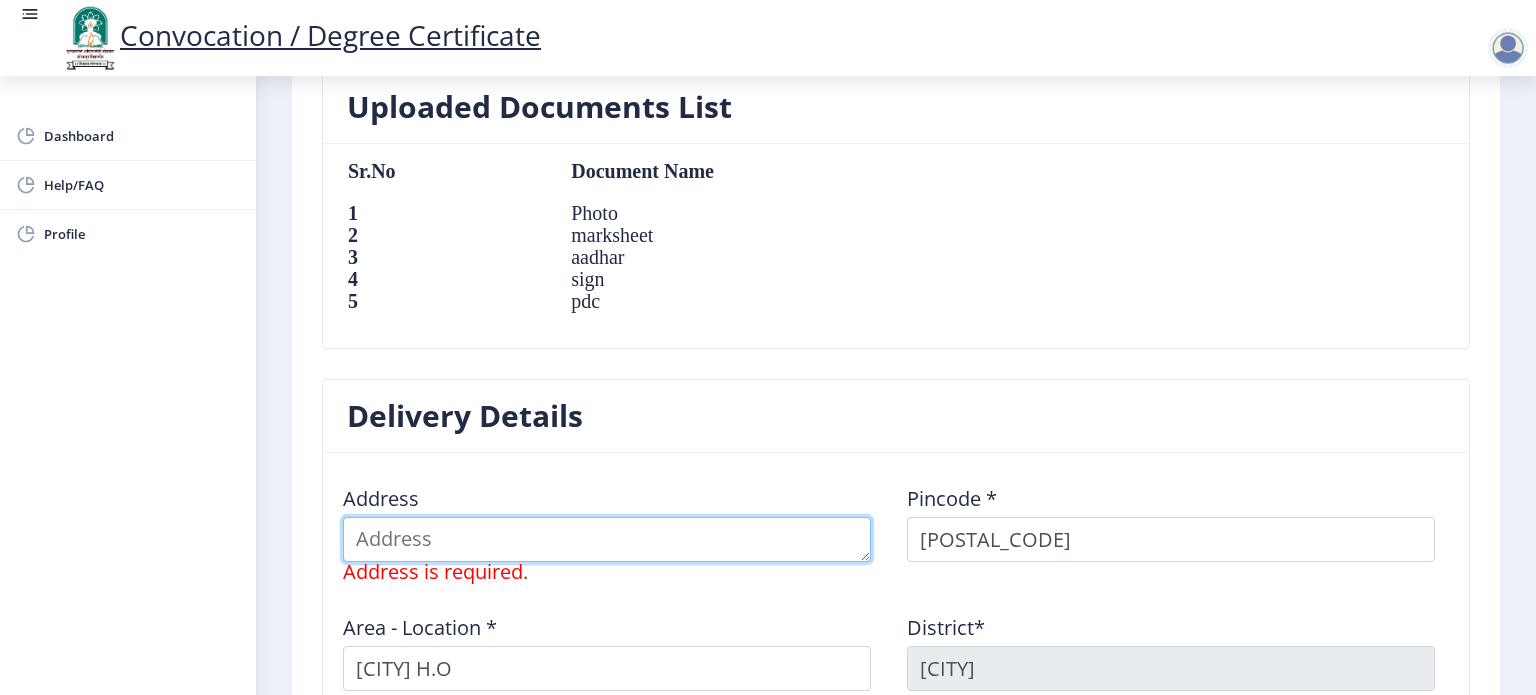type 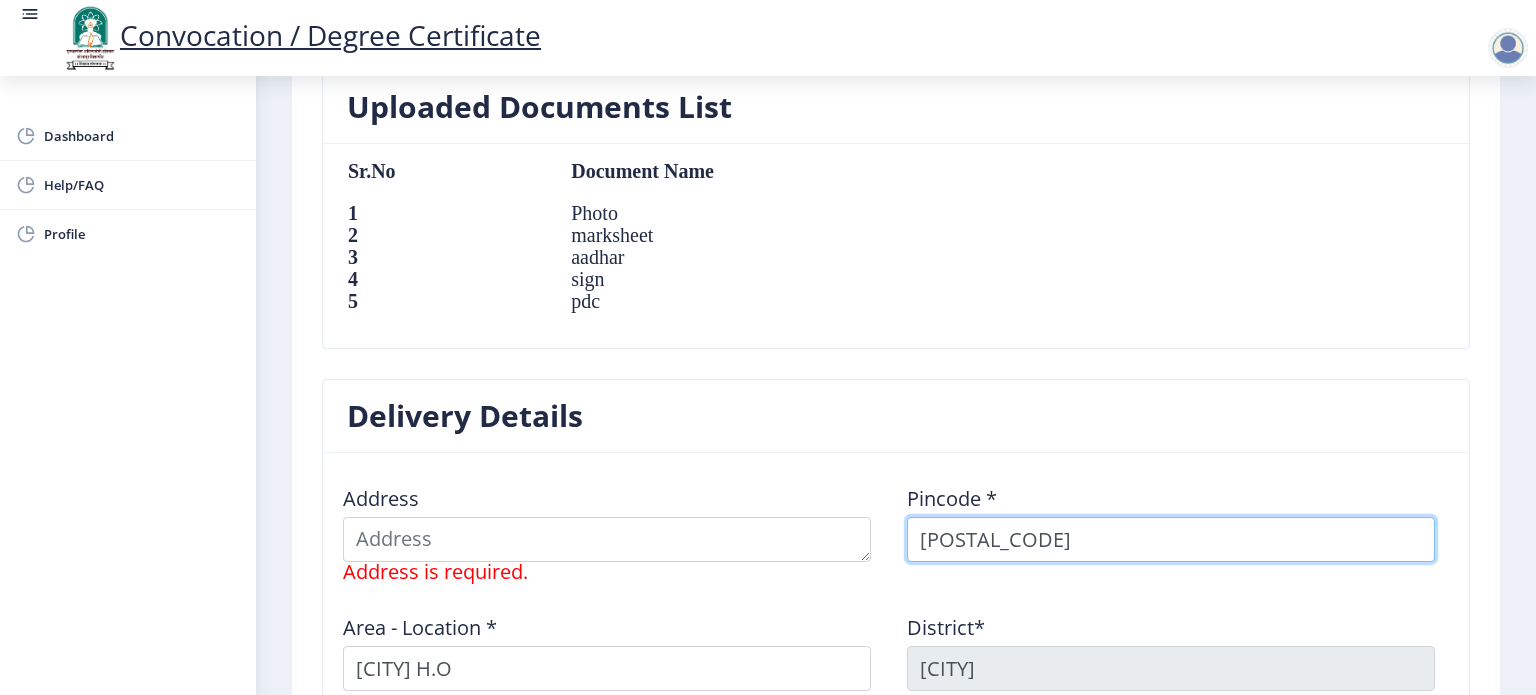 click on "411001" at bounding box center (1171, 539) 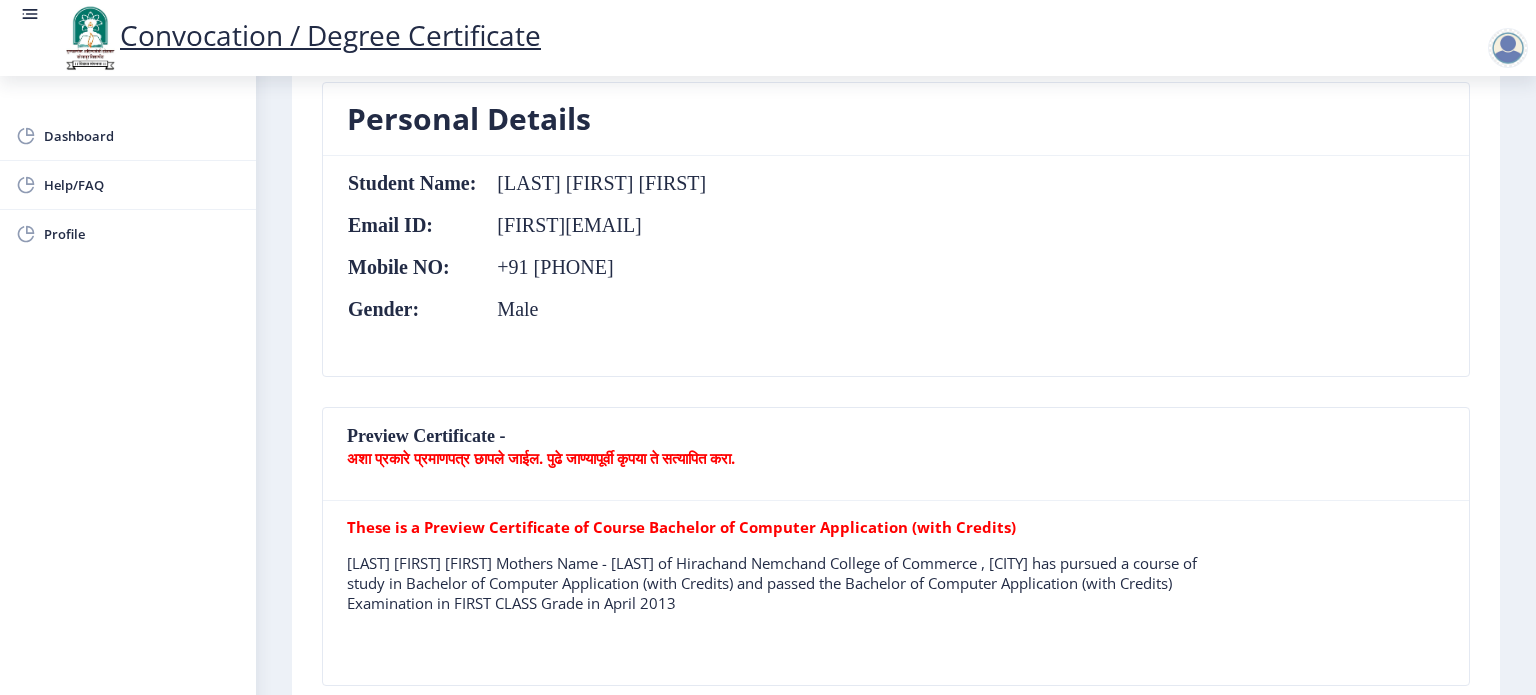 scroll, scrollTop: 300, scrollLeft: 0, axis: vertical 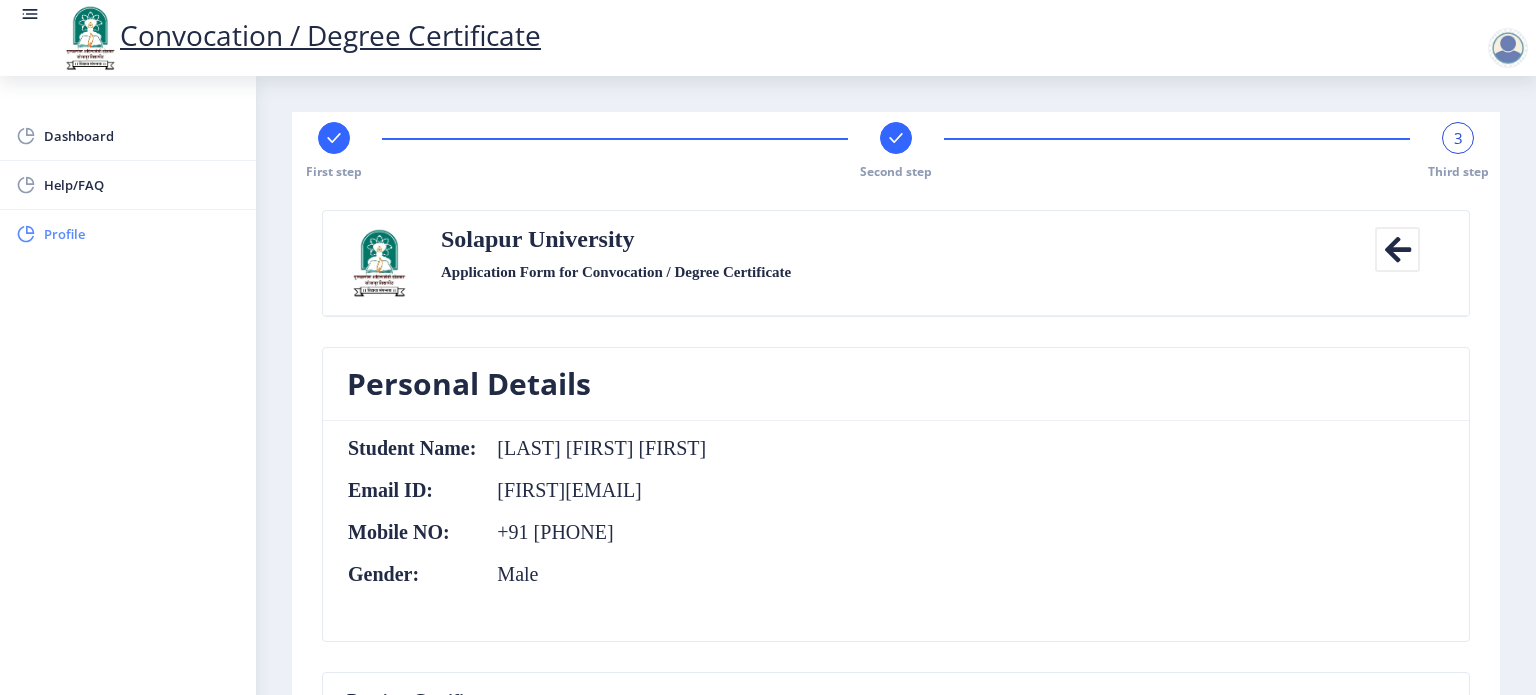 click on "Profile" 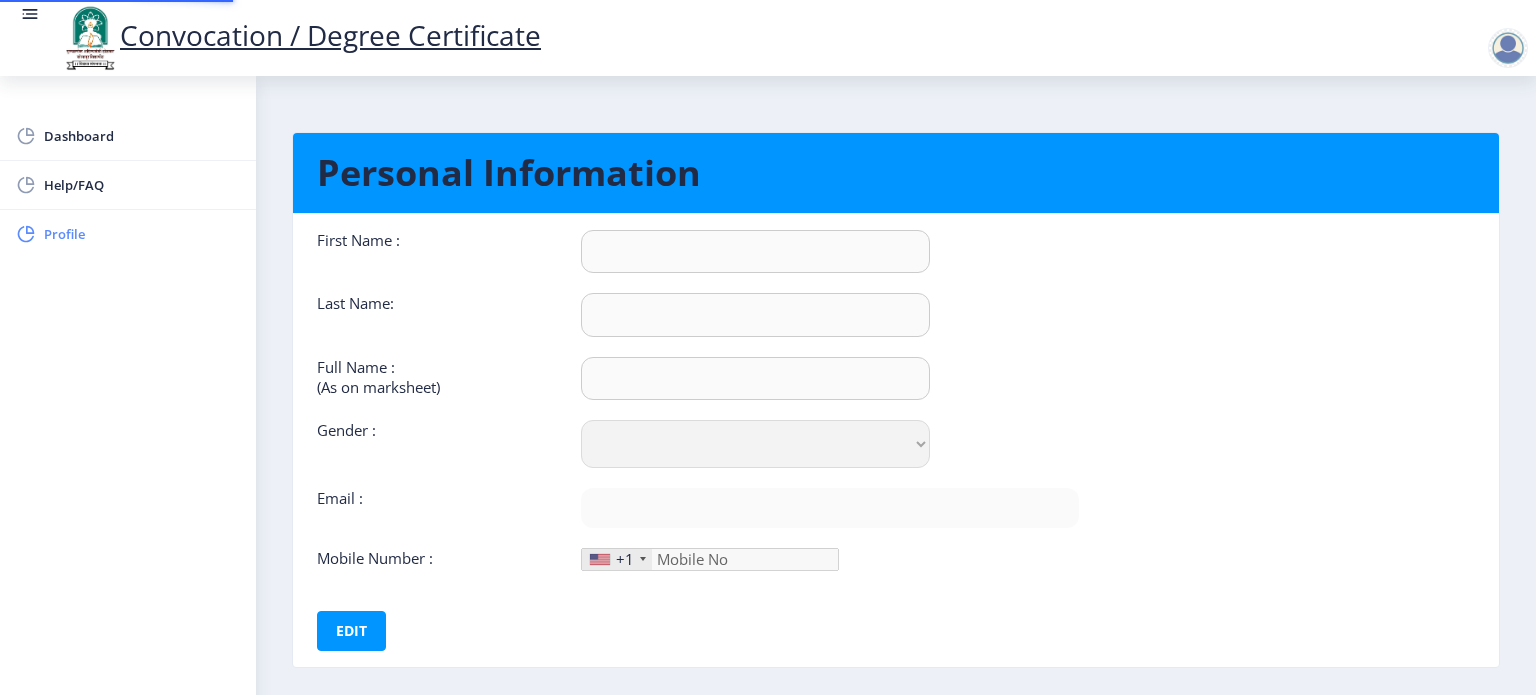 type on "[FIRST]" 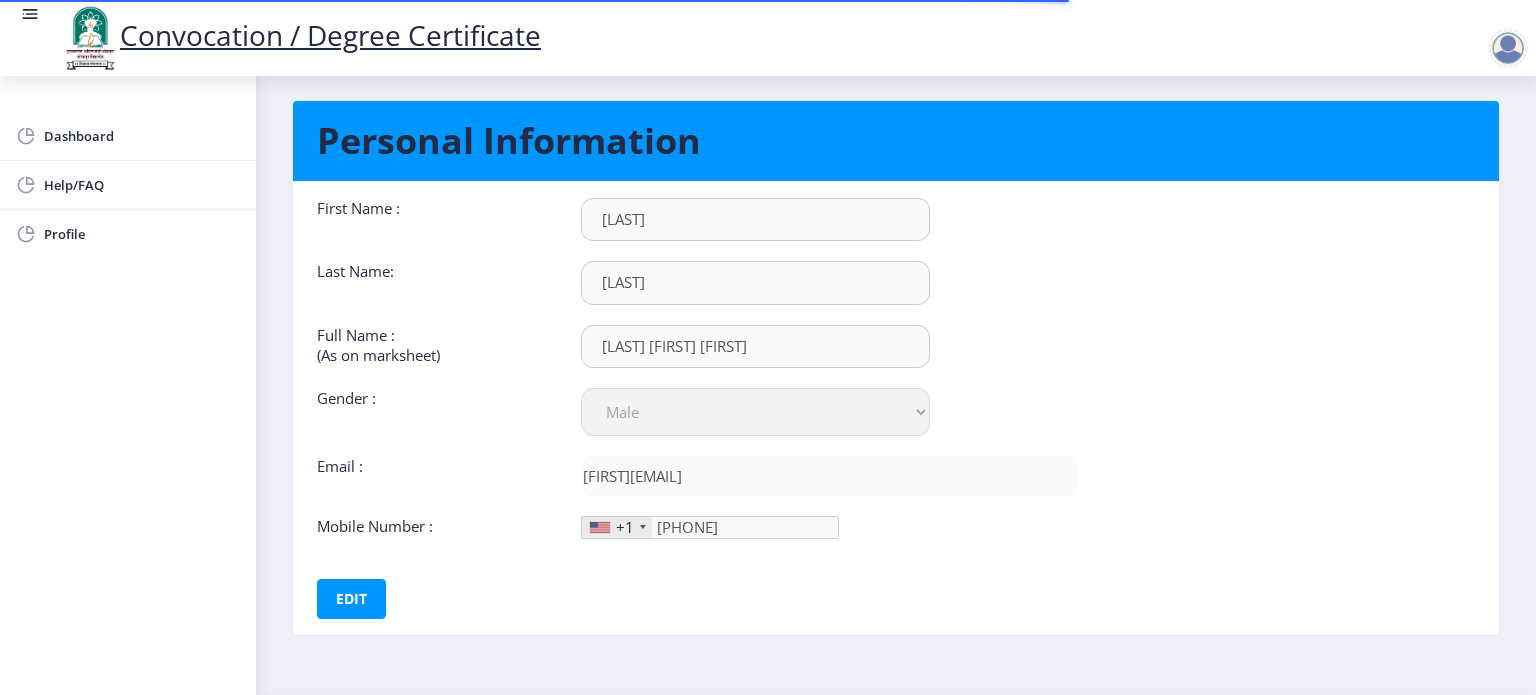 scroll, scrollTop: 0, scrollLeft: 0, axis: both 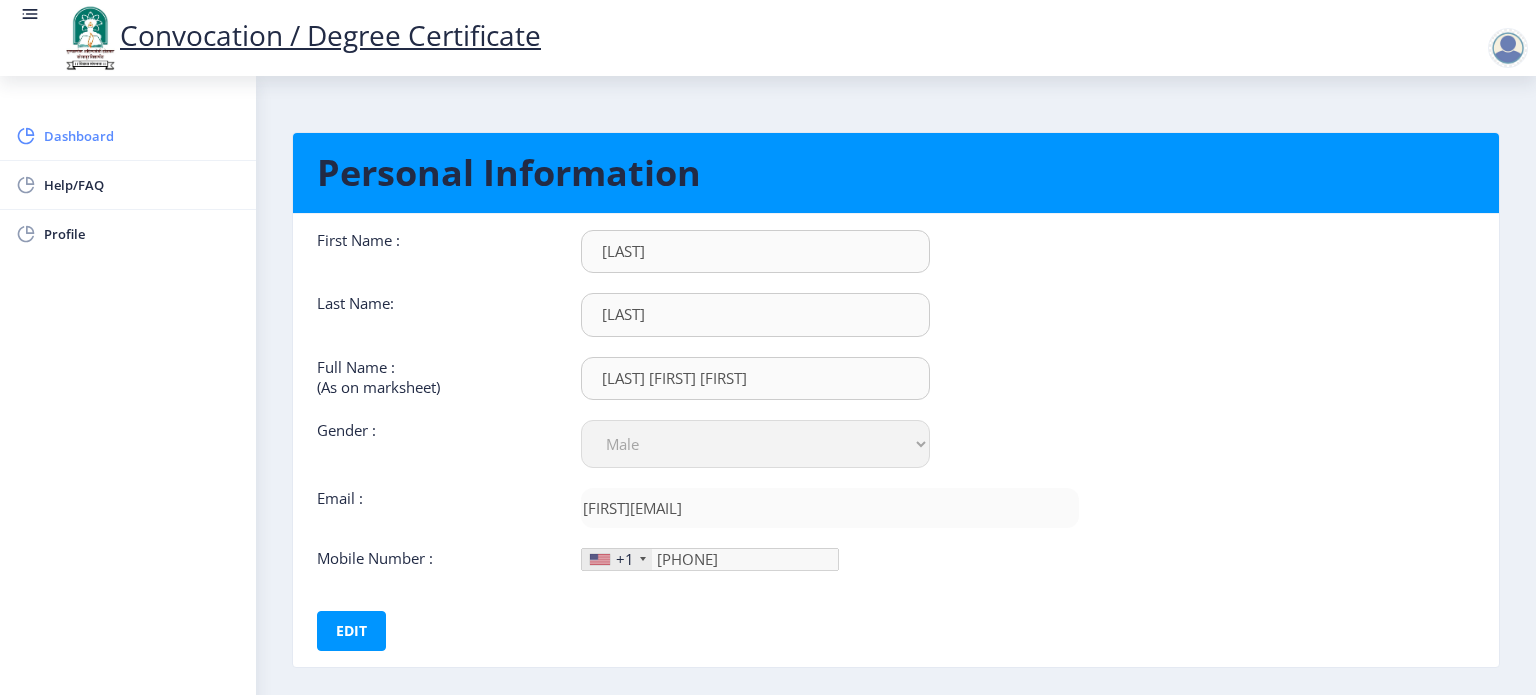 click on "Dashboard" 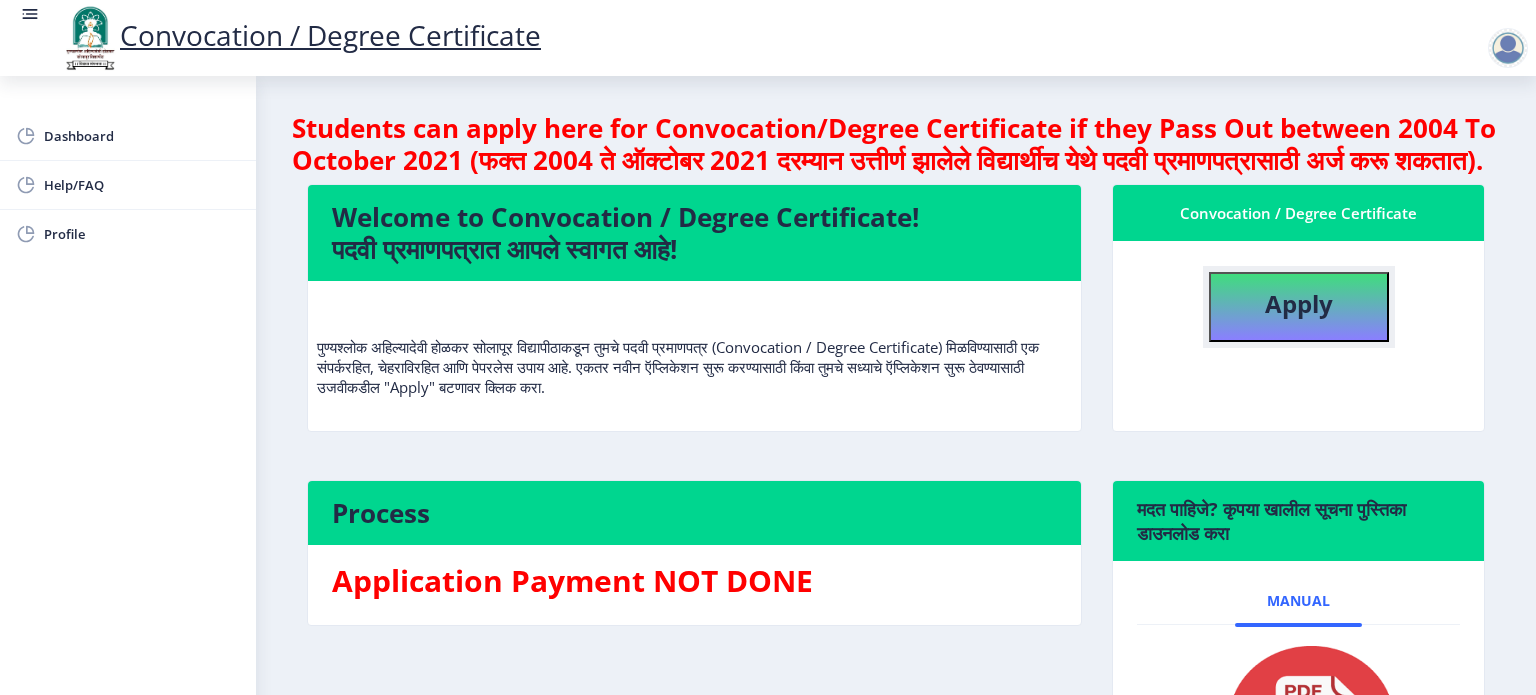 click on "Apply" 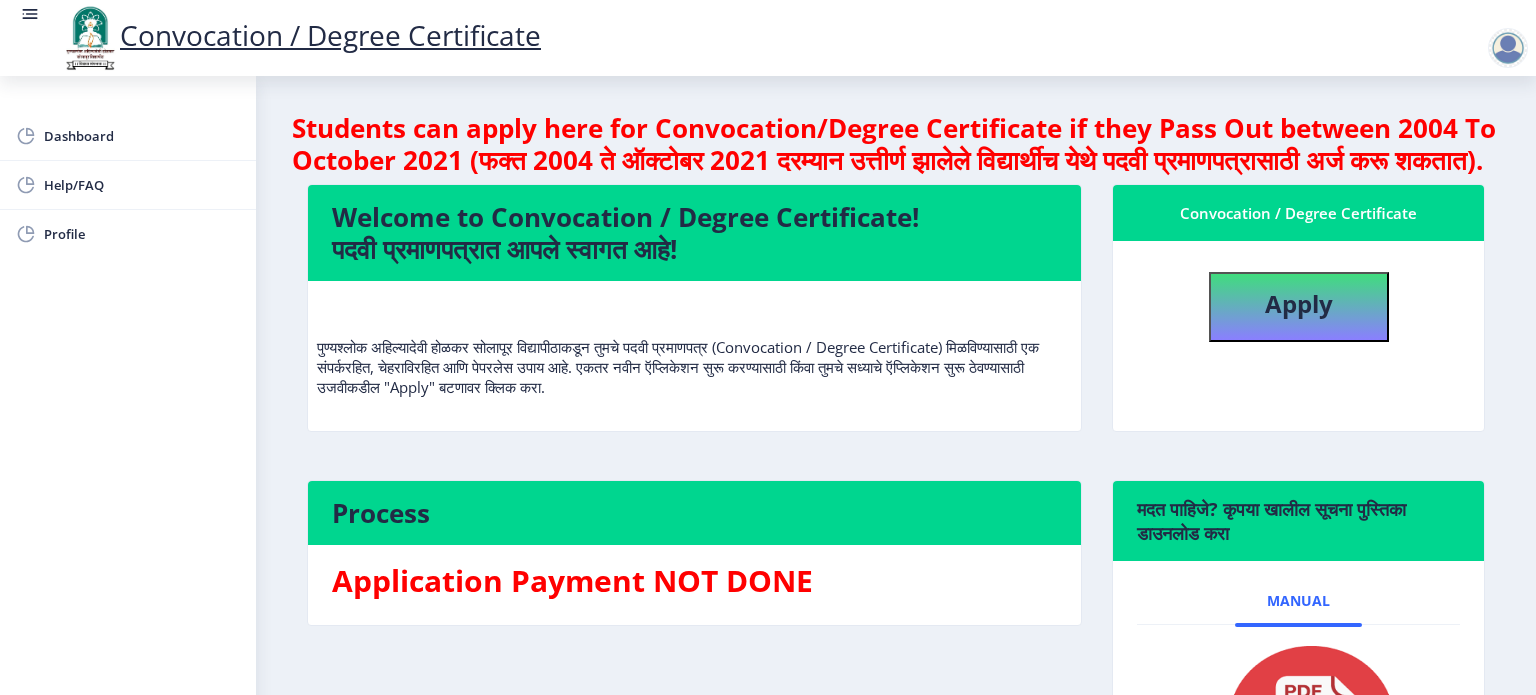 select 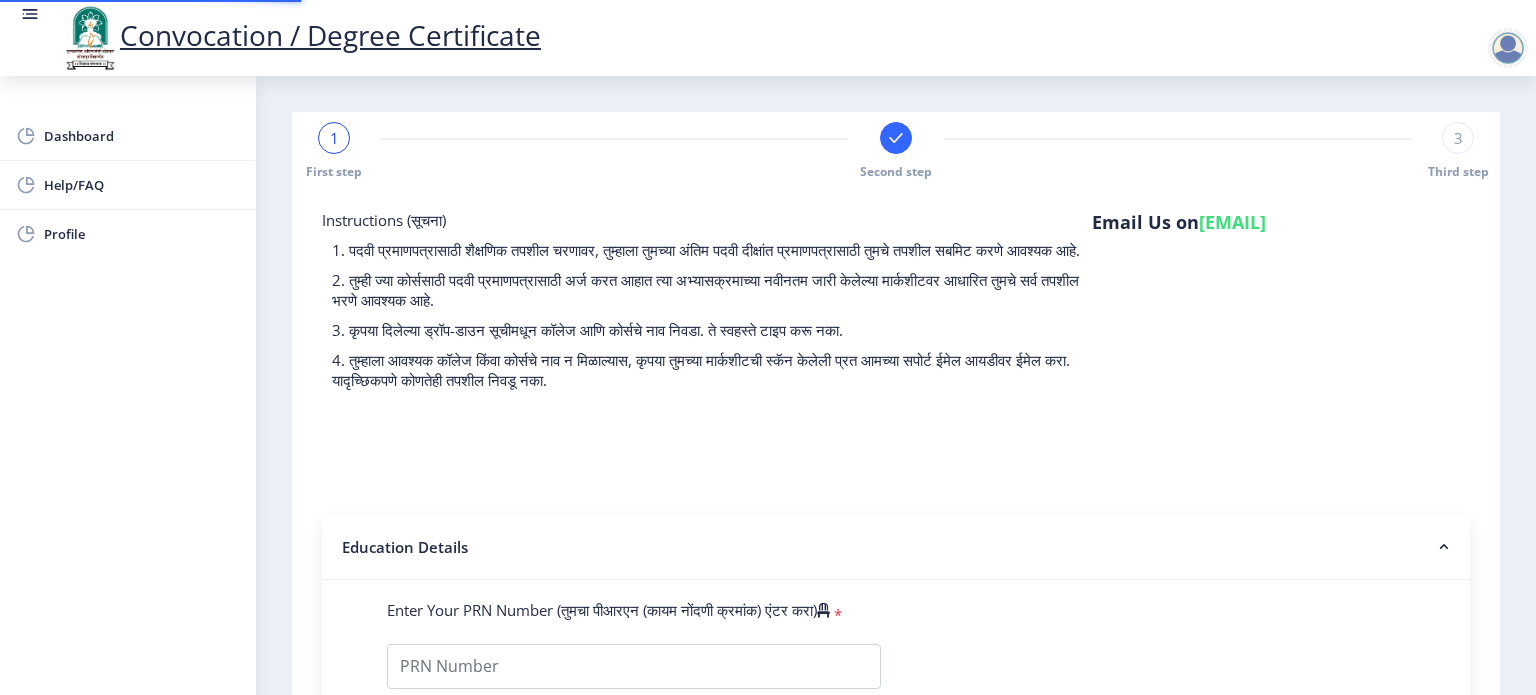 type on "1000000787" 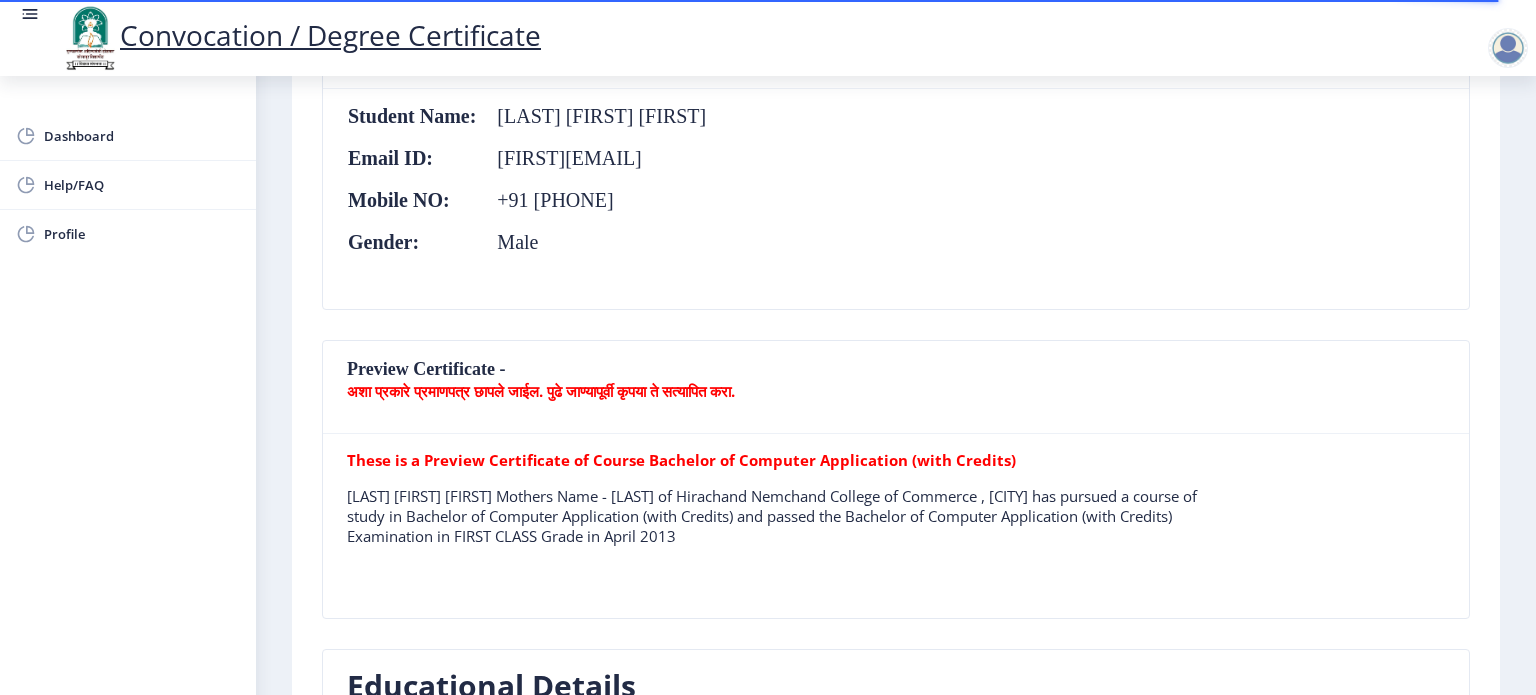 scroll, scrollTop: 0, scrollLeft: 0, axis: both 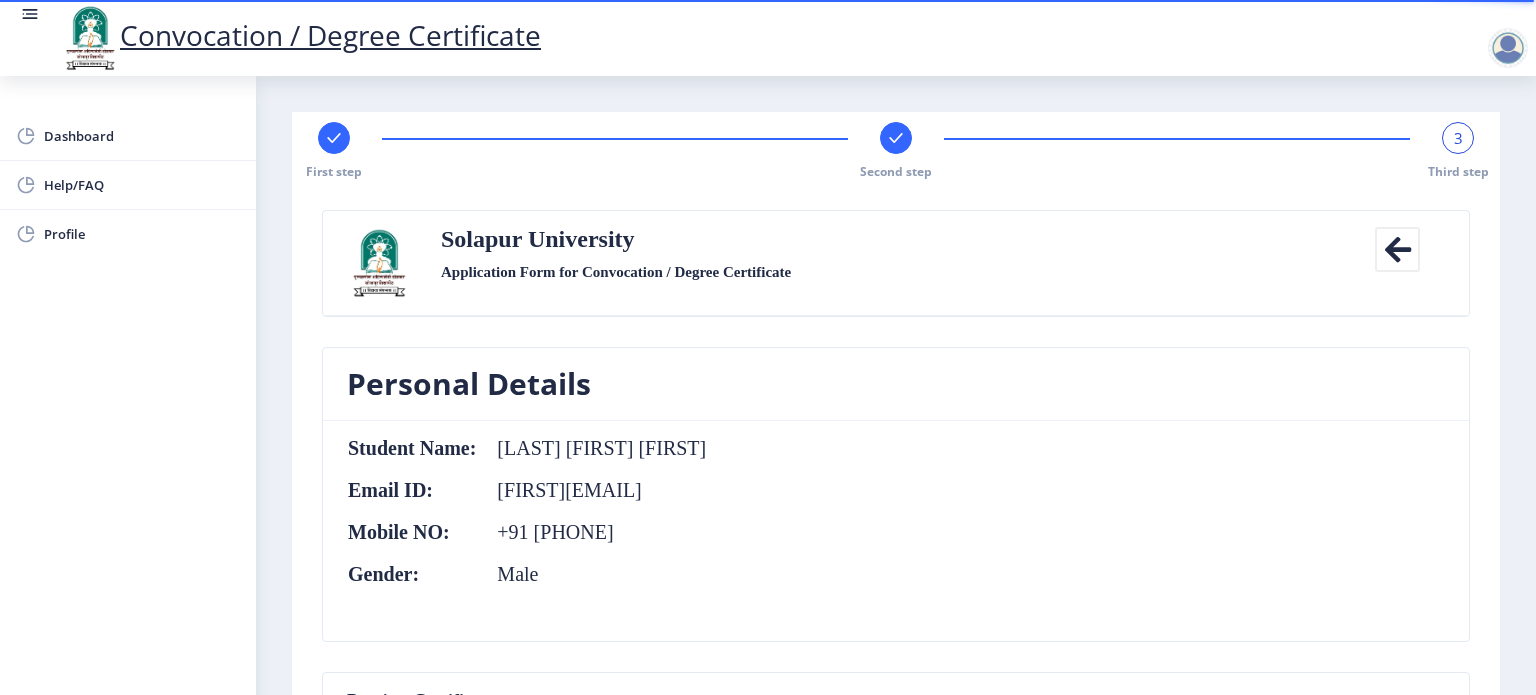 click 